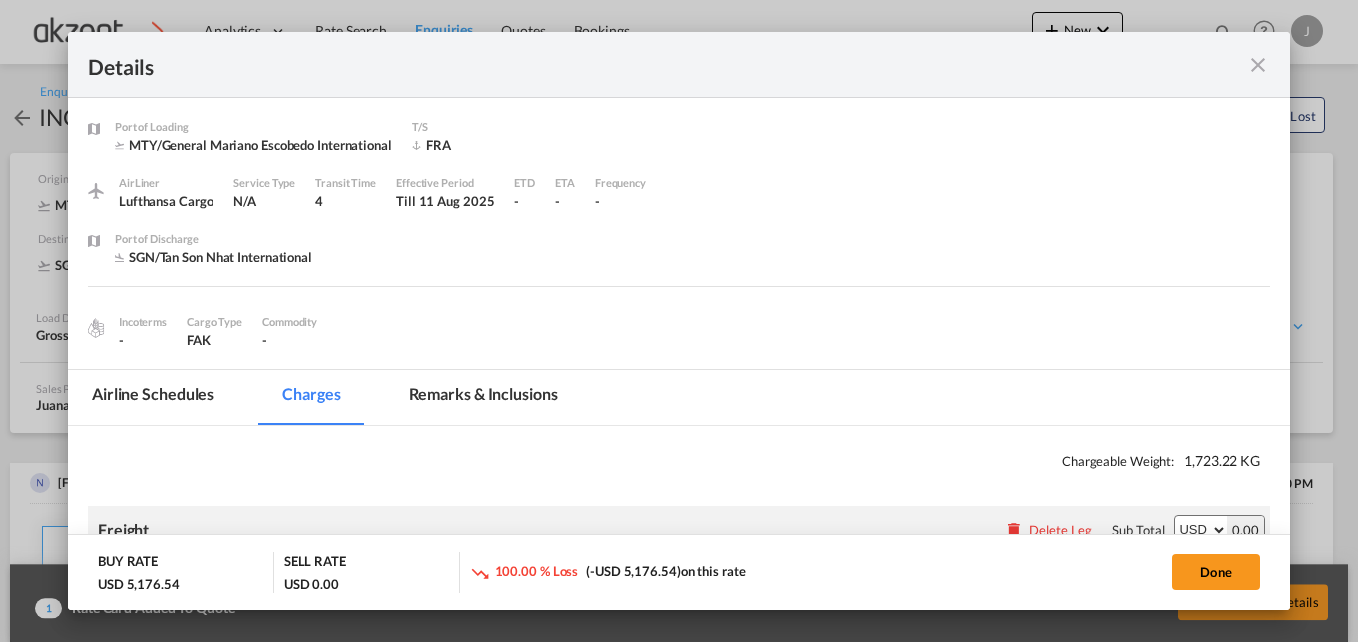 scroll, scrollTop: 0, scrollLeft: 0, axis: both 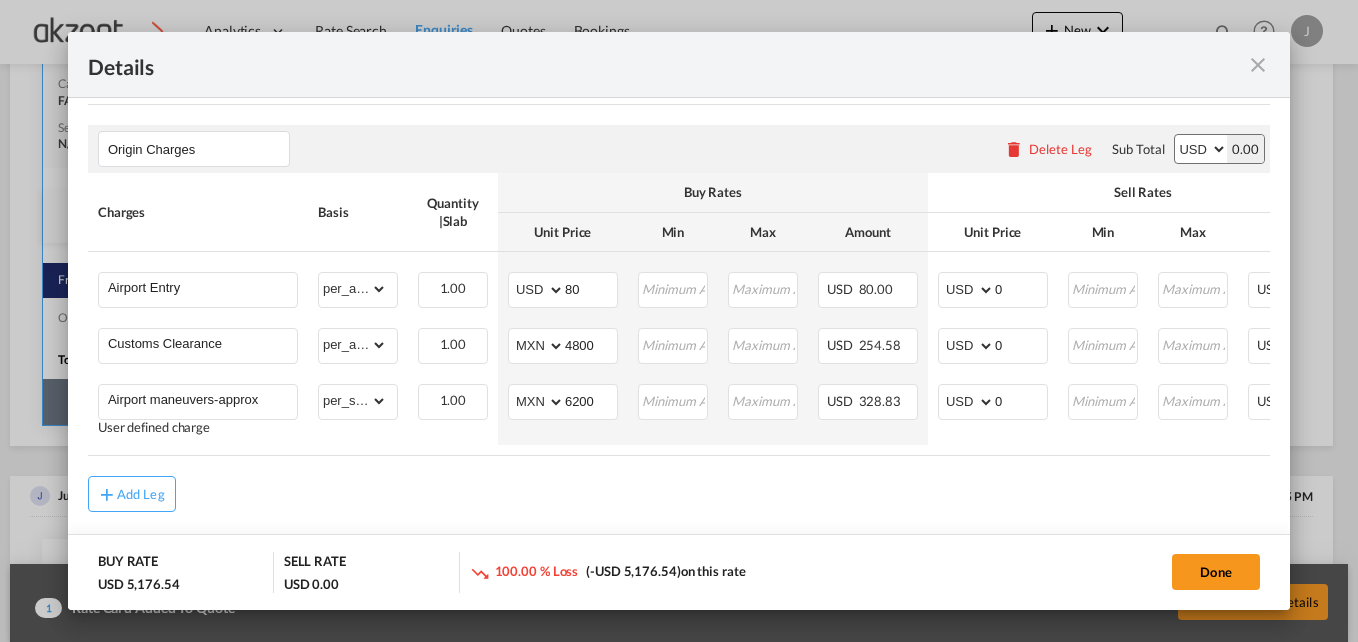 click at bounding box center [1258, 65] 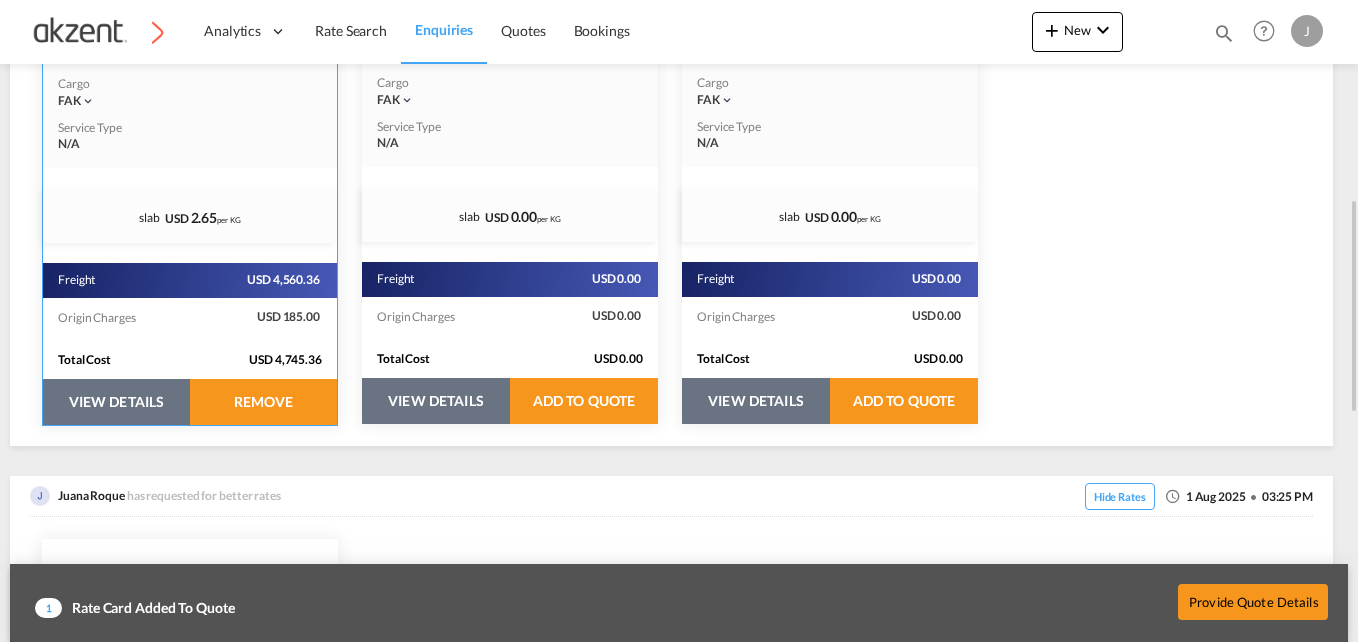 click on "VIEW DETAILS" at bounding box center (116, 402) 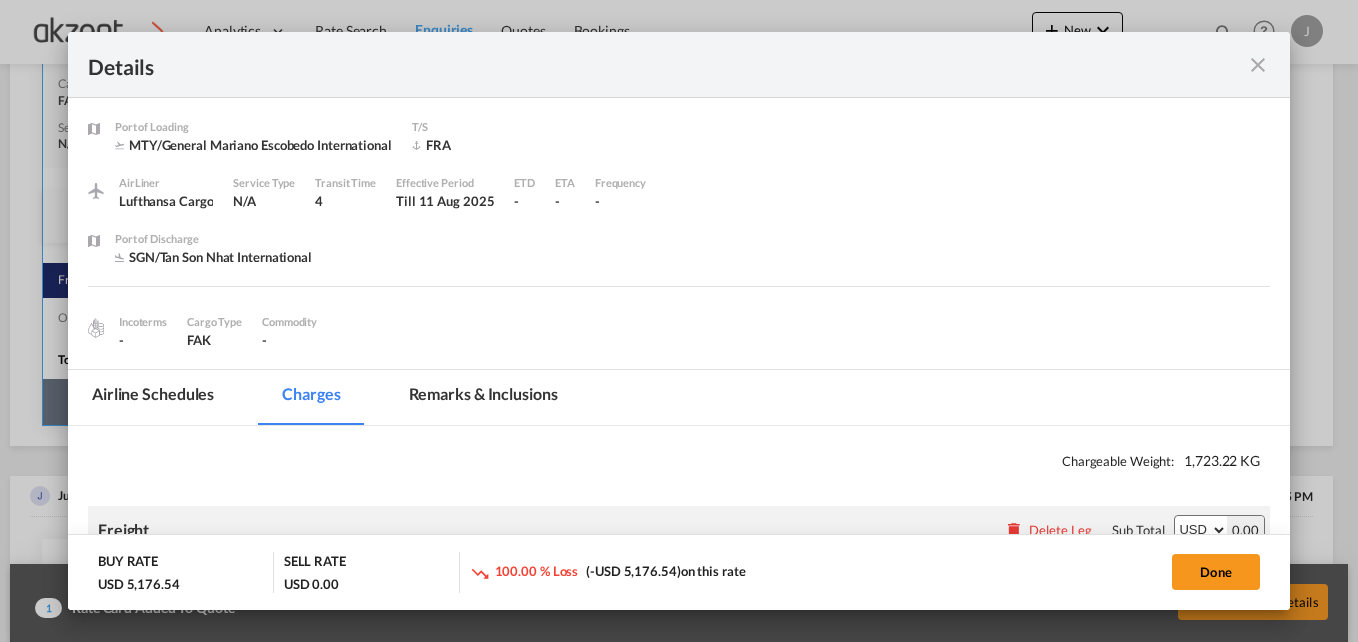 click at bounding box center (1258, 65) 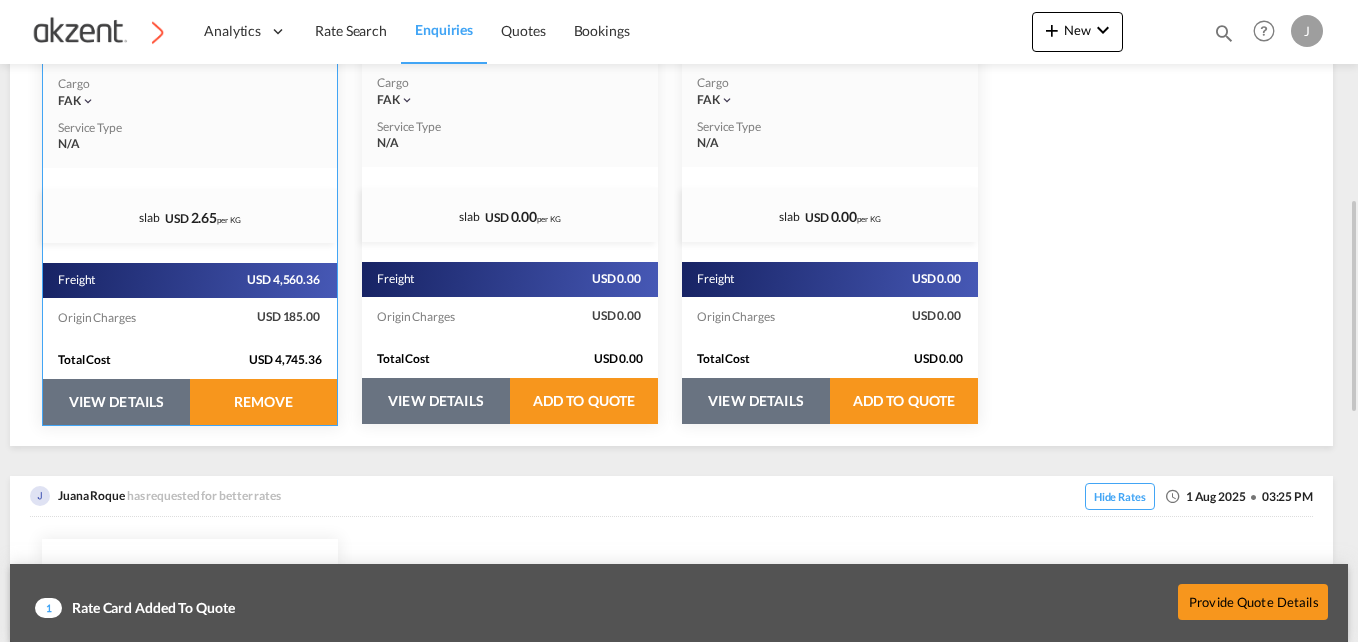click on "VIEW DETAILS" at bounding box center (116, 402) 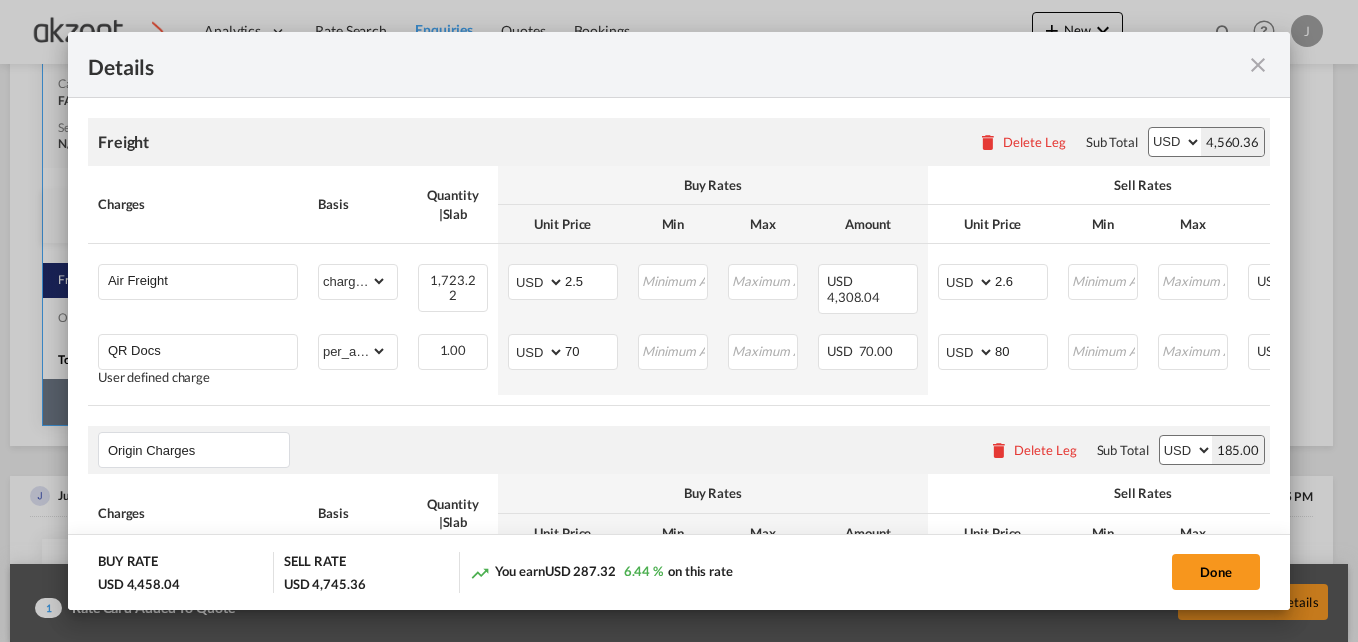 scroll, scrollTop: 488, scrollLeft: 0, axis: vertical 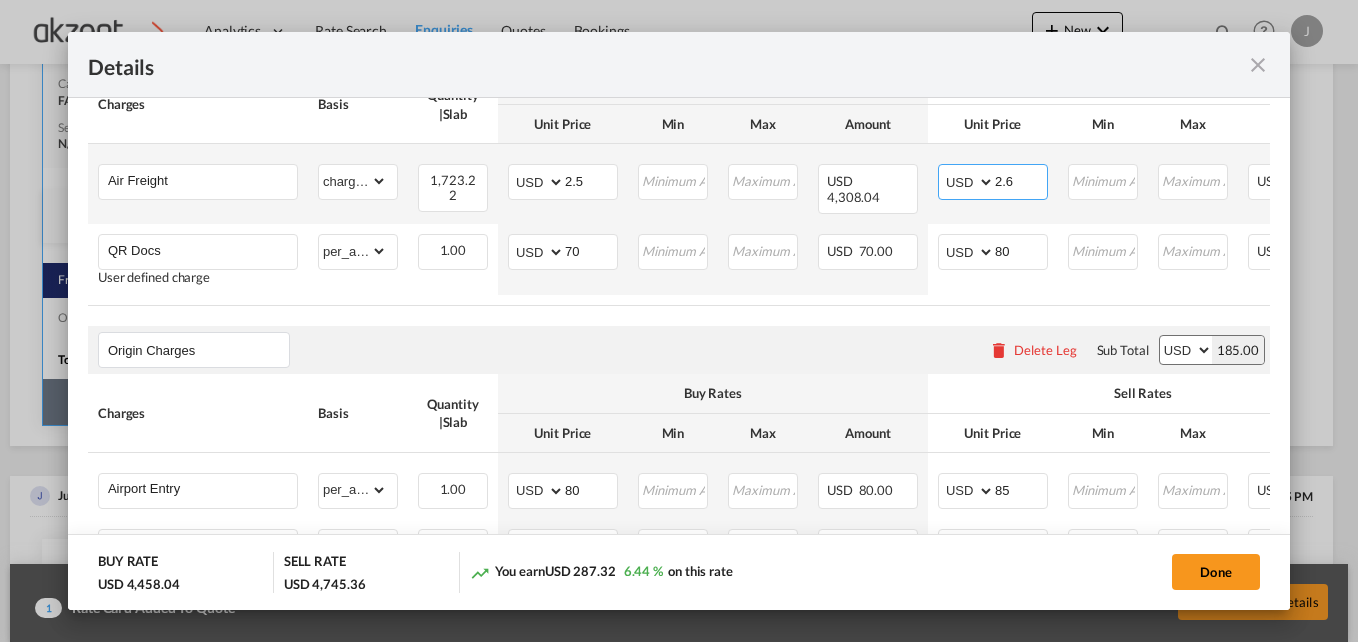 click on "2.6" at bounding box center (1021, 180) 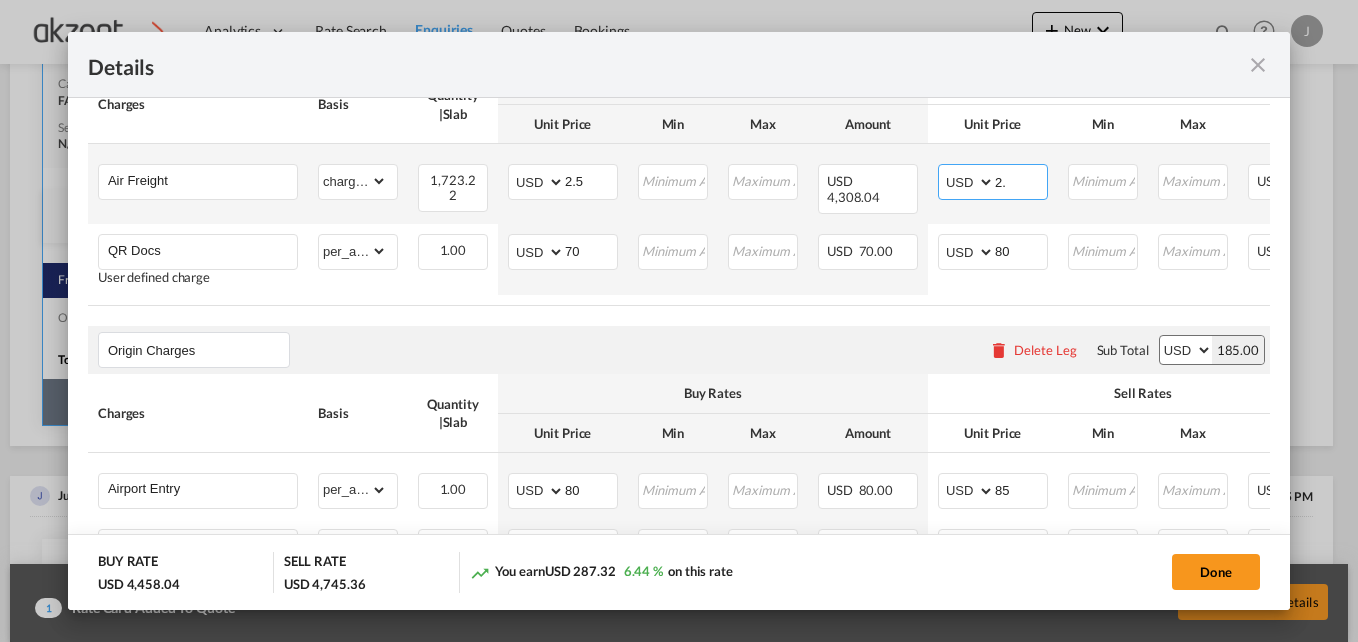 type on "2" 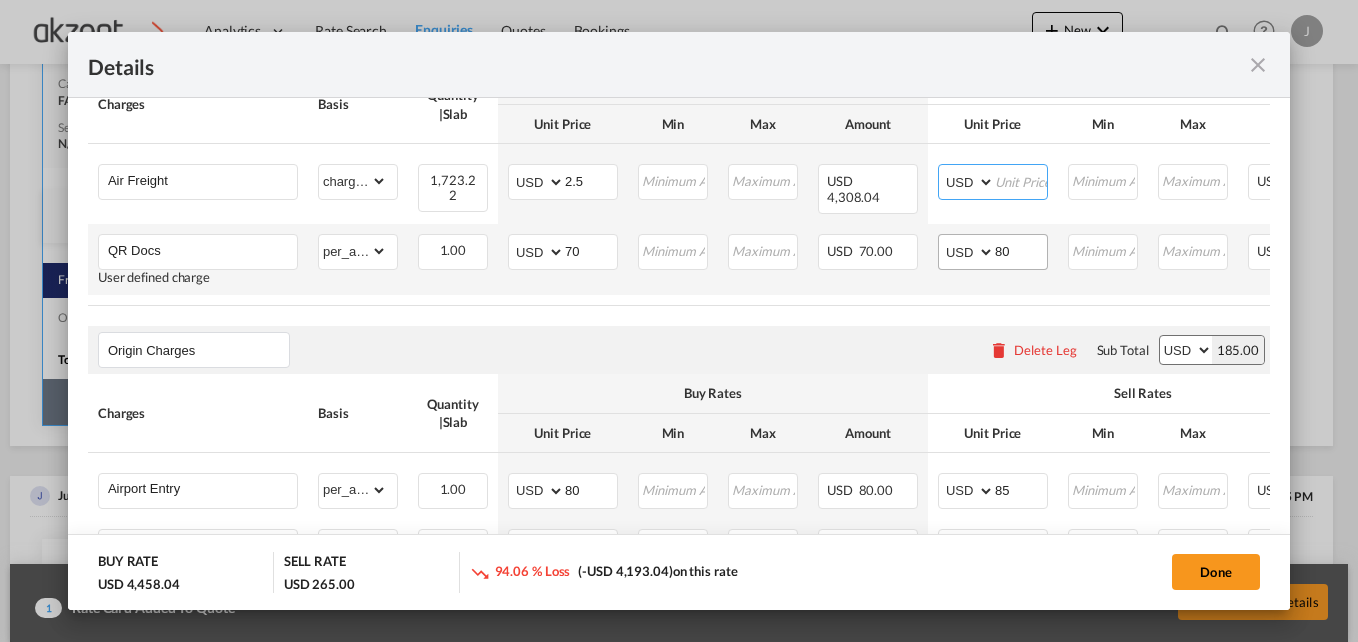 type 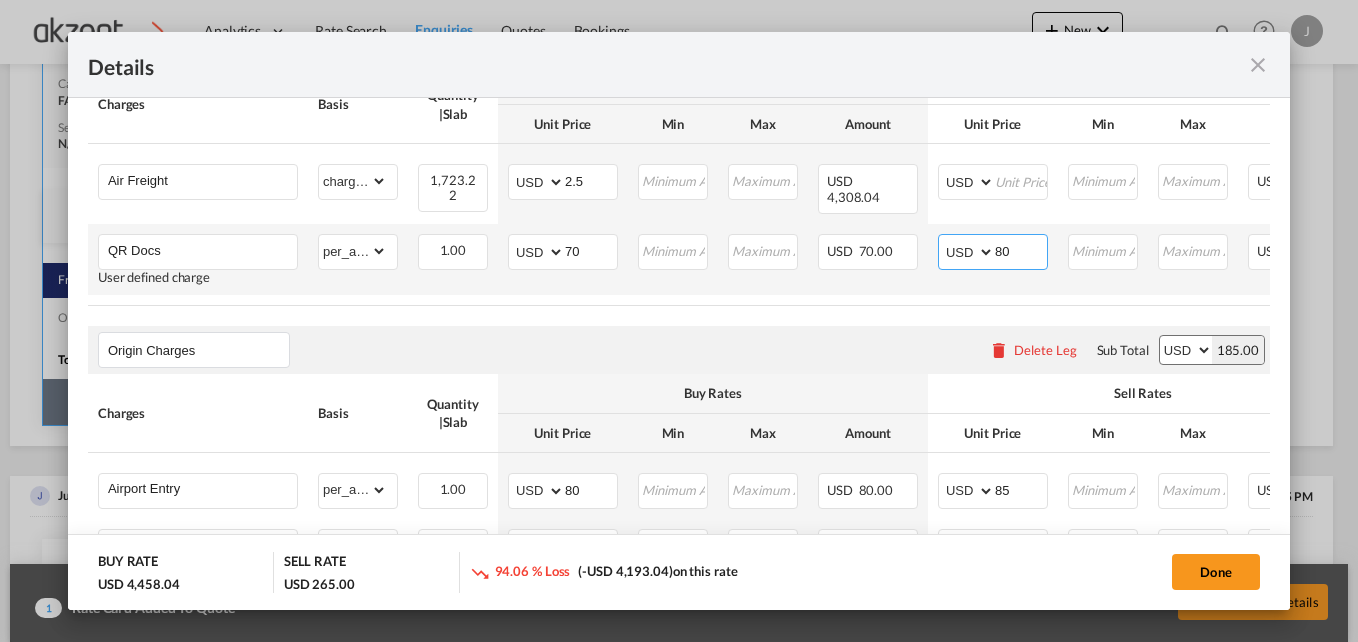 click on "80" at bounding box center [1021, 250] 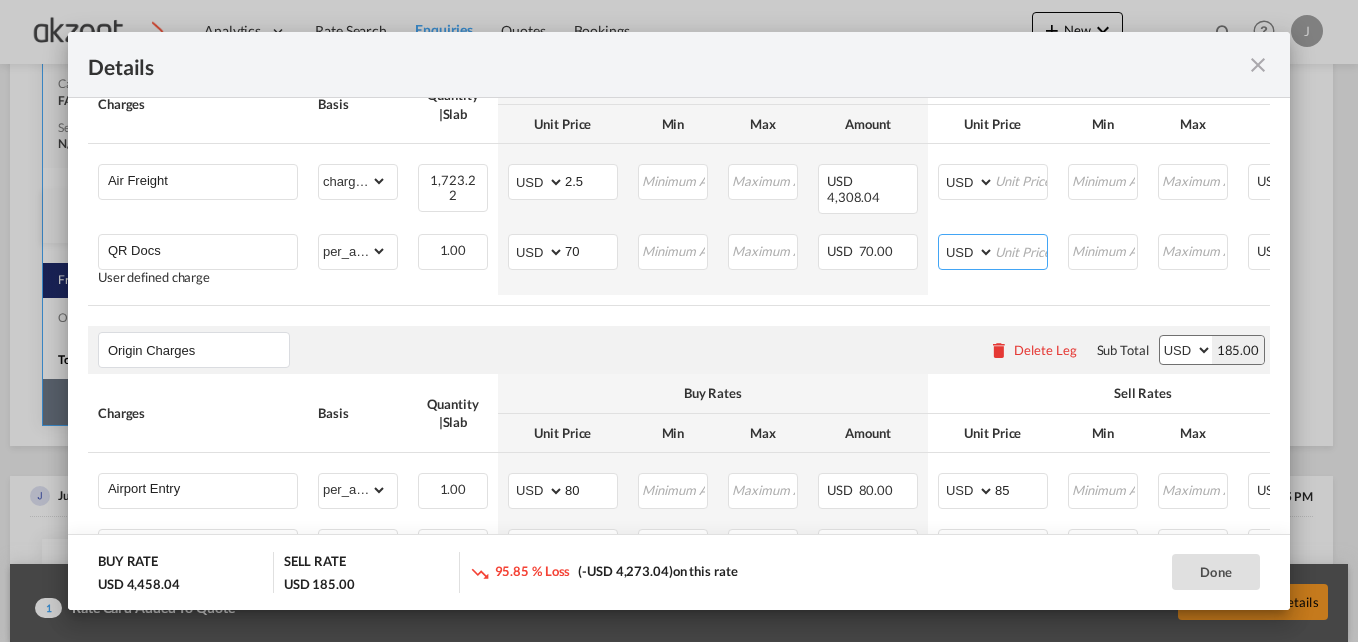 type 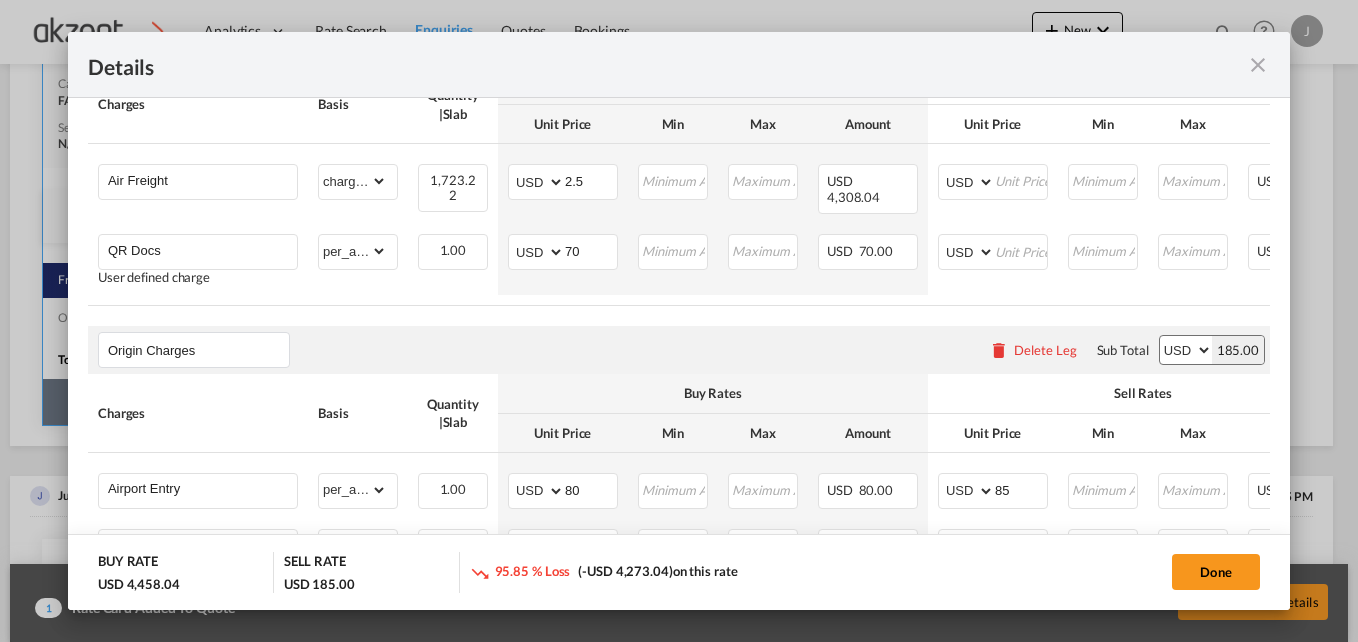 click on "Origin Charges                                                     Please enter leg name
Leg Name Already Exists Delete Leg Sub Total AED AFN ALL AMD ANG AOA ARS AUD AWG AZN BAM BBD BDT BGN BHD BIF BMD BND BOB BRL BSD BTN BWP BYN BZD CAD CDF CHF CLP CNY COP CRC CUC CUP CVE CZK DJF DKK DOP DZD EGP ERN ETB EUR FJD FKP FOK GBP GEL GGP GHS GIP GMD GNF GTQ GYD HKD HNL HRK HTG HUF IDR ILS IMP INR IQD IRR ISK JMD JOD JPY KES KGS KHR KID KMF KRW KWD KYD KZT LAK LBP LKR LRD LSL LYD MAD MDL MGA MKD MMK MNT MOP MRU MUR MVR MWK MXN MYR MZN NAD NGN NIO NOK NPR NZD OMR PAB PEN PGK PHP PKR PLN PYG QAR RON RSD RUB RWF SAR SBD SCR SDG SEK SGD SHP SLL SOS SRD SSP STN SYP SZL THB TJS TMT TND TOP TRY TTD TVD TWD TZS UAH UGX USD UYU UZS VES VND VUV WST XAF XCD XDR XOF XPF YER ZAR ZMW 185.00" at bounding box center [679, 350] 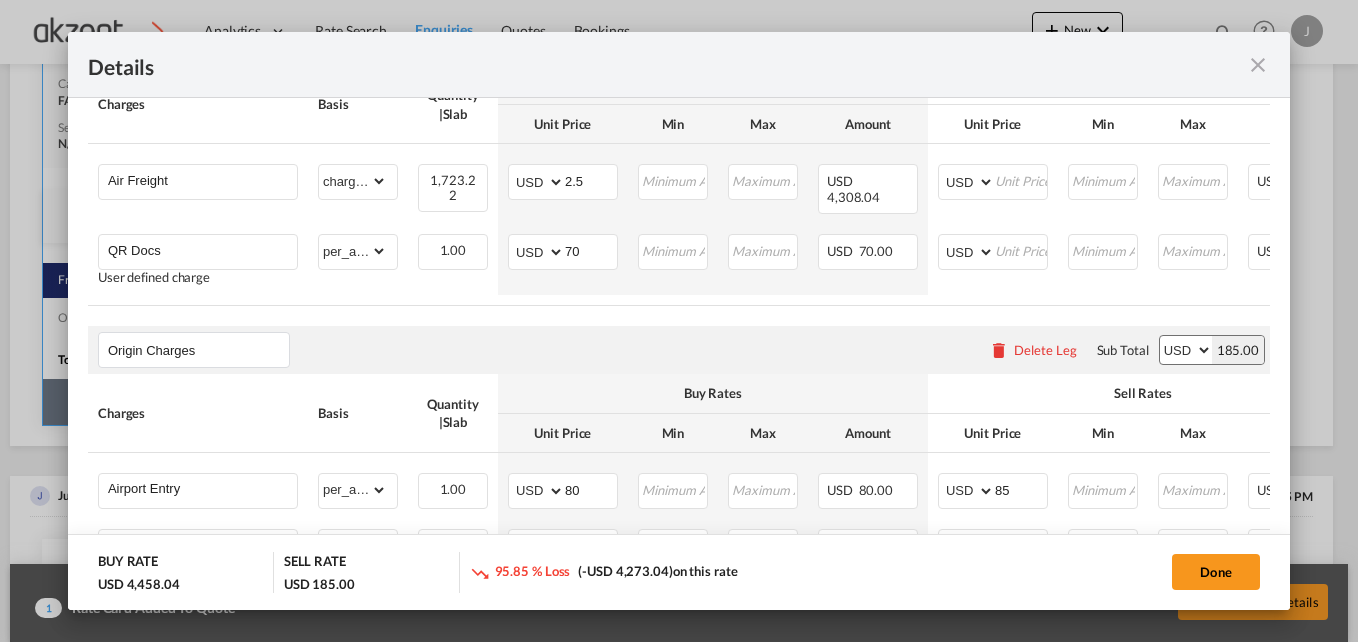 scroll, scrollTop: 688, scrollLeft: 0, axis: vertical 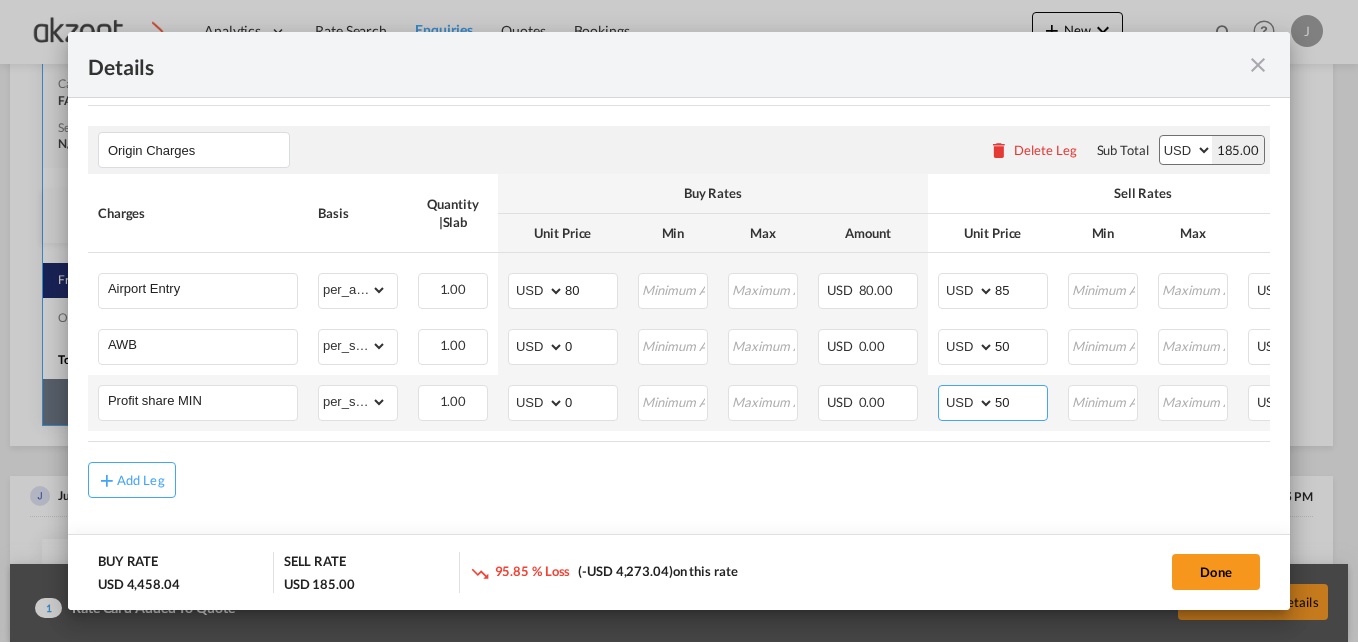 click on "50" at bounding box center (1021, 401) 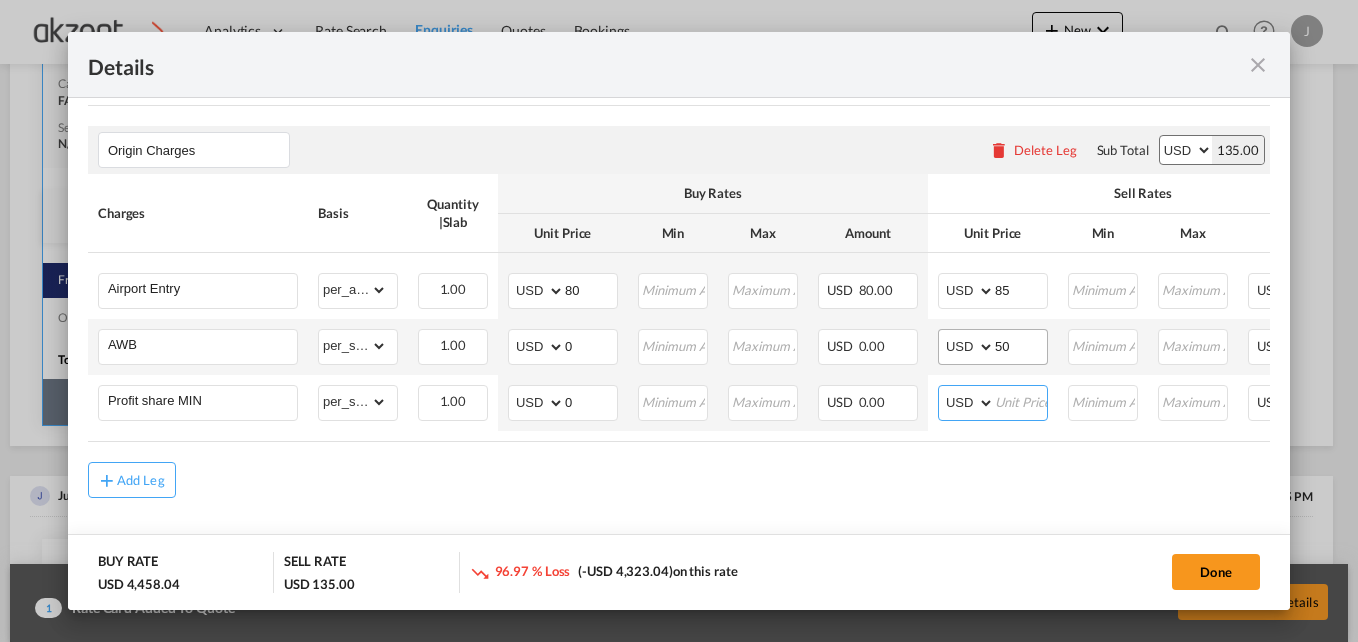 type 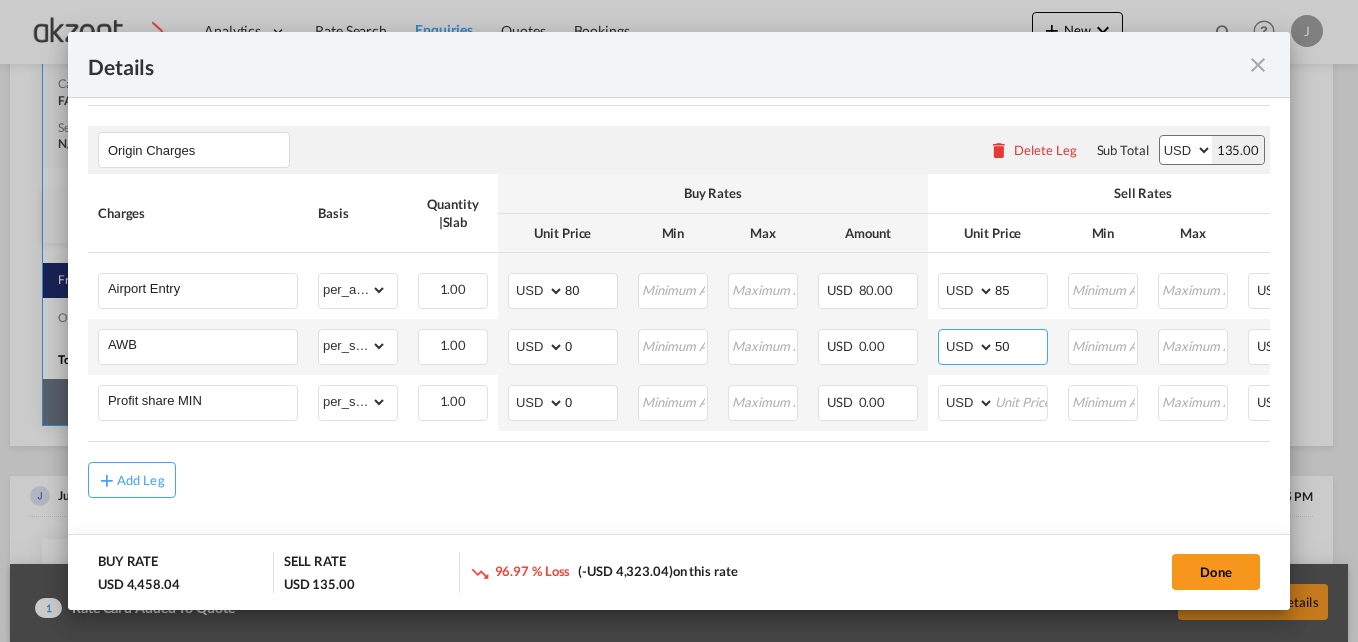 click on "50" at bounding box center (1021, 345) 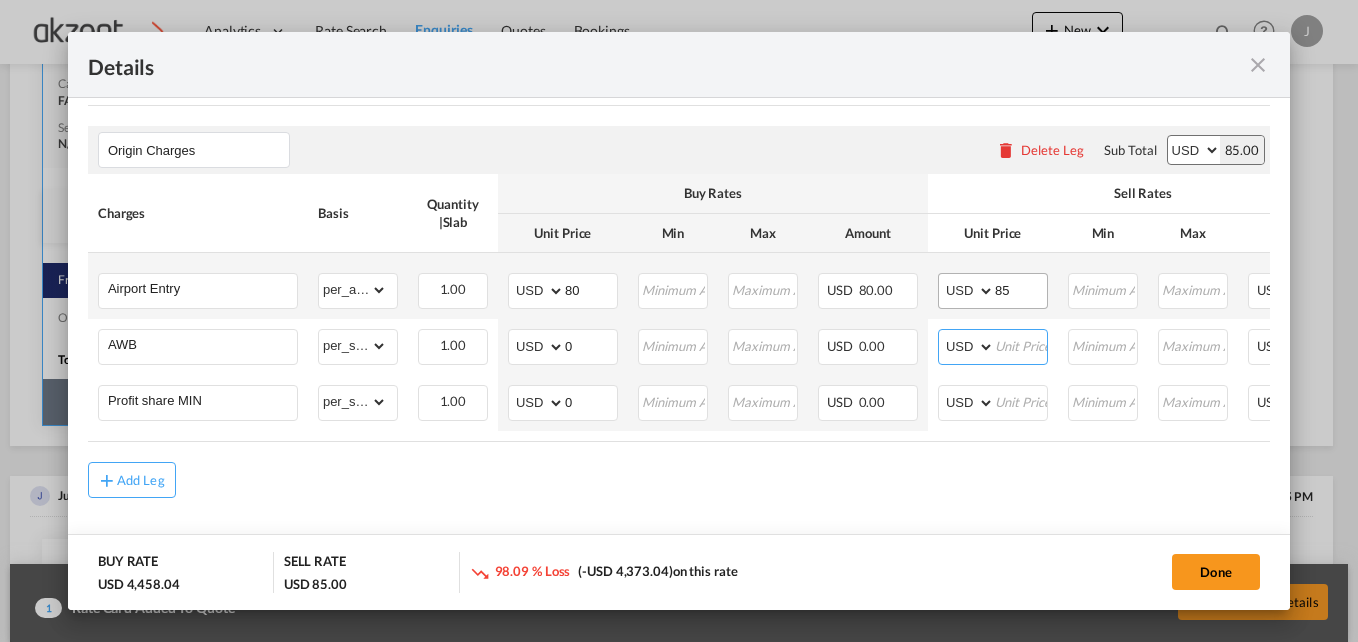 type 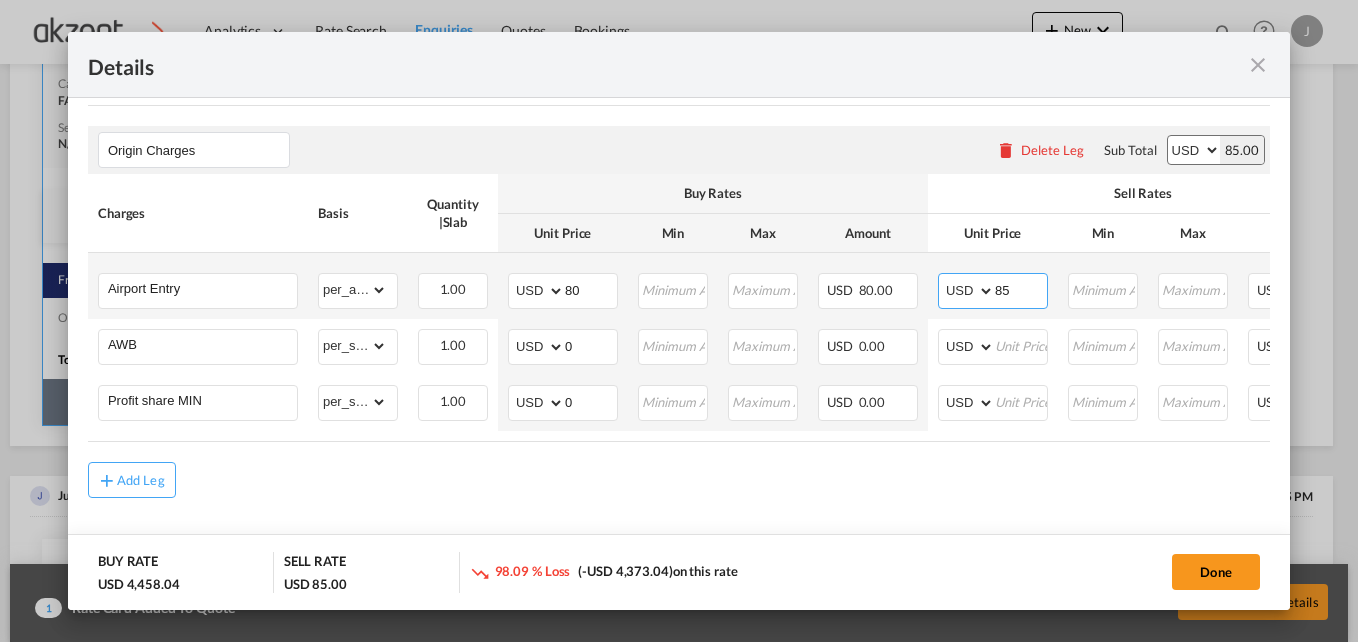 click on "85" at bounding box center [1021, 289] 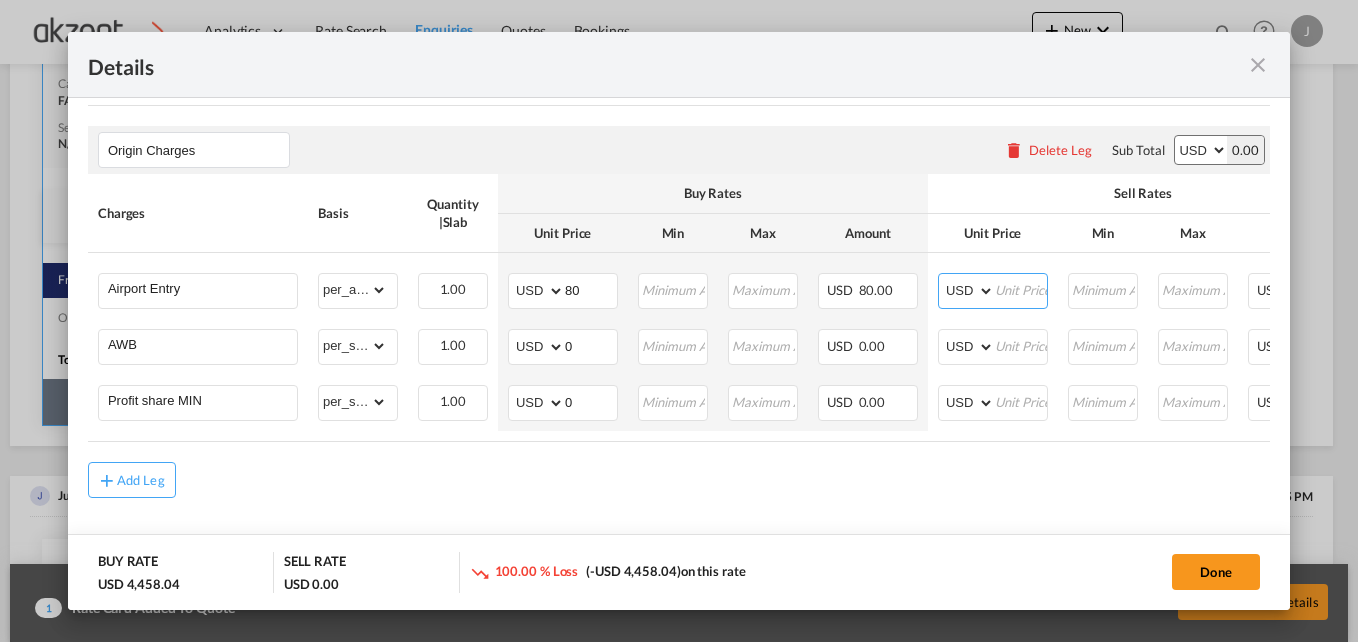 type 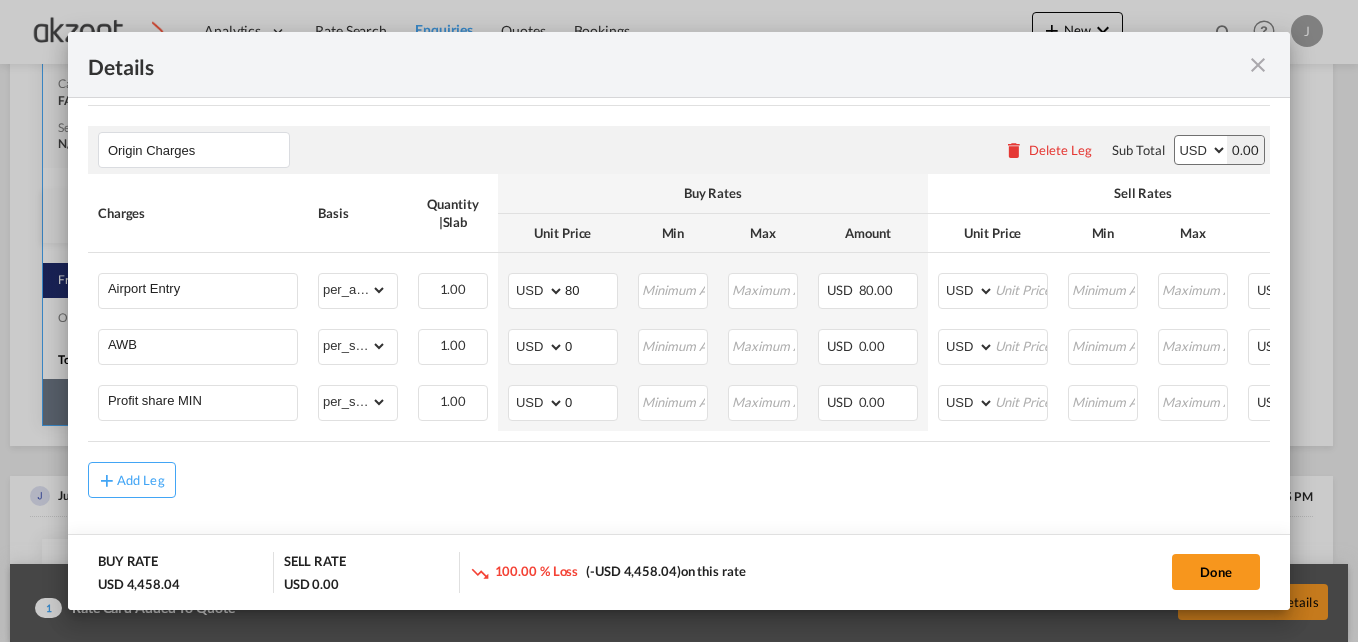 click on "Chargeable Weight:  1,723.22 KG
Freight Please enter leg name
Leg Name Already Exists Delete Leg Sub Total AED AFN ALL AMD ANG AOA ARS AUD AWG AZN BAM BBD BDT BGN BHD BIF BMD BND BOB BRL BSD BTN BWP BYN BZD CAD CDF CHF CLP CNY COP CRC CUC CUP CVE CZK DJF DKK DOP DZD EGP ERN ETB EUR FJD FKP FOK GBP GEL GGP GHS GIP GMD GNF GTQ GYD HKD HNL HRK HTG HUF IDR ILS IMP INR IQD IRR ISK JMD JOD JPY KES KGS KHR KID KMF KRW KWD KYD KZT LAK LBP LKR LRD LSL LYD MAD MDL MGA MKD MMK MNT MOP MRU MUR MVR MWK MXN MYR MZN NAD NGN NIO NOK NPR NZD OMR PAB PEN PGK PHP PKR PLN PYG QAR RON RSD RUB RWF SAR SBD SCR SDG SEK SGD SHP SLL SOS SRD SSP STN SYP SZL THB TJS TMT TND TOP TRY TTD TVD TWD TZS UAH UGX USD UYU UZS VES VND VUV WST XAF XCD XDR XOF XPF YER ZAR ZMW 0.00 Charges Basis Quantity
|  Slab
Buy Rates Sell Rates Comments
Action Unit Price Min Max Amount Unit Price Min Max Amount
Air Freight                                                     Please Enter
Already Exists" at bounding box center (679, 160) 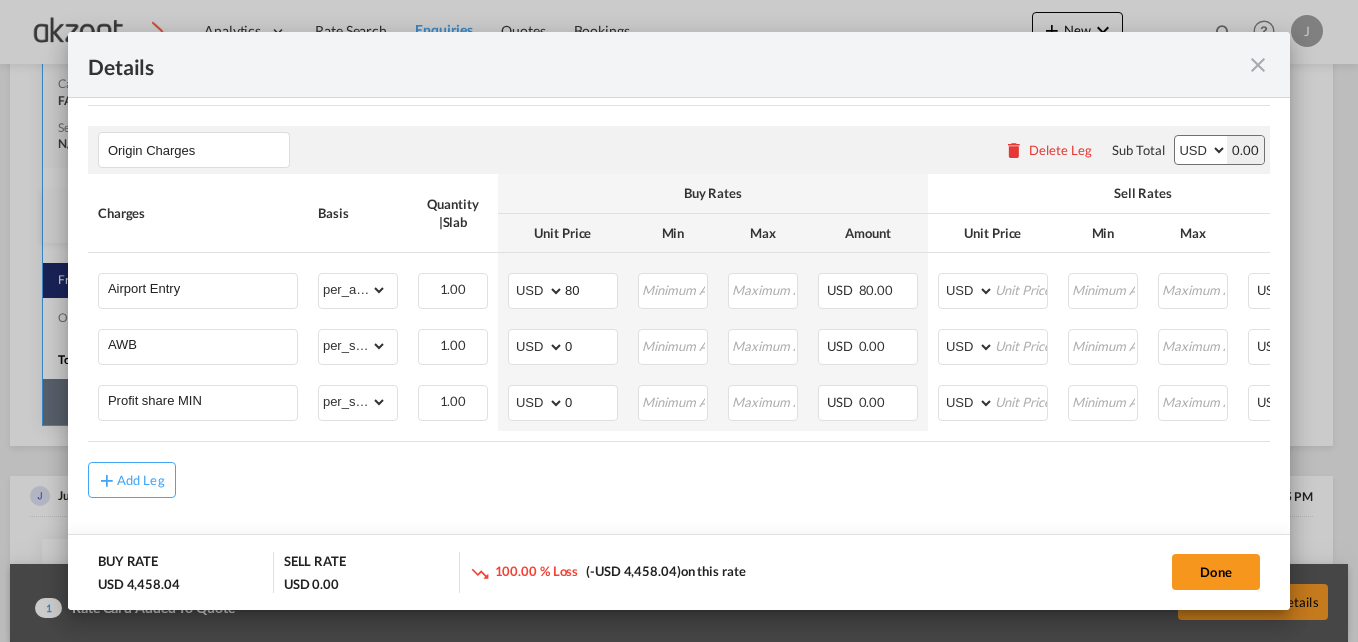 click at bounding box center [1258, 65] 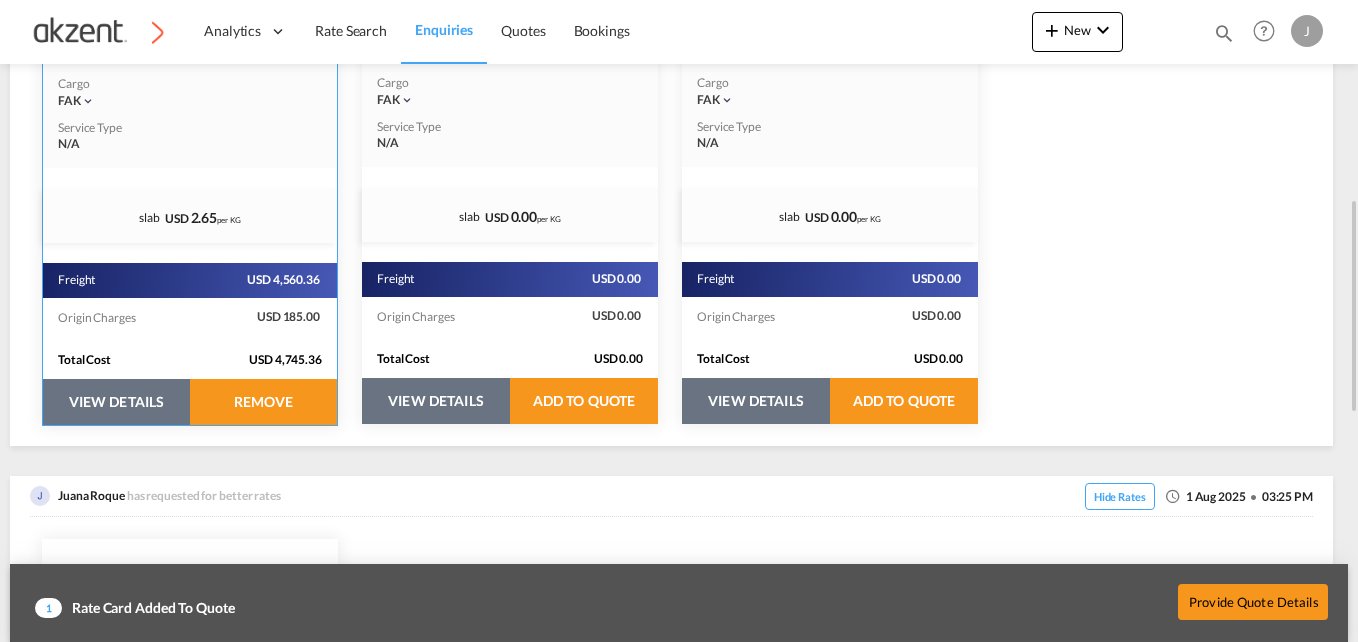 click on "VIEW DETAILS" at bounding box center (116, 402) 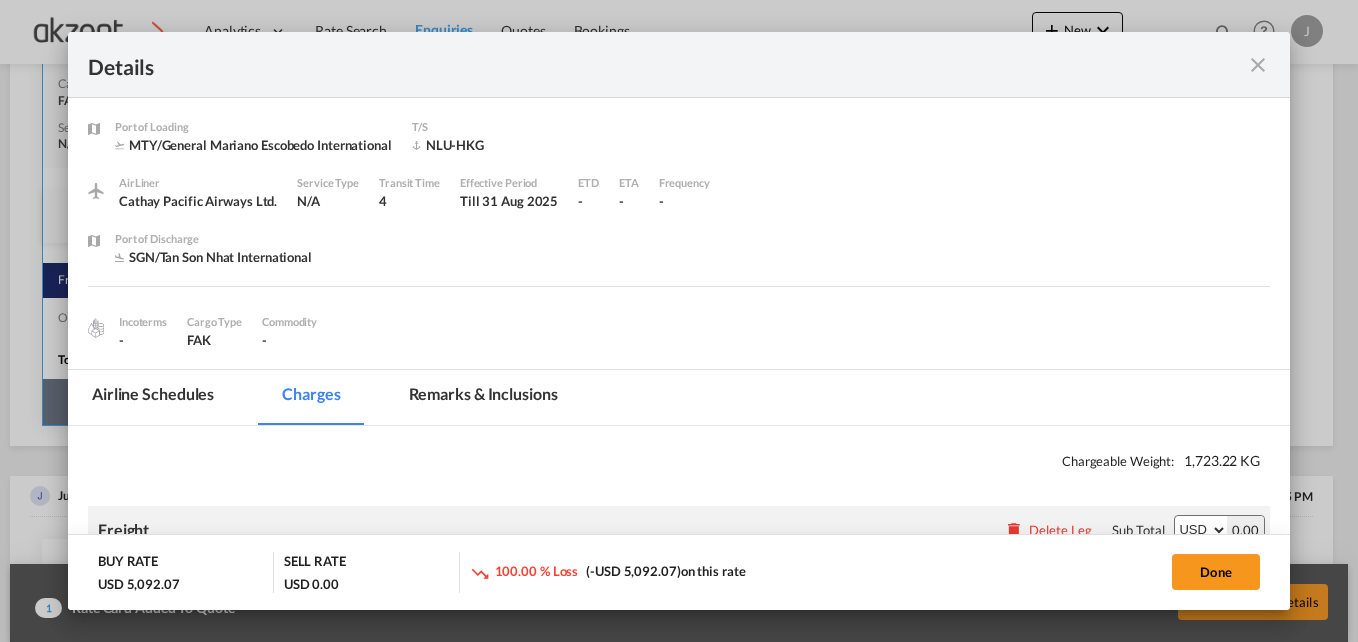 click at bounding box center (1258, 65) 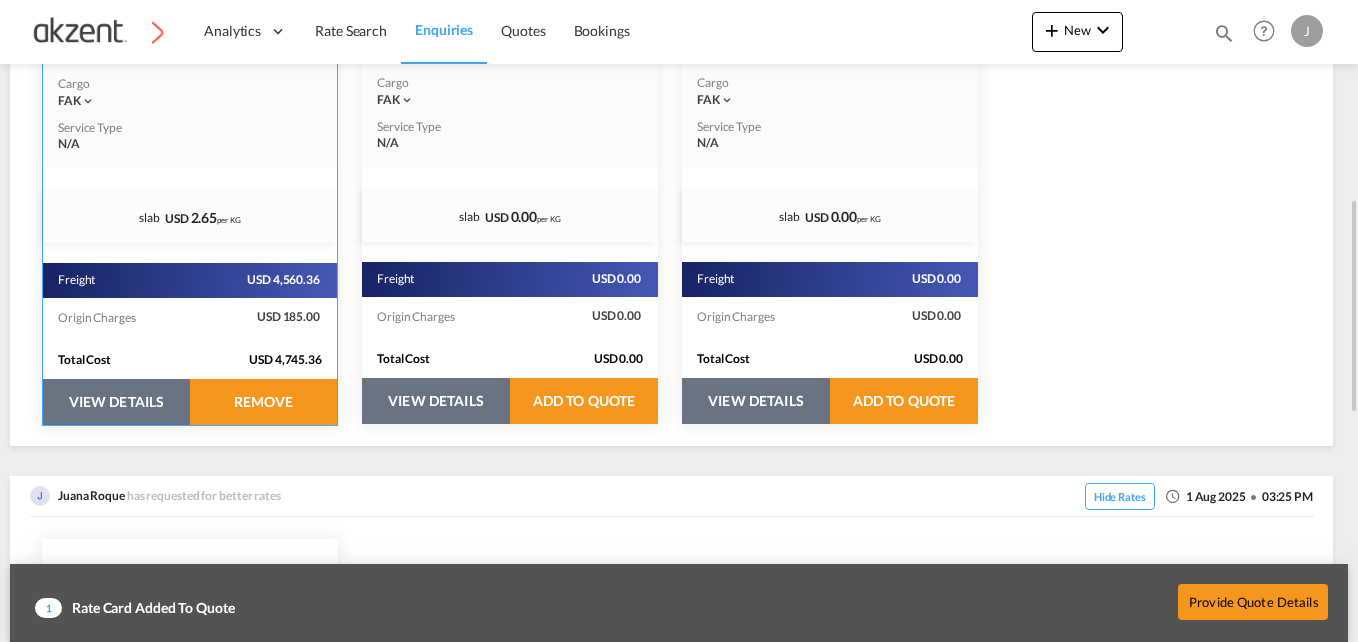 click on "VIEW DETAILS" at bounding box center (116, 402) 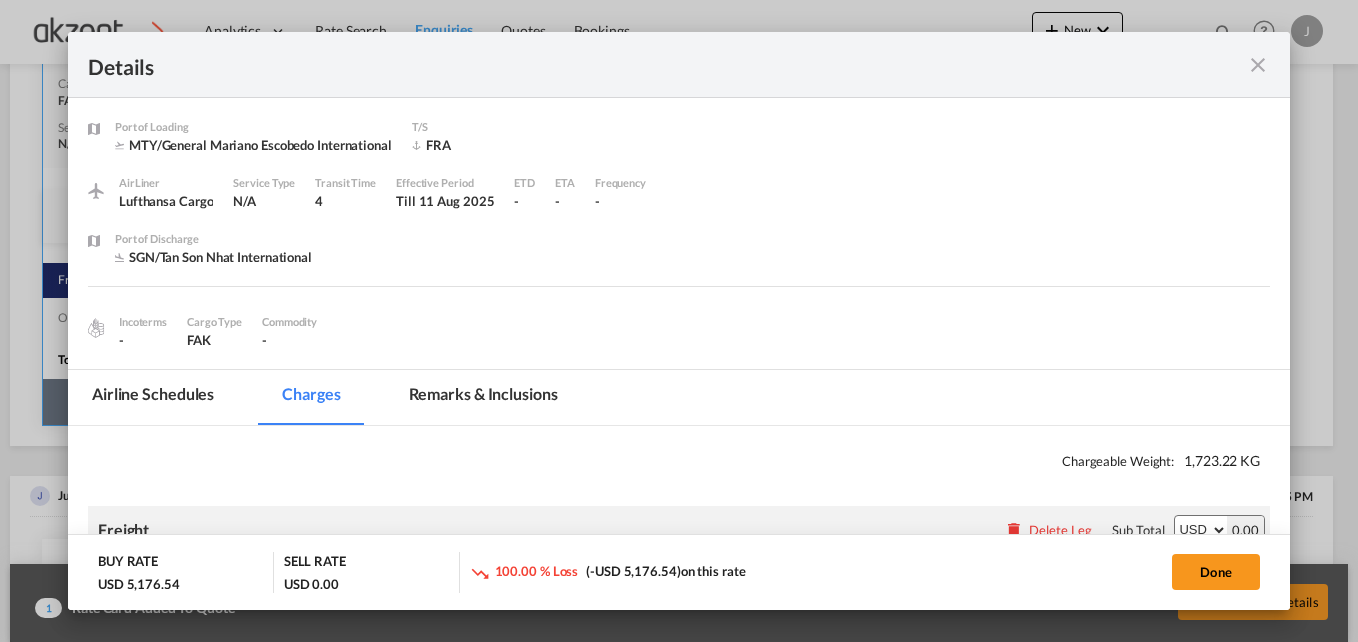 click on "Details" at bounding box center (679, 65) 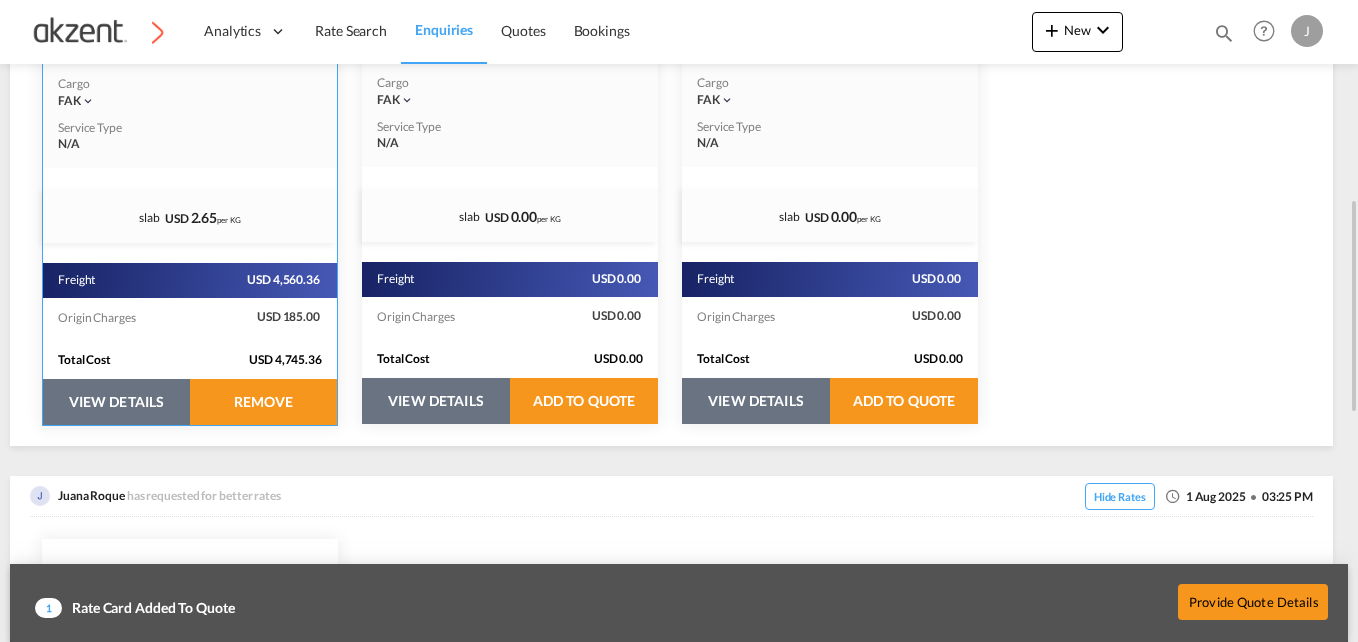 click on "VIEW DETAILS" at bounding box center [116, 402] 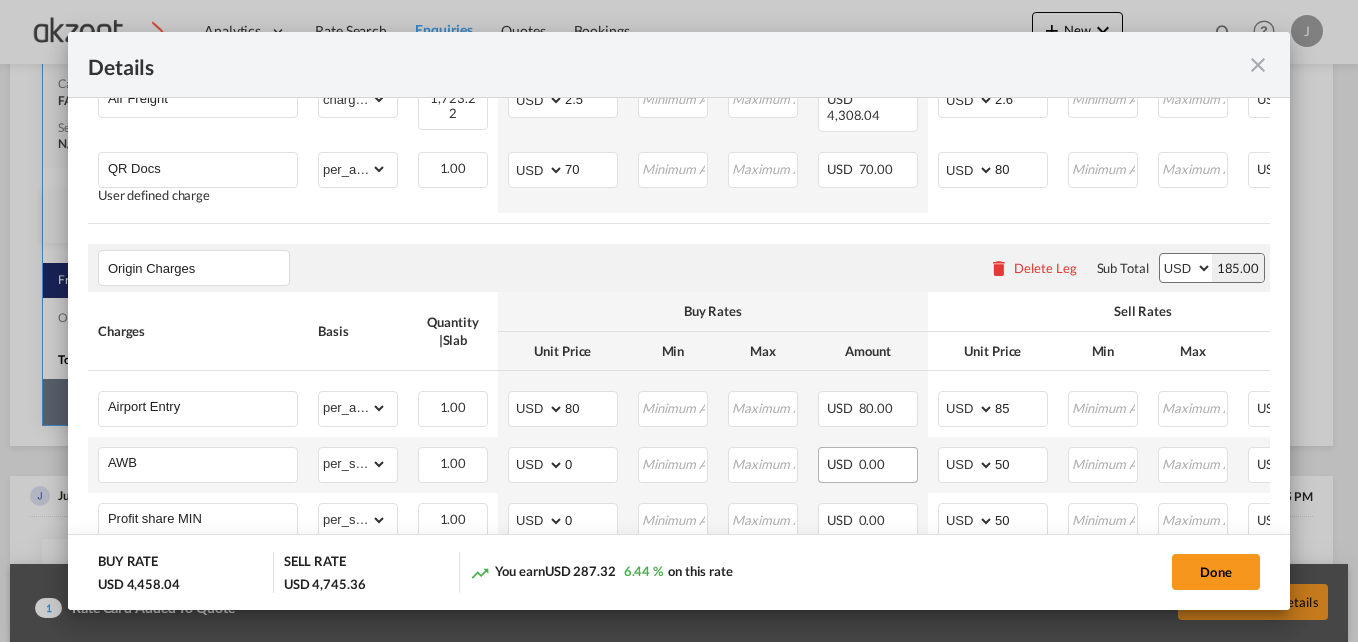 scroll, scrollTop: 600, scrollLeft: 0, axis: vertical 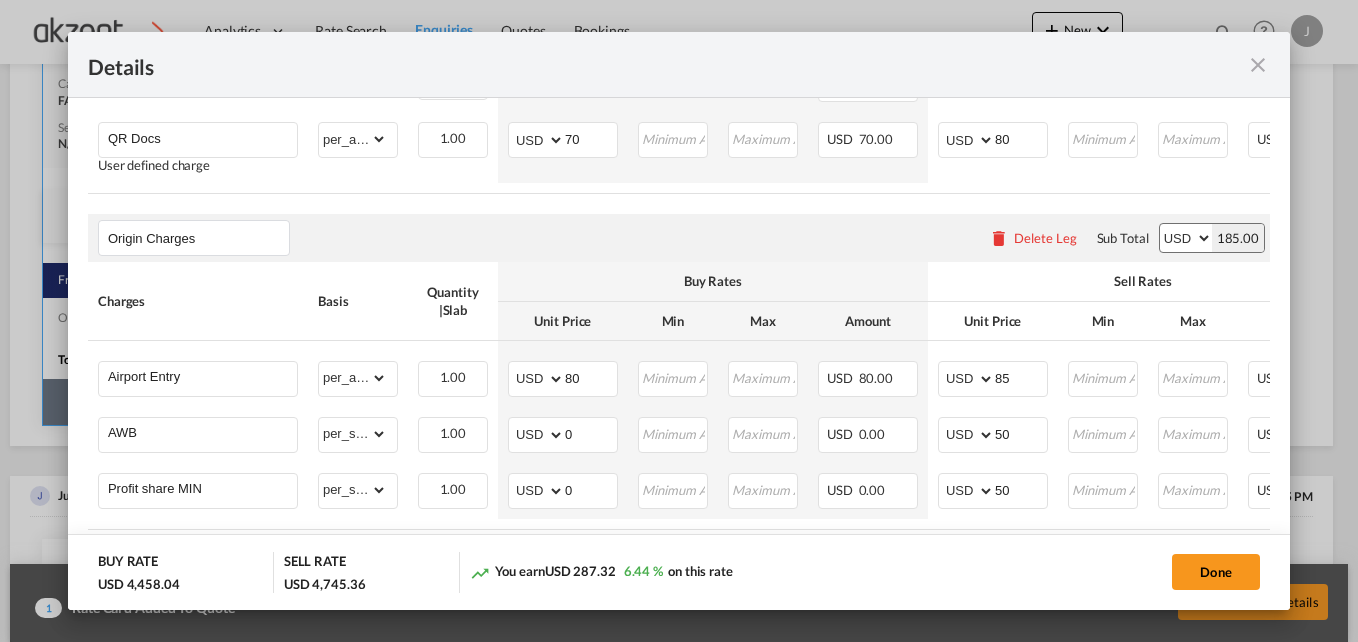 click at bounding box center (1258, 65) 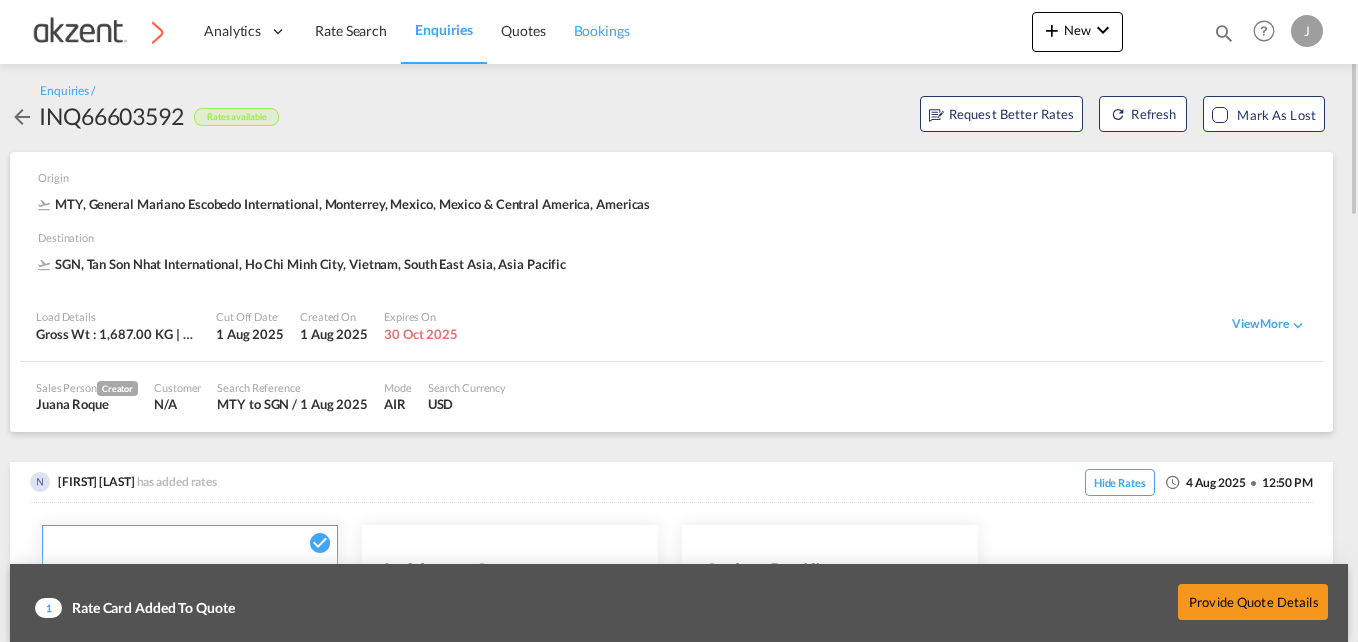 scroll, scrollTop: 0, scrollLeft: 0, axis: both 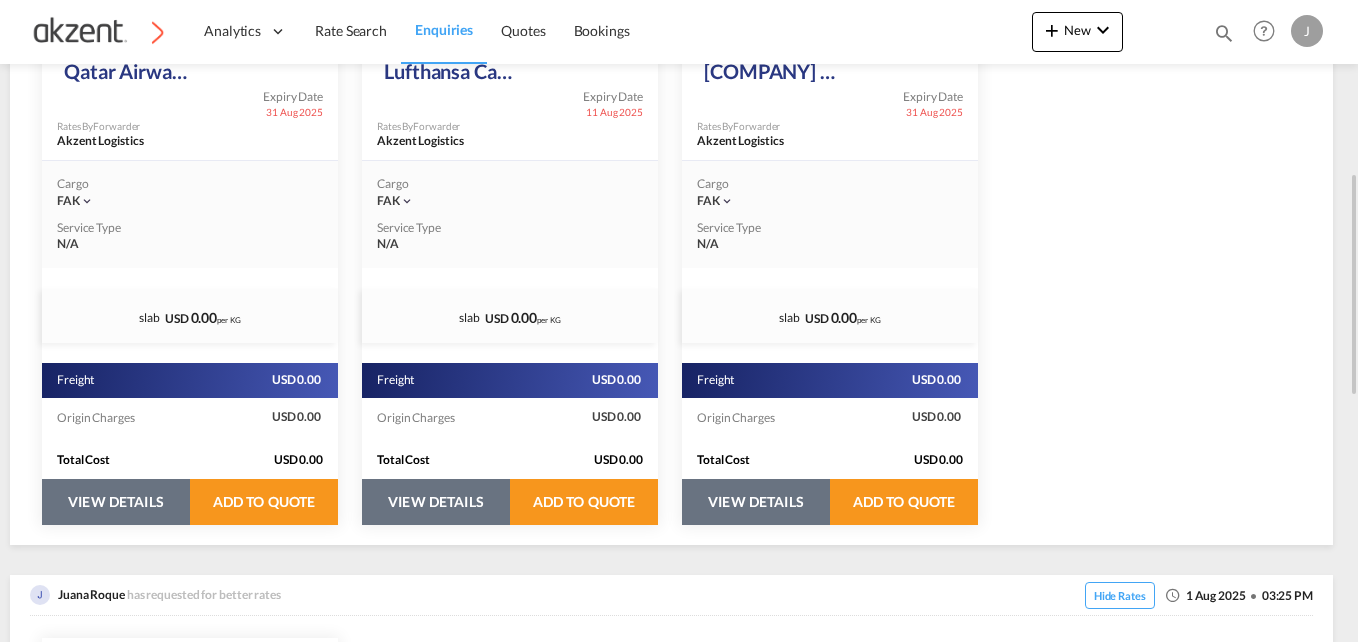 click on "VIEW DETAILS" at bounding box center [116, 502] 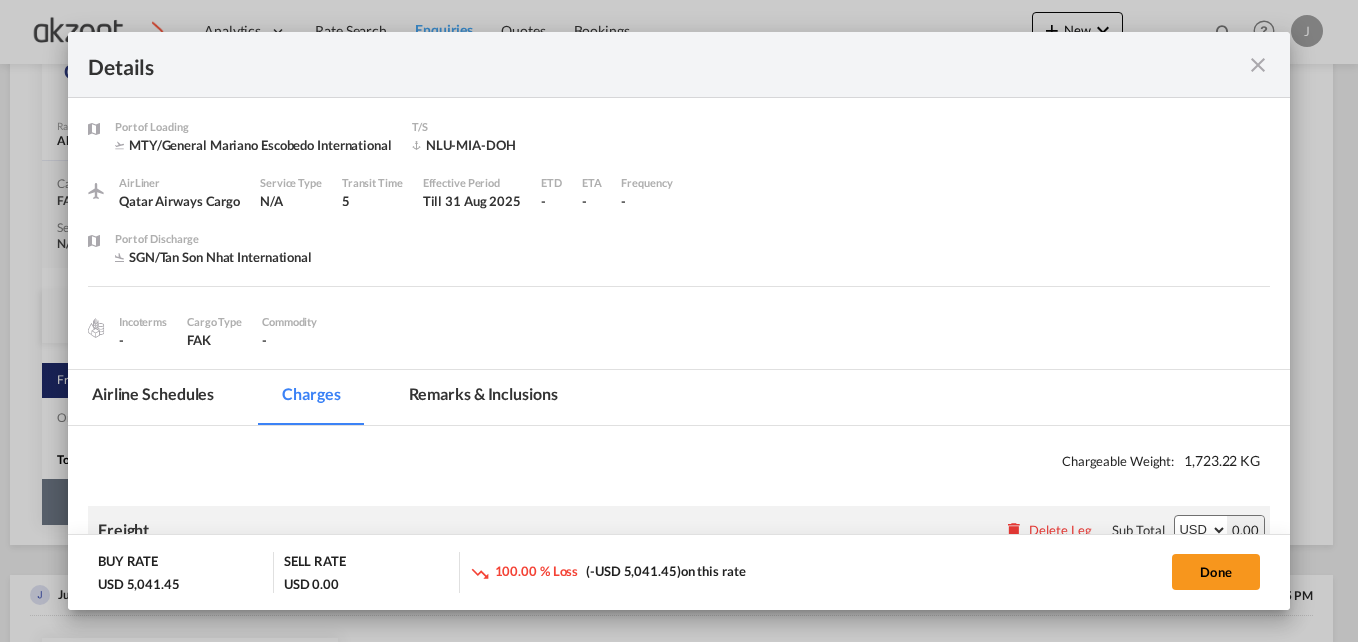 select on "chargeable_weight" 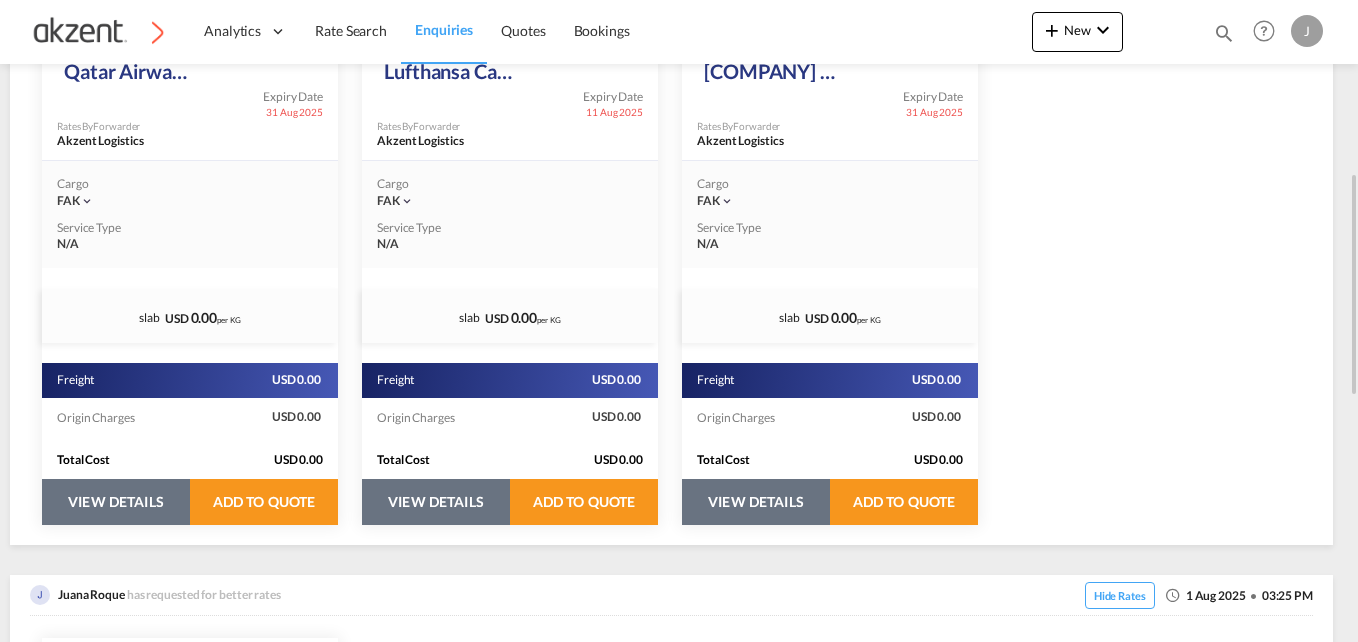 click on "VIEW DETAILS" at bounding box center (116, 502) 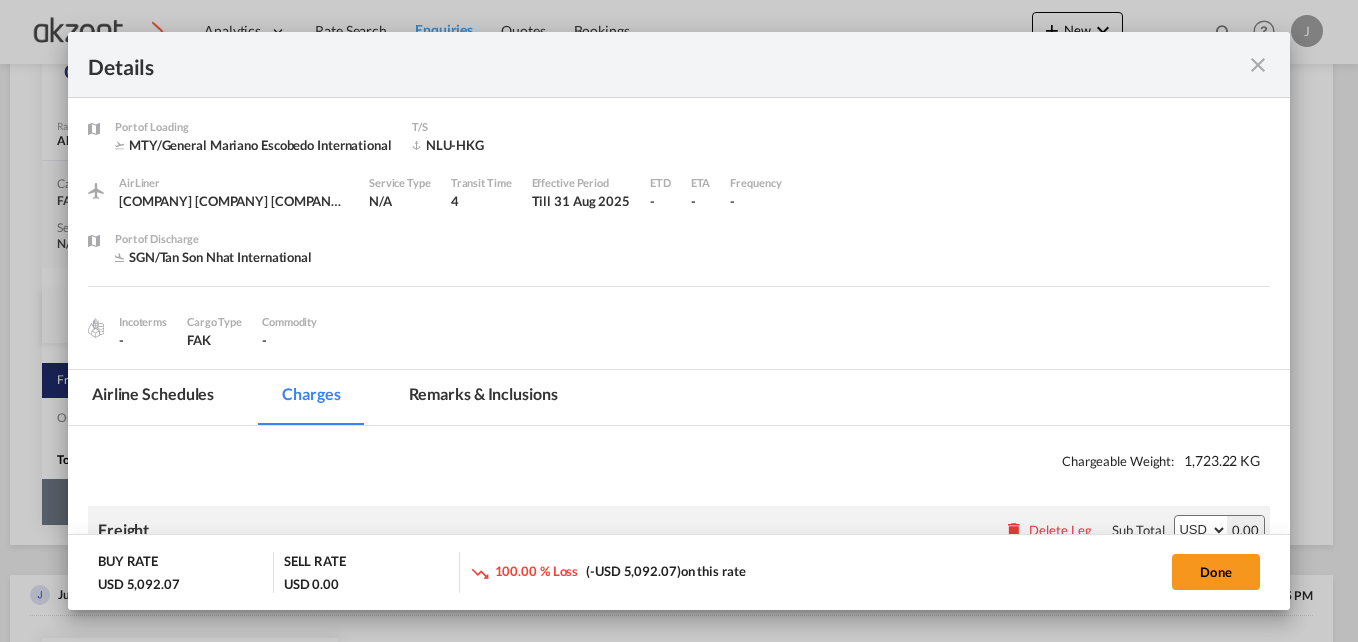 click at bounding box center (1258, 65) 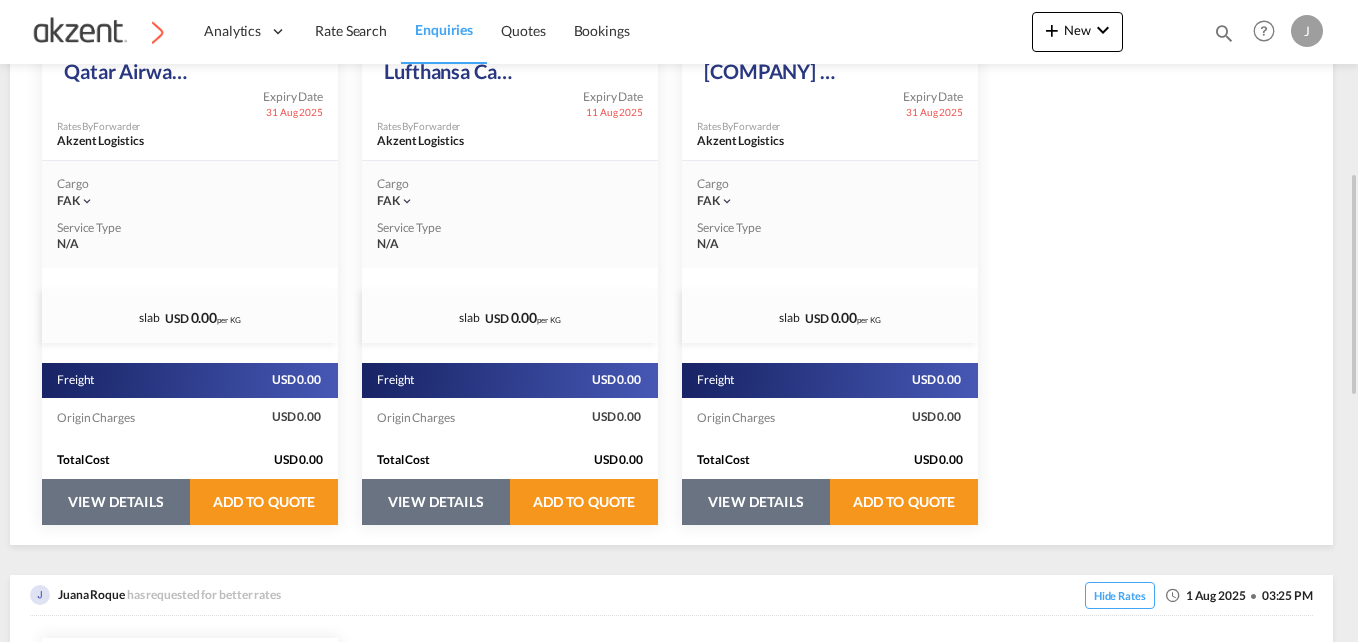 scroll, scrollTop: 400, scrollLeft: 0, axis: vertical 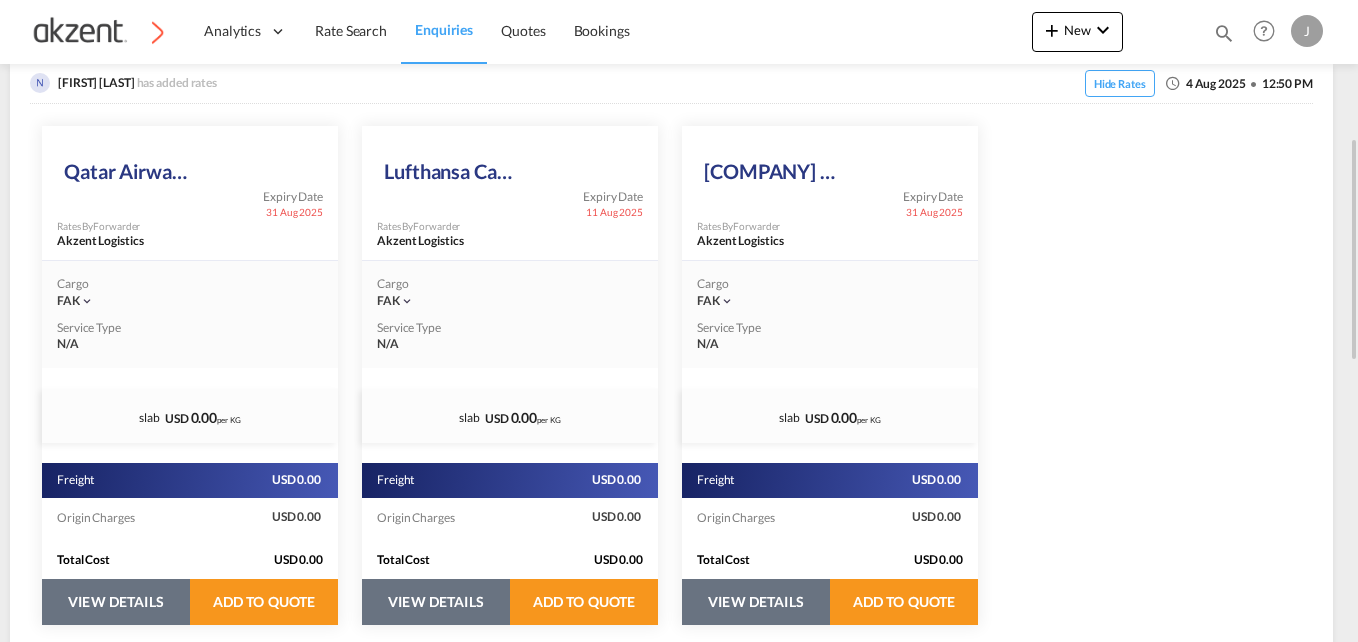 click on "VIEW DETAILS" at bounding box center [116, 602] 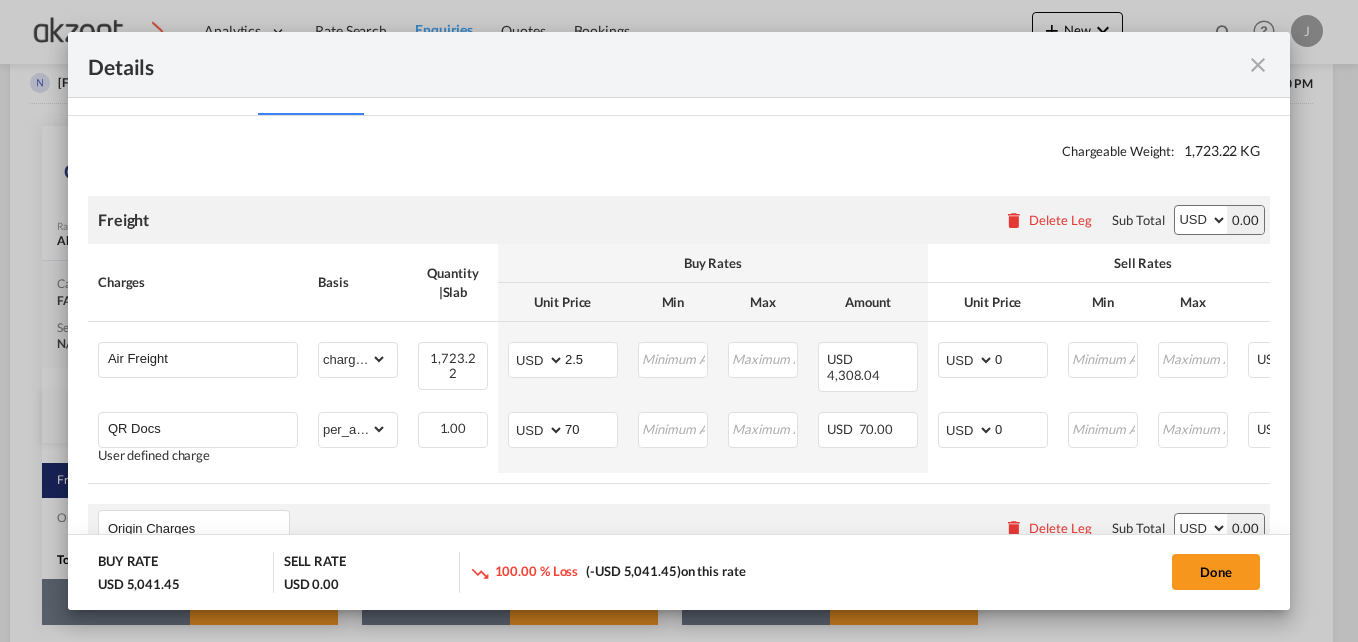 scroll, scrollTop: 410, scrollLeft: 0, axis: vertical 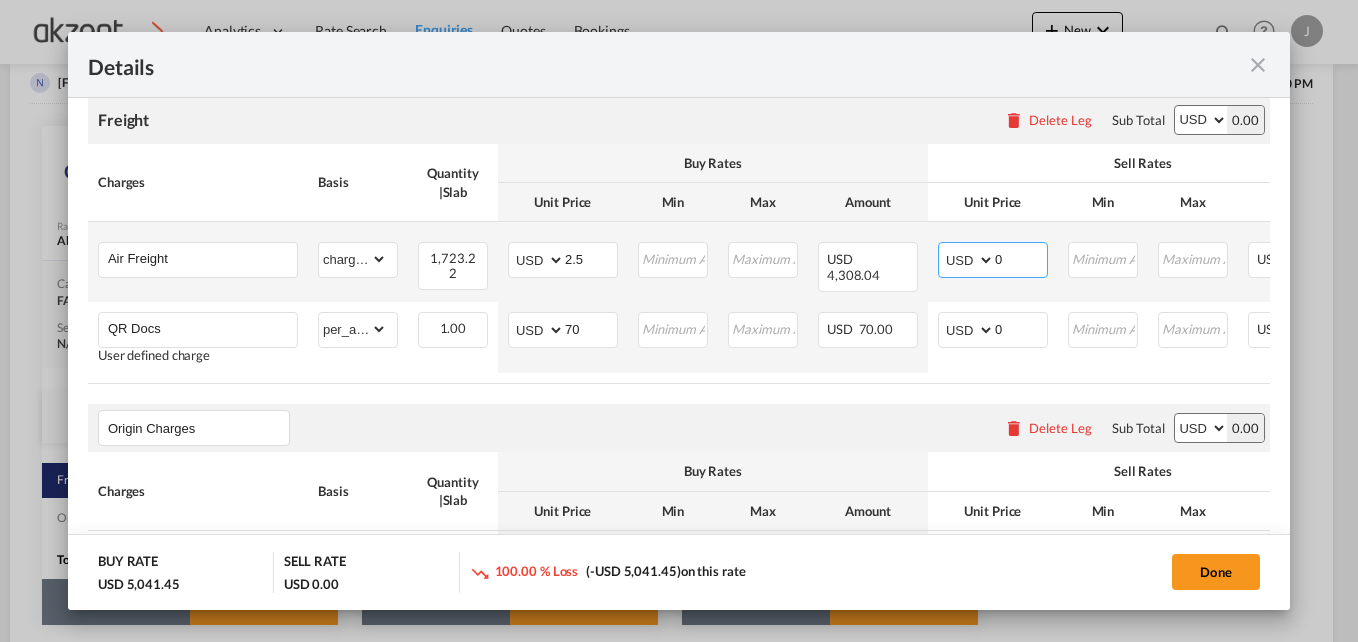 click on "0" at bounding box center (1021, 258) 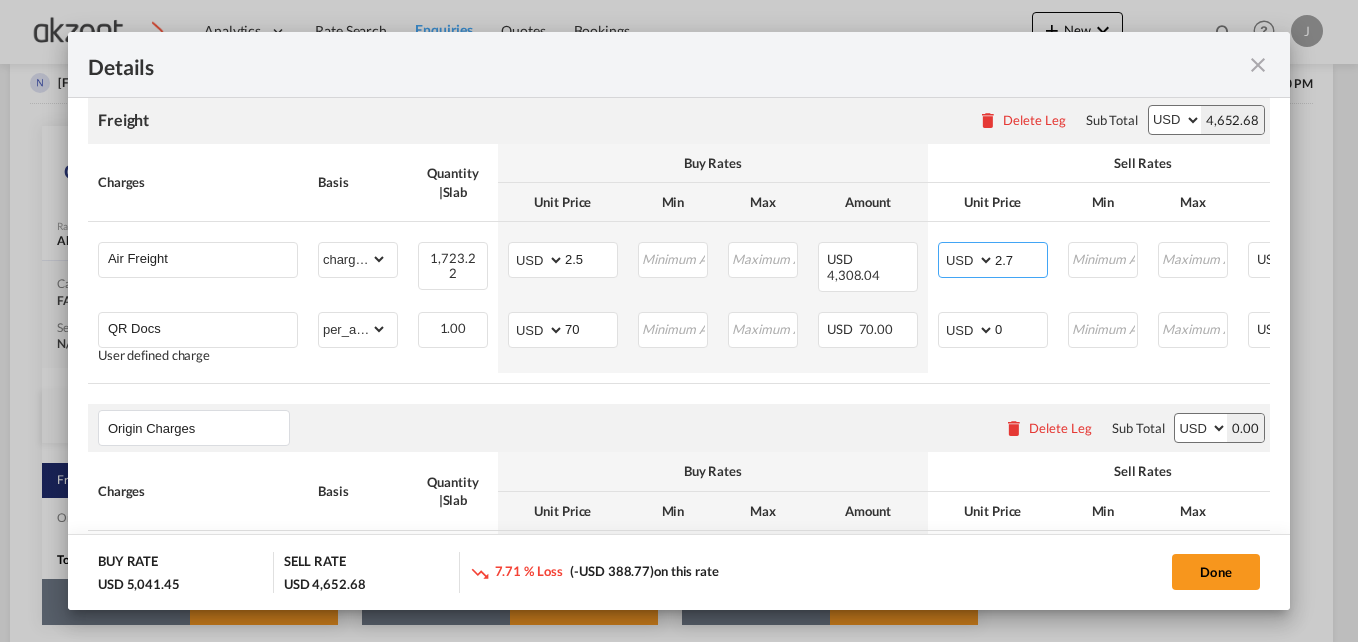 type on "2.7" 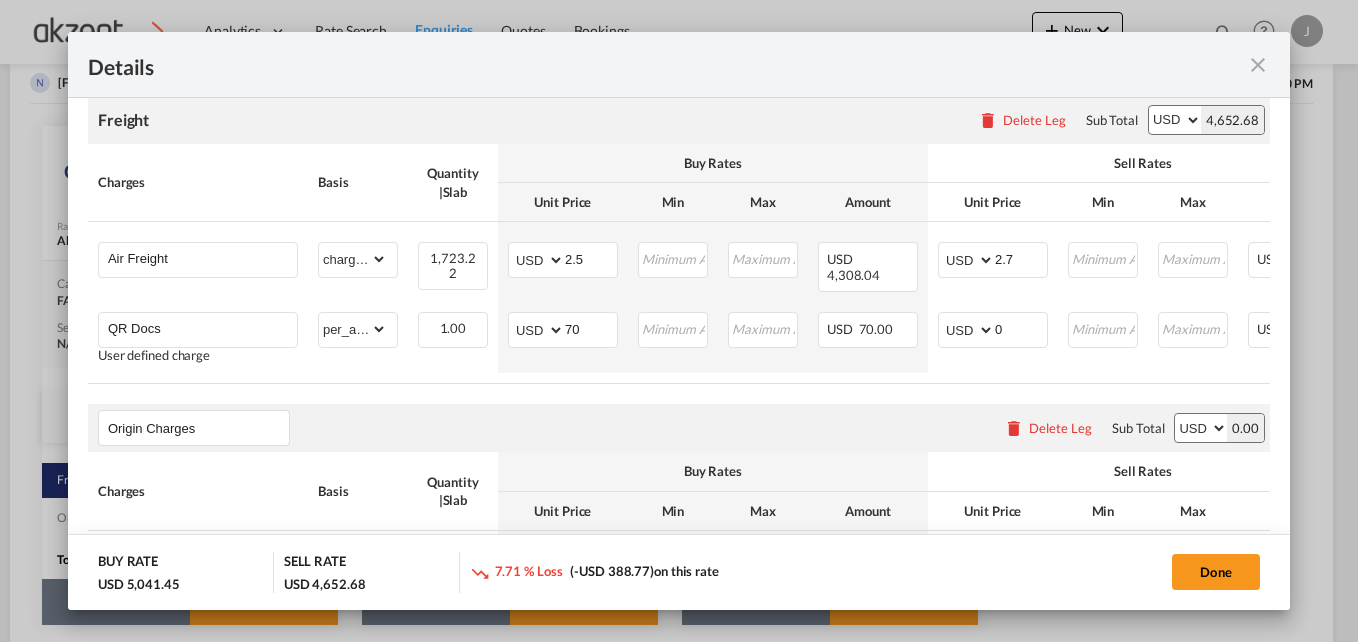 click on "Sell Rates" at bounding box center [1143, 163] 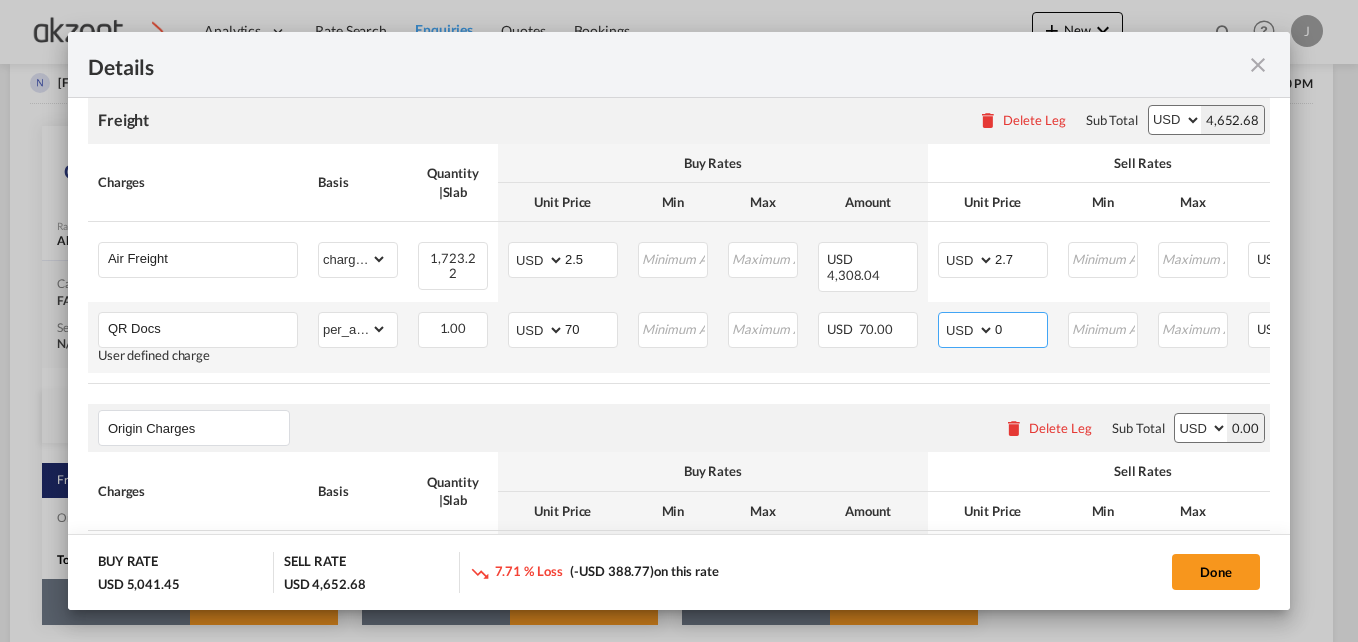 click on "0" at bounding box center (1021, 328) 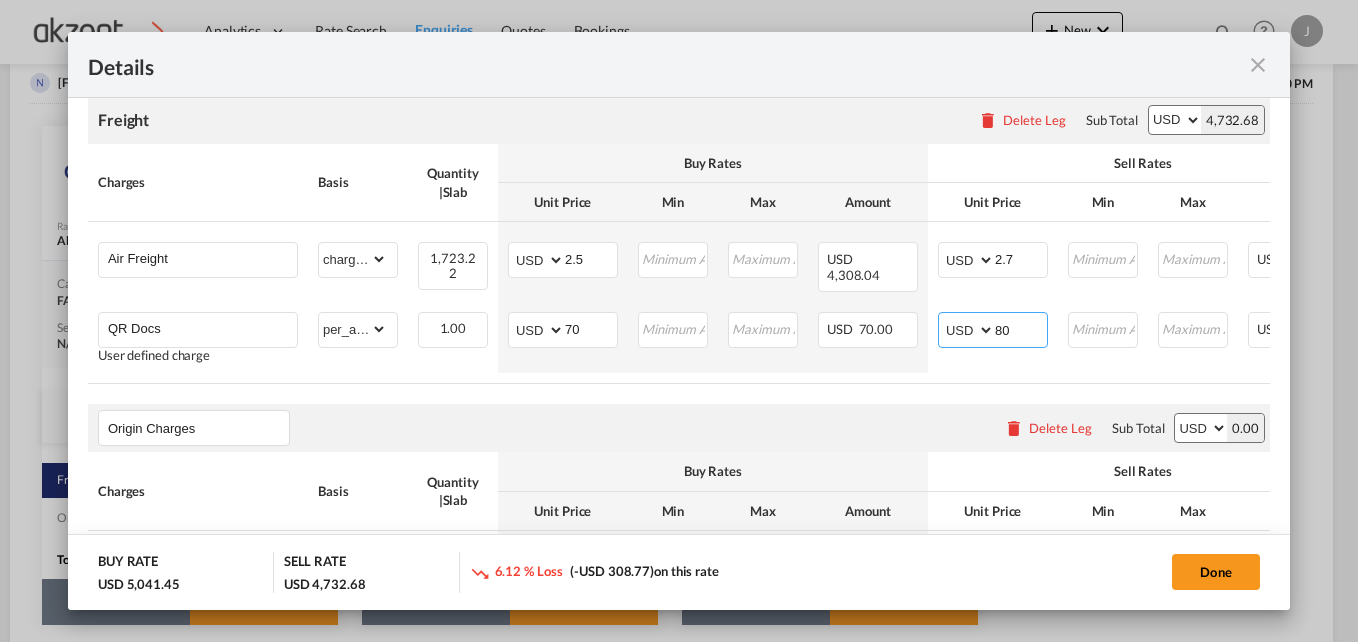 type on "80" 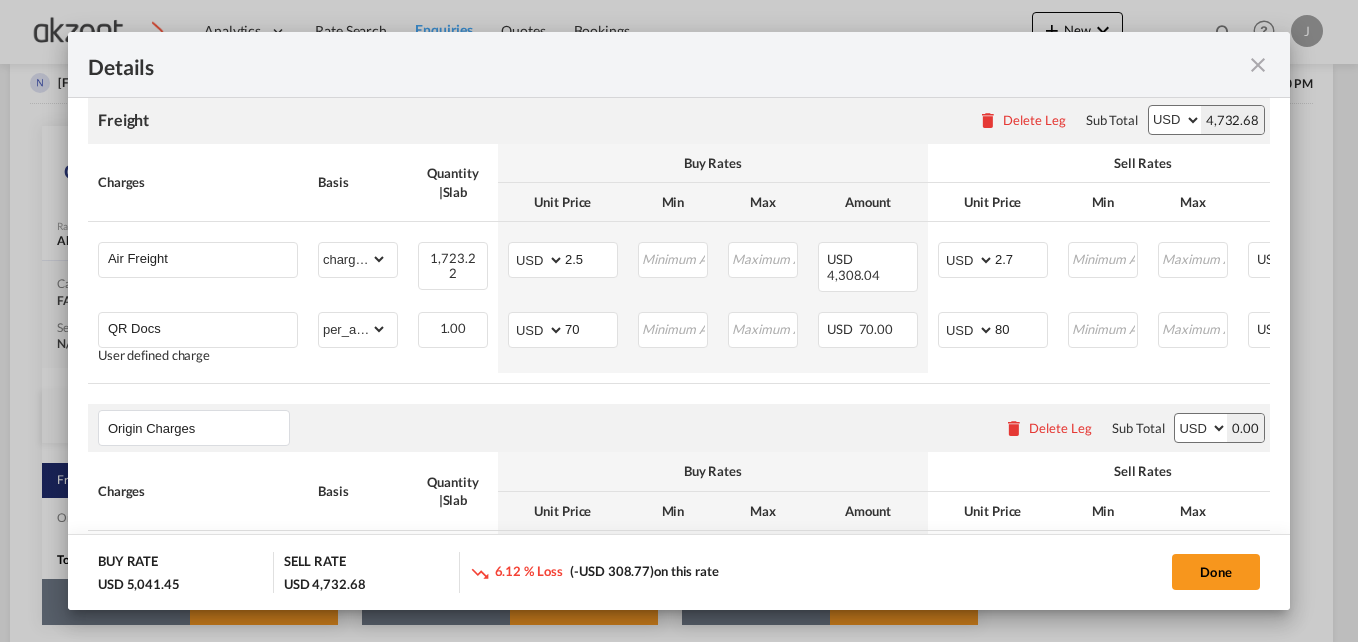 click on "Origin Charges                                                     Please enter leg name
Leg Name Already Exists Delete Leg Sub Total AED AFN ALL AMD ANG AOA ARS AUD AWG AZN BAM BBD BDT BGN BHD BIF BMD BND BOB BRL BSD BTN BWP BYN BZD CAD CDF CHF CLP CNY COP CRC CUC CUP CVE CZK DJF DKK DOP DZD EGP ERN ETB EUR FJD FKP FOK GBP GEL GGP GHS GIP GMD GNF GTQ GYD HKD HNL HRK HTG HUF IDR ILS IMP INR IQD IRR ISK JMD JOD JPY KES KGS KHR KID KMF KRW KWD KYD KZT LAK LBP LKR LRD LSL LYD MAD MDL MGA MKD MMK MNT MOP MRU MUR MVR MWK MXN MYR MZN NAD NGN NIO NOK NPR NZD OMR PAB PEN PGK PHP PKR PLN PYG QAR RON RSD RUB RWF SAR SBD SCR SDG SEK SGD SHP SLL SOS SRD SSP STN SYP SZL THB TJS TMT TND TOP TRY TTD TVD TWD TZS UAH UGX USD UYU UZS VES VND VUV WST XAF XCD XDR XOF XPF YER ZAR ZMW 0.00" at bounding box center (679, 428) 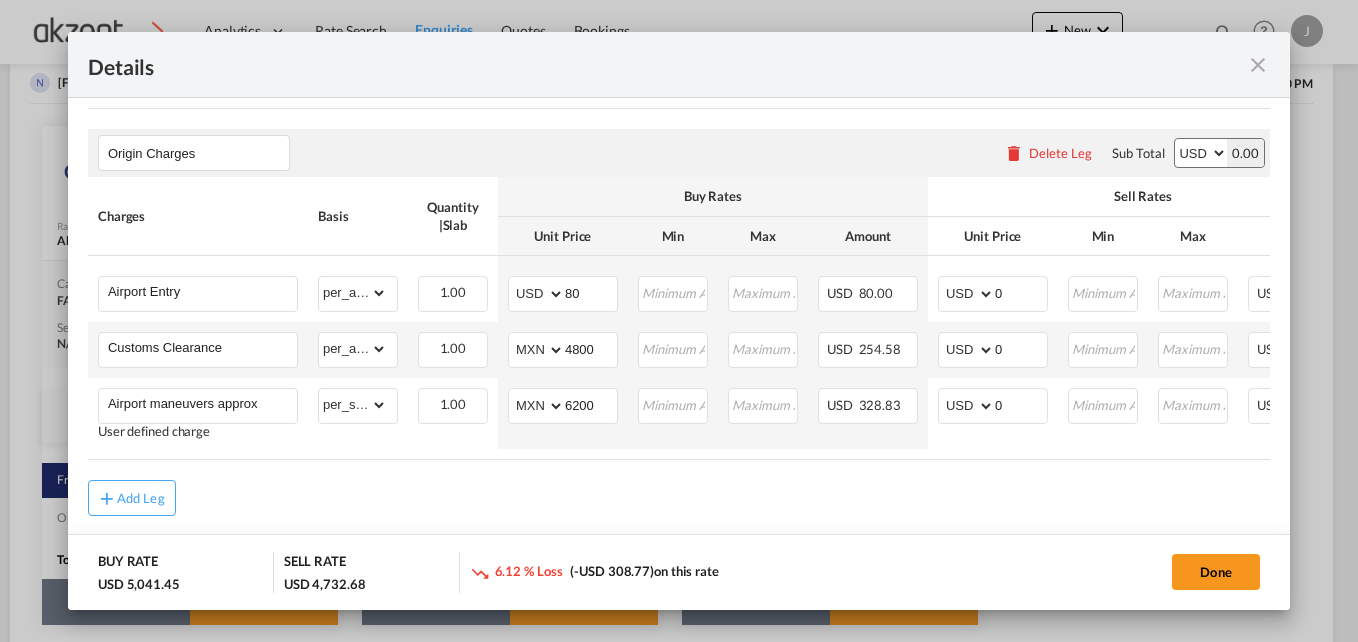 scroll, scrollTop: 703, scrollLeft: 0, axis: vertical 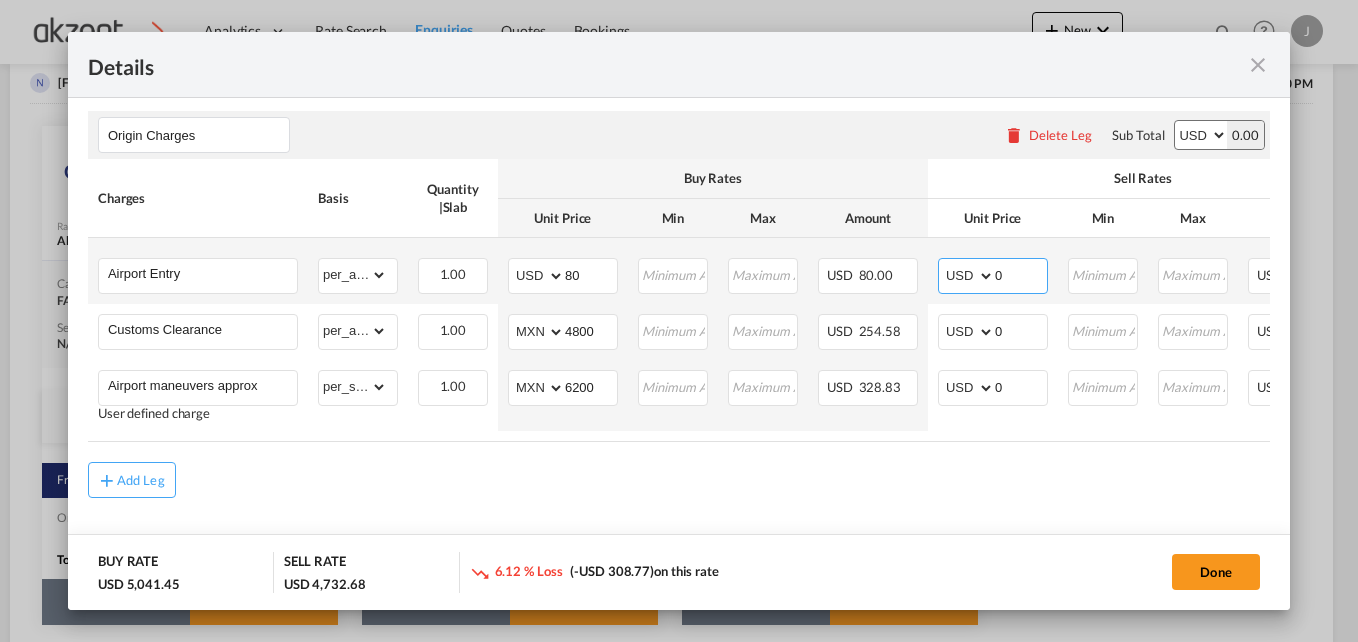 click on "0" at bounding box center (1021, 274) 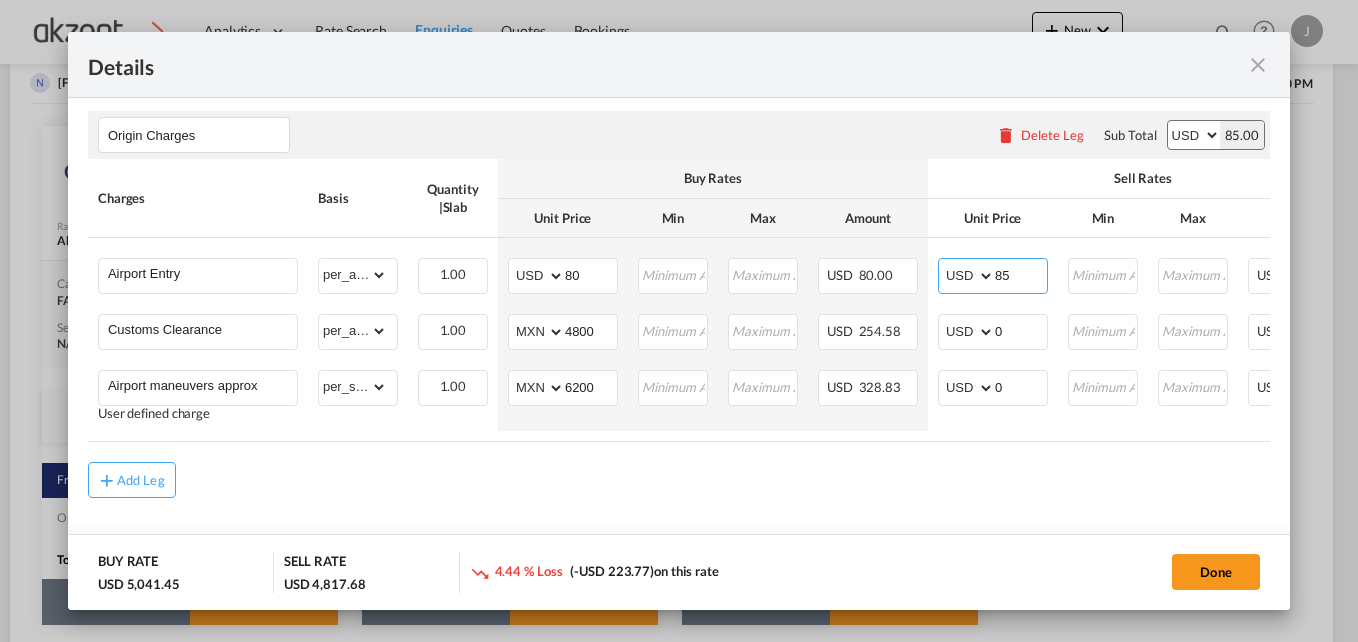 type on "85" 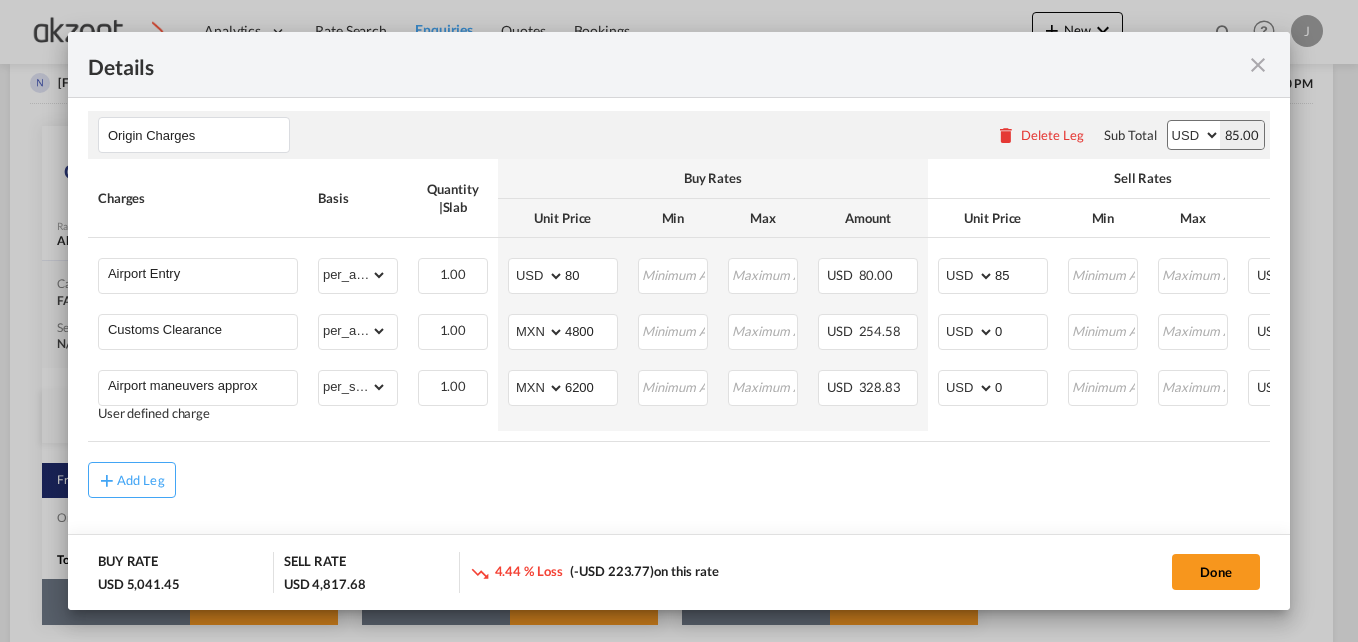 click on "Add Leg" at bounding box center (679, 480) 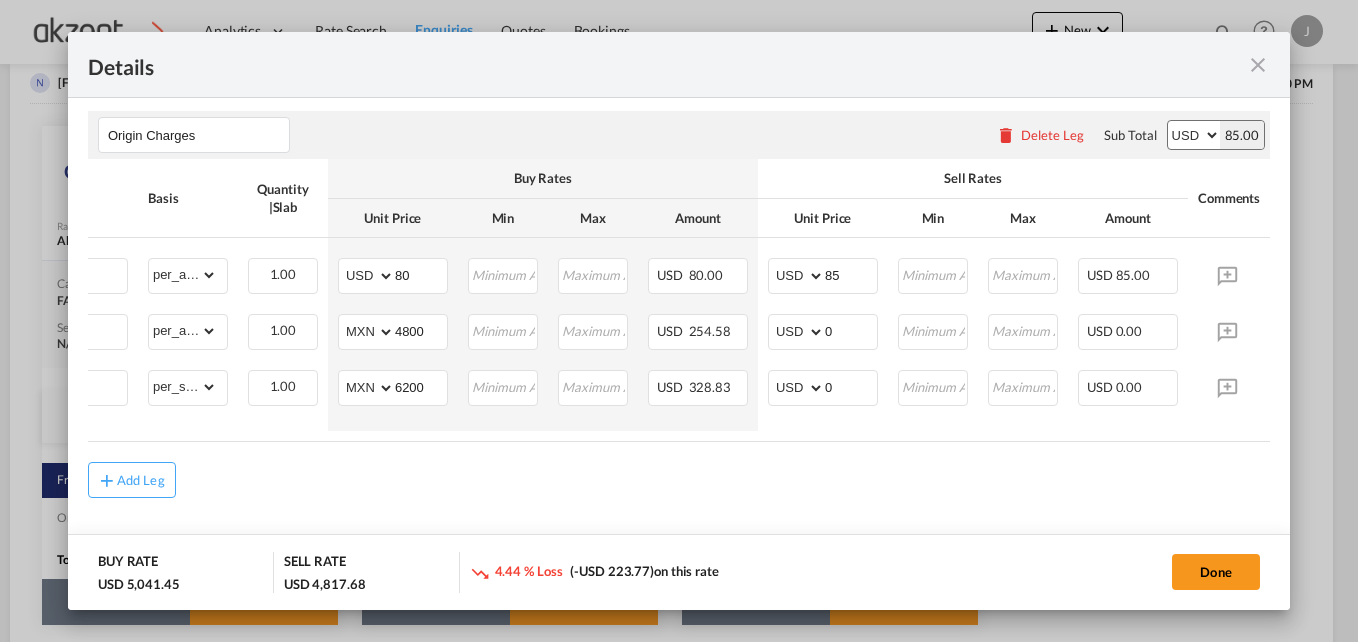 scroll, scrollTop: 0, scrollLeft: 199, axis: horizontal 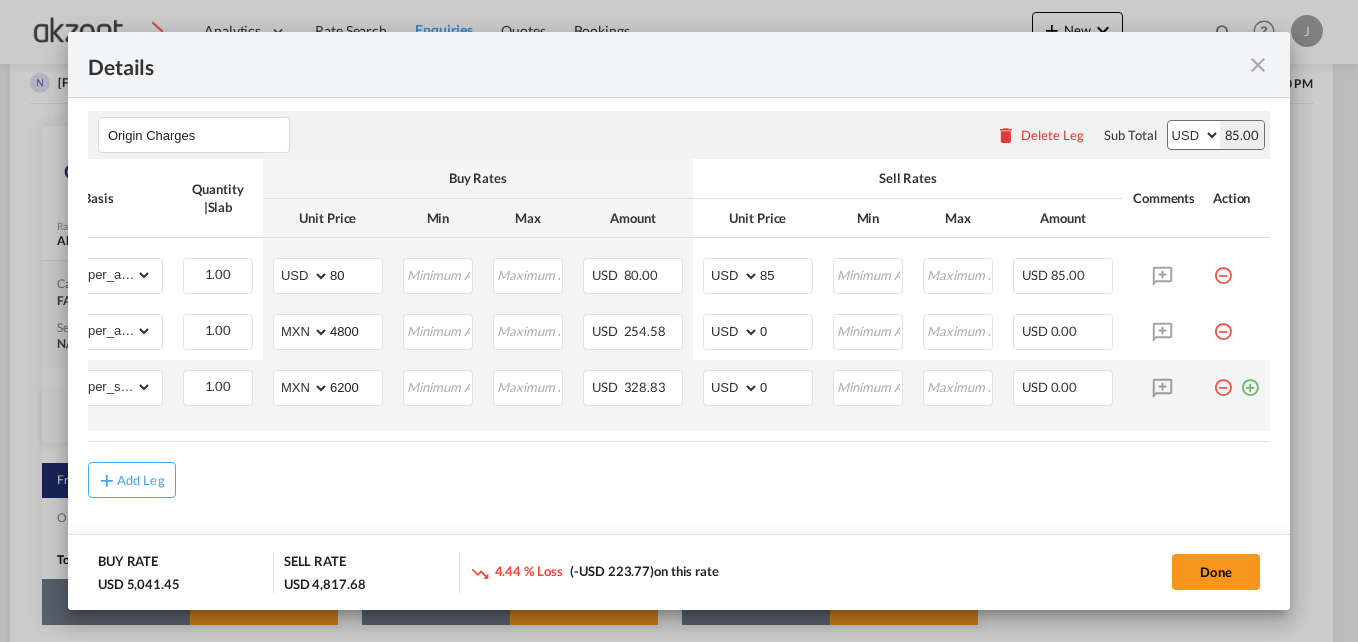 click at bounding box center [1223, 380] 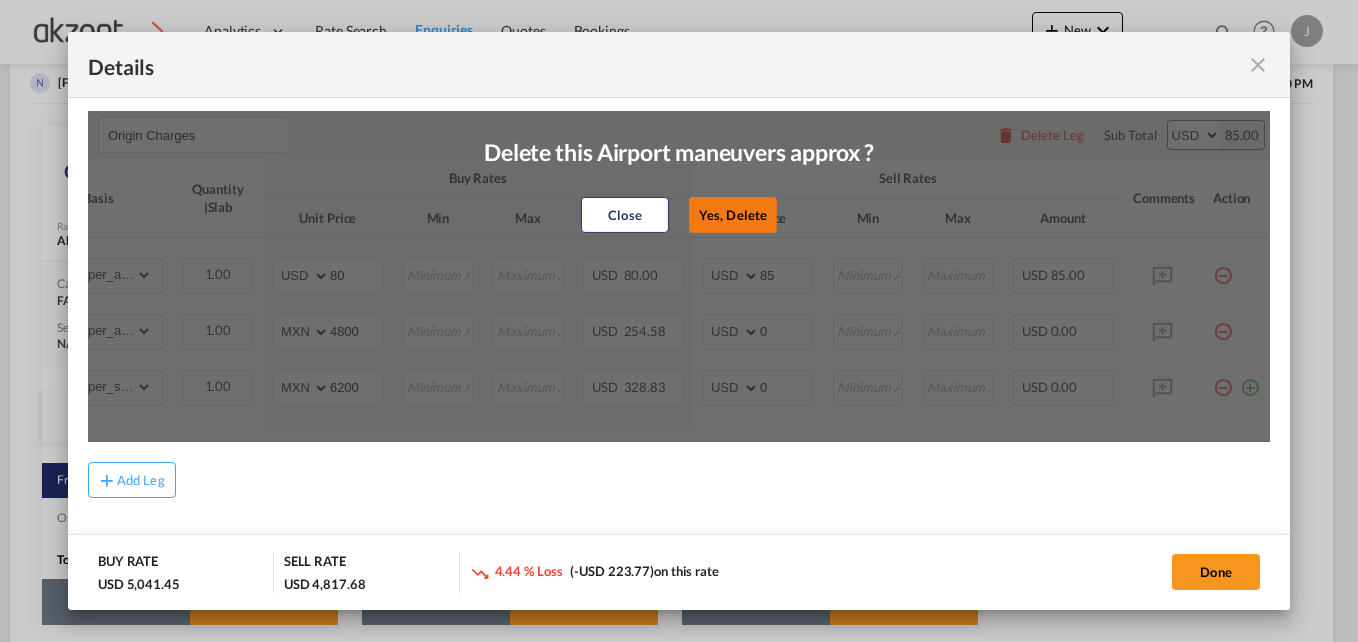 click on "Yes, Delete" at bounding box center (733, 215) 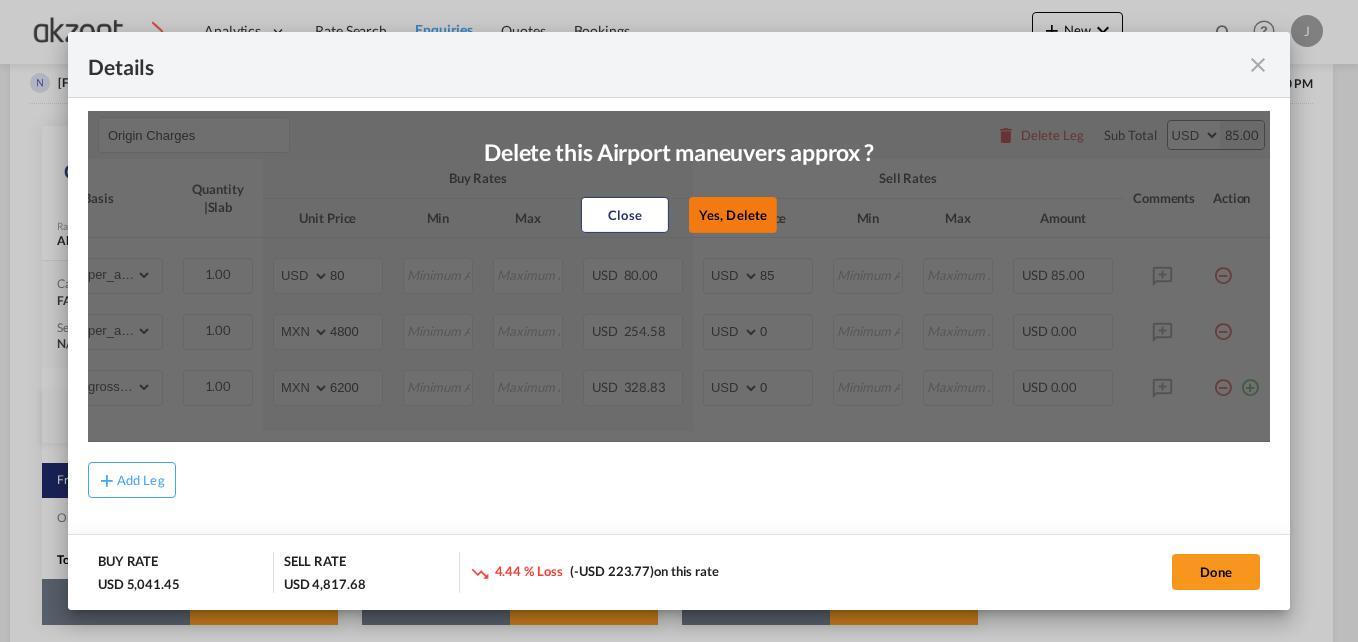 scroll, scrollTop: 632, scrollLeft: 0, axis: vertical 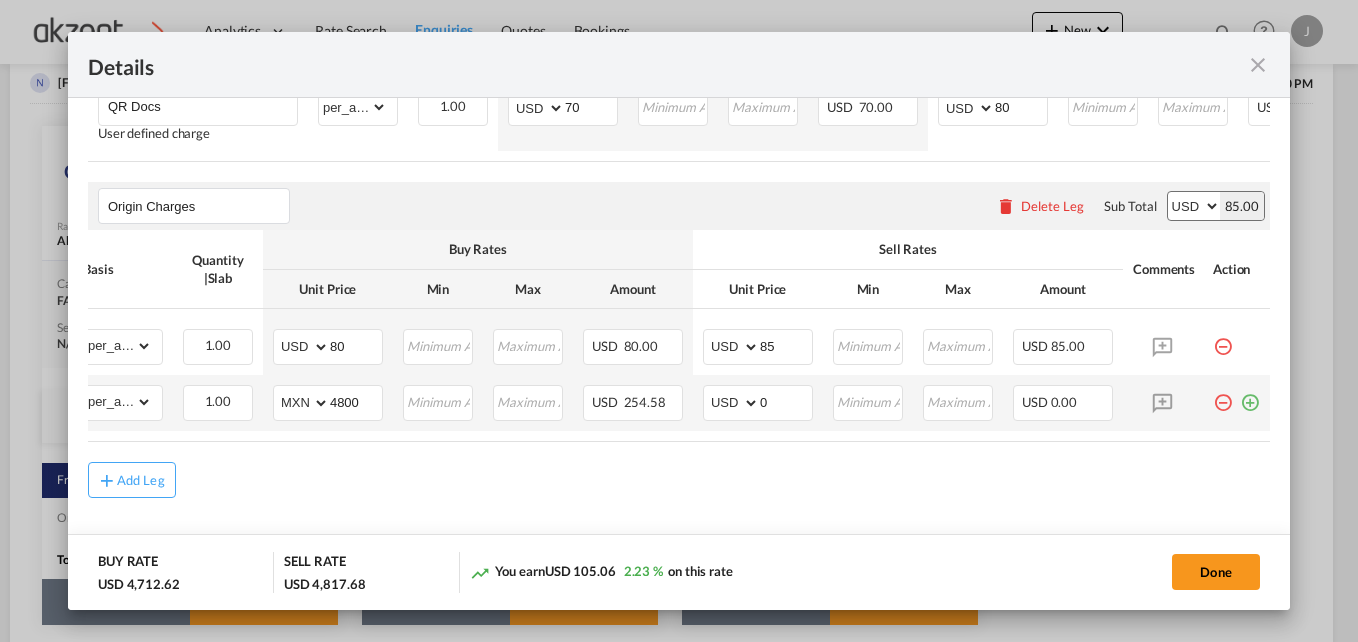click at bounding box center (1223, 395) 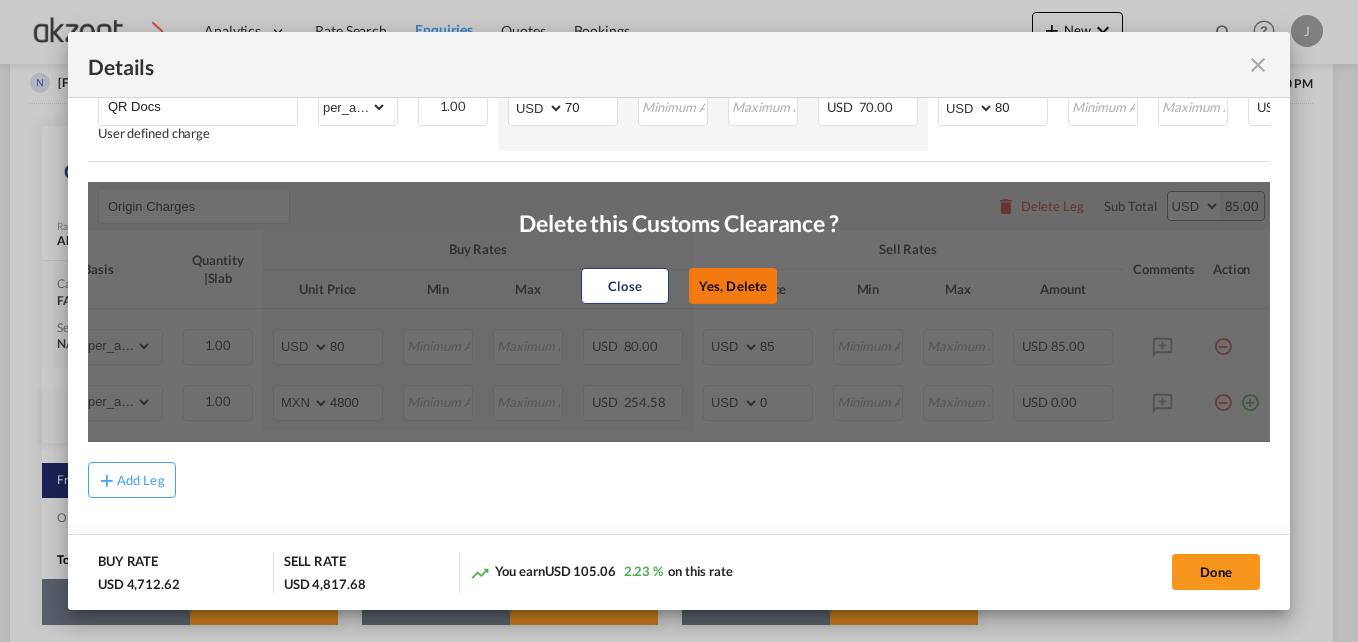 click on "Yes, Delete" at bounding box center [733, 286] 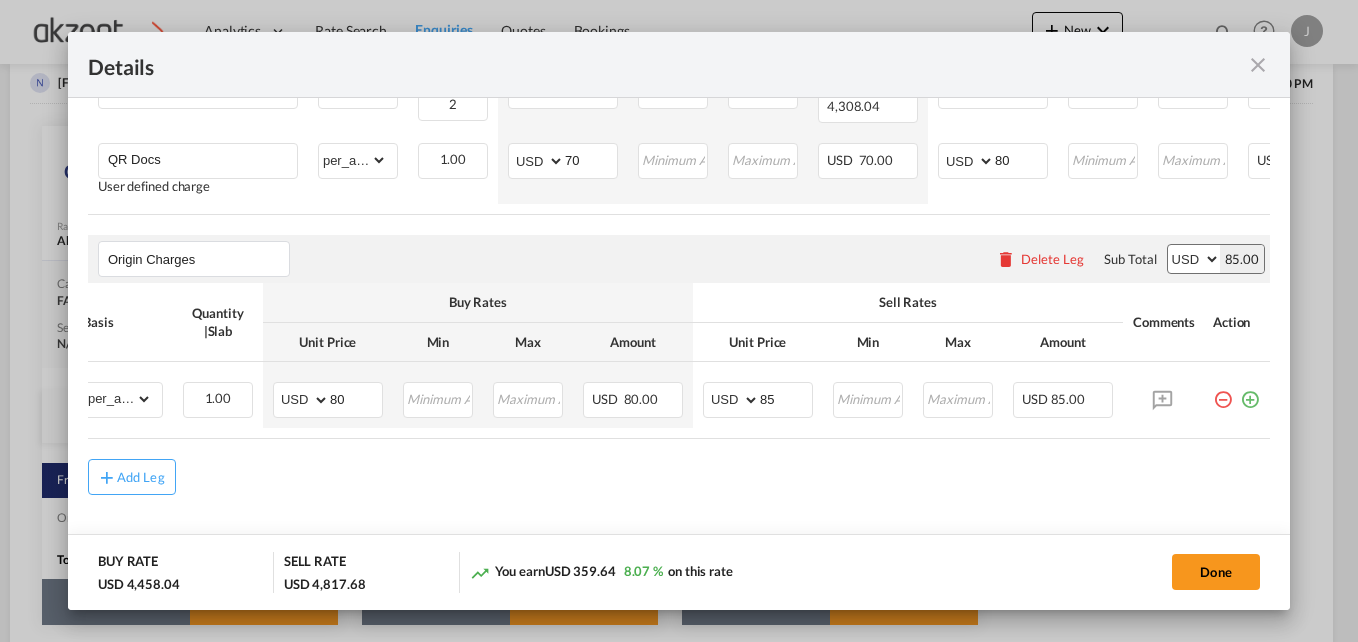 scroll, scrollTop: 576, scrollLeft: 0, axis: vertical 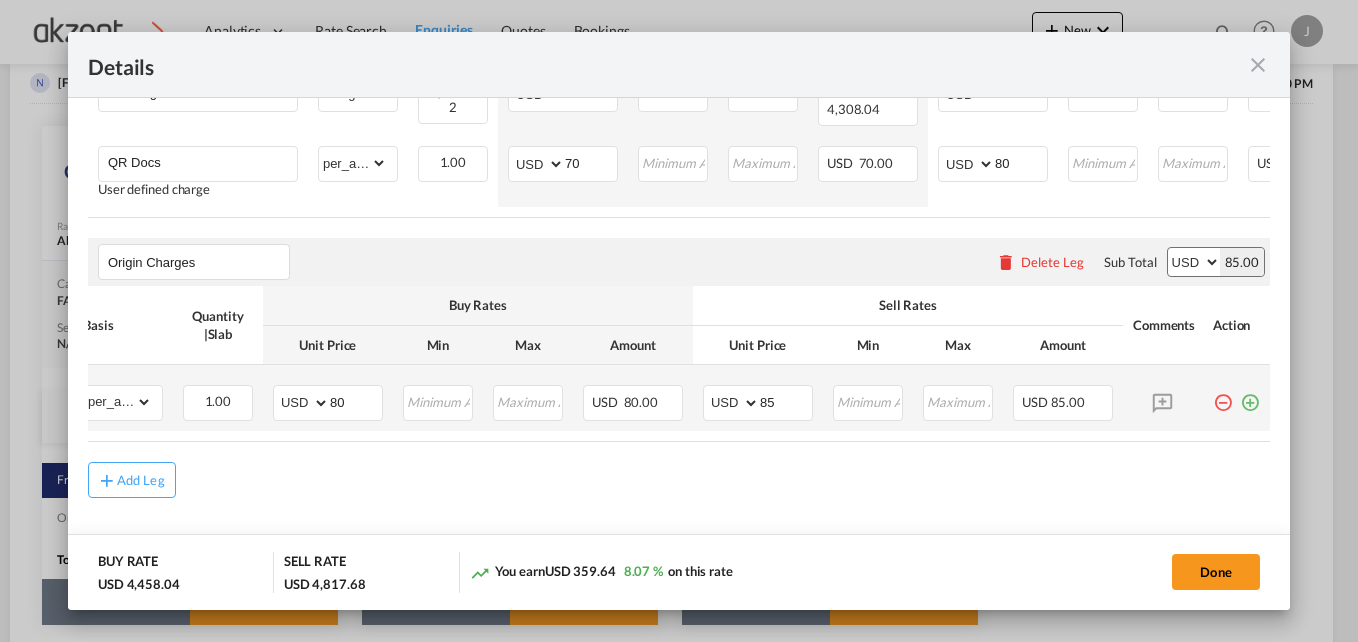 click at bounding box center [1250, 395] 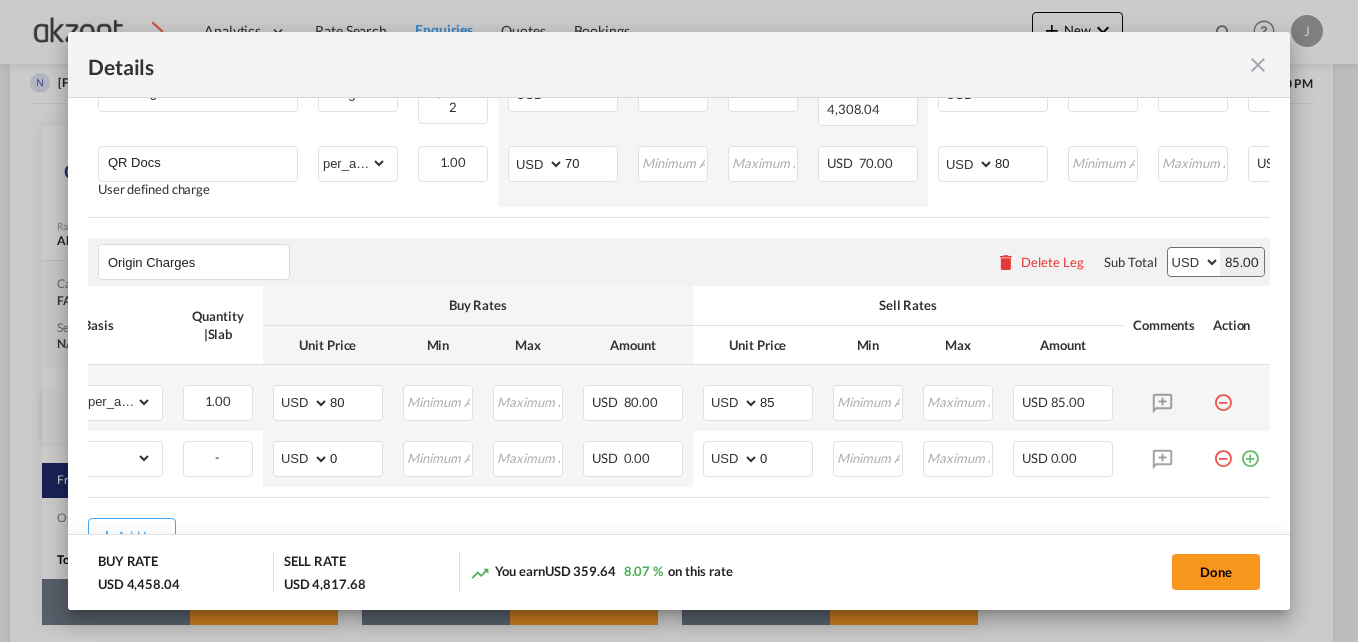 scroll, scrollTop: 632, scrollLeft: 0, axis: vertical 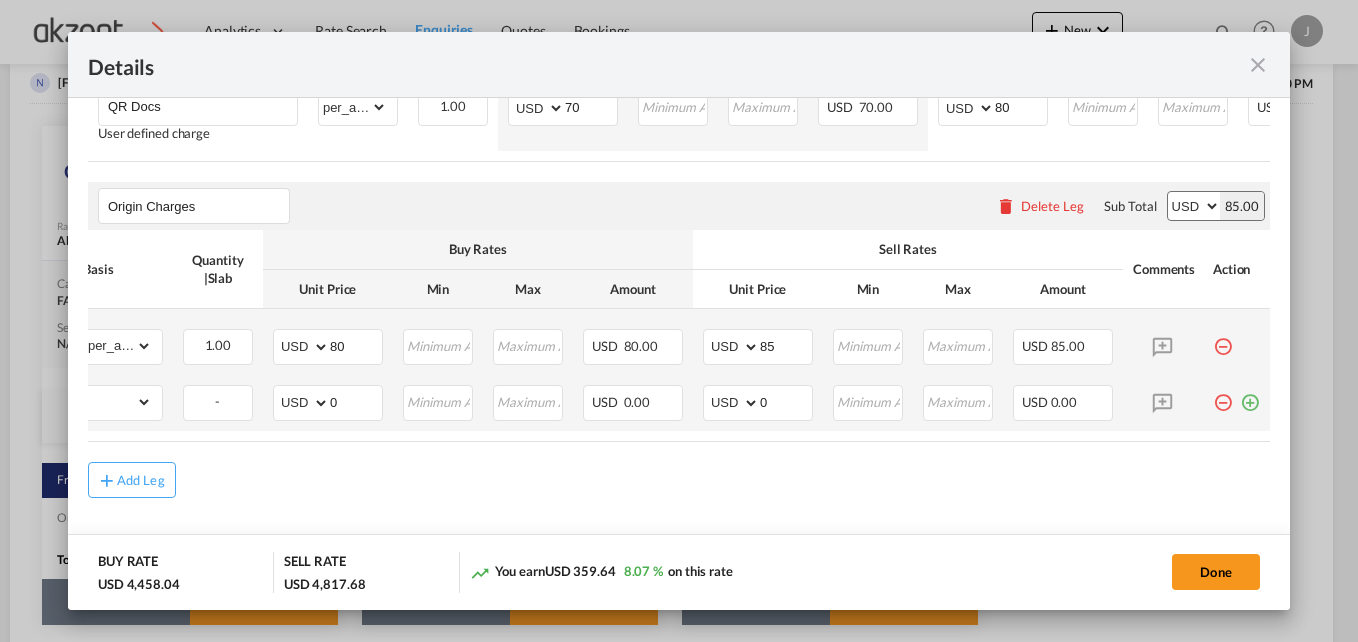 click at bounding box center [1250, 395] 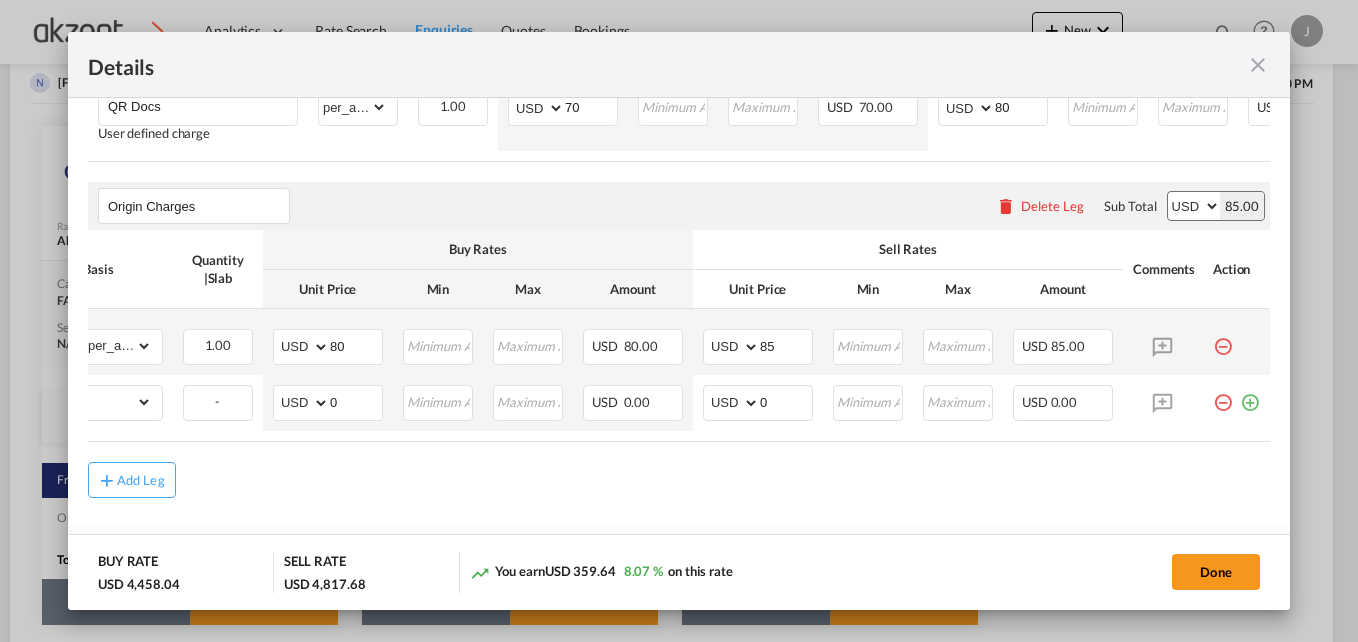 scroll, scrollTop: 0, scrollLeft: 0, axis: both 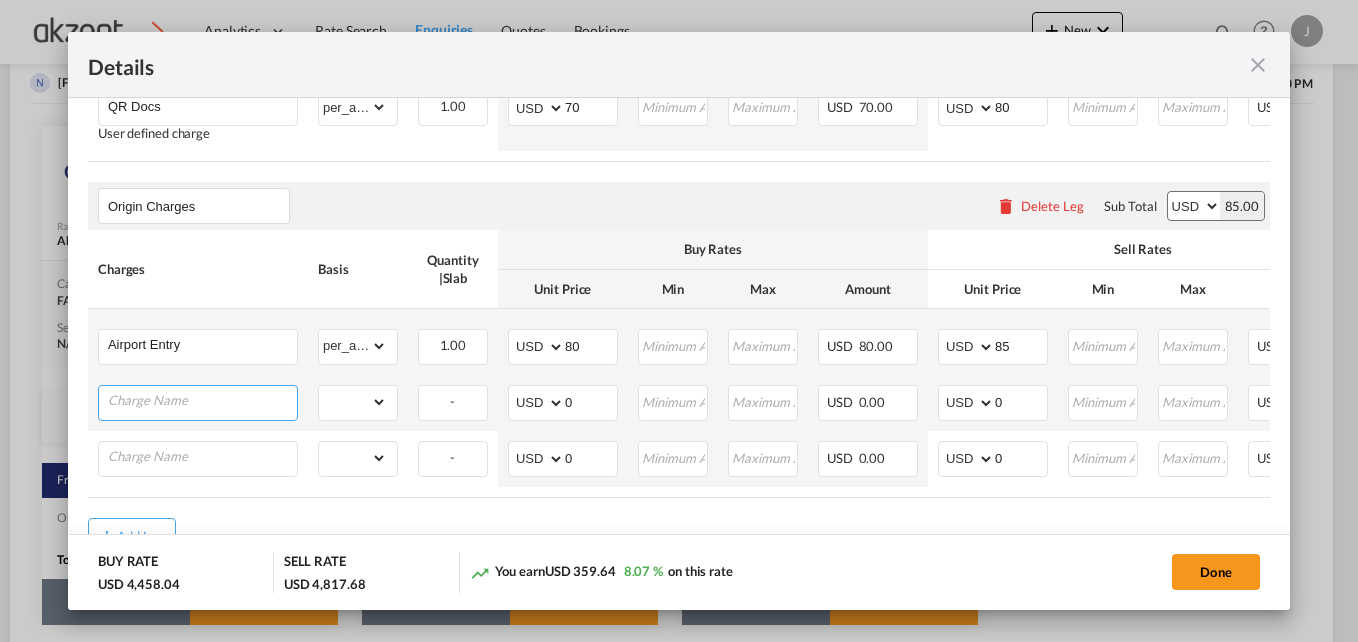 click at bounding box center [202, 401] 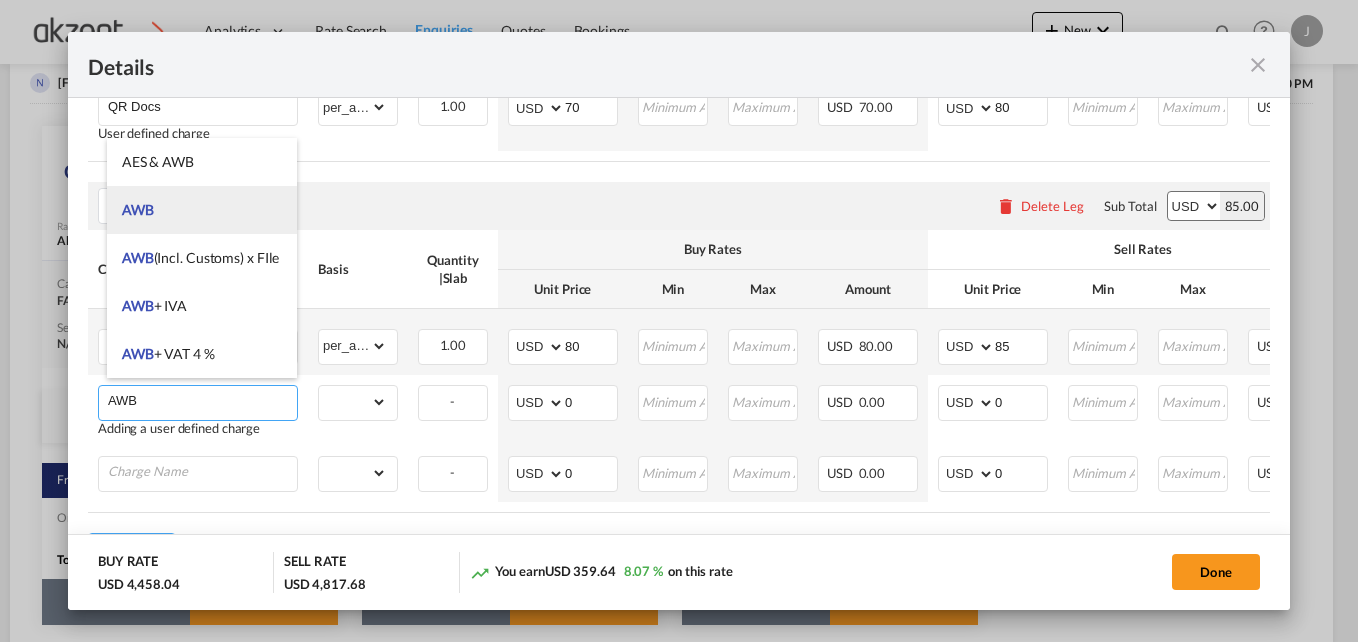 type on "AWB" 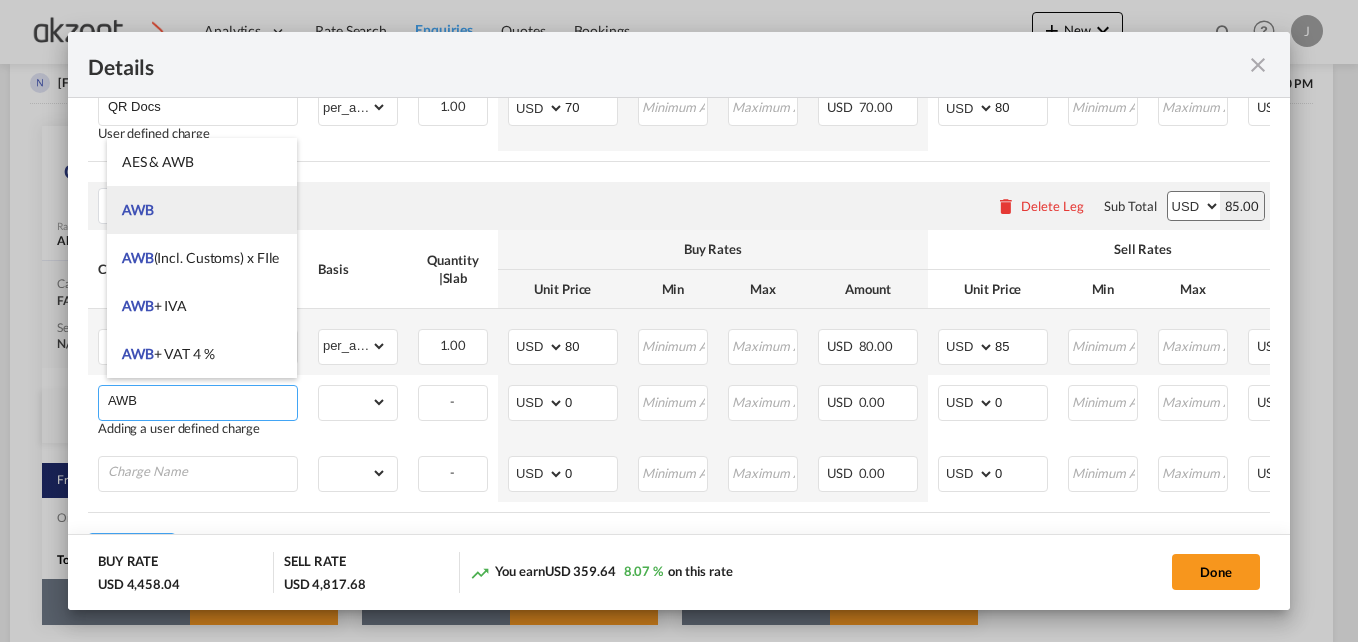 click on "AWB" at bounding box center [202, 210] 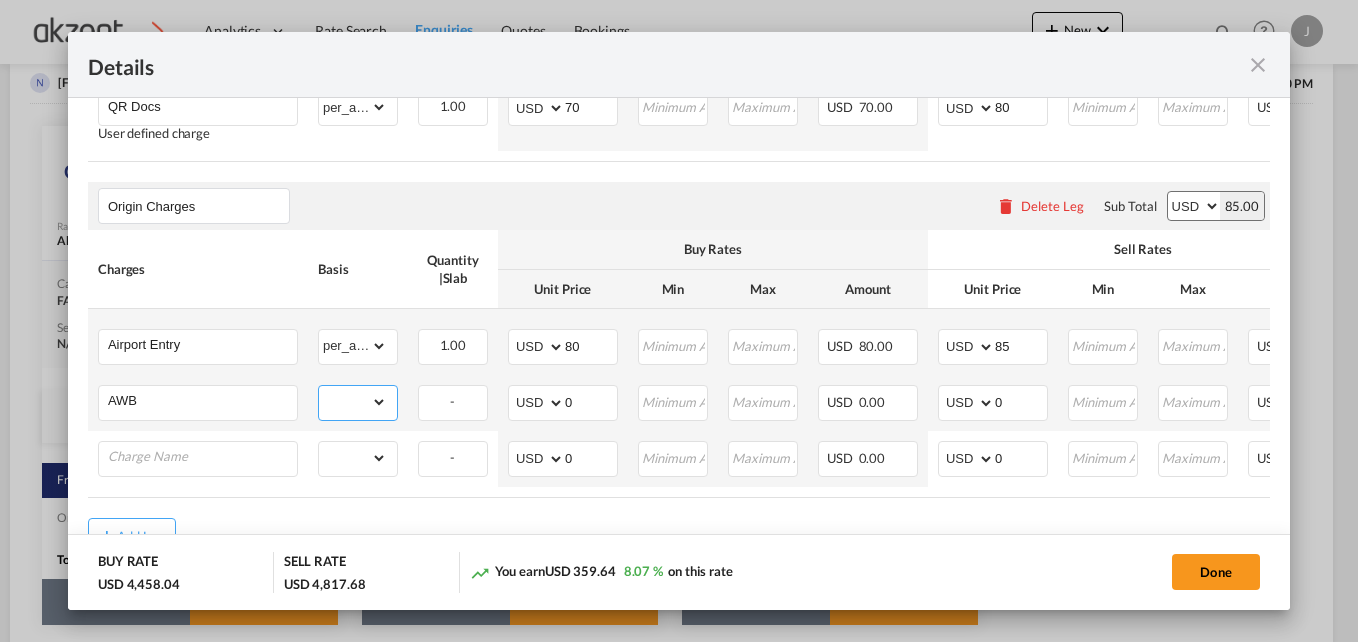 click on "gross_weight
volumetric_weight
per_shipment
per_bl
per_km
per_hawb
per_kg
per_pallet
per_carton
flat
chargeable_weight
per_ton
per_cbm
per_hbl
per_w/m
per_awb
per_sbl
per shipping bill
per_quintal
per_lbs
per_vehicle
per_shift
per_invoice
per_package
per_day
per_revalidation
% on freight total
per_declaration
per_document
per clearance" at bounding box center (353, 402) 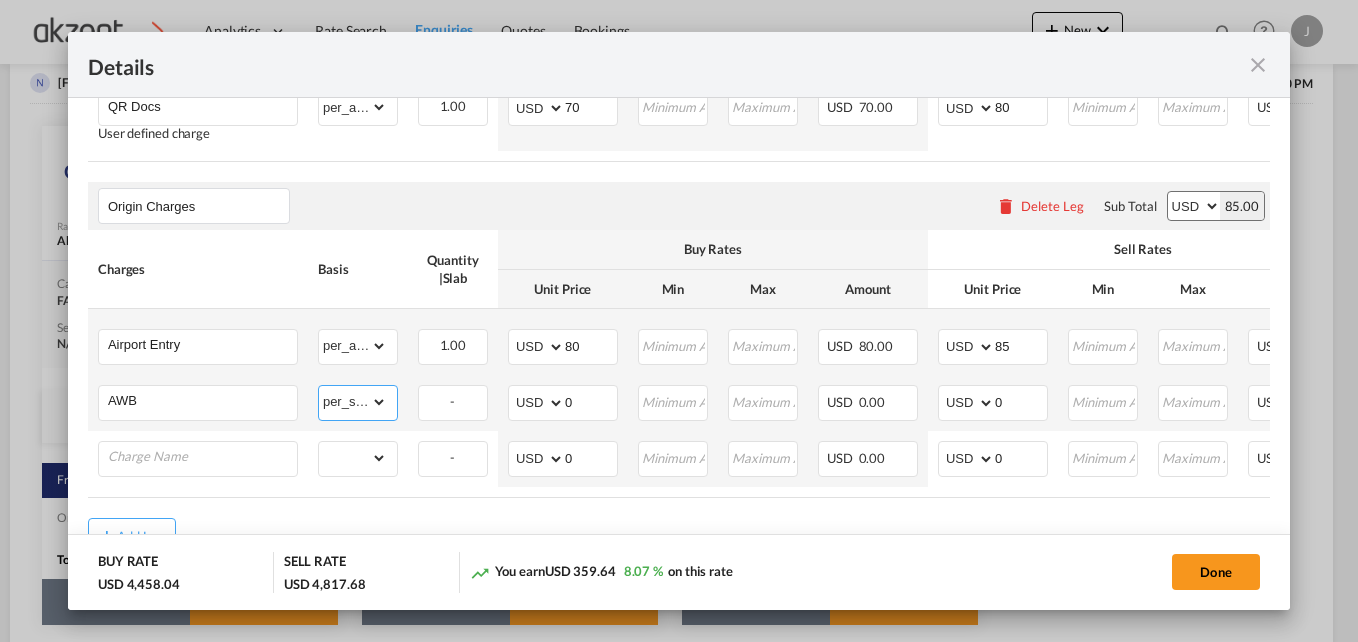 click on "gross_weight
volumetric_weight
per_shipment
per_bl
per_km
per_hawb
per_kg
per_pallet
per_carton
flat
chargeable_weight
per_ton
per_cbm
per_hbl
per_w/m
per_awb
per_sbl
per shipping bill
per_quintal
per_lbs
per_vehicle
per_shift
per_invoice
per_package
per_day
per_revalidation
% on freight total
per_declaration
per_document
per clearance" at bounding box center [353, 402] 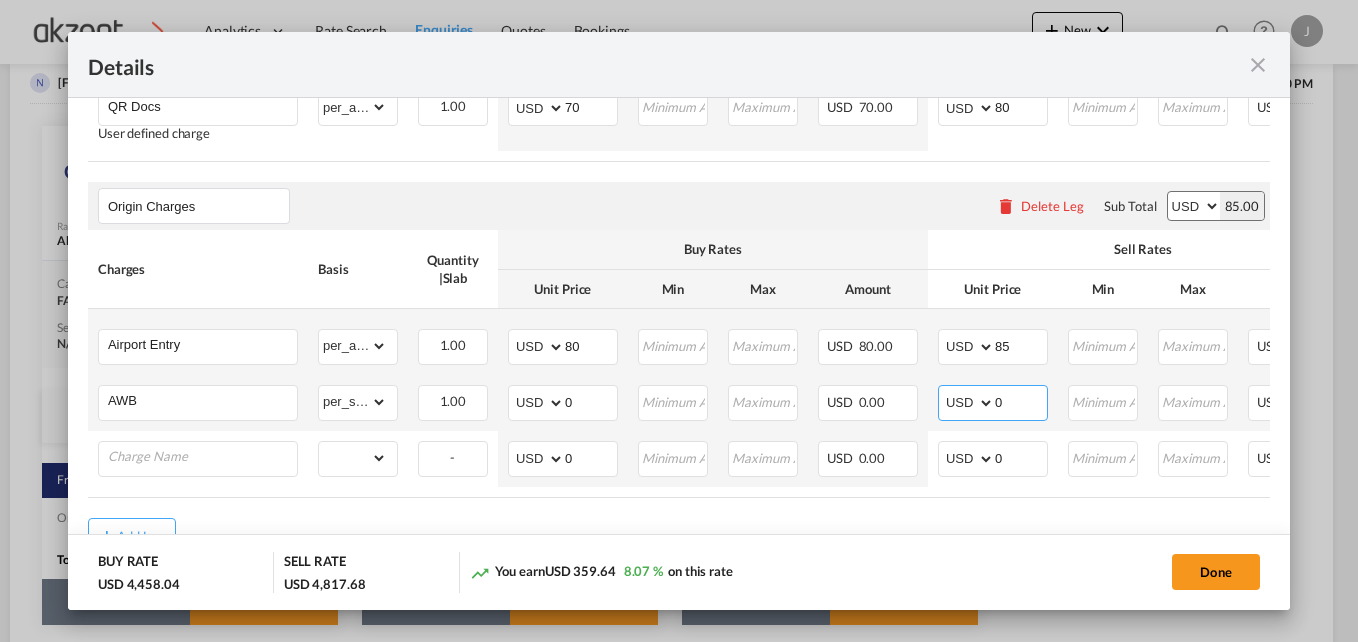 click on "0" at bounding box center [1021, 401] 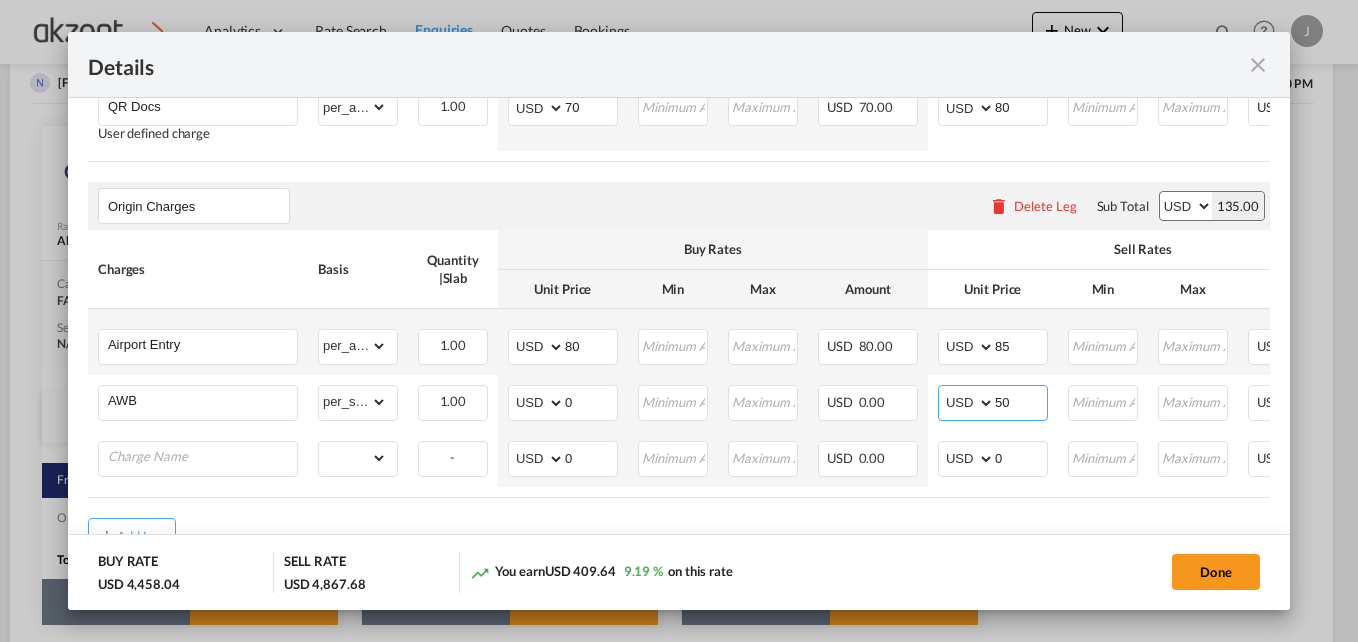 type on "50" 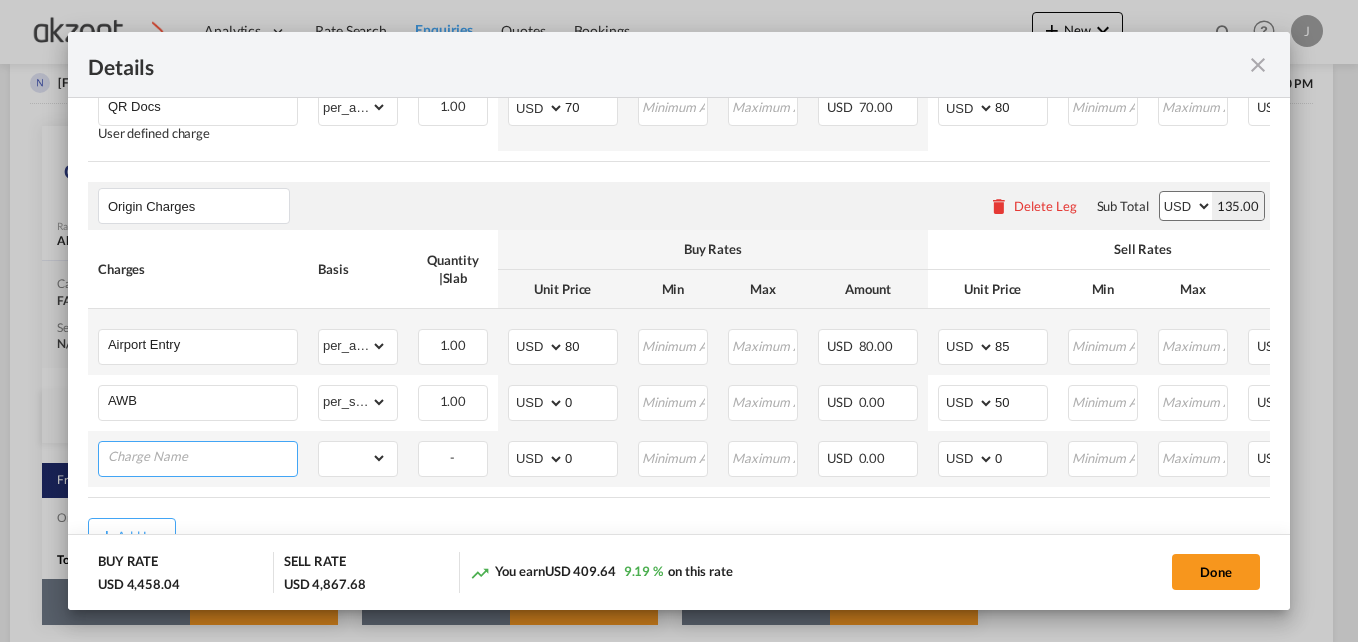 click at bounding box center (202, 457) 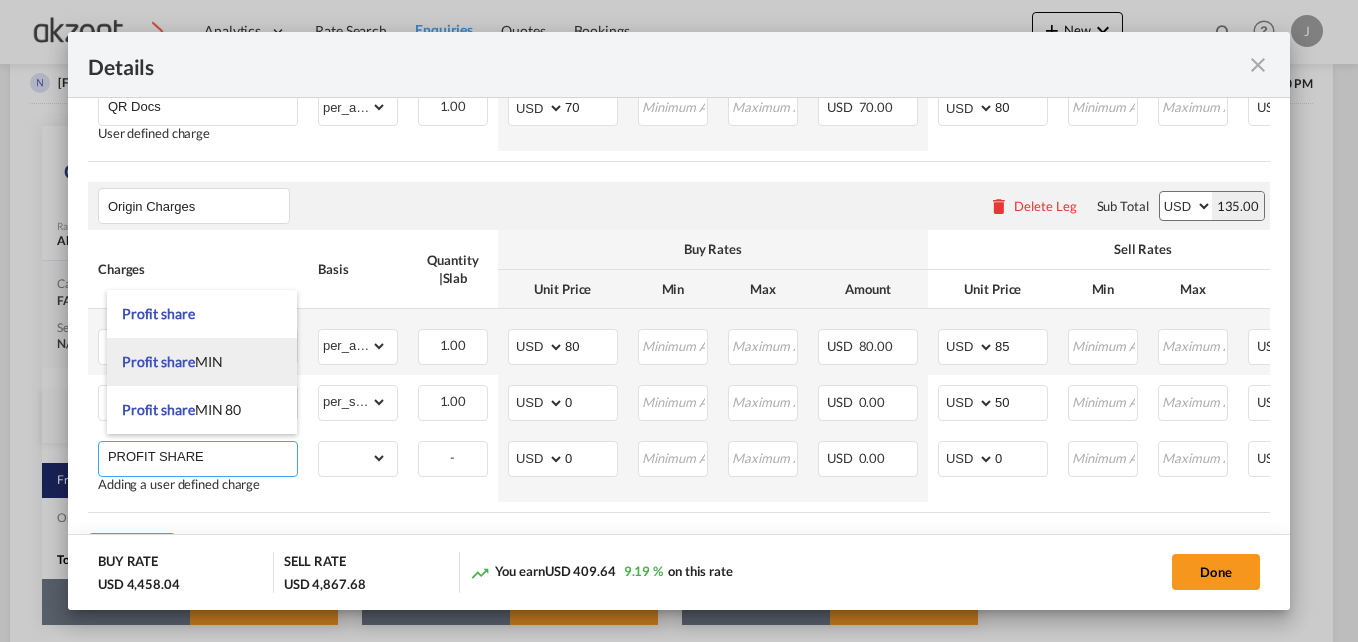 click on "Profit share  MIN" at bounding box center [202, 362] 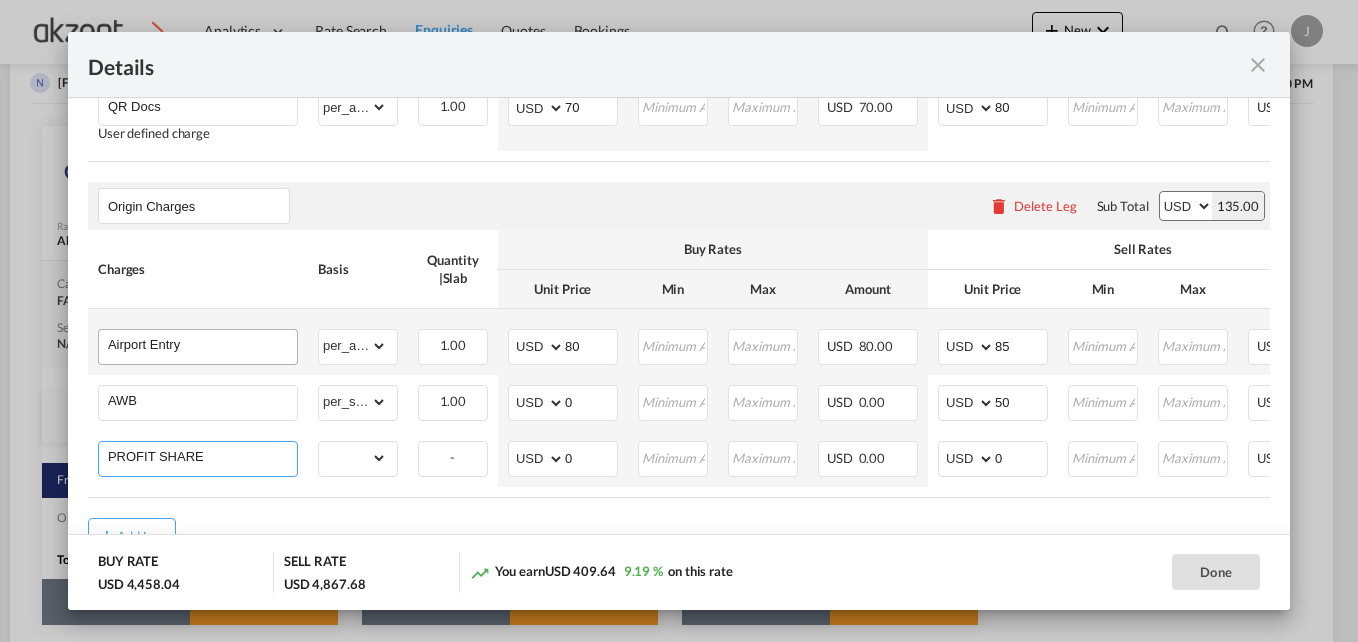 type on "Profit share MIN" 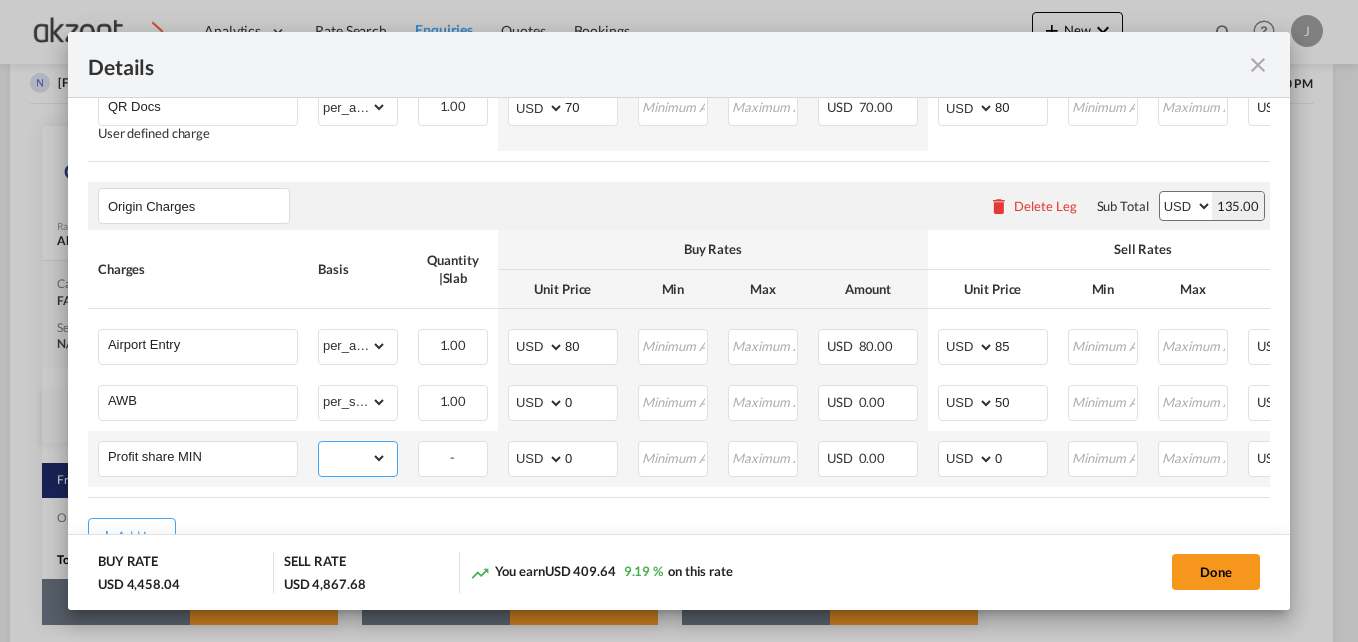 click on "gross_weight
volumetric_weight
per_shipment
per_bl
per_km
per_hawb
per_kg
per_pallet
per_carton
flat
chargeable_weight
per_ton
per_cbm
per_hbl
per_w/m
per_awb
per_sbl
per shipping bill
per_quintal
per_lbs
per_vehicle
per_shift
per_invoice
per_package
per_day
per_revalidation
% on freight total
per_declaration
per_document
per clearance" at bounding box center [353, 458] 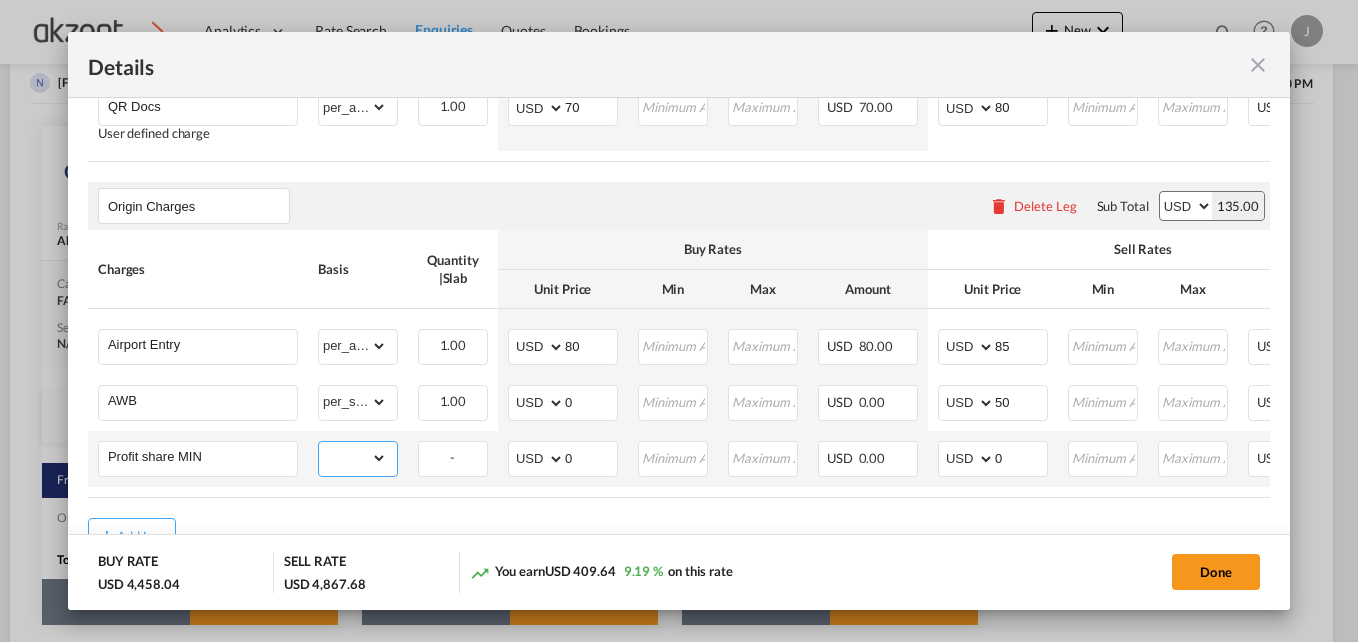 select on "per_shipment" 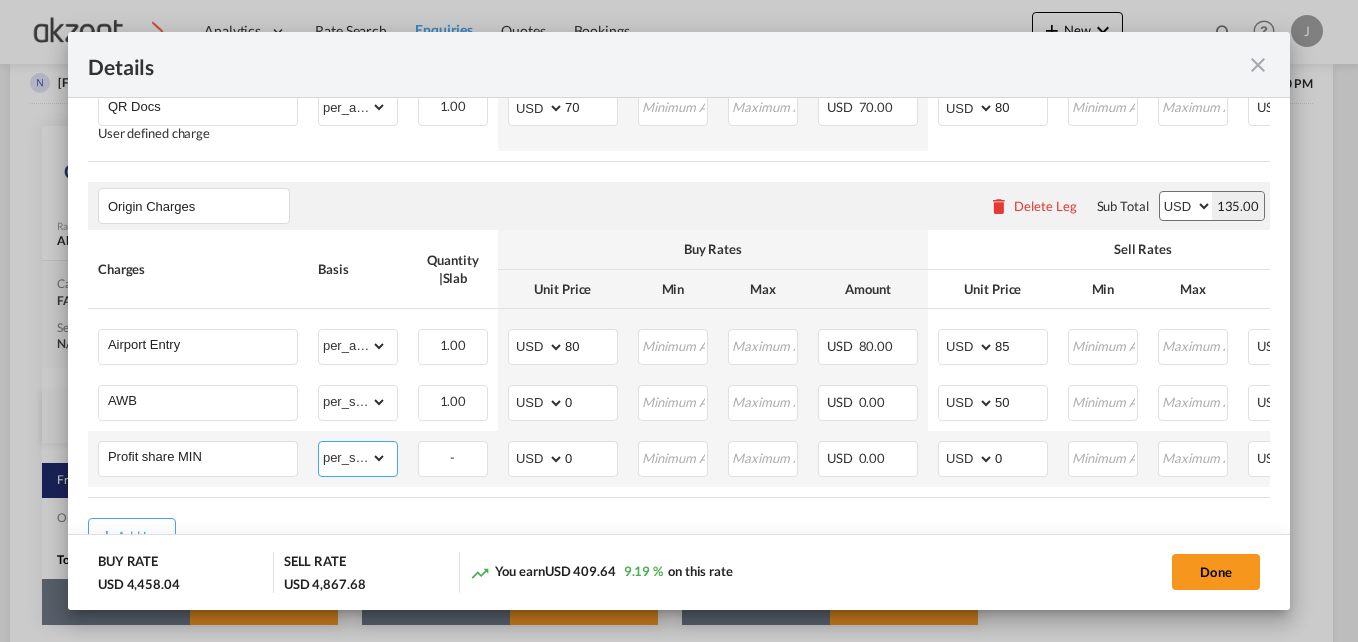 click on "gross_weight
volumetric_weight
per_shipment
per_bl
per_km
per_hawb
per_kg
per_pallet
per_carton
flat
chargeable_weight
per_ton
per_cbm
per_hbl
per_w/m
per_awb
per_sbl
per shipping bill
per_quintal
per_lbs
per_vehicle
per_shift
per_invoice
per_package
per_day
per_revalidation
% on freight total
per_declaration
per_document
per clearance" at bounding box center (353, 458) 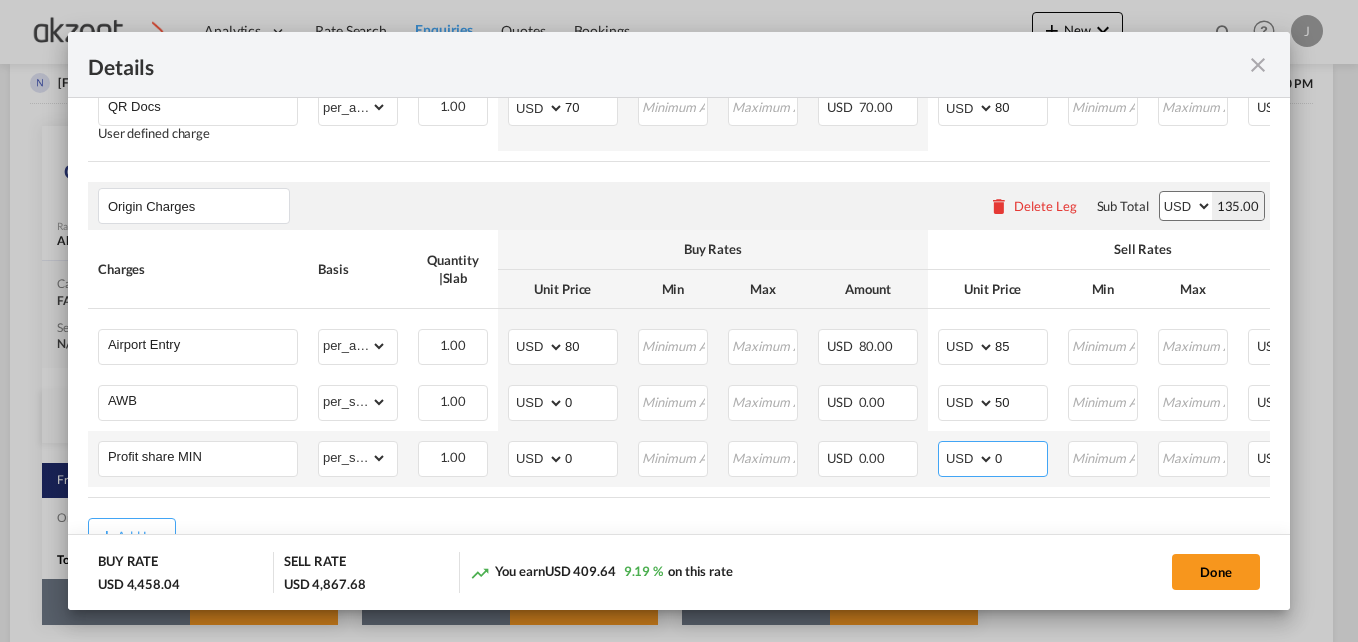 click on "0" at bounding box center [1021, 457] 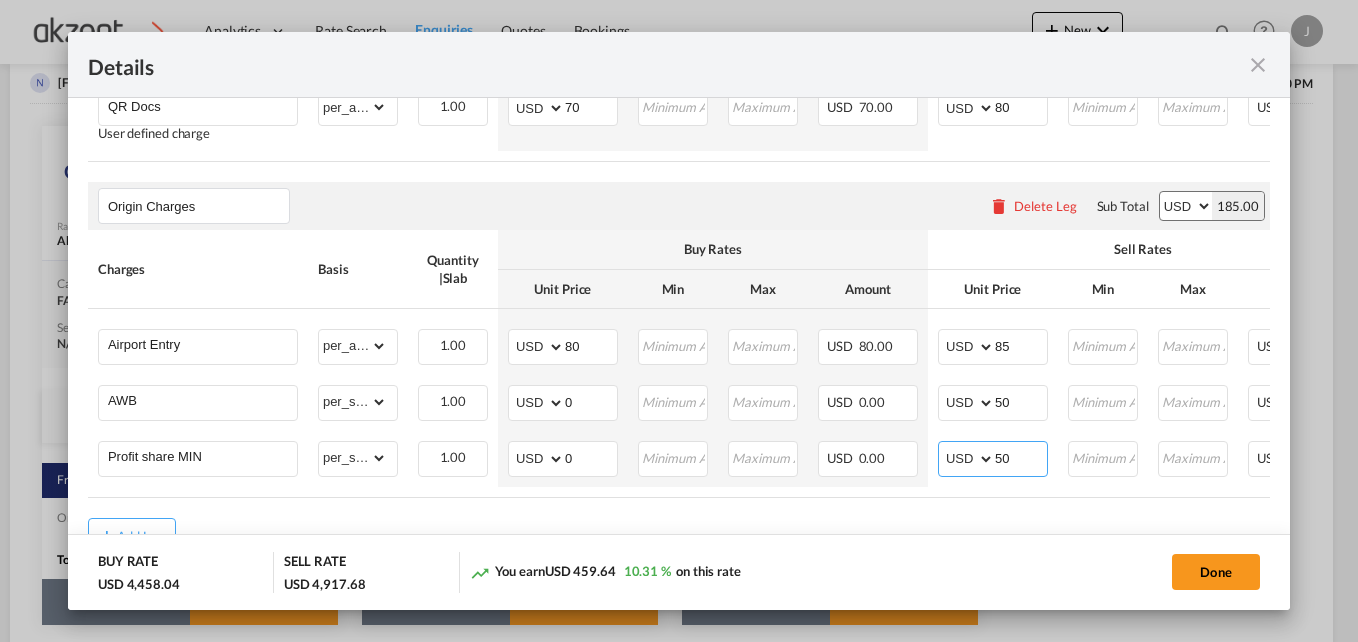 type on "50" 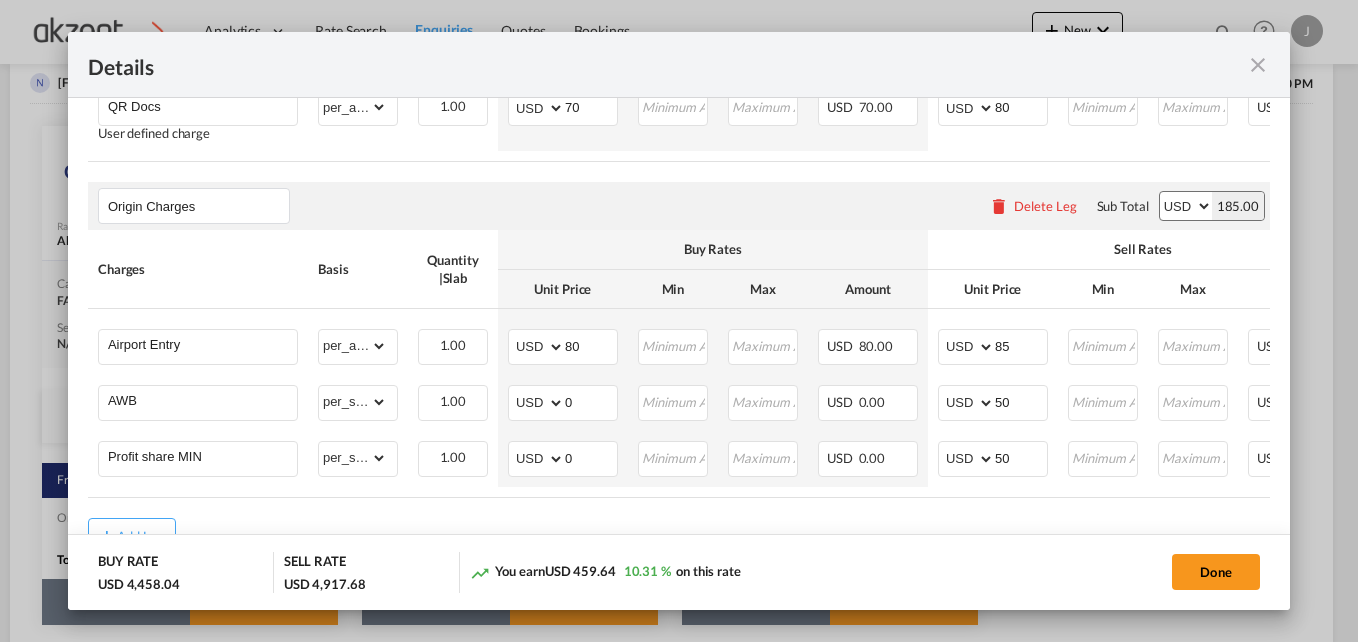 click on "Freight Please enter leg name
Leg Name Already Exists Delete Leg Sub Total AED AFN ALL AMD ANG AOA ARS AUD AWG AZN BAM BBD BDT BGN BHD BIF BMD BND BOB BRL BSD BTN BWP BYN BZD CAD CDF CHF CLP CNY COP CRC CUC CUP CVE CZK DJF DKK DOP DZD EGP ERN ETB EUR FJD FKP FOK GBP GEL GGP GHS GIP GMD GNF GTQ GYD HKD HNL HRK HTG HUF IDR ILS IMP INR IQD IRR ISK JMD JOD JPY KES KGS KHR KID KMF KRW KWD KYD KZT LAK LBP LKR LRD LSL LYD MAD MDL MGA MKD MMK MNT MOP MRU MUR MVR MWK MXN MYR MZN NAD NGN NIO NOK NPR NZD OMR PAB PEN PGK PHP PKR PLN PYG QAR RON RSD RUB RWF SAR SBD SCR SDG SEK SGD SHP SLL SOS SRD SSP STN SYP SZL THB TJS TMT TND TOP TRY TTD TVD TWD TZS UAH UGX USD UYU UZS VES VND VUV WST XAF XCD XDR XOF XPF YER ZAR ZMW 4,732.68 Charges Basis Quantity
|  Slab
Buy Rates Sell Rates Comments
Action Unit Price Min Max Amount Unit Price Min Max Amount
Air Freight                                                     Please Enter
Already Exists
gross_weight
per_shipment" at bounding box center [679, 204] 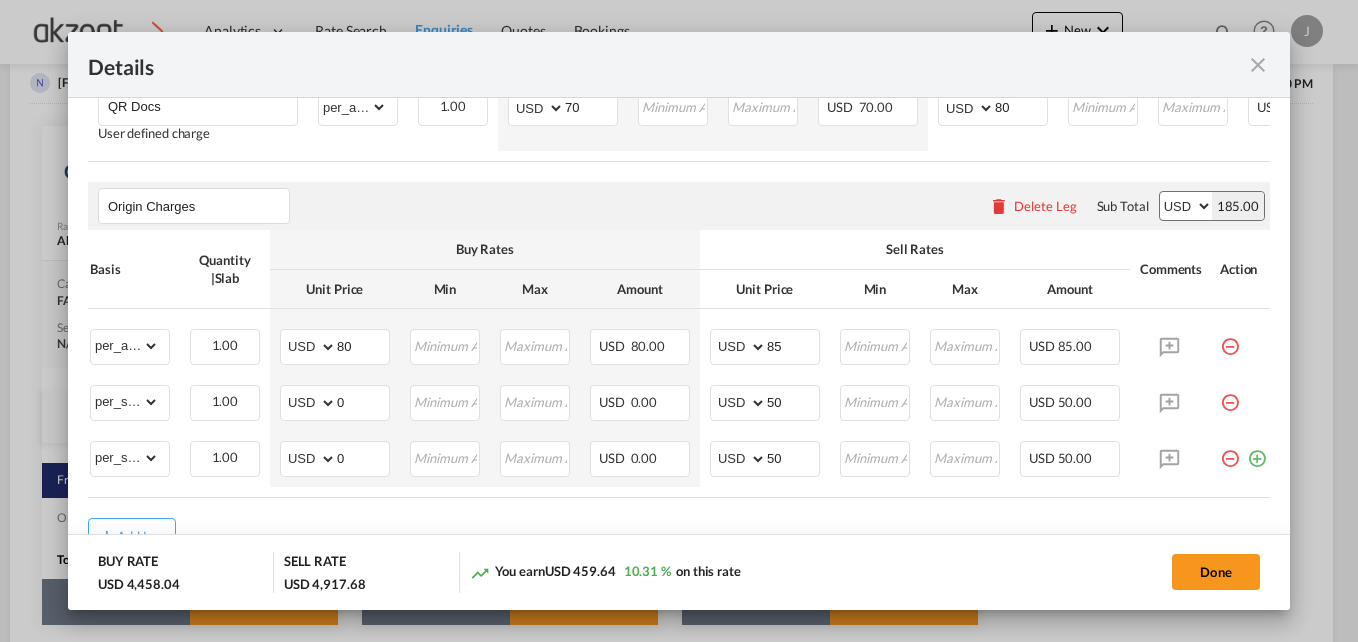 scroll, scrollTop: 0, scrollLeft: 250, axis: horizontal 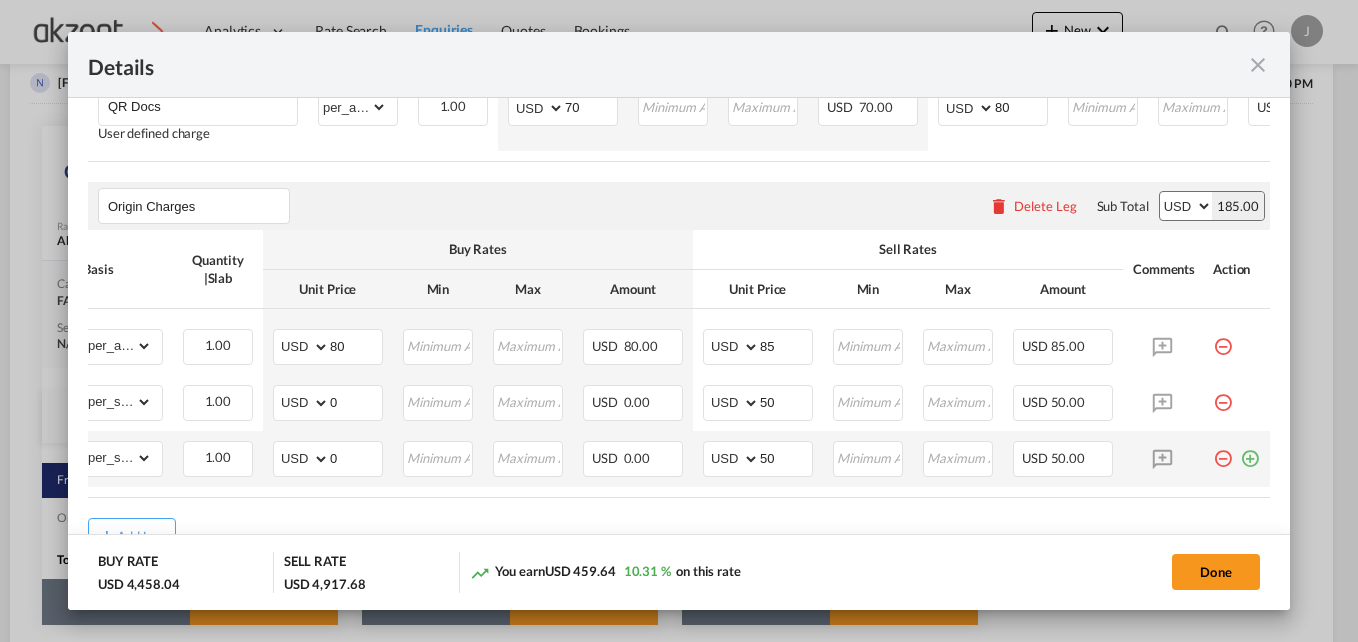 click at bounding box center [1250, 451] 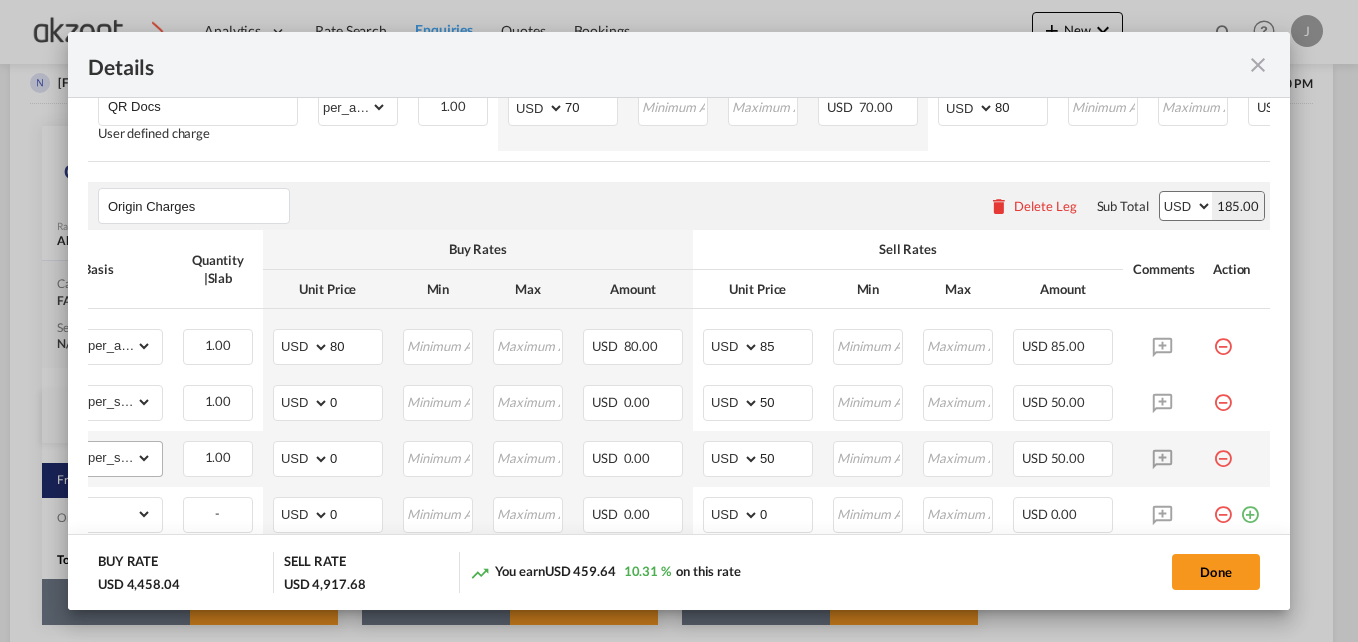 scroll, scrollTop: 0, scrollLeft: 0, axis: both 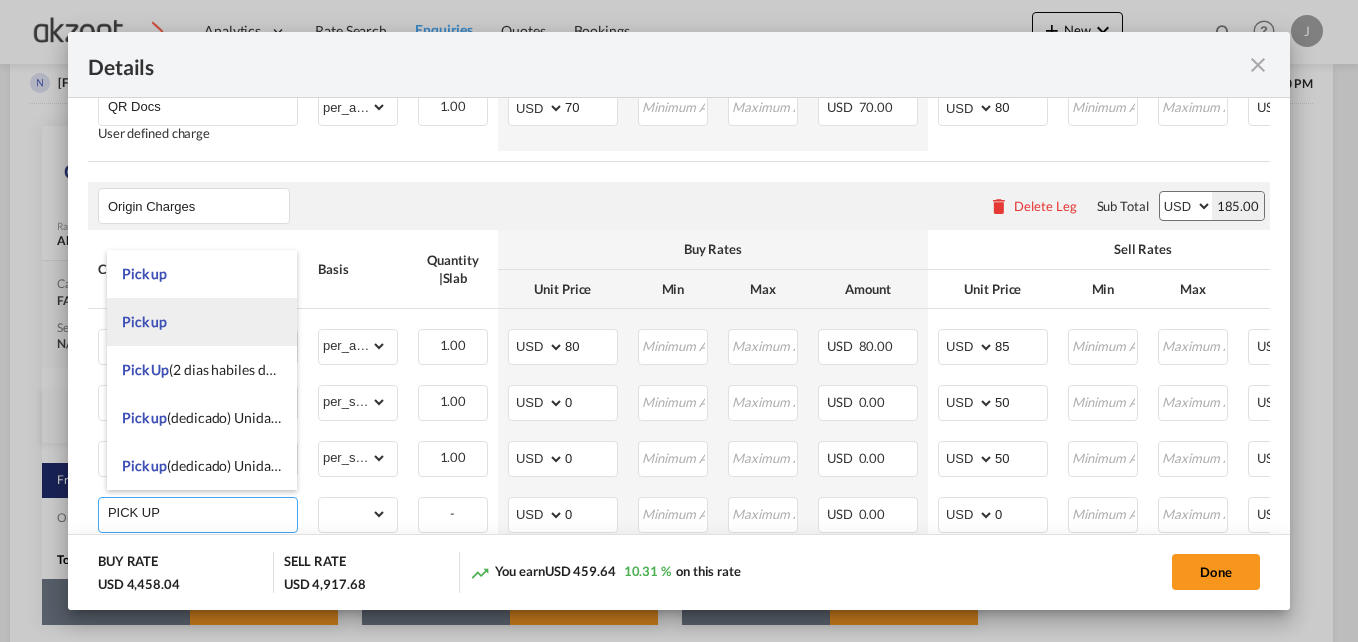click on "Pick up" at bounding box center (202, 322) 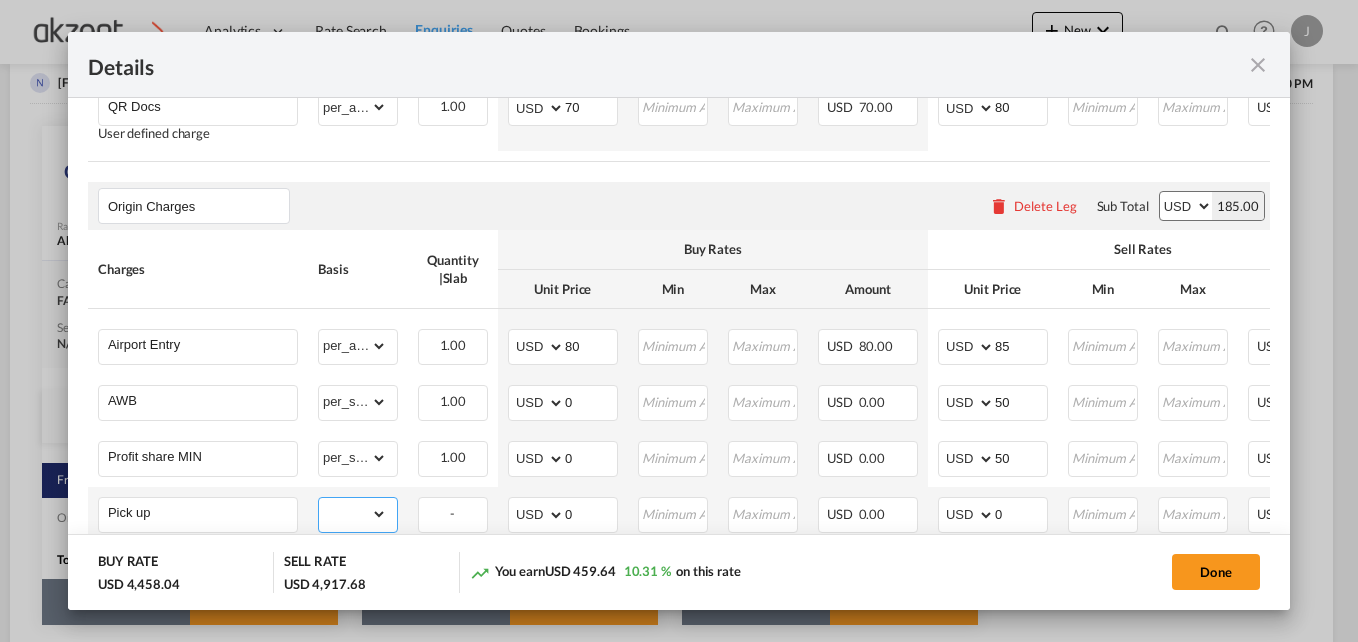 drag, startPoint x: 375, startPoint y: 506, endPoint x: 374, endPoint y: 486, distance: 20.024984 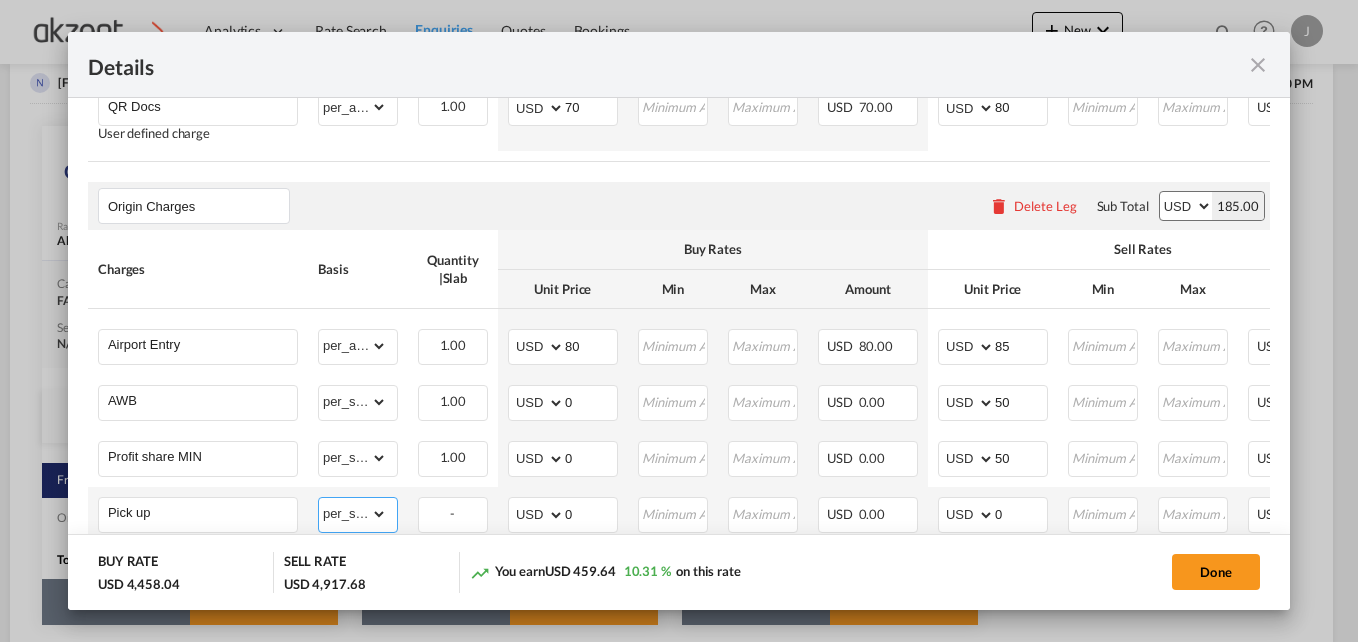 click on "gross_weight
volumetric_weight
per_shipment
per_bl
per_km
per_hawb
per_kg
per_pallet
per_carton
flat
chargeable_weight
per_ton
per_cbm
per_hbl
per_w/m
per_awb
per_sbl
per shipping bill
per_quintal
per_lbs
per_vehicle
per_shift
per_invoice
per_package
per_day
per_revalidation
% on freight total
per_declaration
per_document
per clearance" at bounding box center [353, 514] 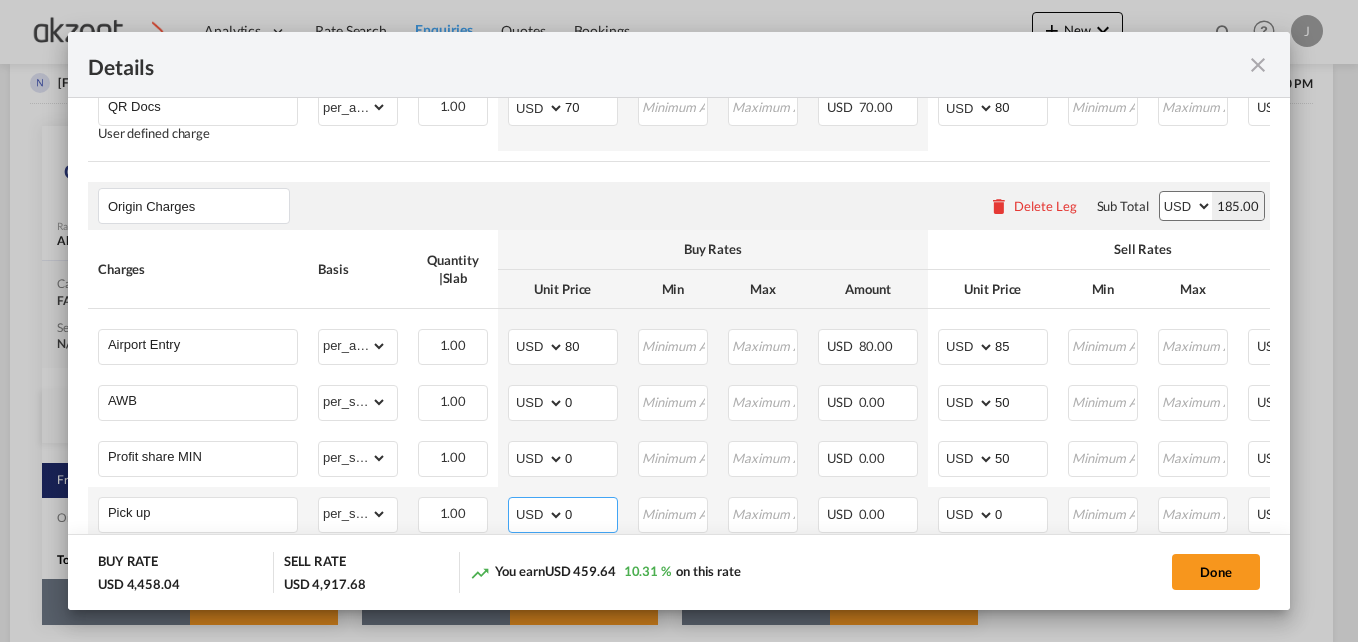 click on "AED AFN ALL AMD ANG AOA ARS AUD AWG AZN BAM BBD BDT BGN BHD BIF BMD BND BOB BRL BSD BTN BWP BYN BZD CAD CDF CHF CLP CNY COP CRC CUC CUP CVE CZK DJF DKK DOP DZD EGP ERN ETB EUR FJD FKP FOK GBP GEL GGP GHS GIP GMD GNF GTQ GYD HKD HNL HRK HTG HUF IDR ILS IMP INR IQD IRR ISK JMD JOD JPY KES KGS KHR KID KMF KRW KWD KYD KZT LAK LBP LKR LRD LSL LYD MAD MDL MGA MKD MMK MNT MOP MRU MUR MVR MWK MXN MYR MZN NAD NGN NIO NOK NPR NZD OMR PAB PEN PGK PHP PKR PLN PYG QAR RON RSD RUB RWF SAR SBD SCR SDG SEK SGD SHP SLL SOS SRD SSP STN SYP SZL THB TJS TMT TND TOP TRY TTD TVD TWD TZS UAH UGX USD UYU UZS VES VND VUV WST XAF XCD XDR XOF XPF YER ZAR ZMW" at bounding box center [538, 515] 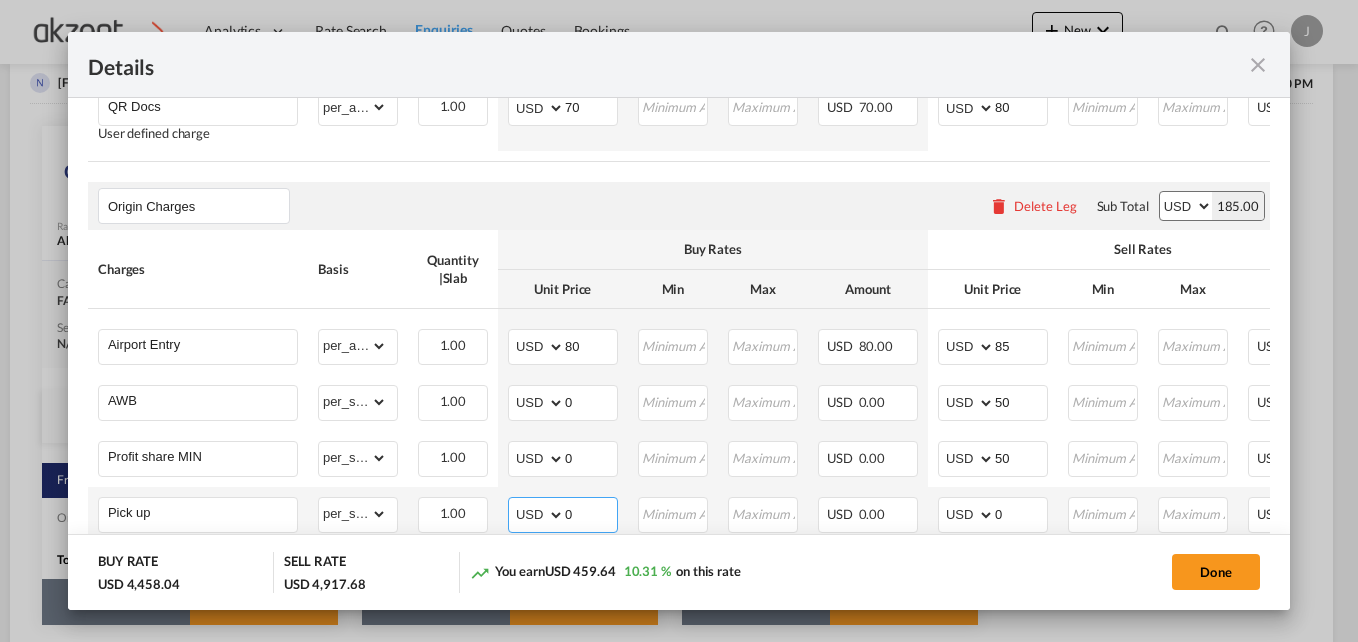 select on "string:MXN" 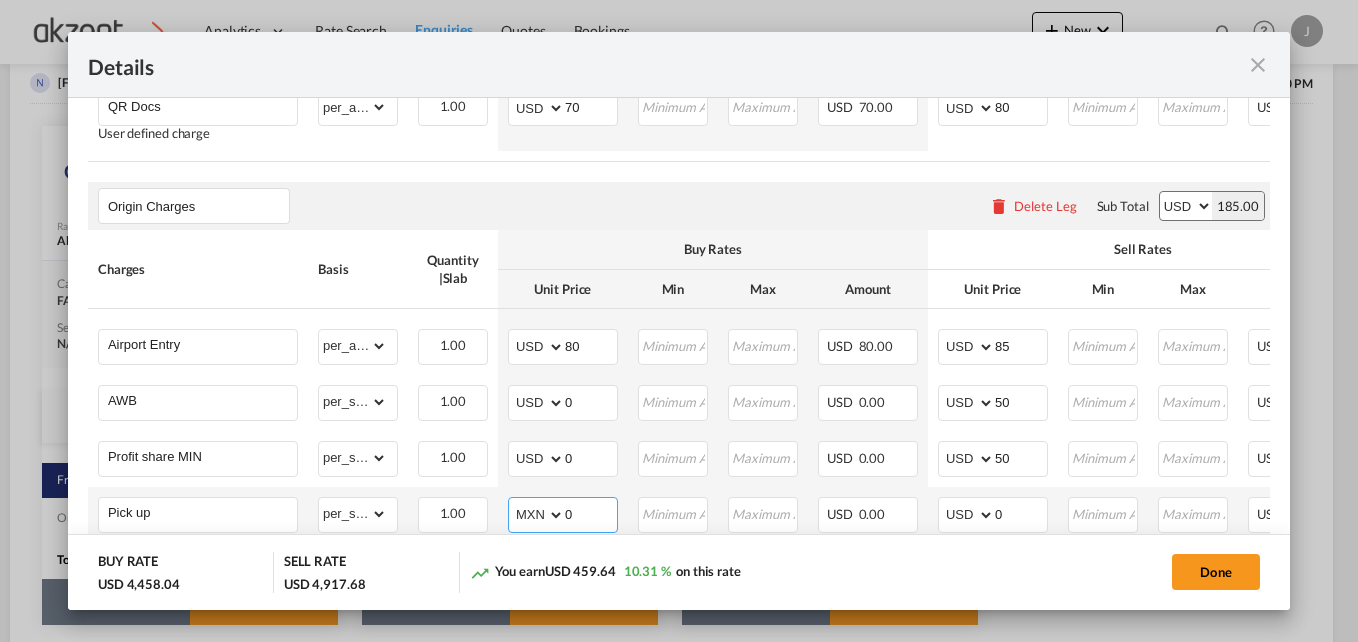 click on "AED AFN ALL AMD ANG AOA ARS AUD AWG AZN BAM BBD BDT BGN BHD BIF BMD BND BOB BRL BSD BTN BWP BYN BZD CAD CDF CHF CLP CNY COP CRC CUC CUP CVE CZK DJF DKK DOP DZD EGP ERN ETB EUR FJD FKP FOK GBP GEL GGP GHS GIP GMD GNF GTQ GYD HKD HNL HRK HTG HUF IDR ILS IMP INR IQD IRR ISK JMD JOD JPY KES KGS KHR KID KMF KRW KWD KYD KZT LAK LBP LKR LRD LSL LYD MAD MDL MGA MKD MMK MNT MOP MRU MUR MVR MWK MXN MYR MZN NAD NGN NIO NOK NPR NZD OMR PAB PEN PGK PHP PKR PLN PYG QAR RON RSD RUB RWF SAR SBD SCR SDG SEK SGD SHP SLL SOS SRD SSP STN SYP SZL THB TJS TMT TND TOP TRY TTD TVD TWD TZS UAH UGX USD UYU UZS VES VND VUV WST XAF XCD XDR XOF XPF YER ZAR ZMW" at bounding box center (538, 515) 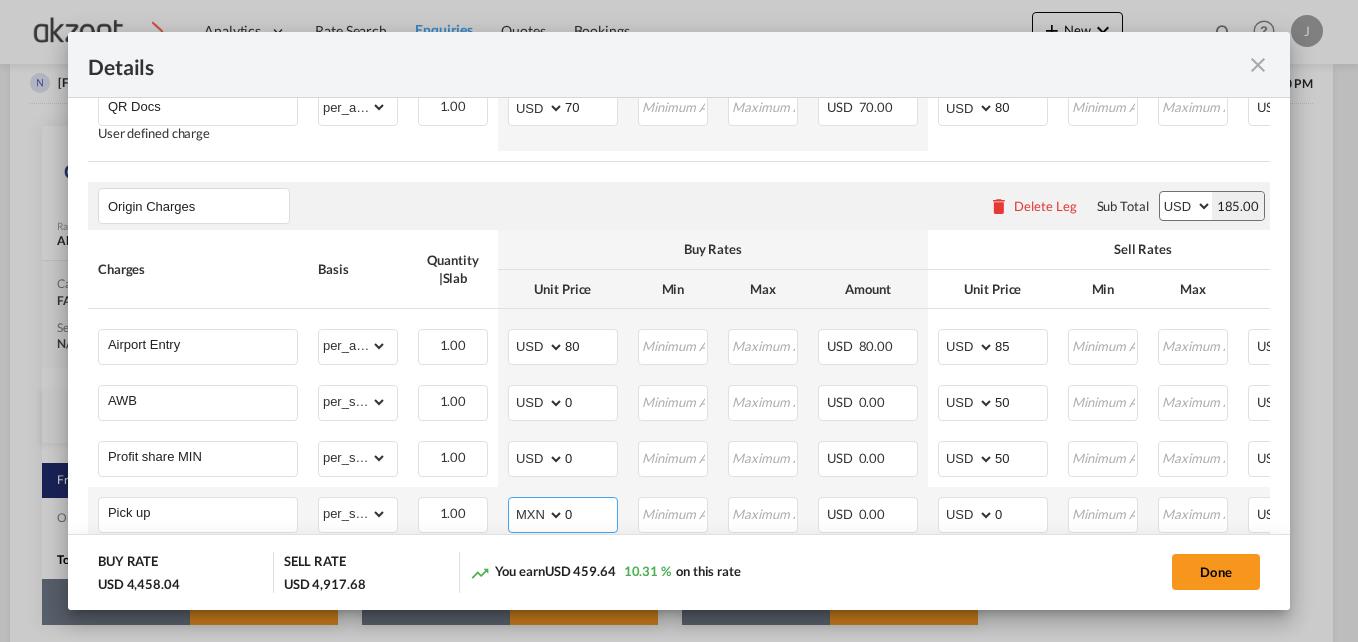 click on "0" at bounding box center [591, 513] 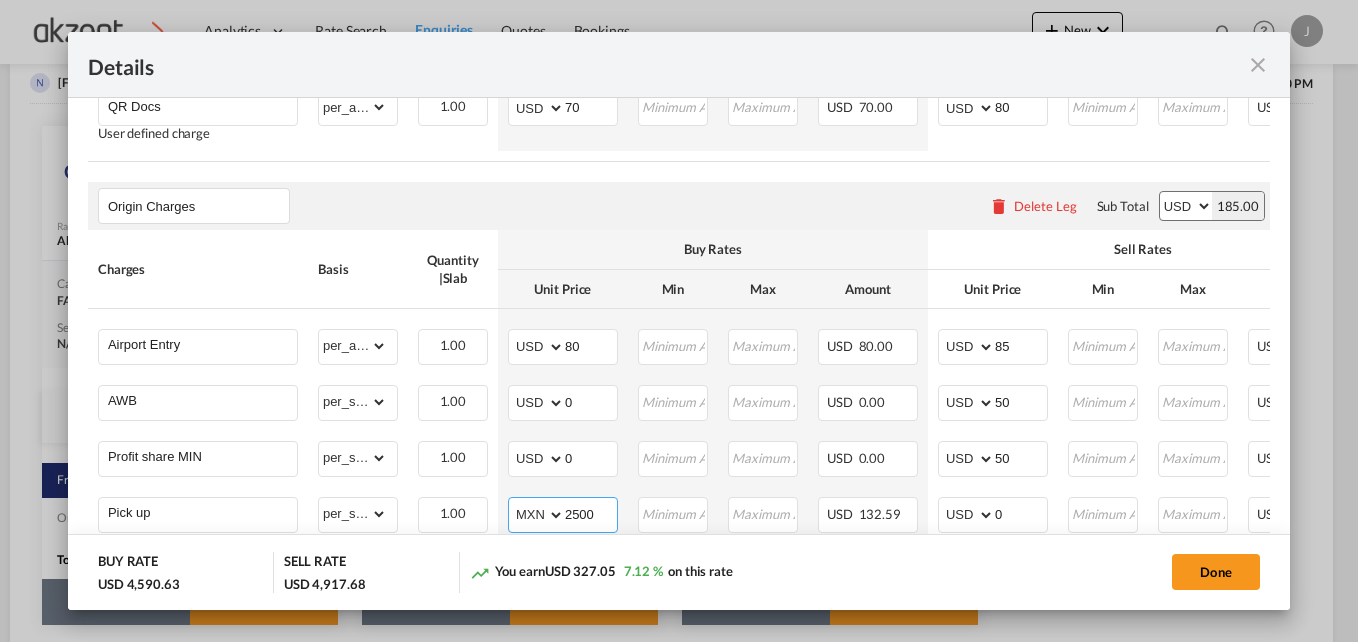 type on "2500" 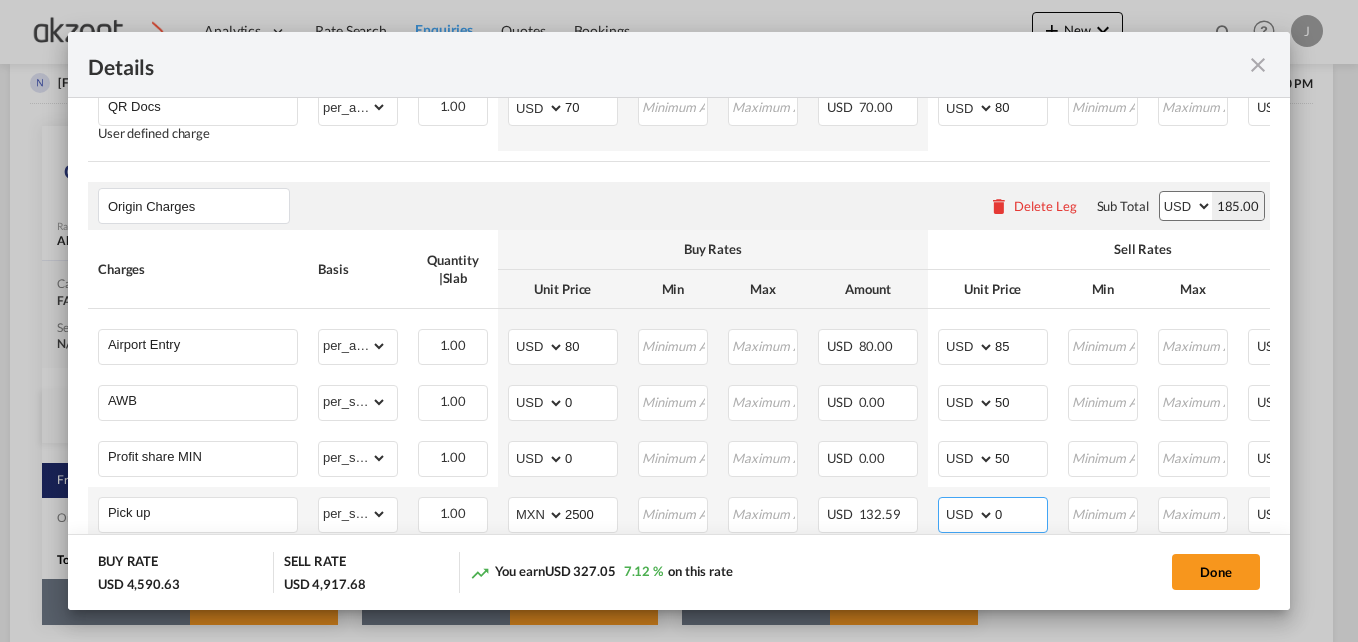 click on "0" at bounding box center [1021, 513] 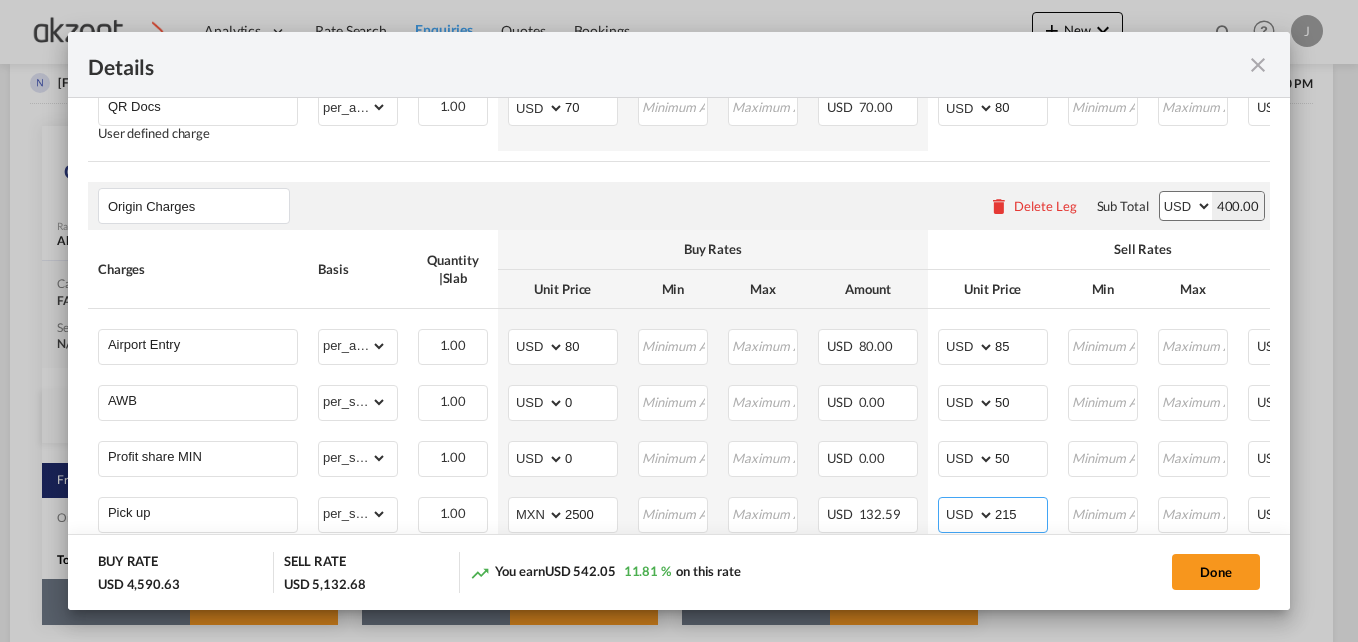 type on "215" 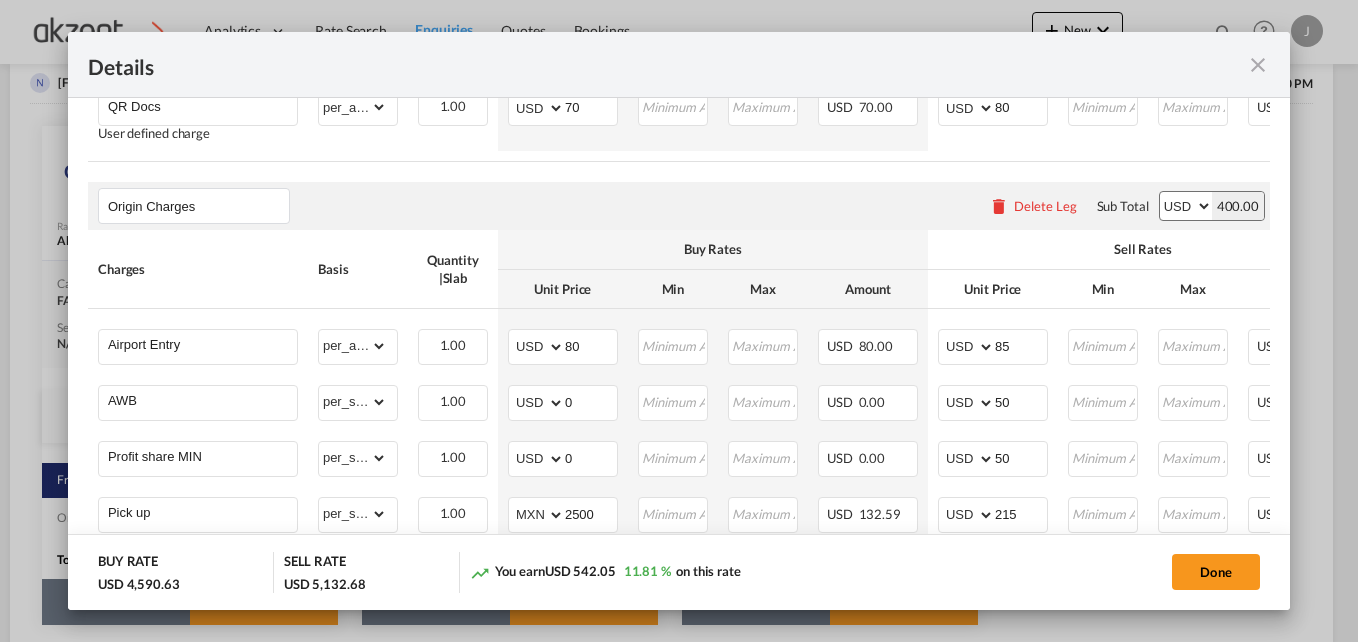 click on "Done" 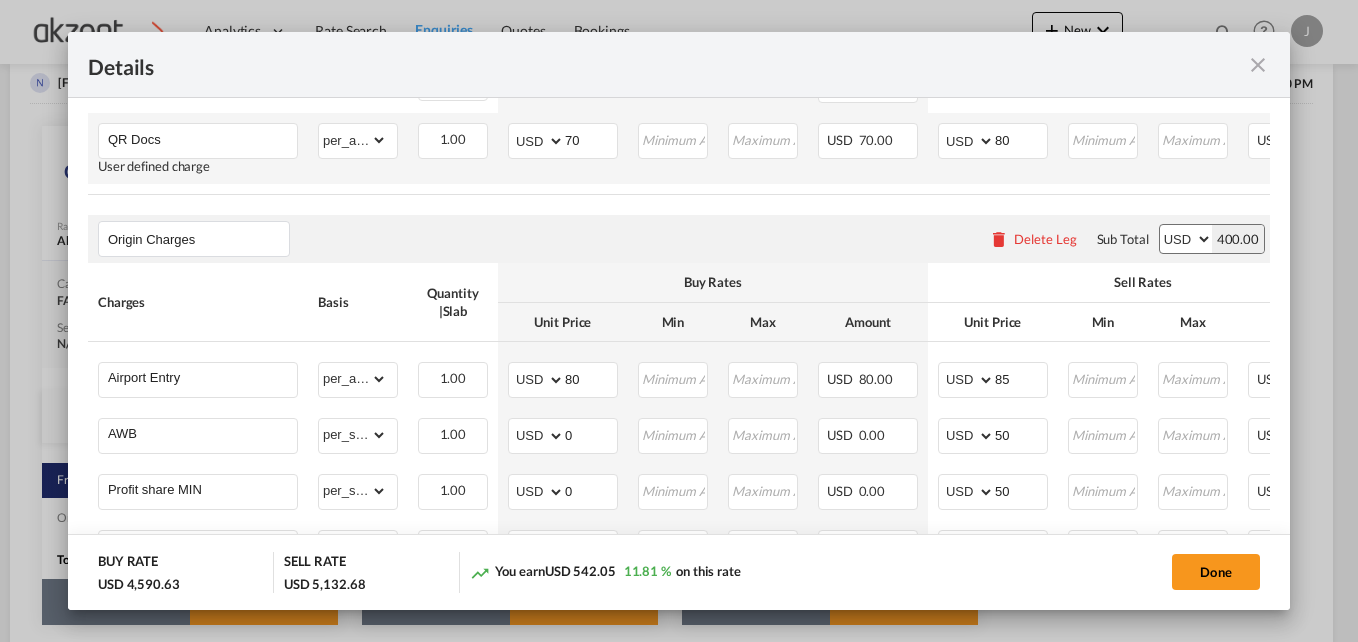 scroll, scrollTop: 732, scrollLeft: 0, axis: vertical 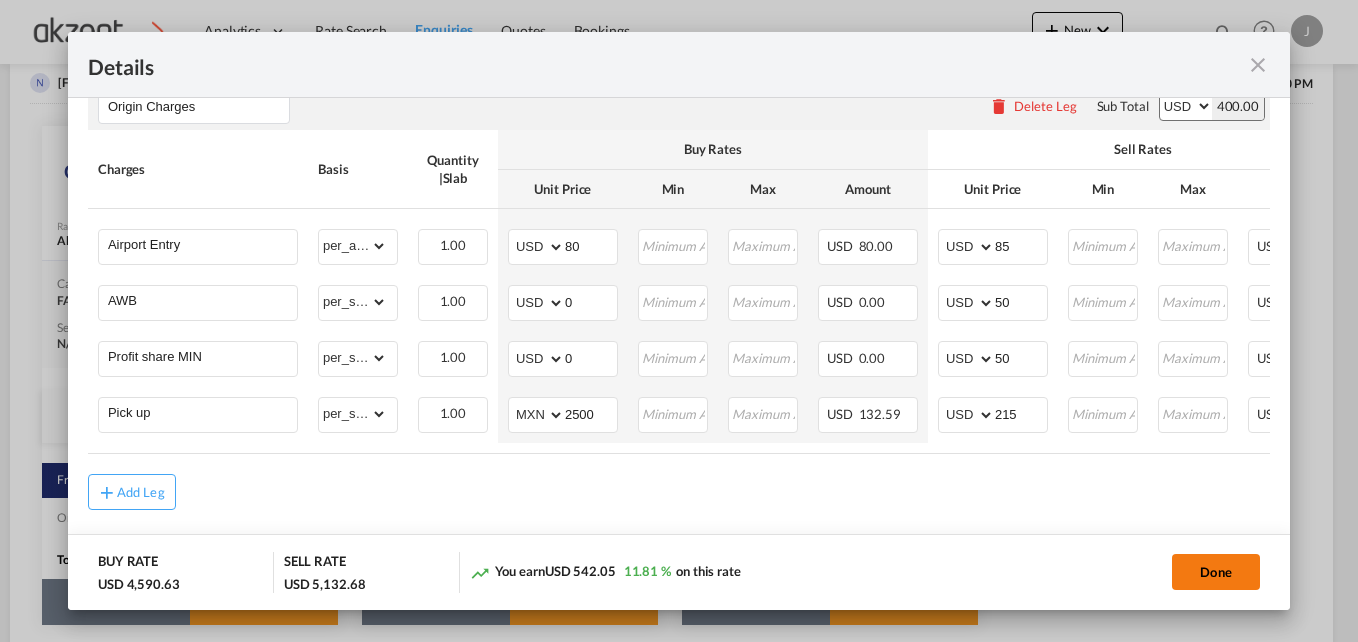 click on "Done" 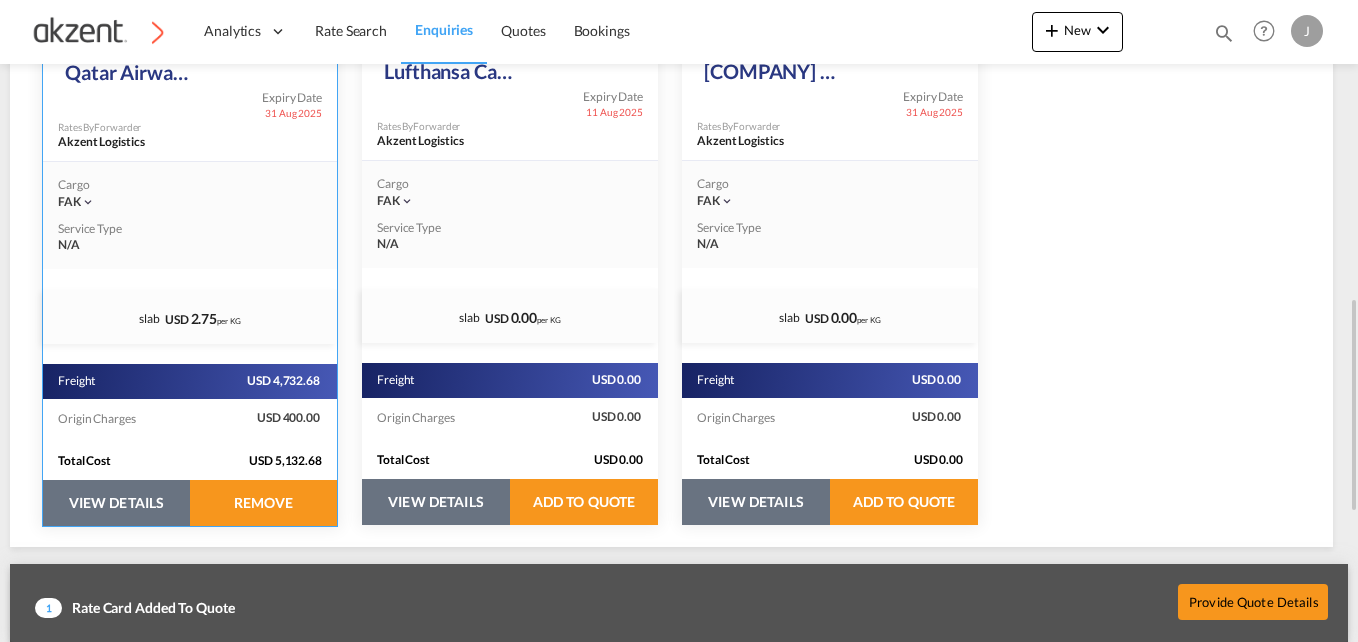 scroll, scrollTop: 600, scrollLeft: 0, axis: vertical 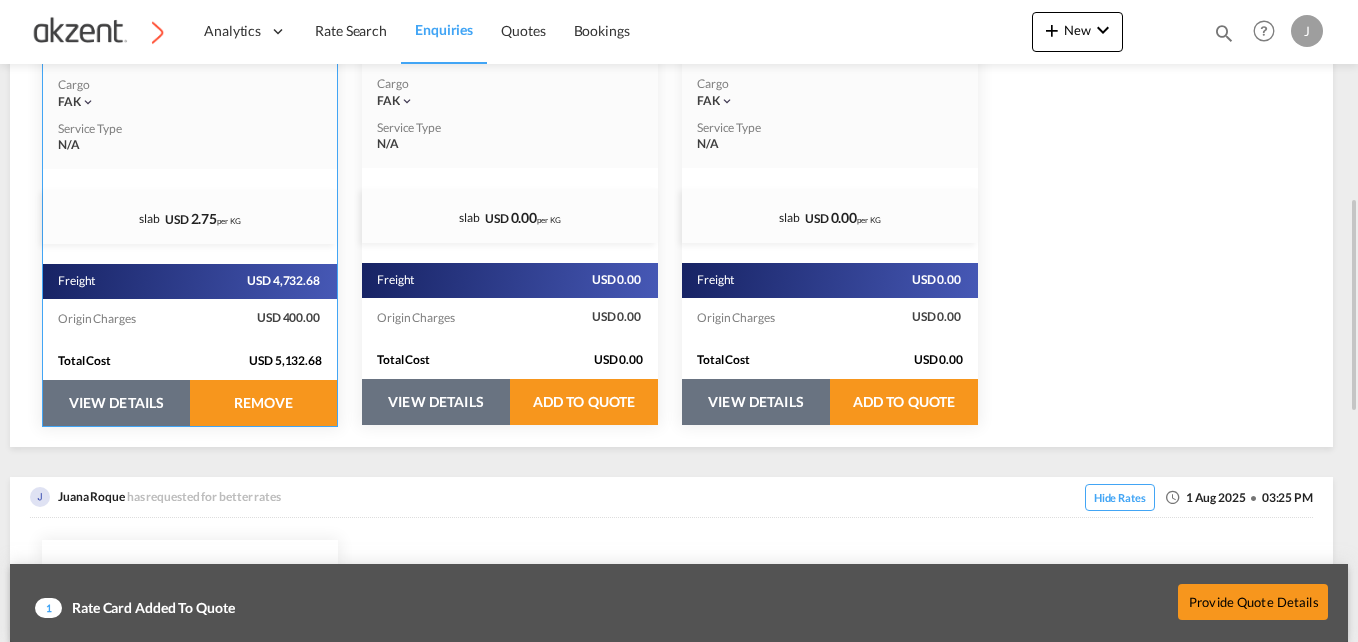 click on "VIEW DETAILS" at bounding box center (116, 403) 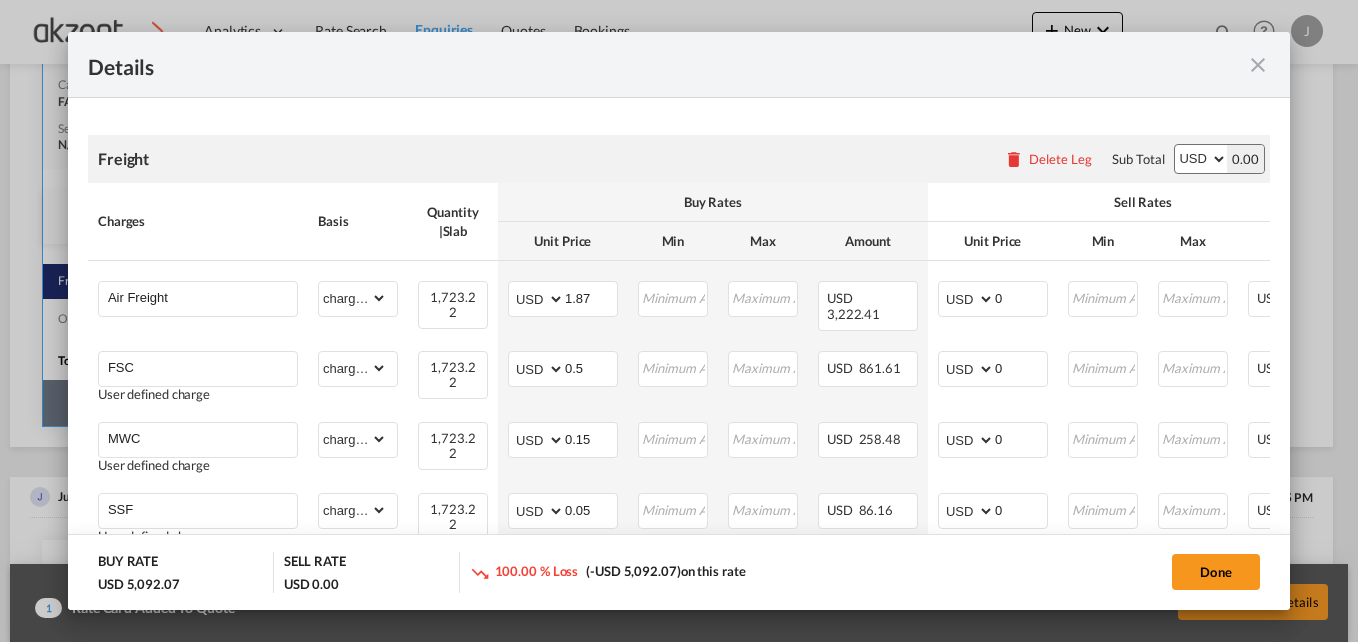 scroll, scrollTop: 400, scrollLeft: 0, axis: vertical 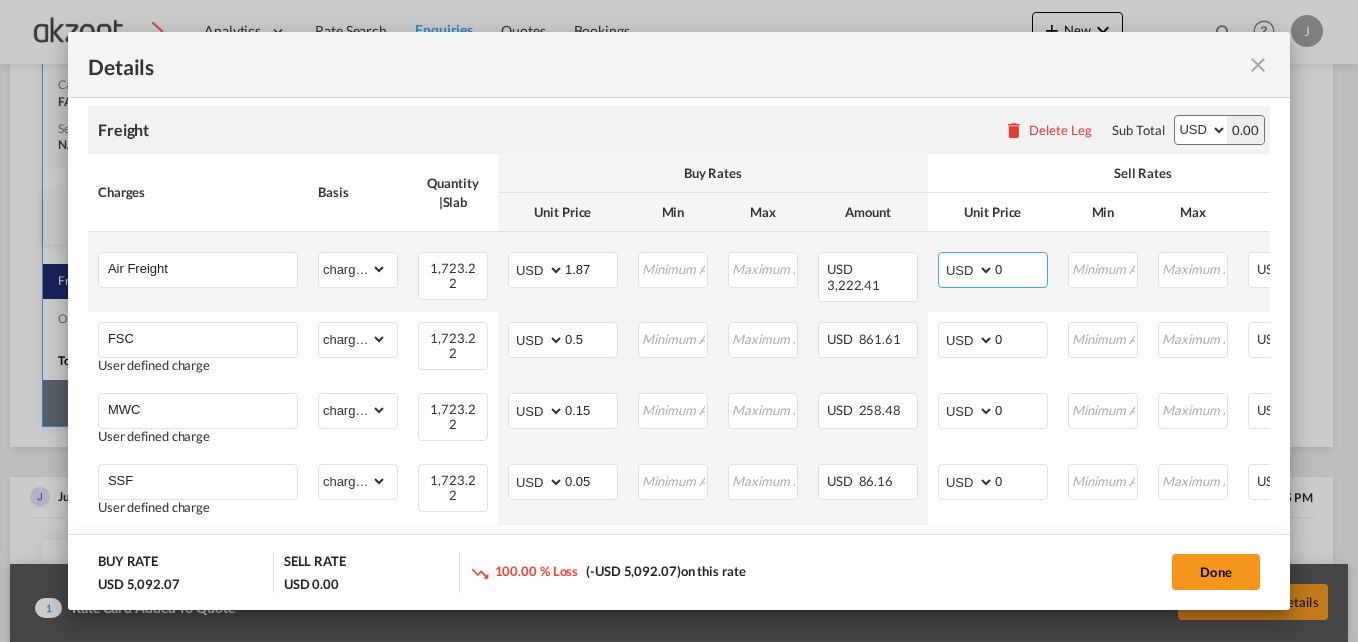 click on "0" at bounding box center (1021, 268) 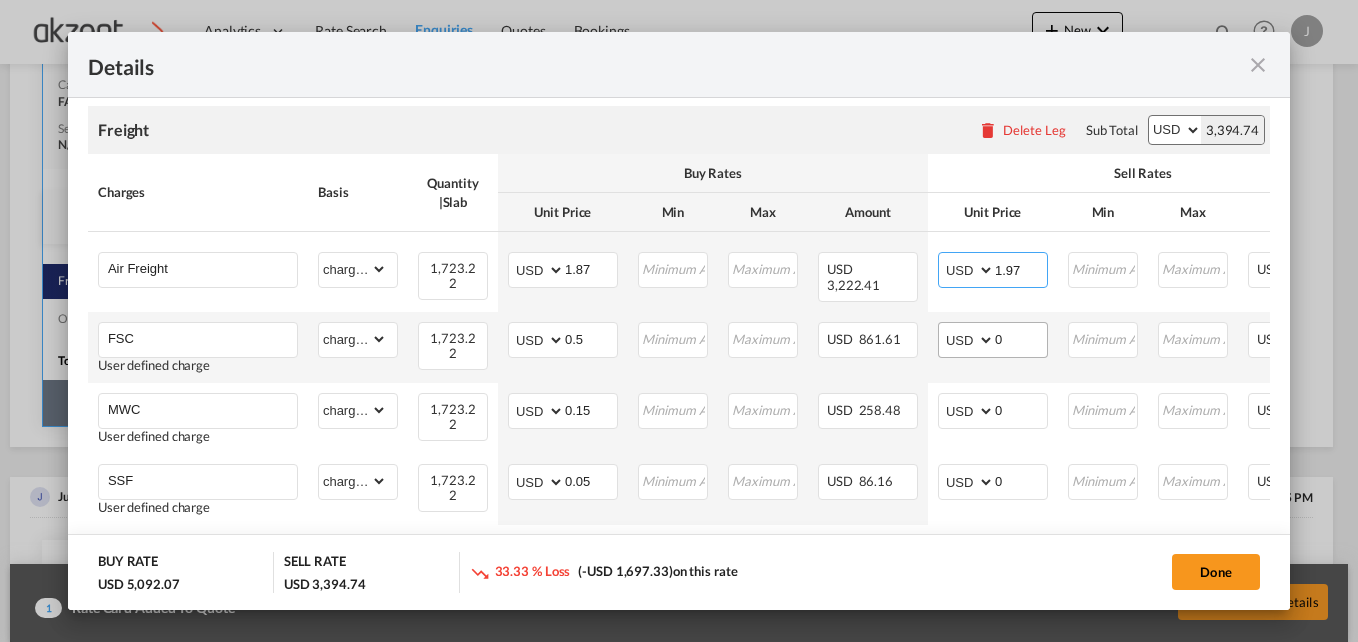 type on "1.97" 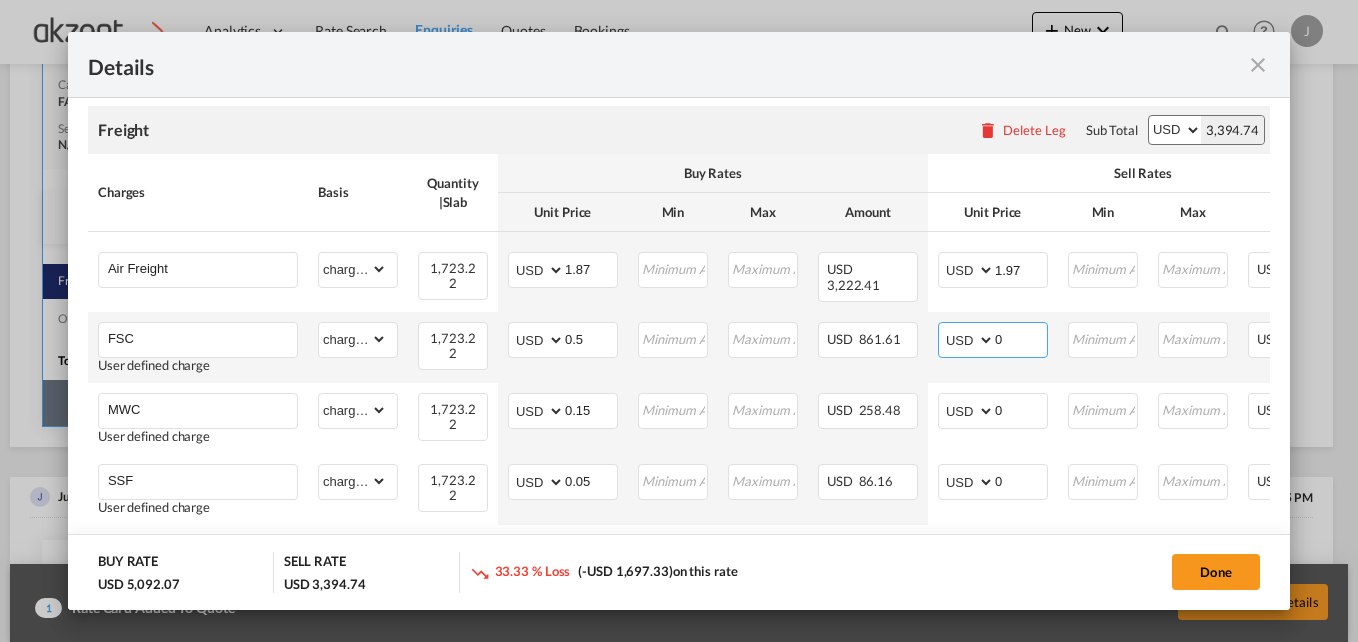 click on "0" at bounding box center [1021, 338] 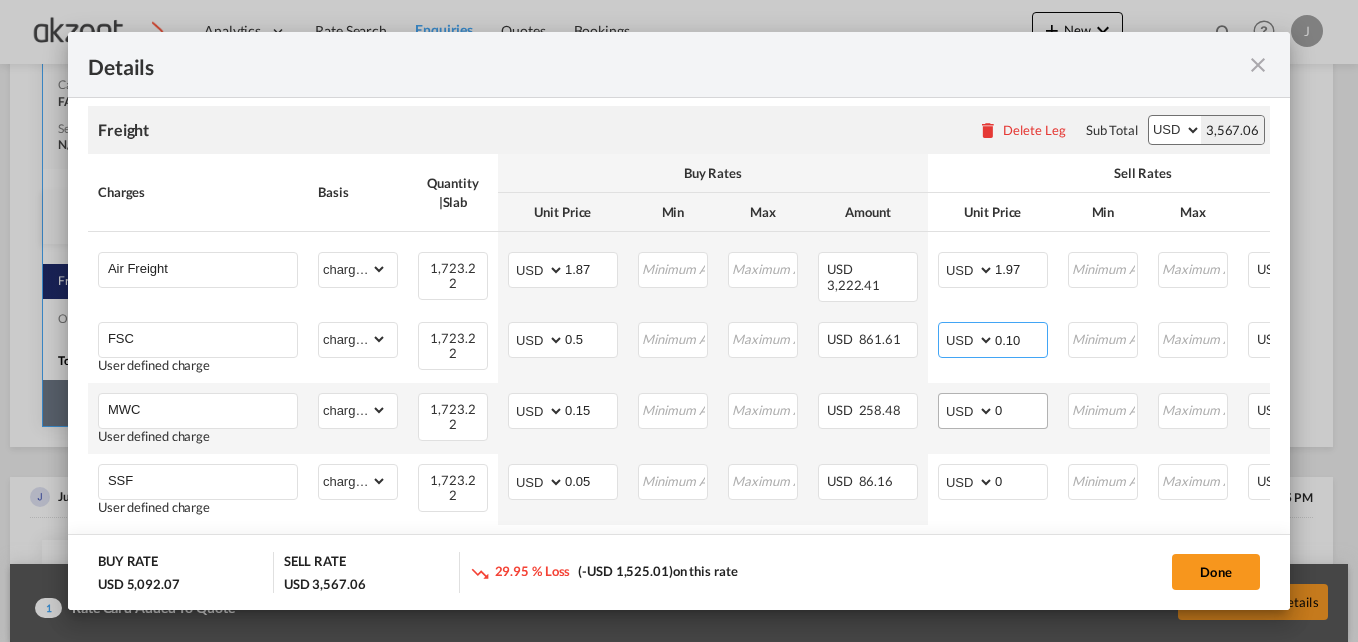 type on "0.10" 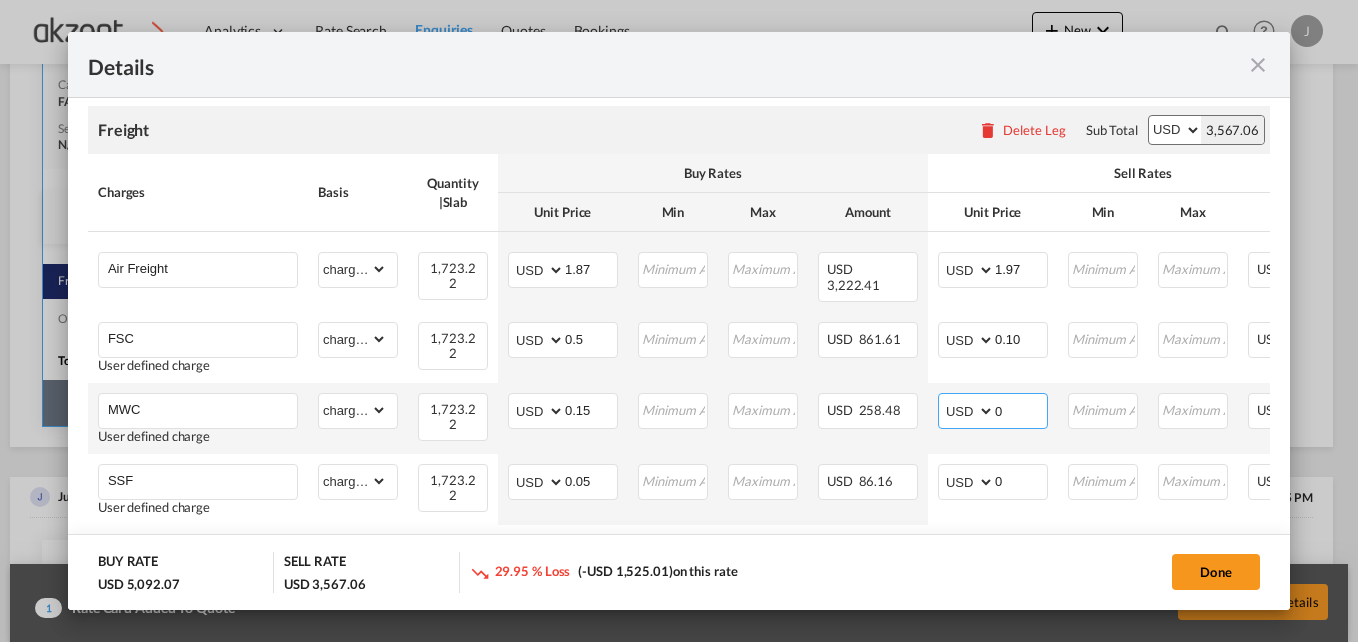 click on "0" at bounding box center (1021, 409) 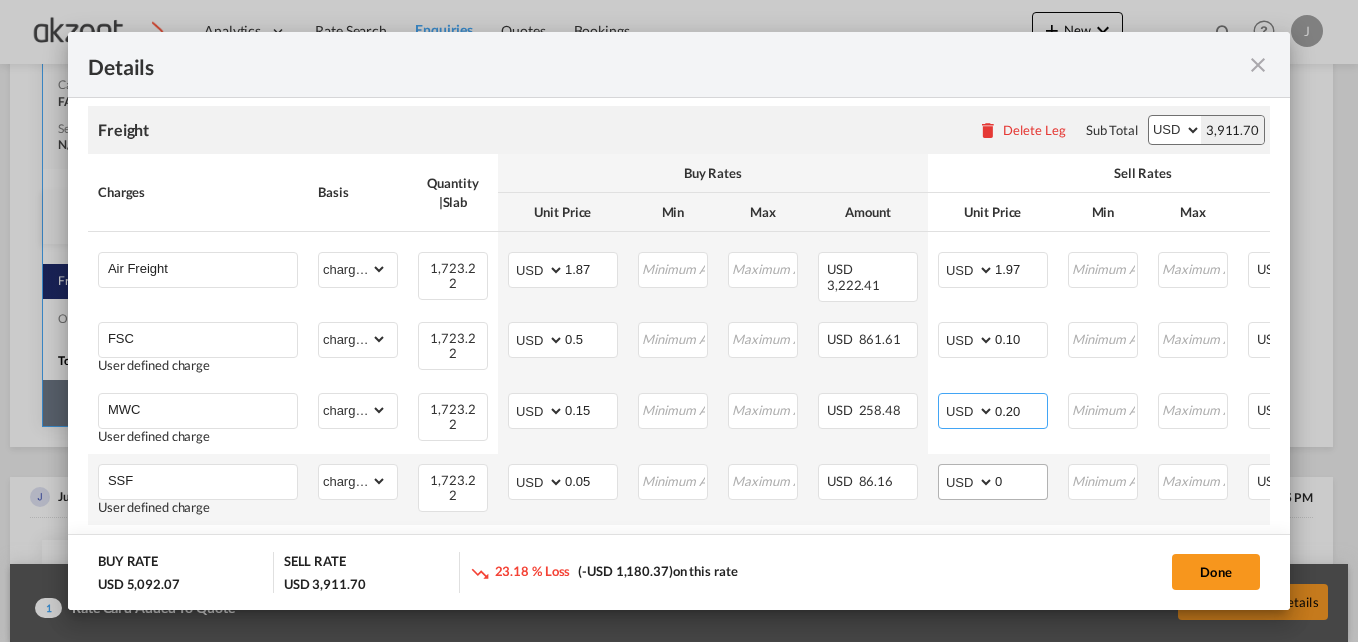 type on "0.20" 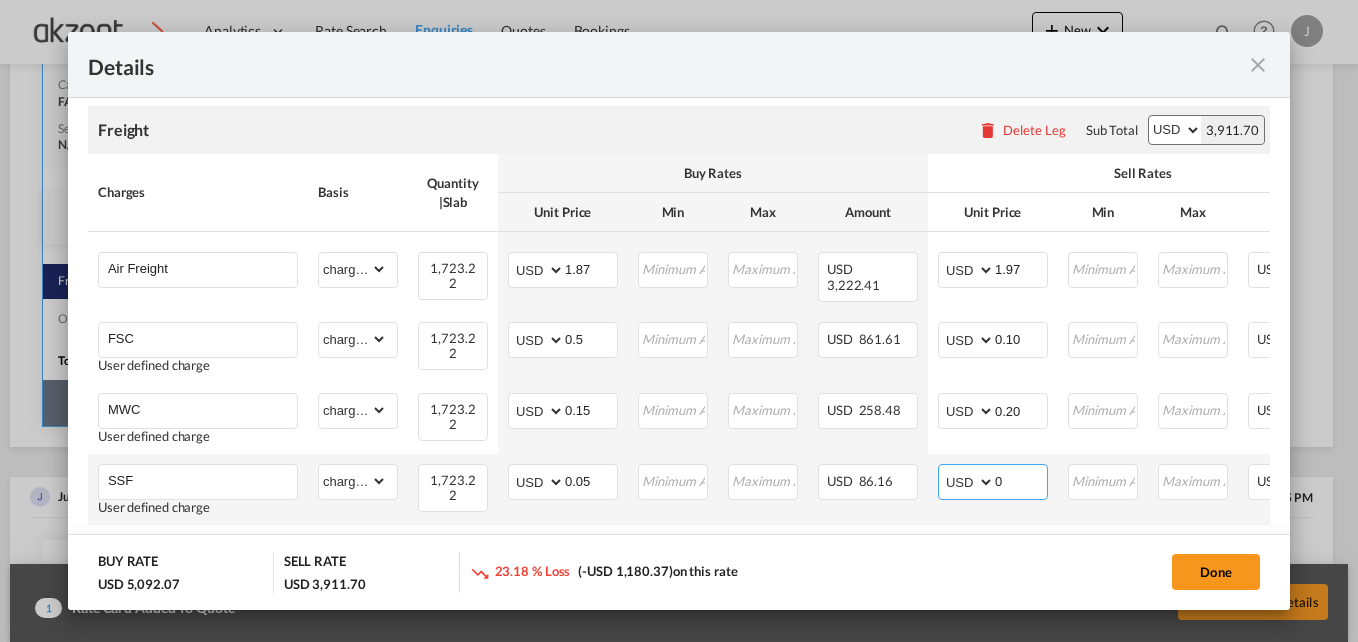 click on "0" at bounding box center [1021, 480] 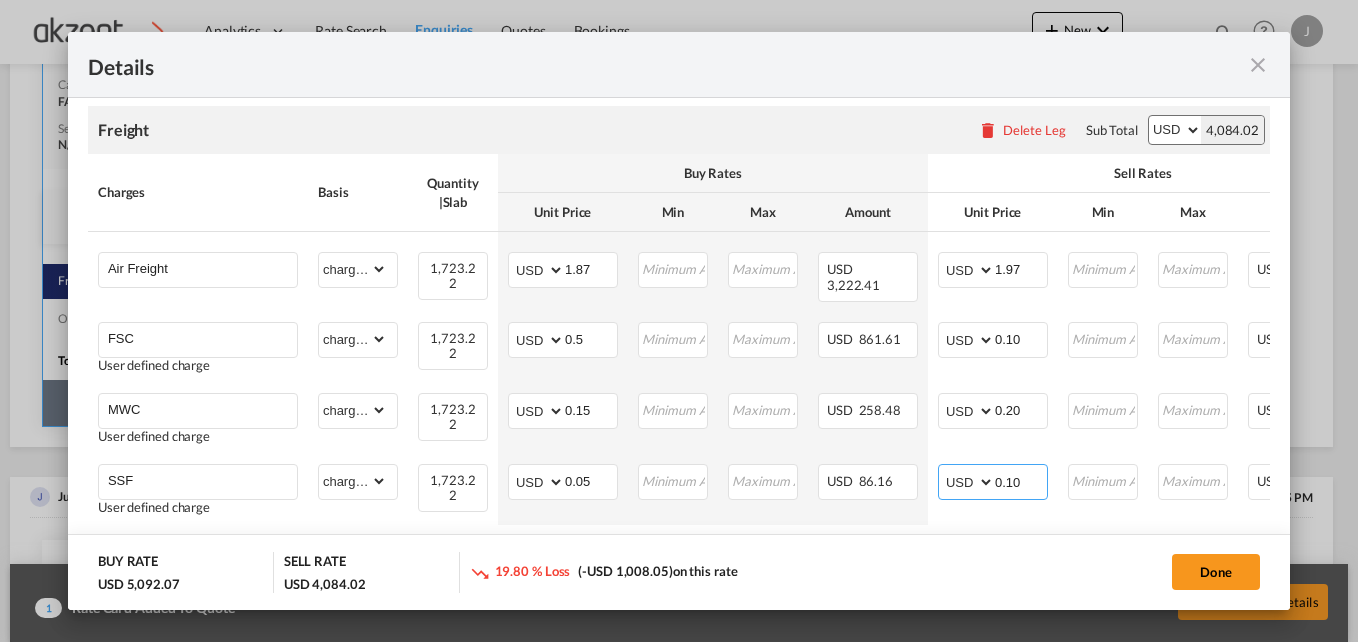type on "0.10" 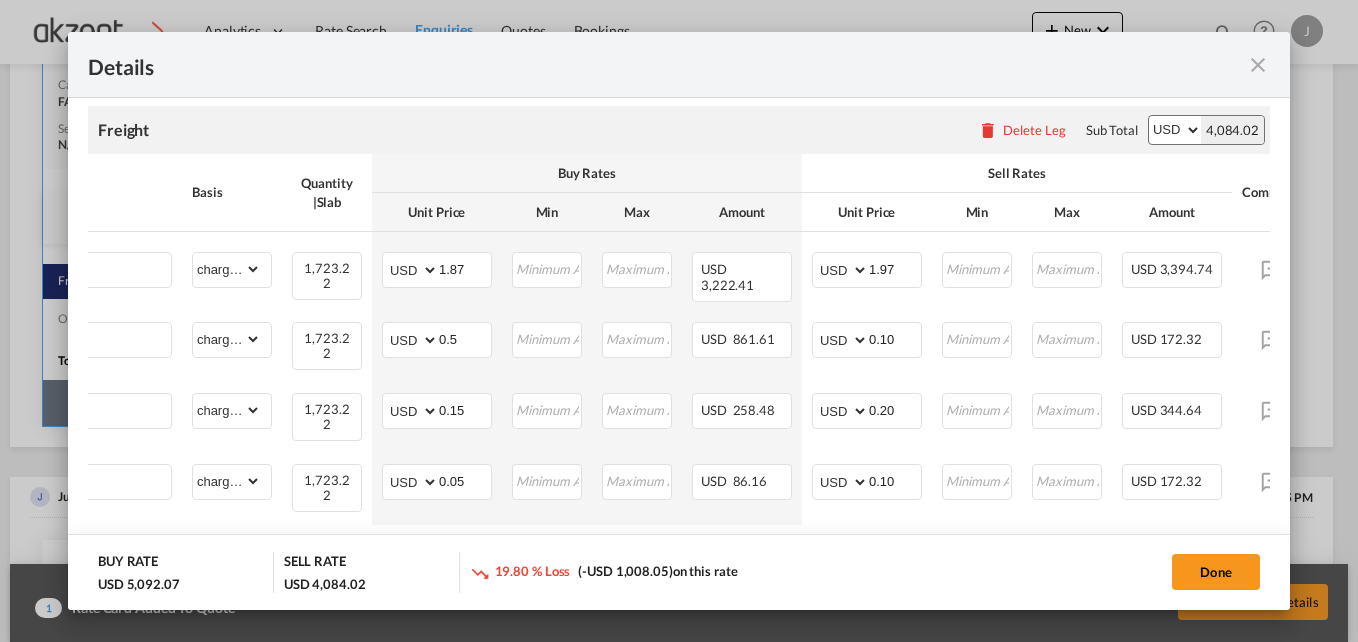 scroll, scrollTop: 0, scrollLeft: 48, axis: horizontal 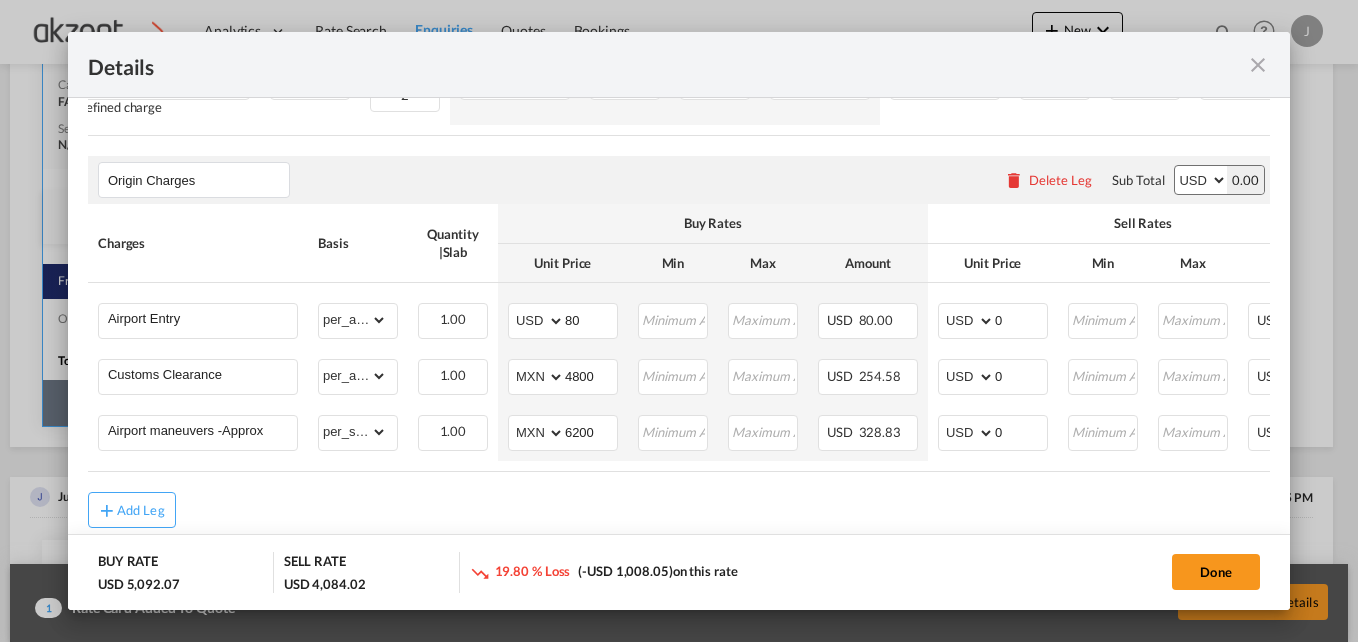click on "Freight Please enter leg name
Leg Name Already Exists Delete Leg Sub Total AED AFN ALL AMD ANG AOA ARS AUD AWG AZN BAM BBD BDT BGN BHD BIF BMD BND BOB BRL BSD BTN BWP BYN BZD CAD CDF CHF CLP CNY COP CRC CUC CUP CVE CZK DJF DKK DOP DZD EGP ERN ETB EUR FJD FKP FOK GBP GEL GGP GHS GIP GMD GNF GTQ GYD HKD HNL HRK HTG HUF IDR ILS IMP INR IQD IRR ISK JMD JOD JPY KES KGS KHR KID KMF KRW KWD KYD KZT LAK LBP LKR LRD LSL LYD MAD MDL MGA MKD MMK MNT MOP MRU MUR MVR MWK MXN MYR MZN NAD NGN NIO NOK NPR NZD OMR PAB PEN PGK PHP PKR PLN PYG QAR RON RSD RUB RWF SAR SBD SCR SDG SEK SGD SHP SLL SOS SRD SSP STN SYP SZL THB TJS TMT TND TOP TRY TTD TVD TWD TZS UAH UGX USD UYU UZS VES VND VUV WST XAF XCD XDR XOF XPF YER ZAR ZMW 4,084.02 Charges Basis Quantity
|  Slab
Buy Rates Sell Rates Comments
Action Unit Price Min Max Amount Unit Price Min Max Amount
Air Freight                                                     Please Enter
Already Exists
gross_weight
per_shipment" at bounding box center (679, 107) 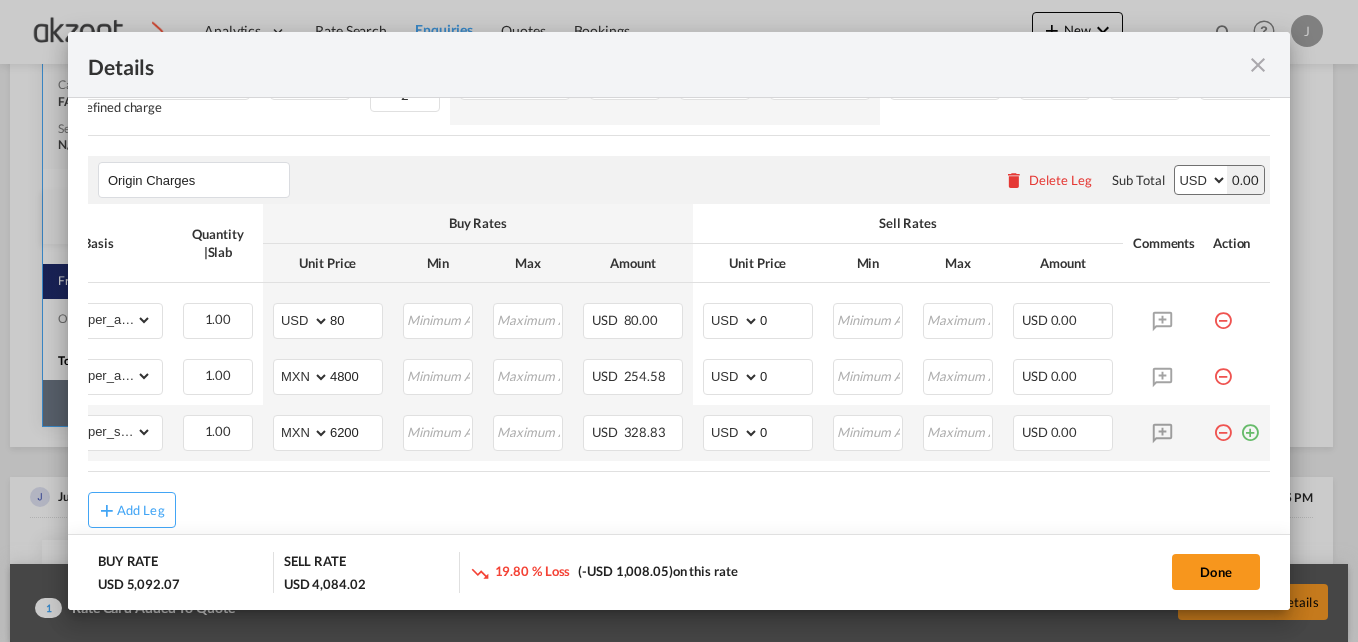 click at bounding box center (1223, 425) 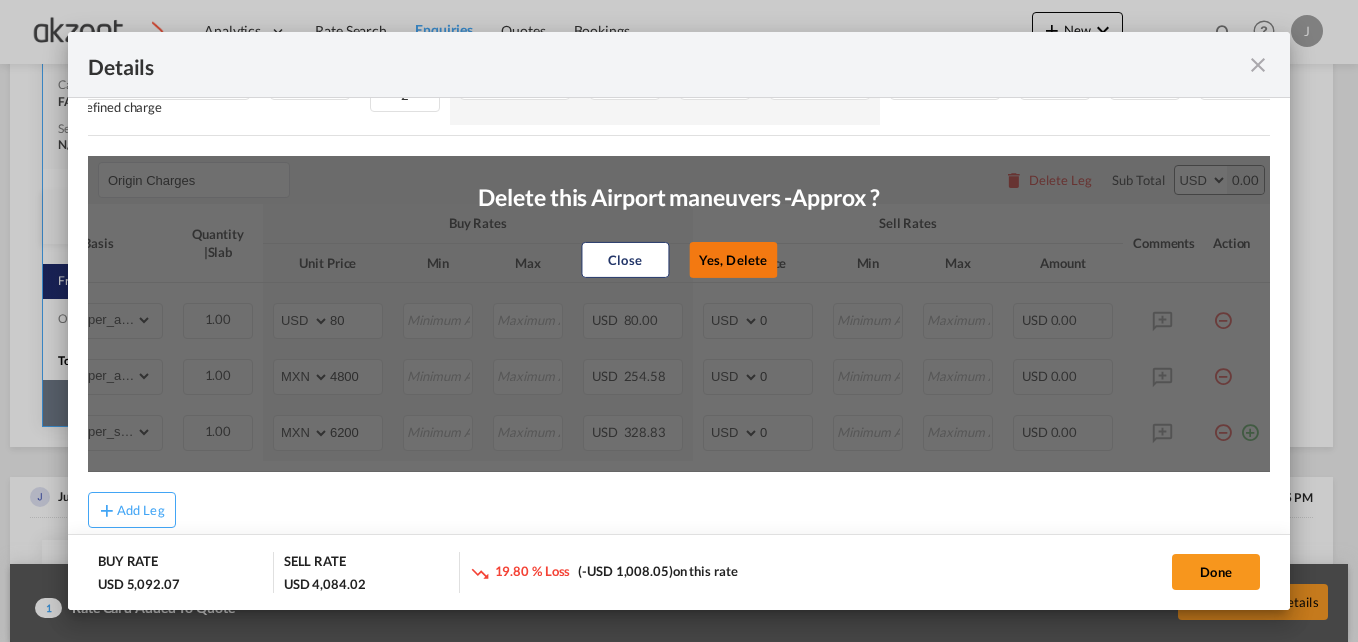 click on "Yes, Delete" at bounding box center (733, 260) 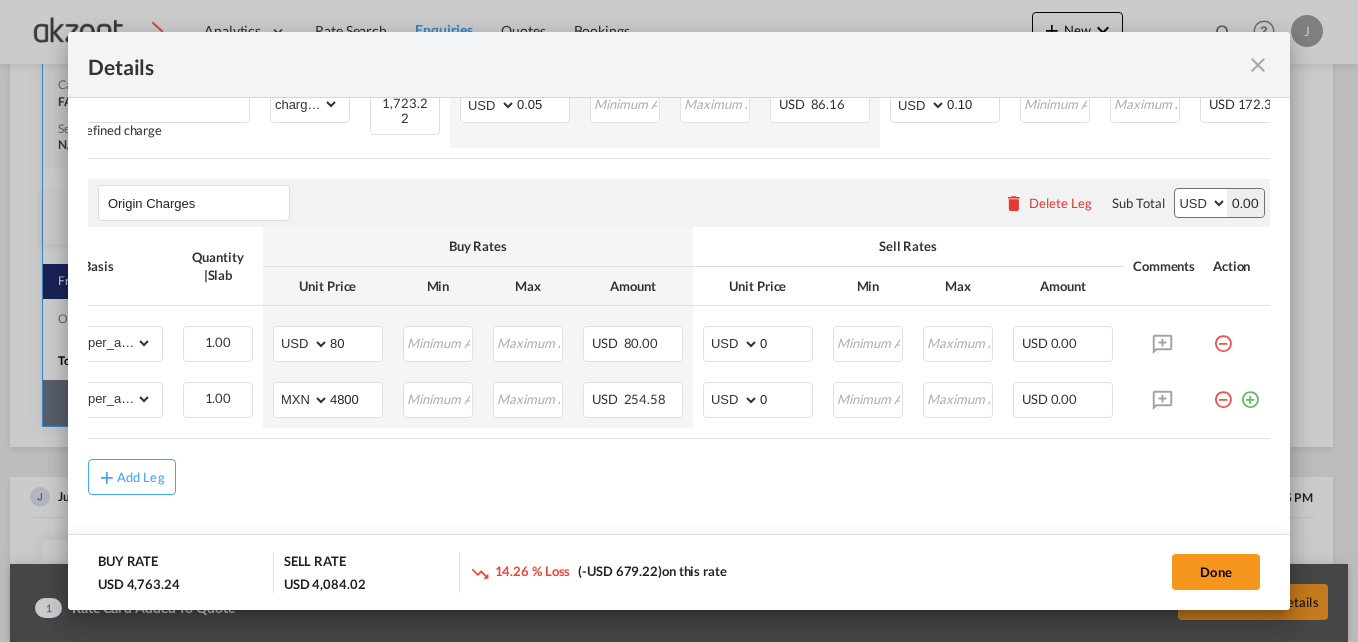 scroll, scrollTop: 774, scrollLeft: 0, axis: vertical 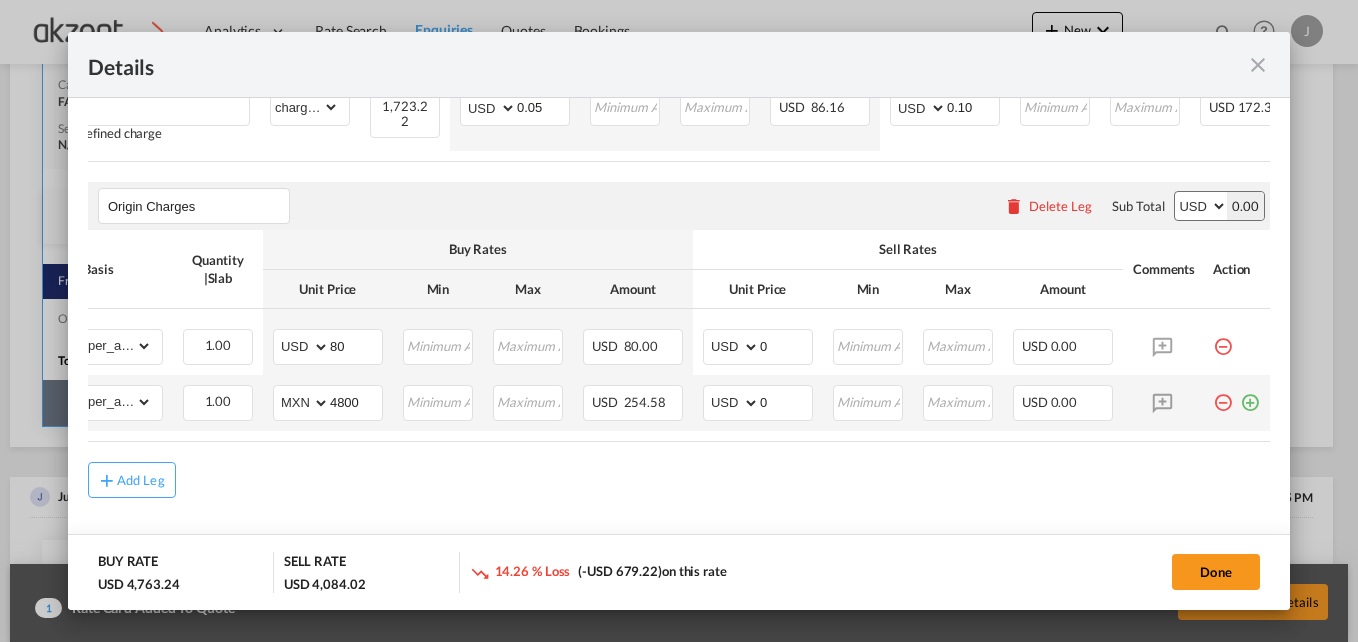 click at bounding box center [1223, 395] 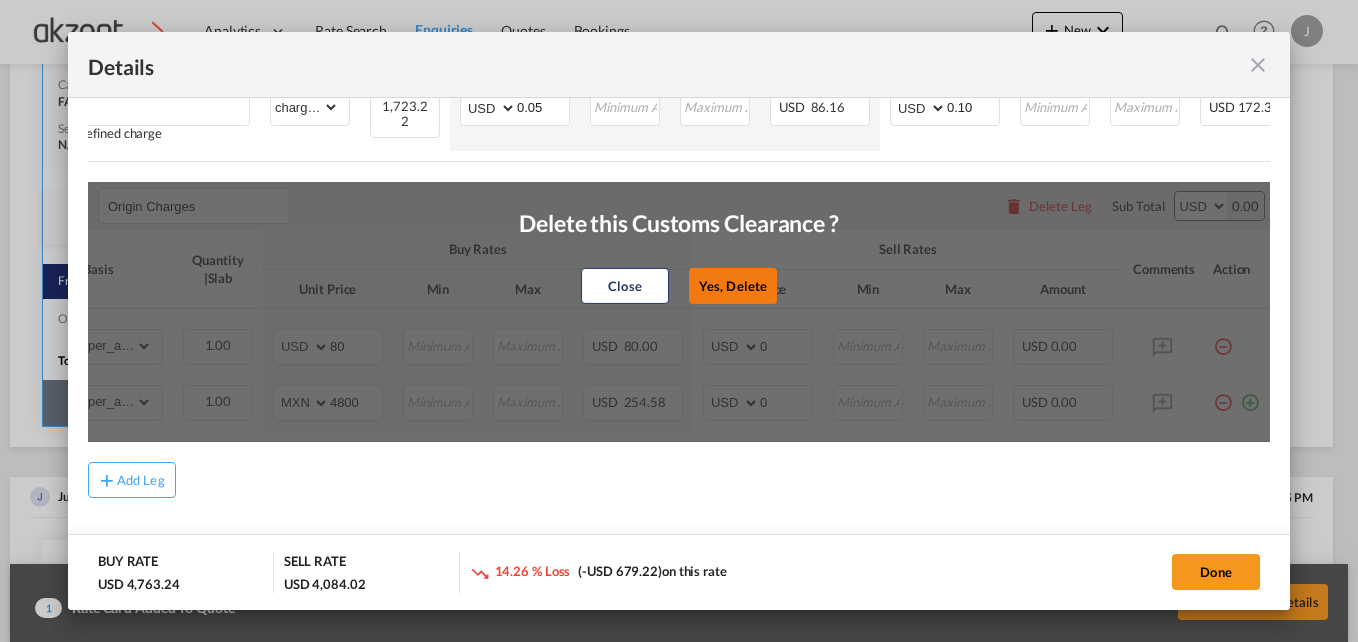 click on "Yes, Delete" at bounding box center [733, 286] 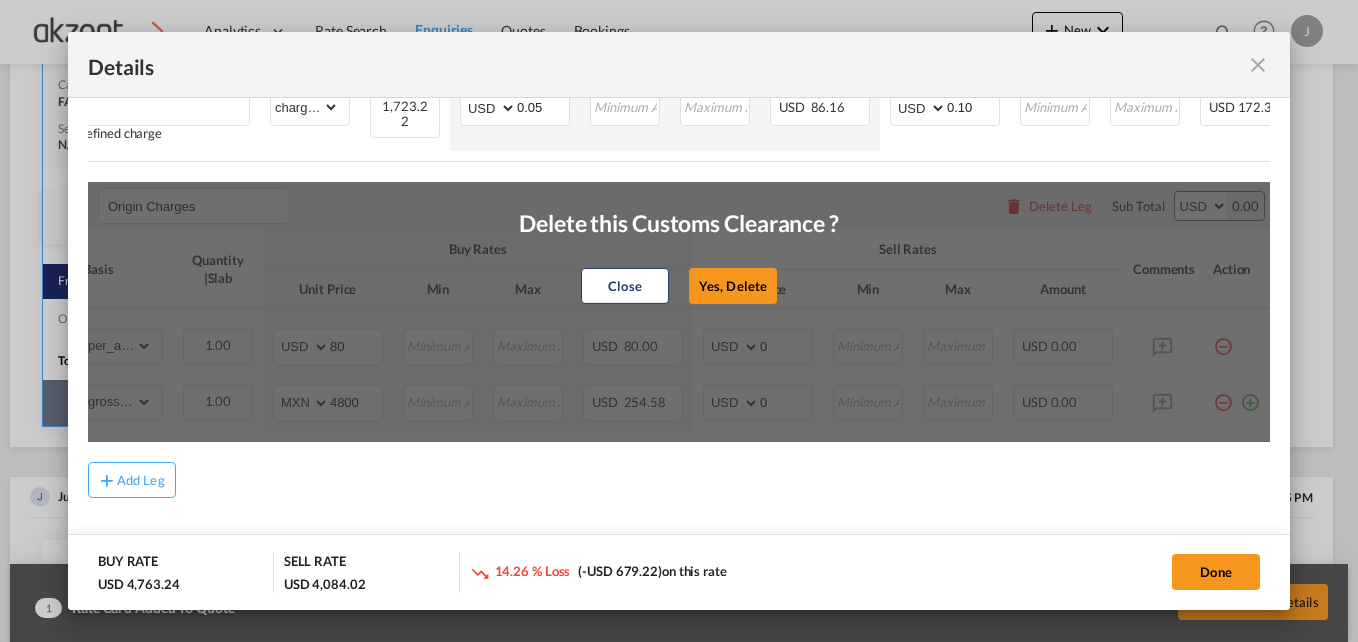 scroll, scrollTop: 718, scrollLeft: 0, axis: vertical 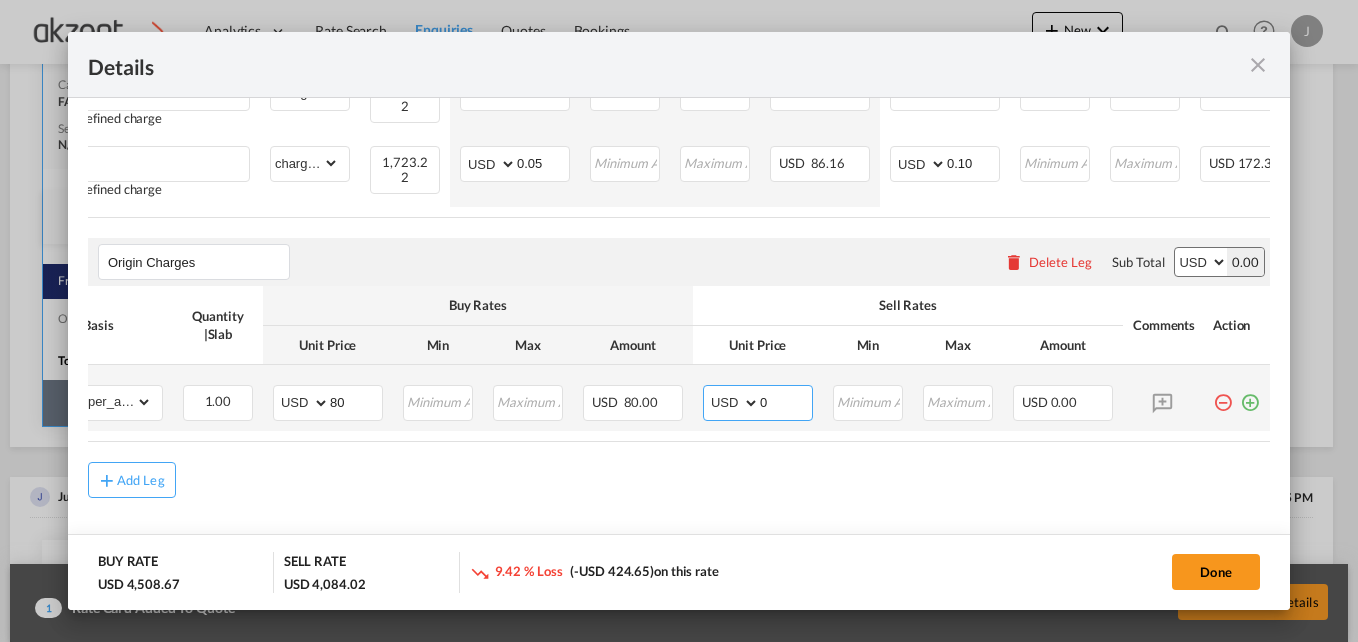 click on "0" at bounding box center (786, 401) 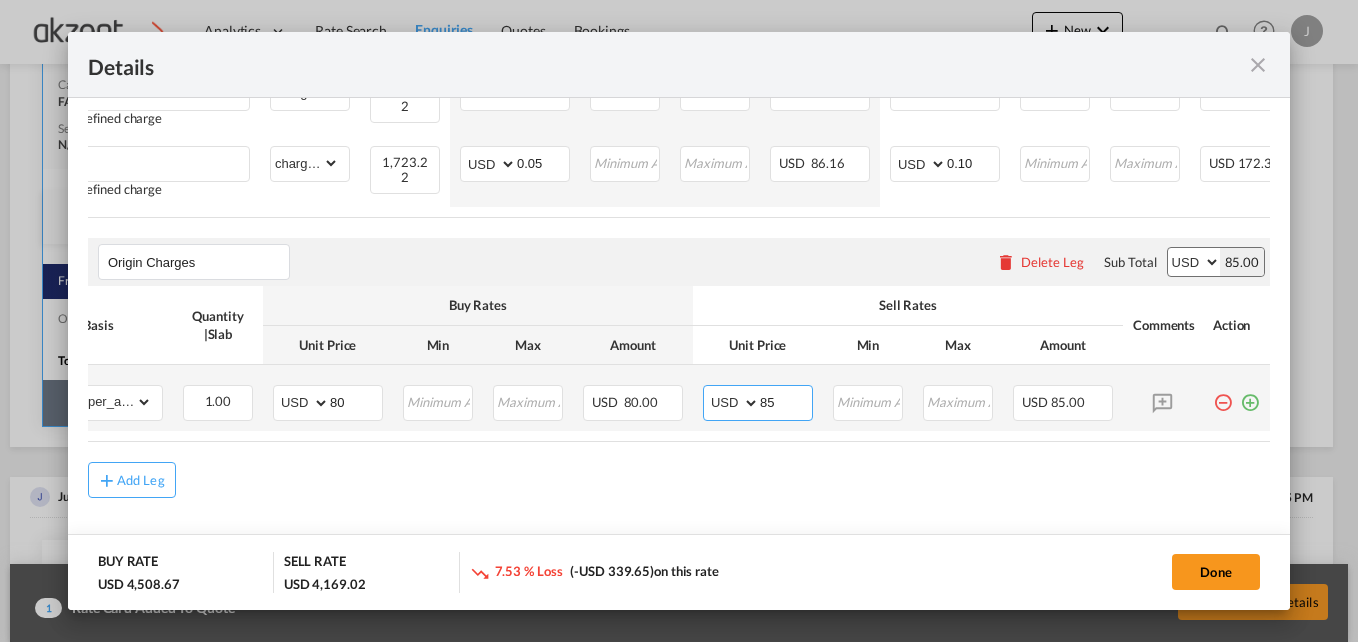 type on "85" 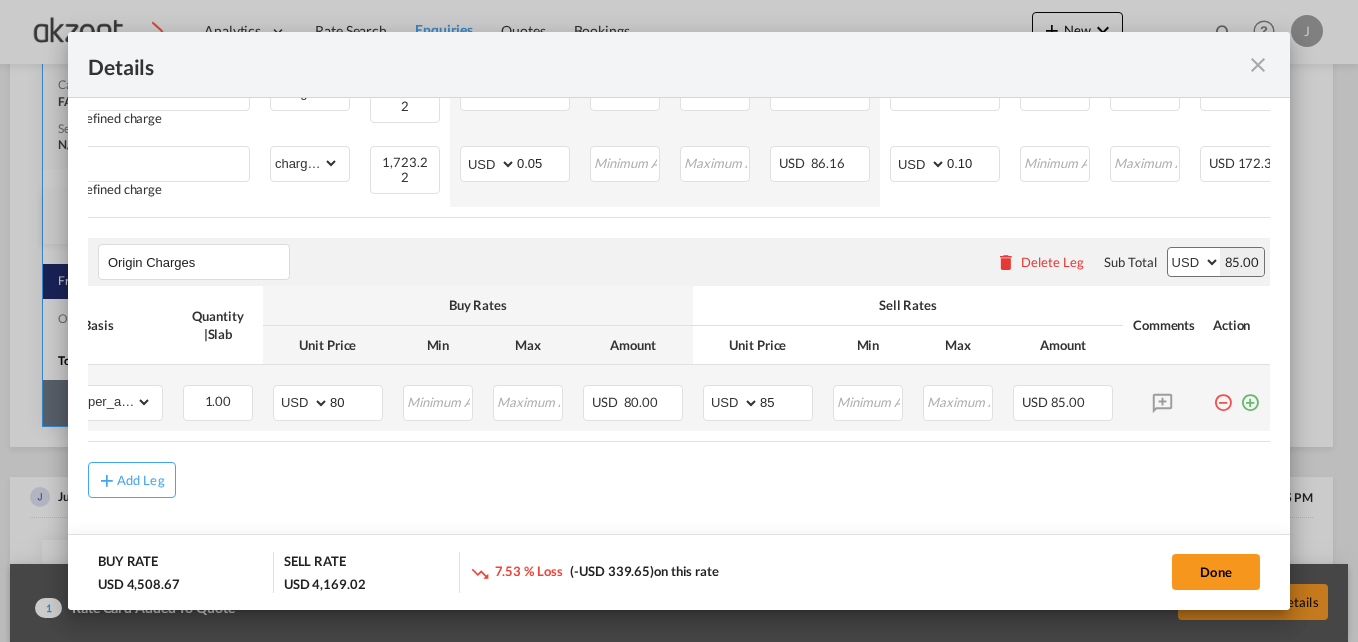 click at bounding box center [1250, 395] 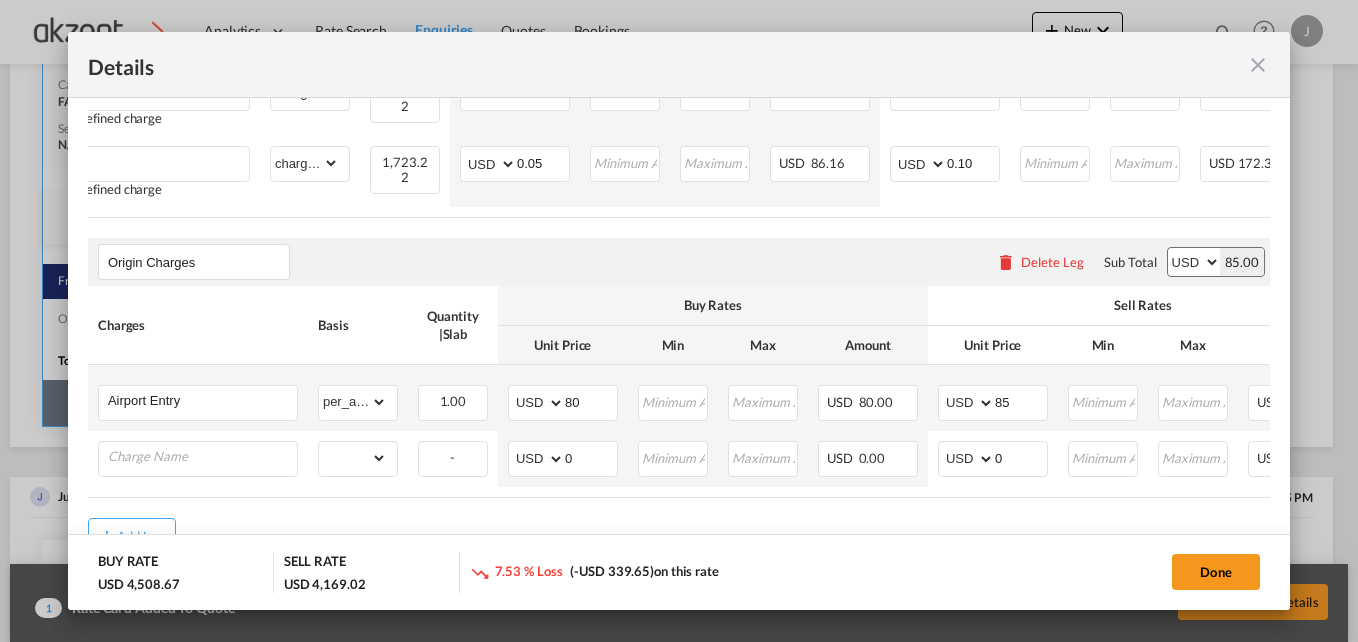 drag, startPoint x: 1040, startPoint y: 497, endPoint x: 1285, endPoint y: 499, distance: 245.00816 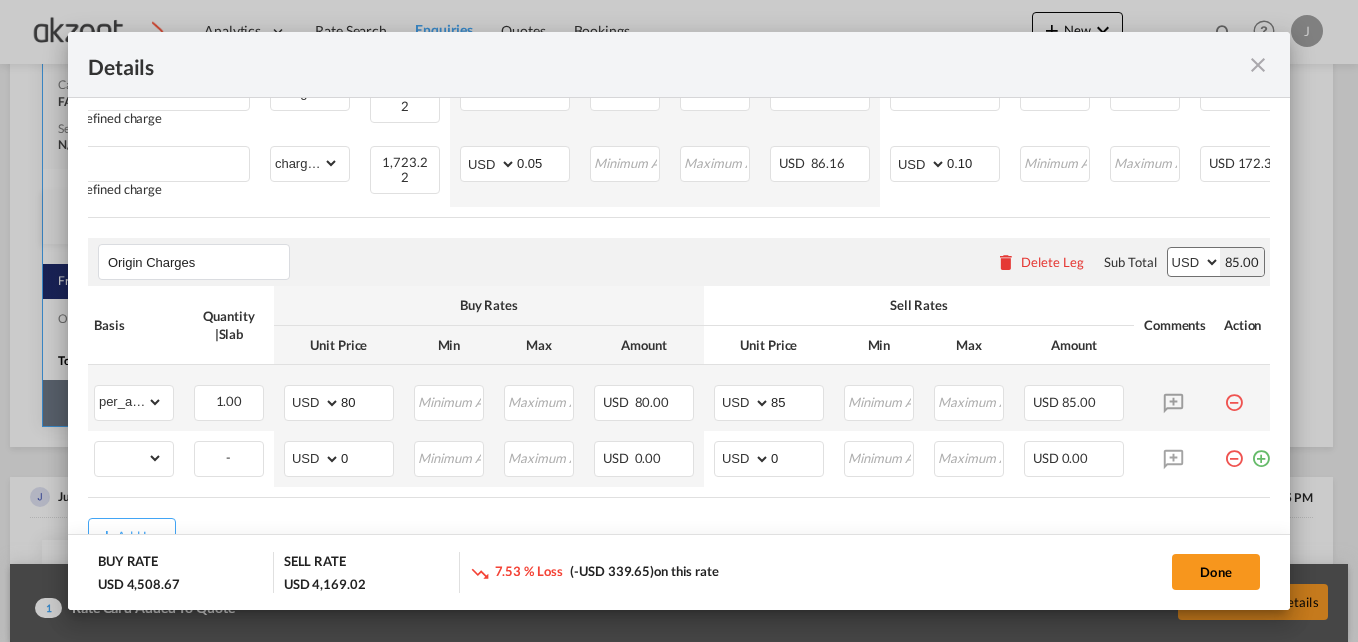 scroll, scrollTop: 0, scrollLeft: 250, axis: horizontal 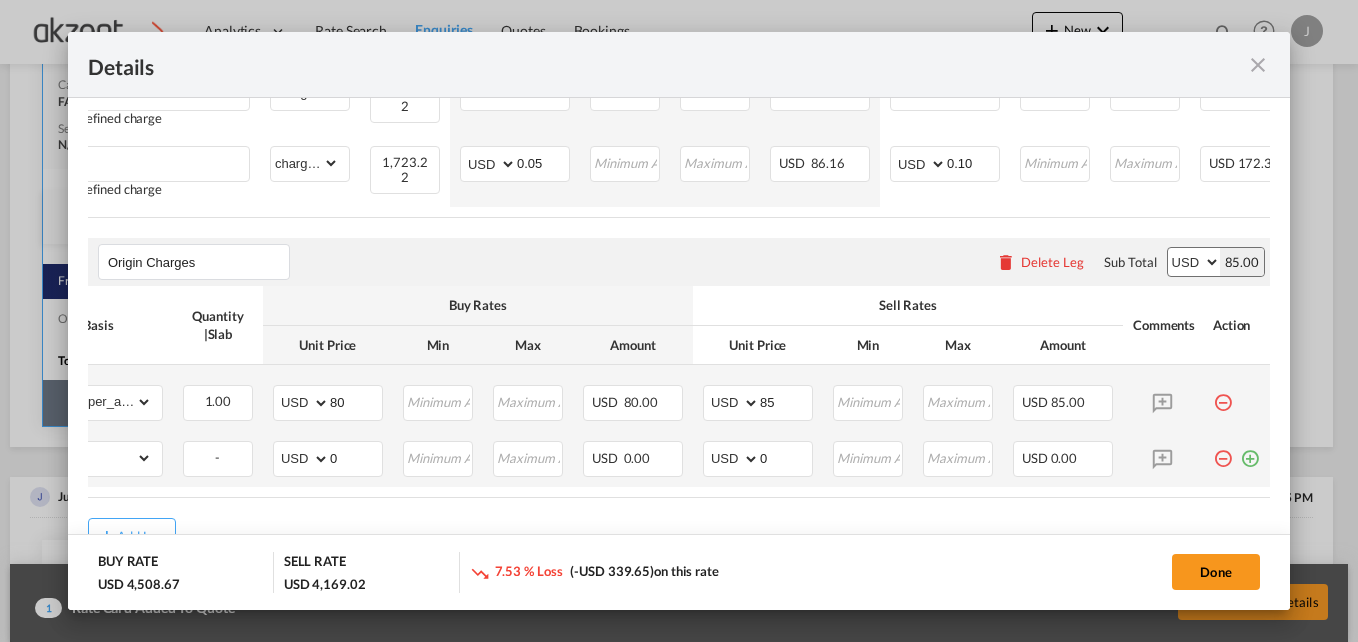 click at bounding box center (1250, 451) 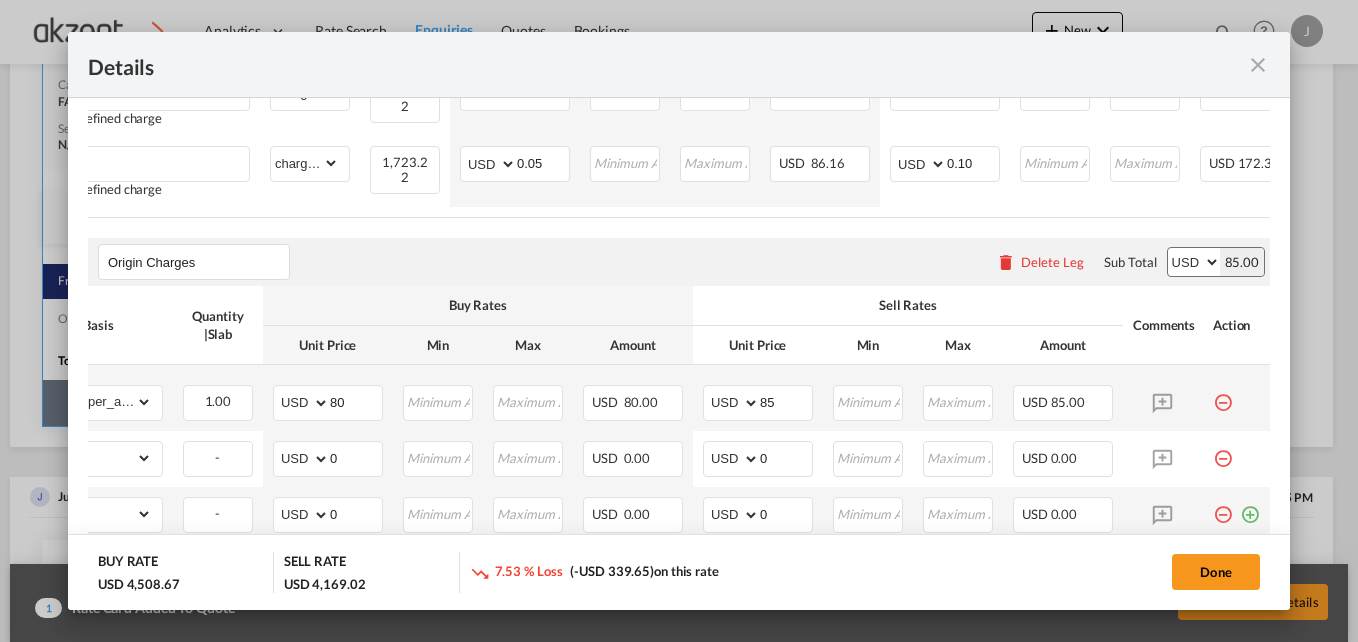 scroll, scrollTop: 0, scrollLeft: 0, axis: both 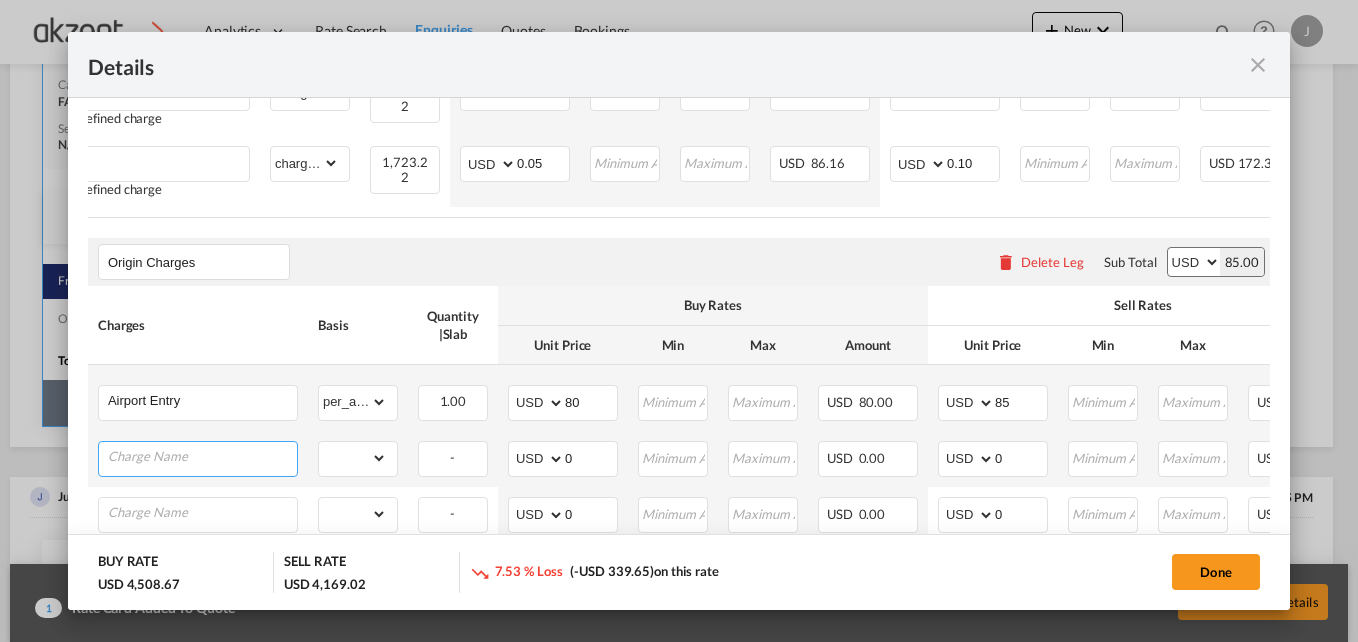 click at bounding box center [202, 457] 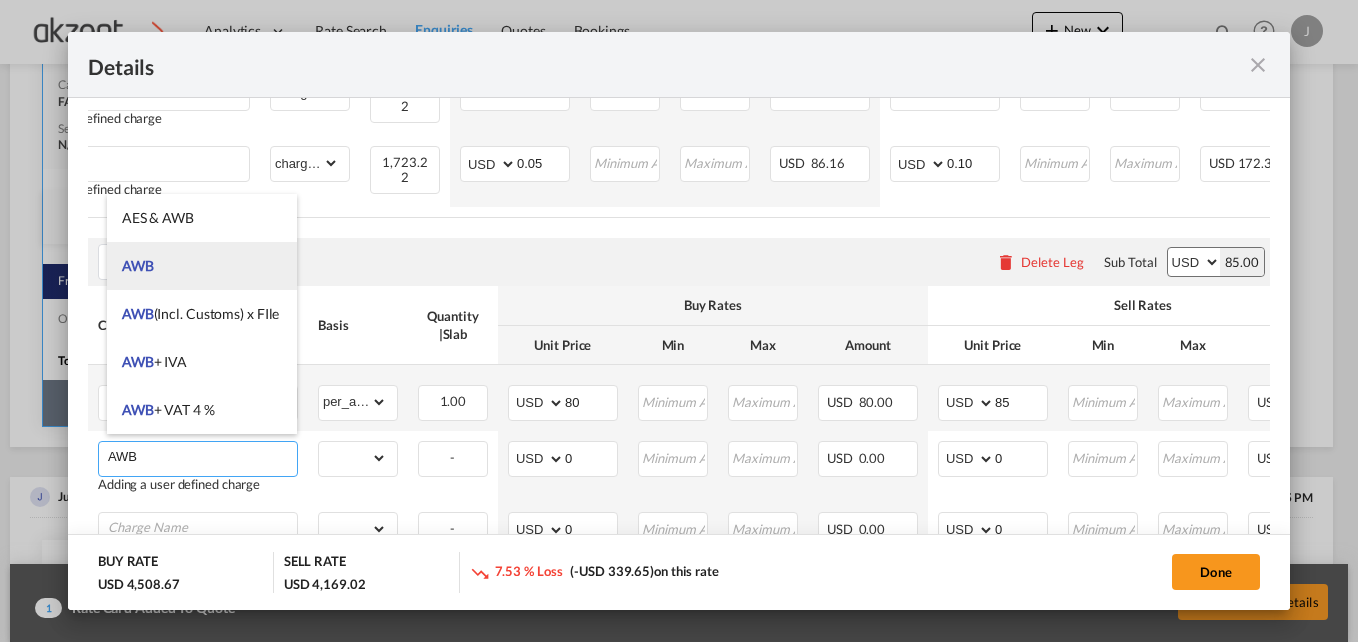 type on "AWB" 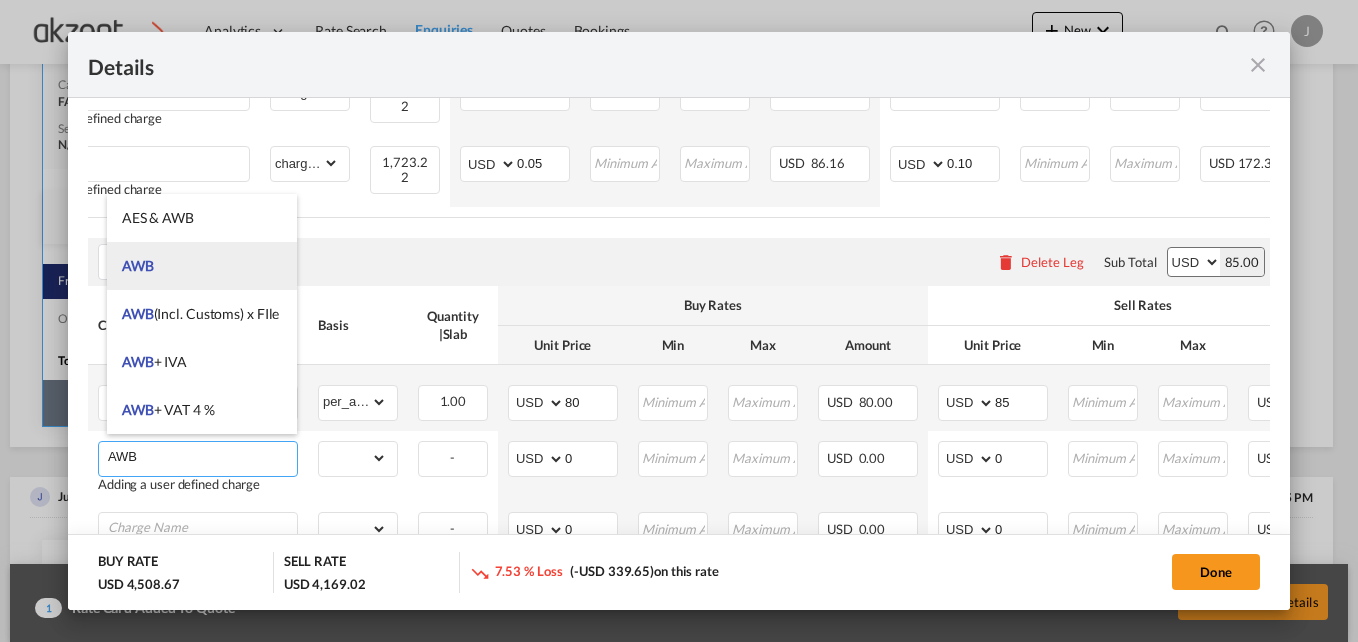 click on "AWB" at bounding box center [202, 266] 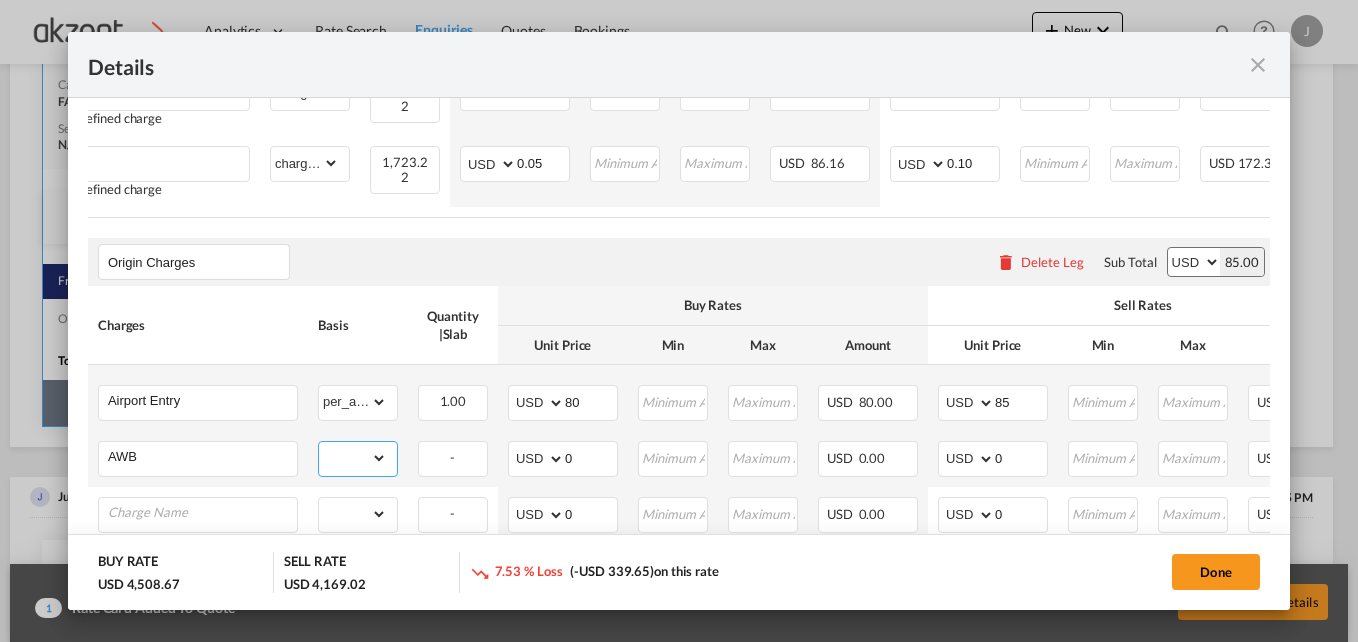 click on "gross_weight
volumetric_weight
per_shipment
per_bl
per_km
per_hawb
per_kg
per_pallet
per_carton
flat
chargeable_weight
per_ton
per_cbm
per_hbl
per_w/m
per_awb
per_sbl
per shipping bill
per_quintal
per_lbs
per_vehicle
per_shift
per_invoice
per_package
per_day
per_revalidation
% on freight total
per_declaration
per_document
per clearance" at bounding box center (353, 458) 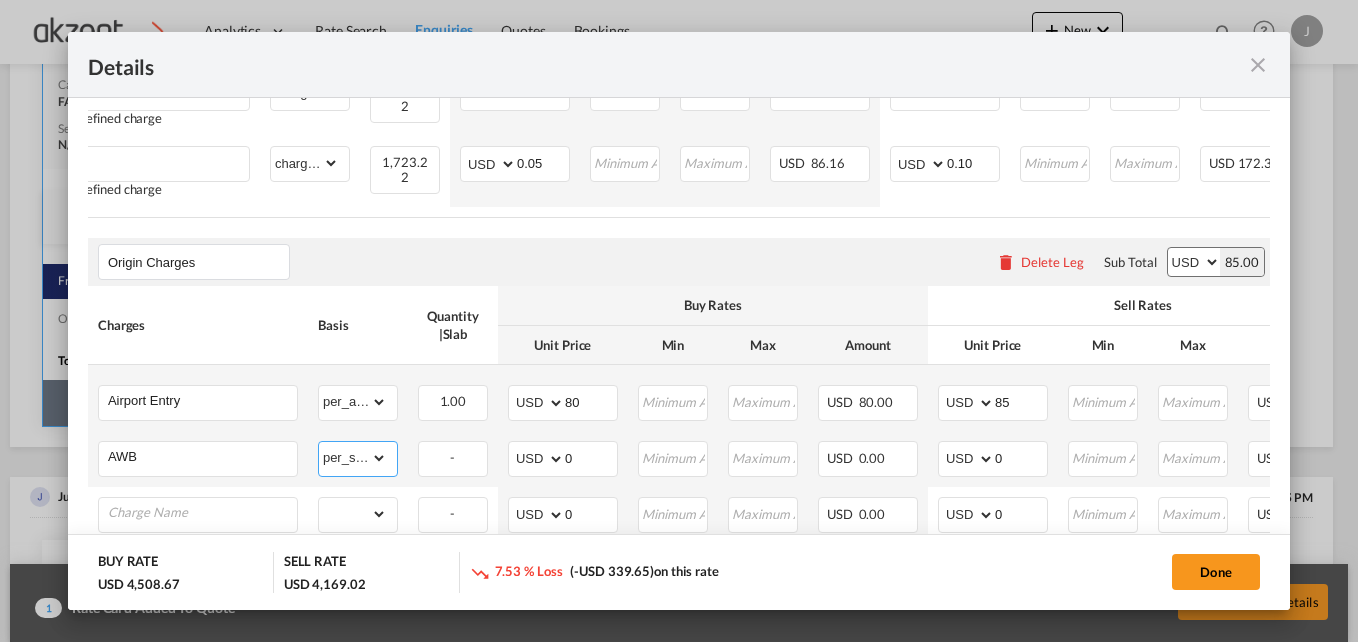 click on "gross_weight
volumetric_weight
per_shipment
per_bl
per_km
per_hawb
per_kg
per_pallet
per_carton
flat
chargeable_weight
per_ton
per_cbm
per_hbl
per_w/m
per_awb
per_sbl
per shipping bill
per_quintal
per_lbs
per_vehicle
per_shift
per_invoice
per_package
per_day
per_revalidation
% on freight total
per_declaration
per_document
per clearance" at bounding box center [353, 458] 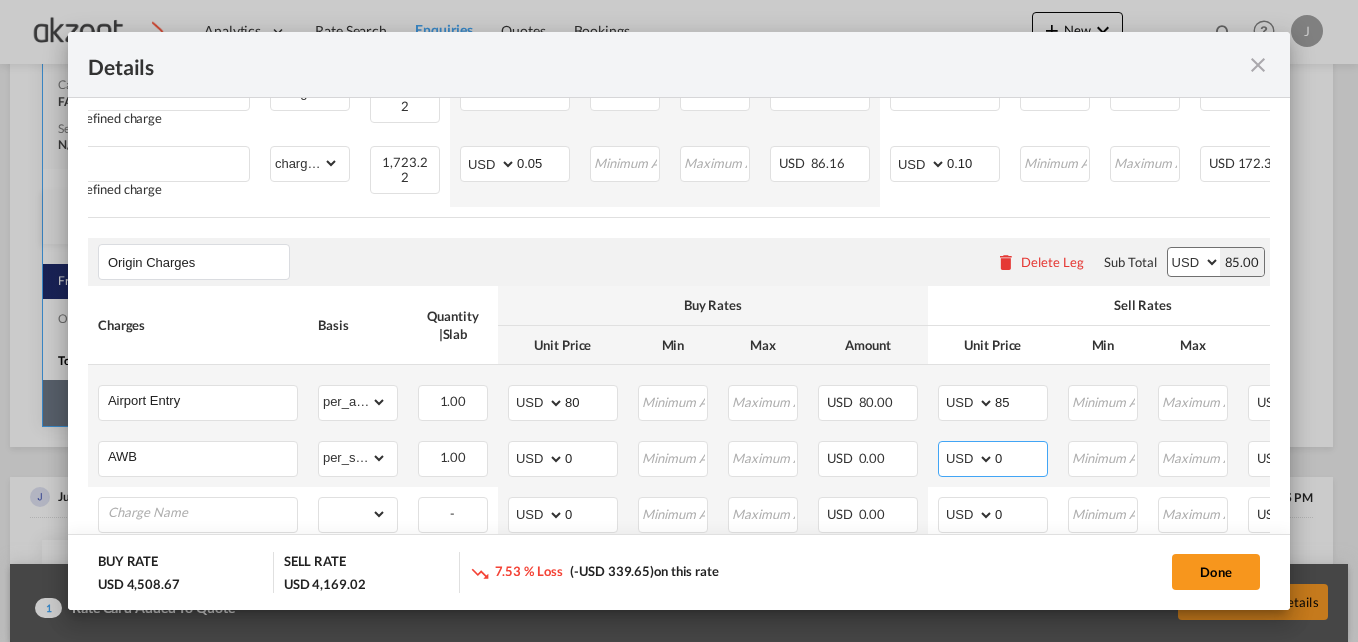 click on "0" at bounding box center [1021, 457] 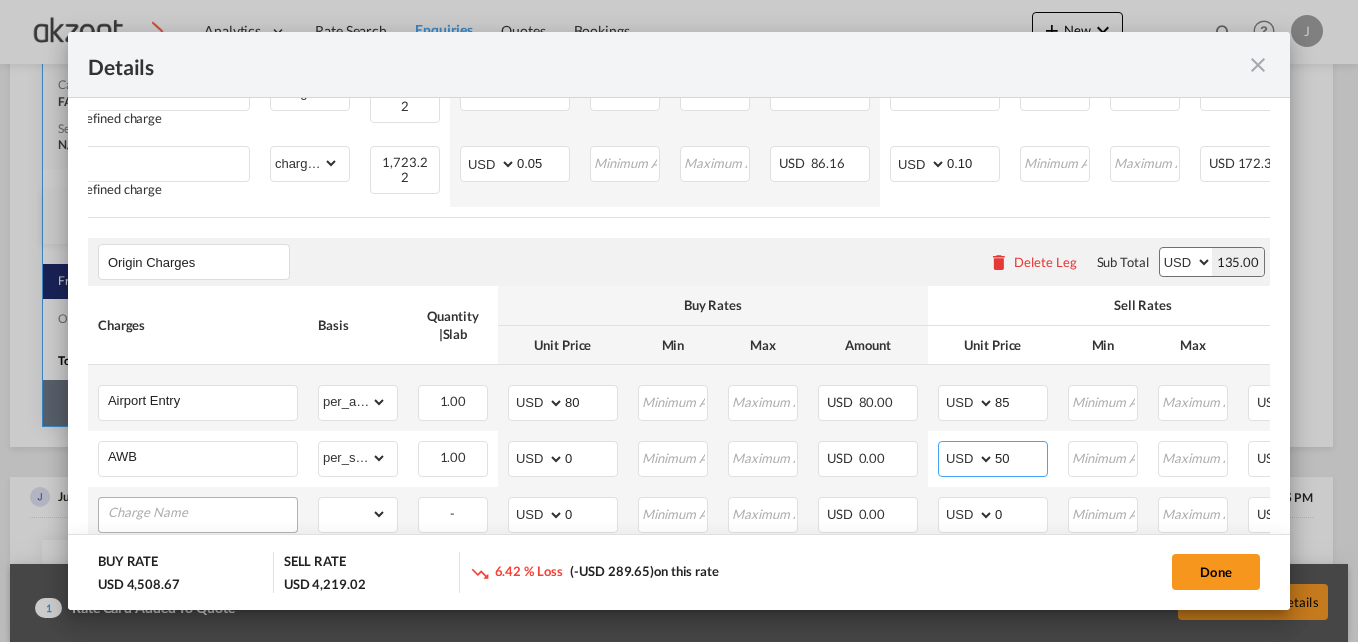 type on "50" 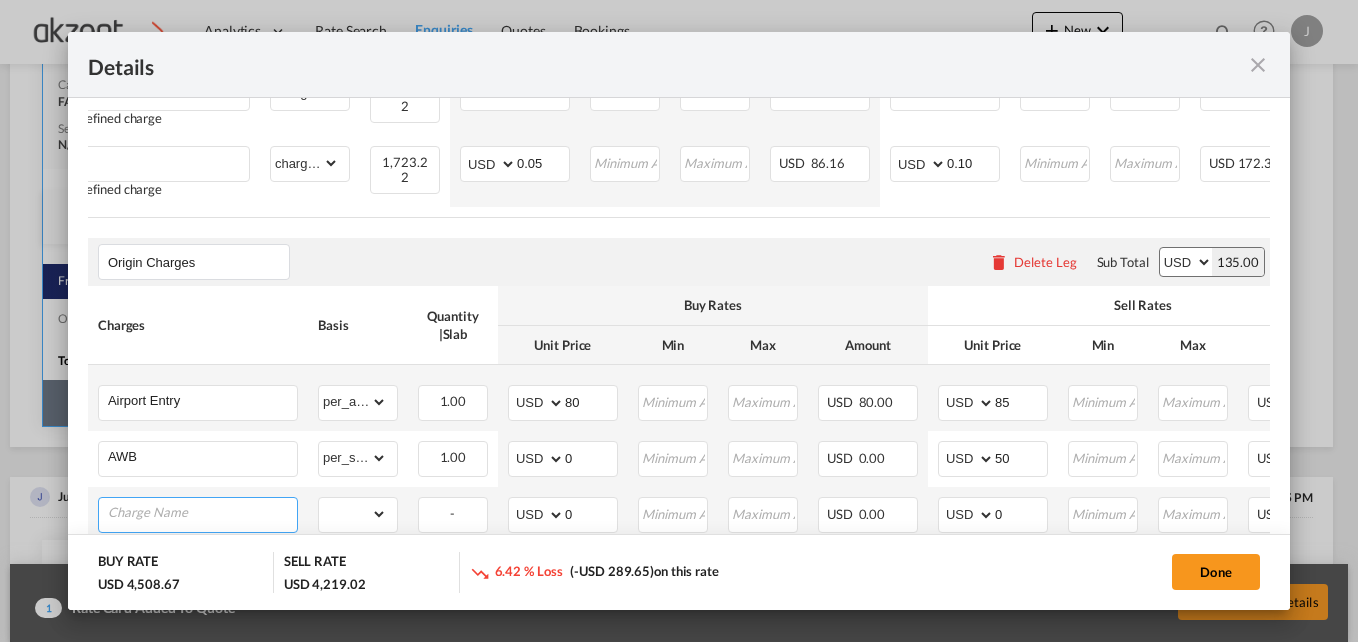 click at bounding box center (202, 513) 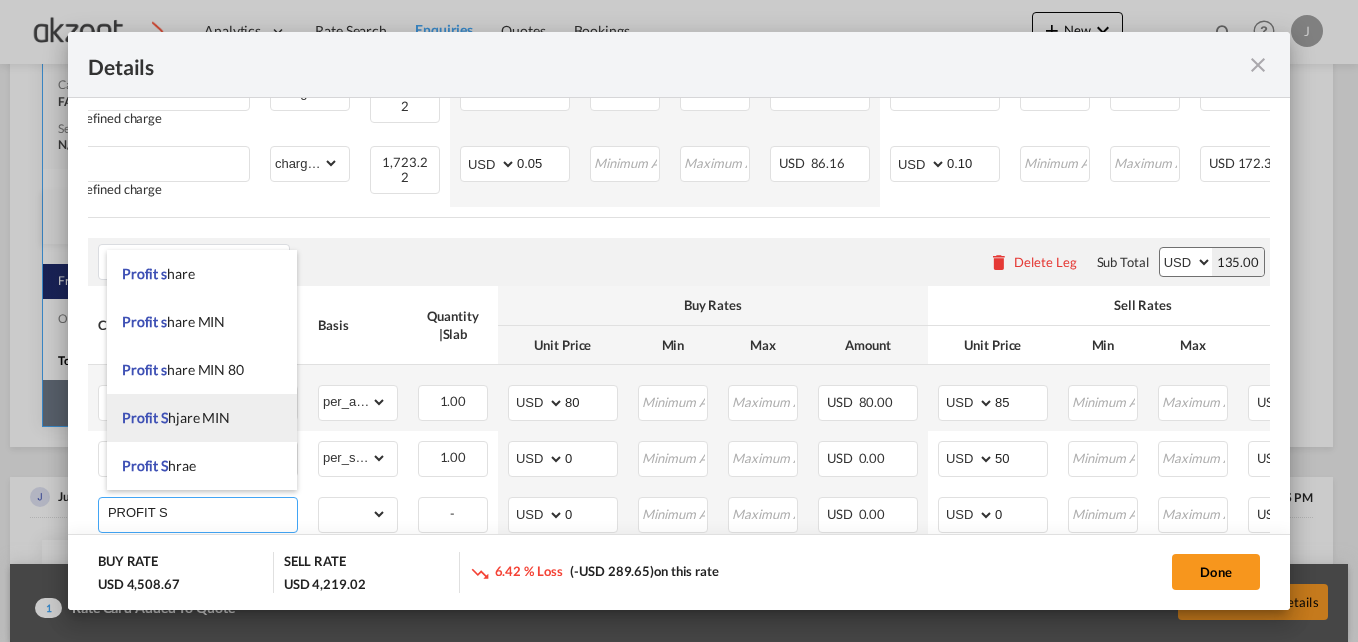 click on "Profit S hjare MIN" at bounding box center (176, 417) 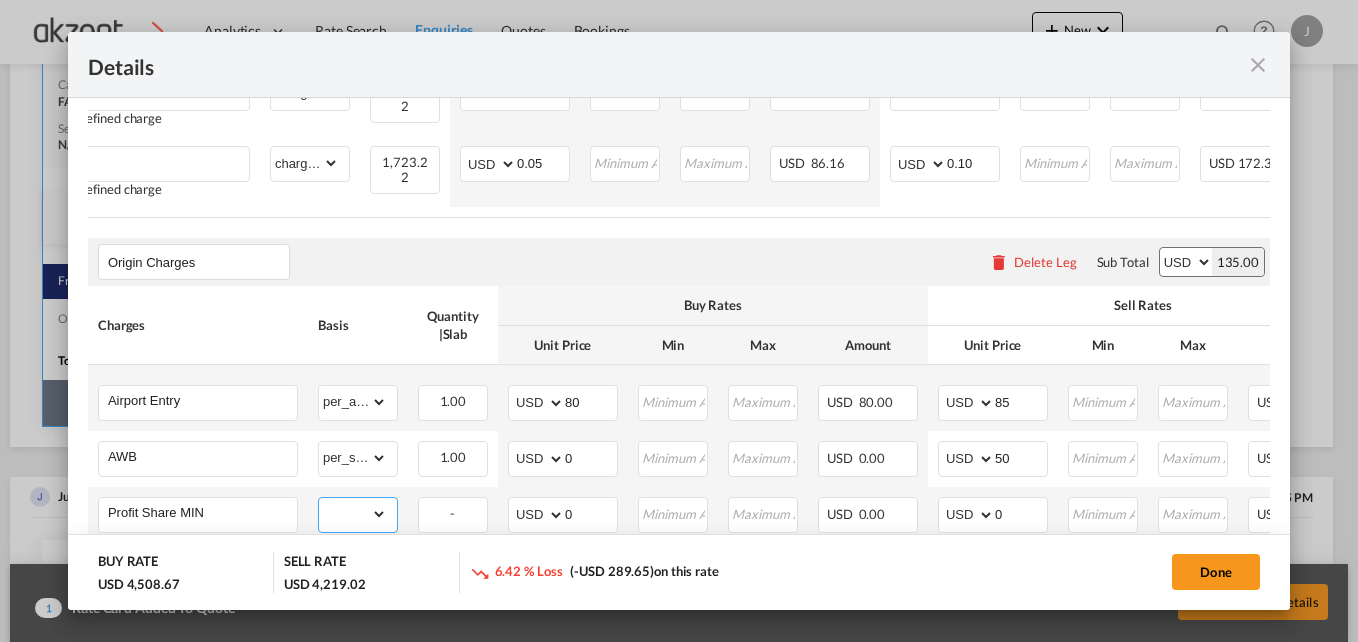 drag, startPoint x: 375, startPoint y: 500, endPoint x: 377, endPoint y: 490, distance: 10.198039 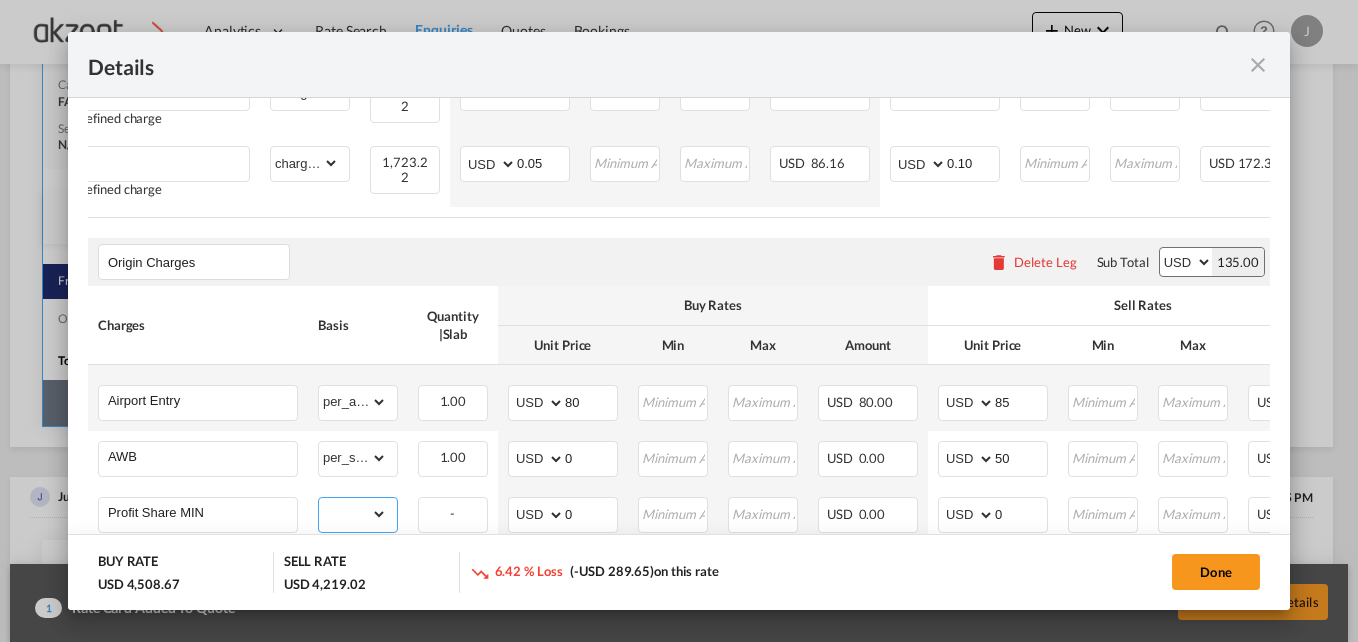 select on "per_shipment" 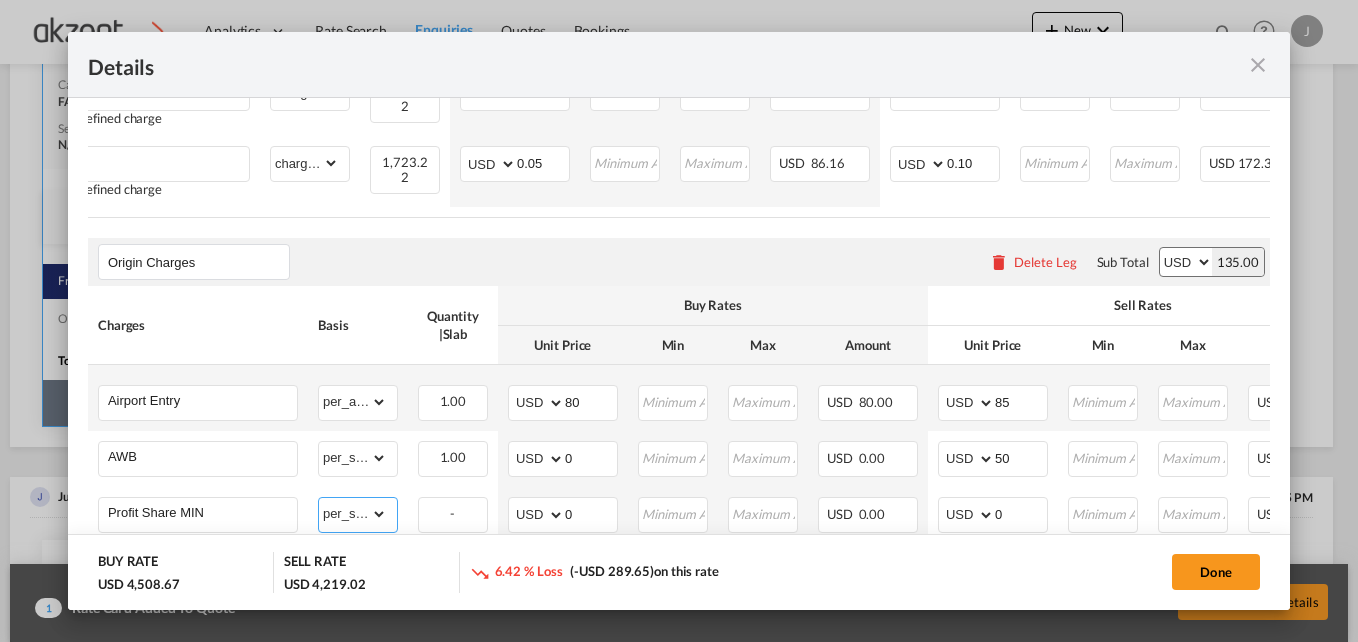 click on "gross_weight
volumetric_weight
per_shipment
per_bl
per_km
per_hawb
per_kg
per_pallet
per_carton
flat
chargeable_weight
per_ton
per_cbm
per_hbl
per_w/m
per_awb
per_sbl
per shipping bill
per_quintal
per_lbs
per_vehicle
per_shift
per_invoice
per_package
per_day
per_revalidation
% on freight total
per_declaration
per_document
per clearance" at bounding box center (353, 514) 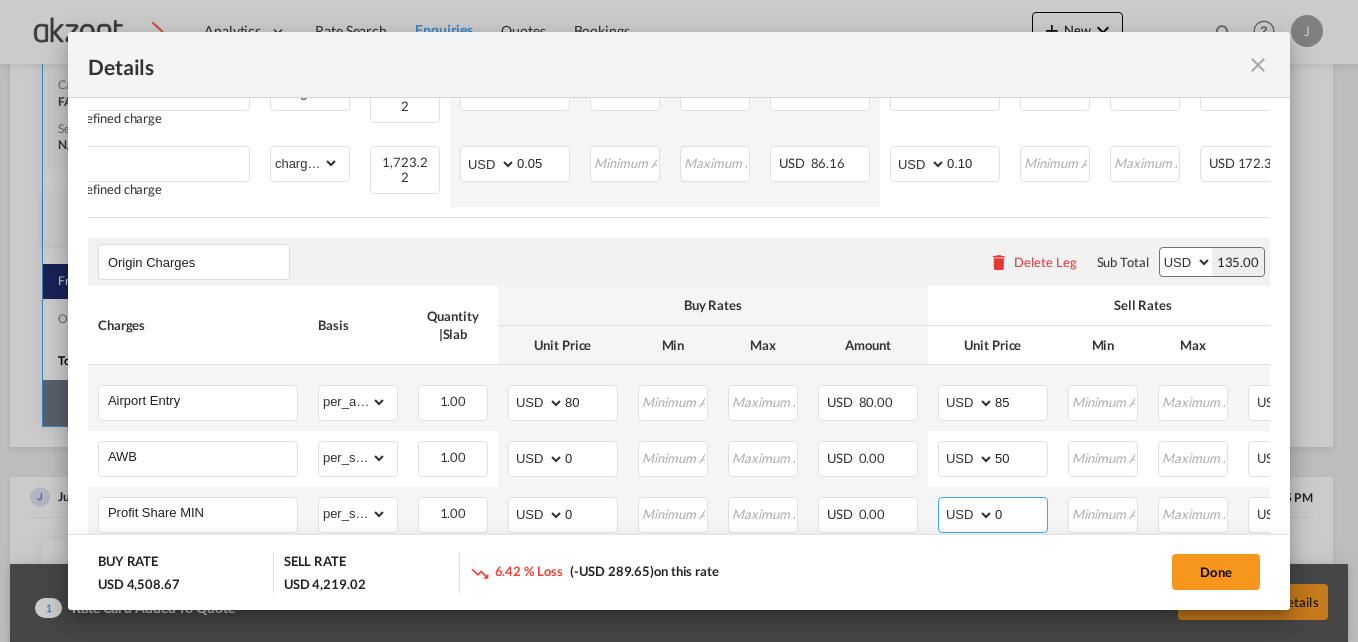click on "0" at bounding box center (1021, 513) 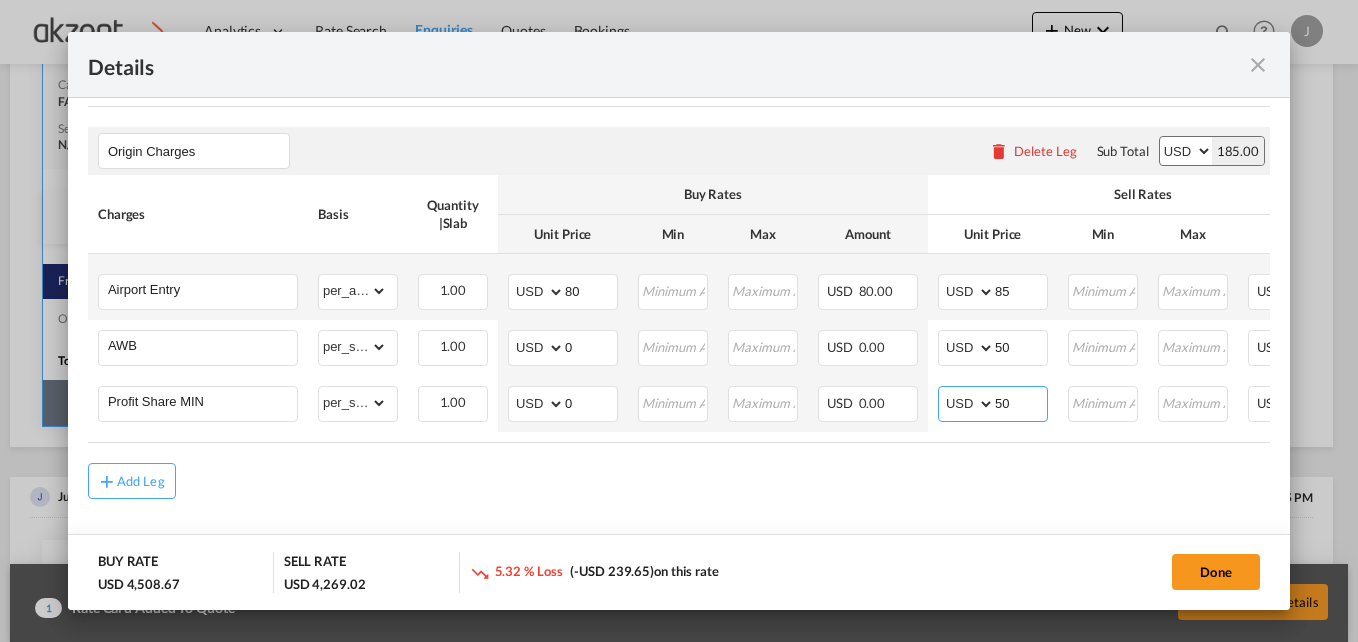 scroll, scrollTop: 830, scrollLeft: 0, axis: vertical 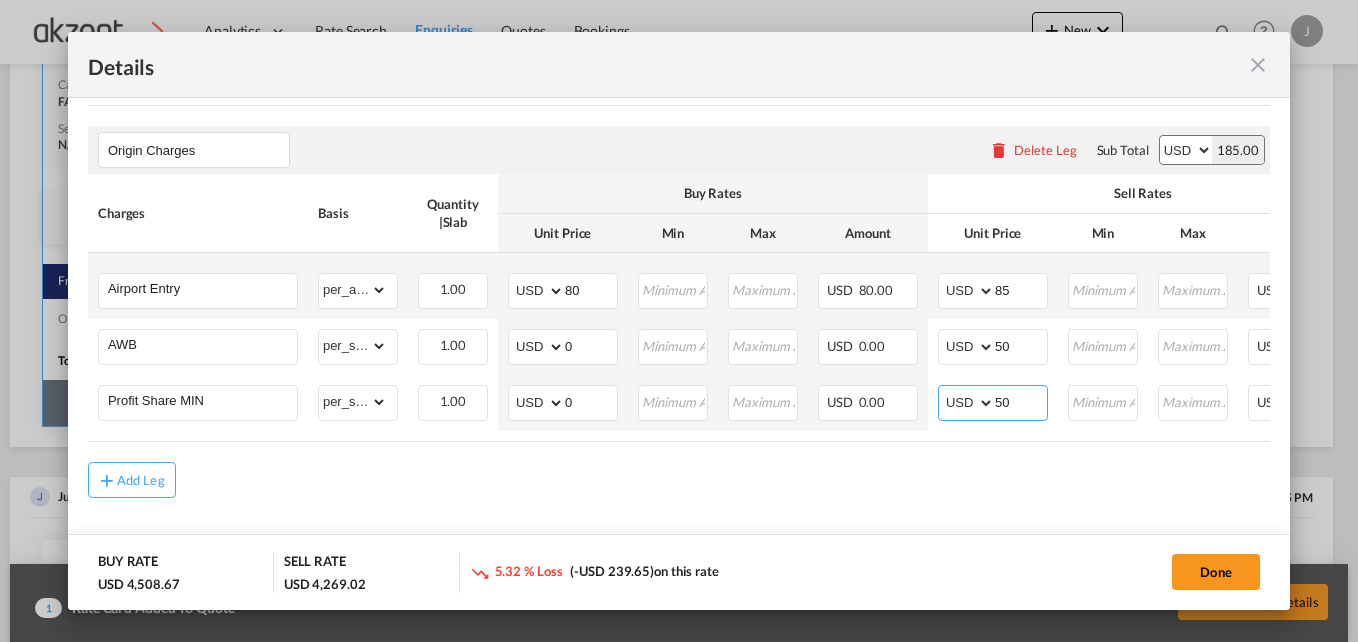 type on "50" 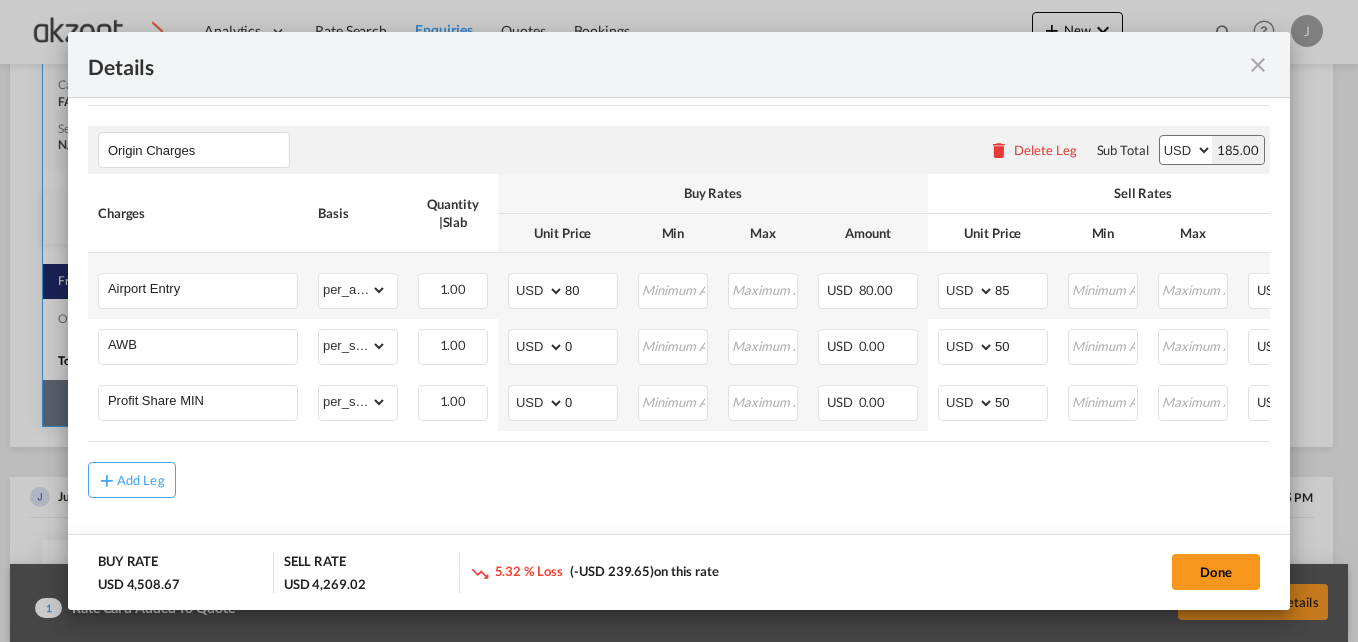 scroll, scrollTop: 0, scrollLeft: 250, axis: horizontal 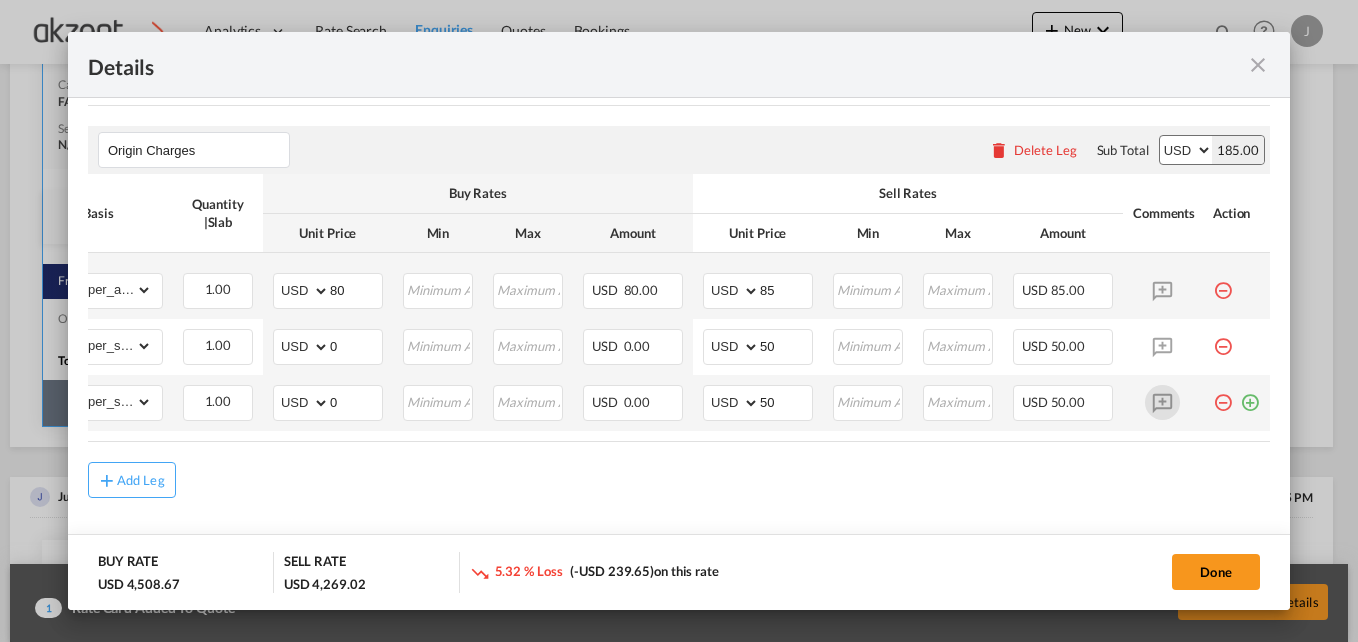click at bounding box center (1250, 395) 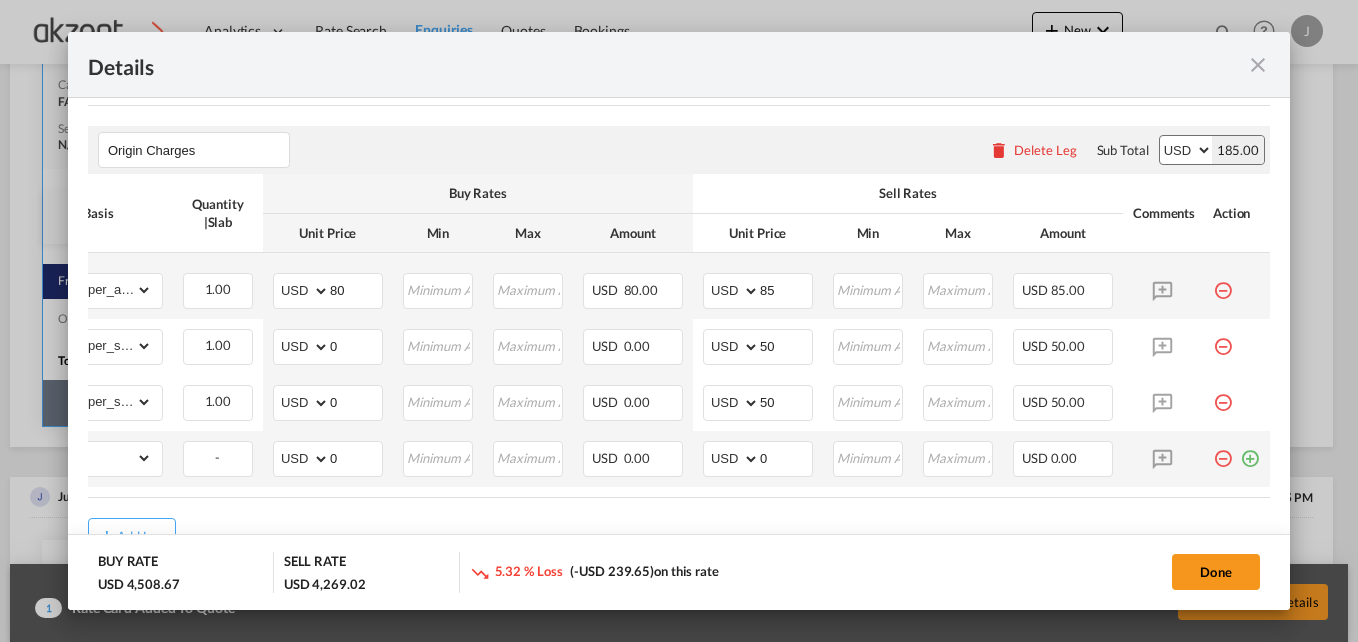 scroll, scrollTop: 0, scrollLeft: 0, axis: both 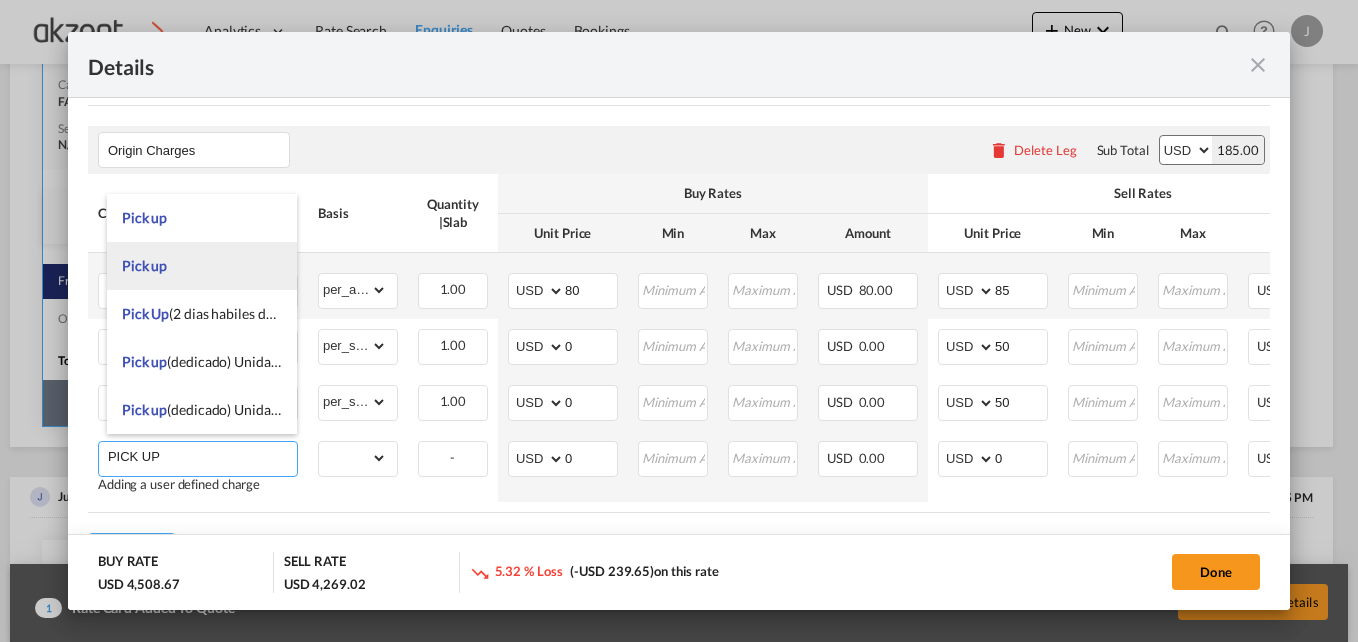 click on "Pick up" at bounding box center [202, 266] 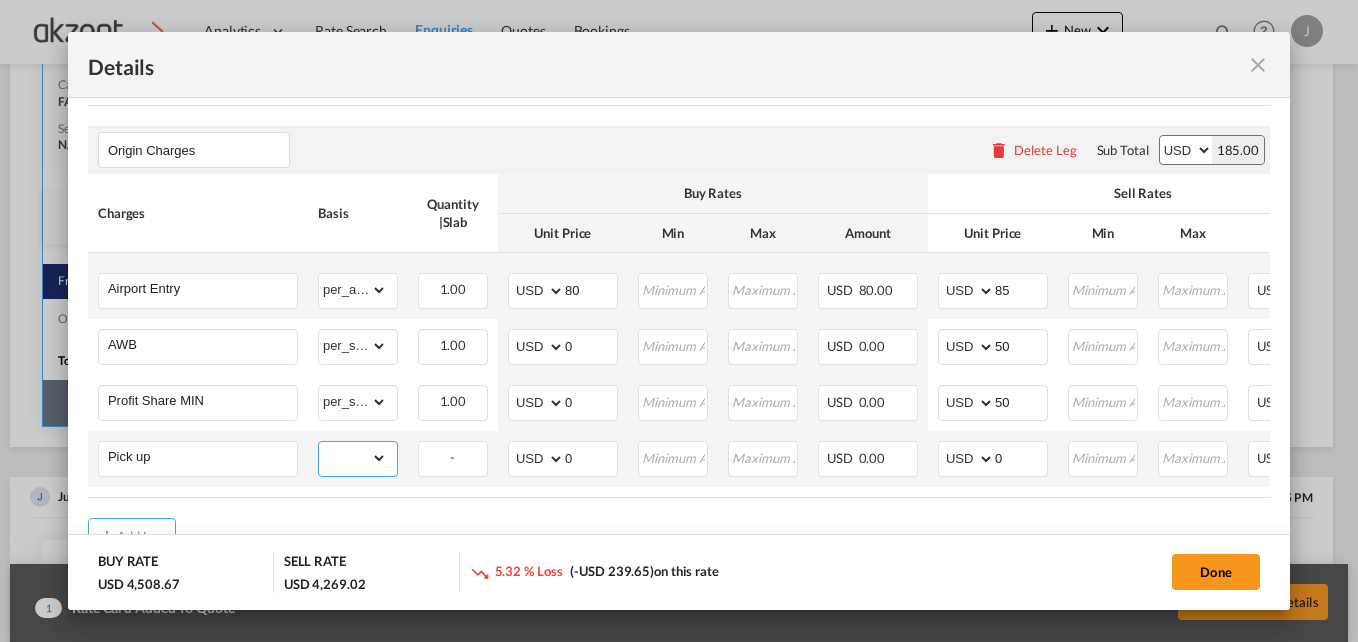 click on "gross_weight
volumetric_weight
per_shipment
per_bl
per_km
per_hawb
per_kg
per_pallet
per_carton
flat
chargeable_weight
per_ton
per_cbm
per_hbl
per_w/m
per_awb
per_sbl
per shipping bill
per_quintal
per_lbs
per_vehicle
per_shift
per_invoice
per_package
per_day
per_revalidation
% on freight total
per_declaration
per_document
per clearance" at bounding box center (353, 458) 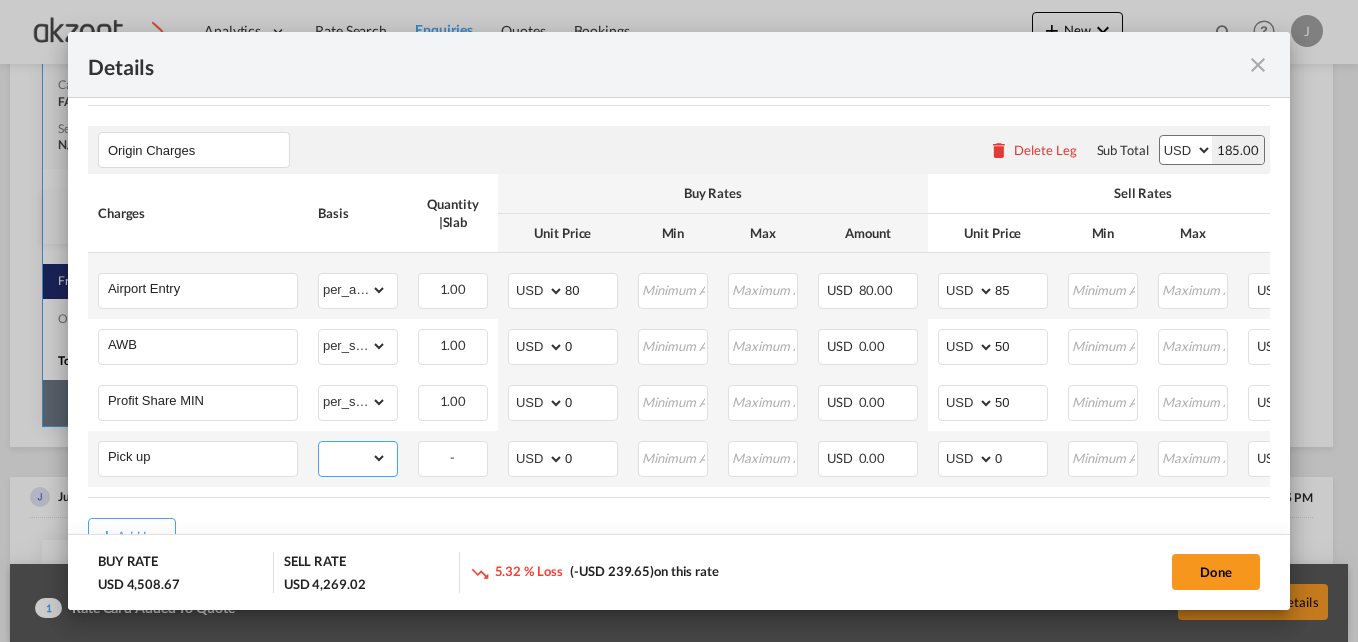 select on "per_shipment" 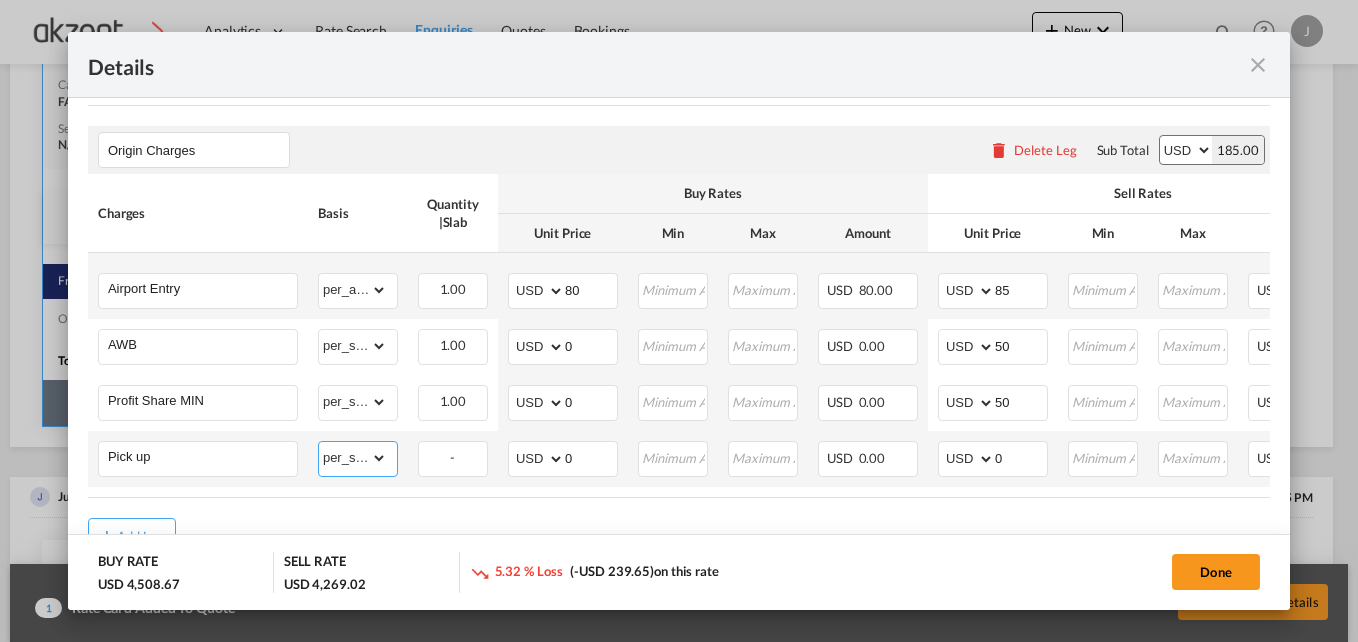 click on "gross_weight
volumetric_weight
per_shipment
per_bl
per_km
per_hawb
per_kg
per_pallet
per_carton
flat
chargeable_weight
per_ton
per_cbm
per_hbl
per_w/m
per_awb
per_sbl
per shipping bill
per_quintal
per_lbs
per_vehicle
per_shift
per_invoice
per_package
per_day
per_revalidation
% on freight total
per_declaration
per_document
per clearance" at bounding box center [353, 458] 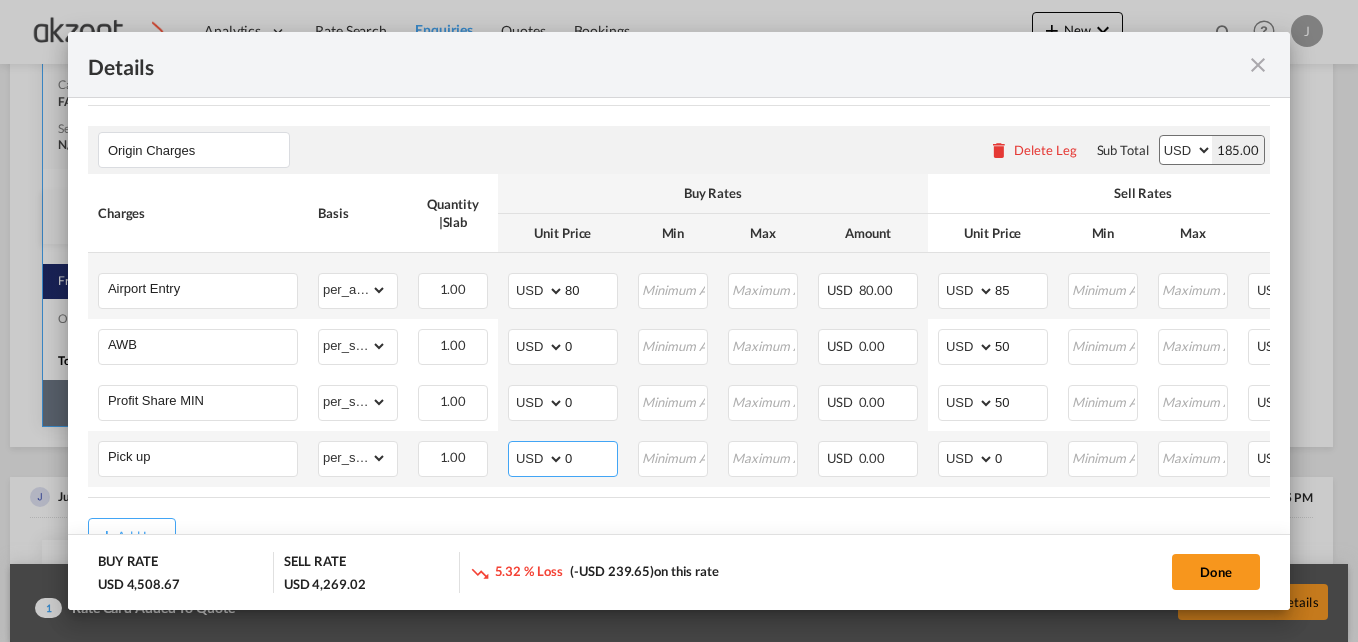 click on "AED AFN ALL AMD ANG AOA ARS AUD AWG AZN BAM BBD BDT BGN BHD BIF BMD BND BOB BRL BSD BTN BWP BYN BZD CAD CDF CHF CLP CNY COP CRC CUC CUP CVE CZK DJF DKK DOP DZD EGP ERN ETB EUR FJD FKP FOK GBP GEL GGP GHS GIP GMD GNF GTQ GYD HKD HNL HRK HTG HUF IDR ILS IMP INR IQD IRR ISK JMD JOD JPY KES KGS KHR KID KMF KRW KWD KYD KZT LAK LBP LKR LRD LSL LYD MAD MDL MGA MKD MMK MNT MOP MRU MUR MVR MWK MXN MYR MZN NAD NGN NIO NOK NPR NZD OMR PAB PEN PGK PHP PKR PLN PYG QAR RON RSD RUB RWF SAR SBD SCR SDG SEK SGD SHP SLL SOS SRD SSP STN SYP SZL THB TJS TMT TND TOP TRY TTD TVD TWD TZS UAH UGX USD UYU UZS VES VND VUV WST XAF XCD XDR XOF XPF YER ZAR ZMW" at bounding box center (538, 459) 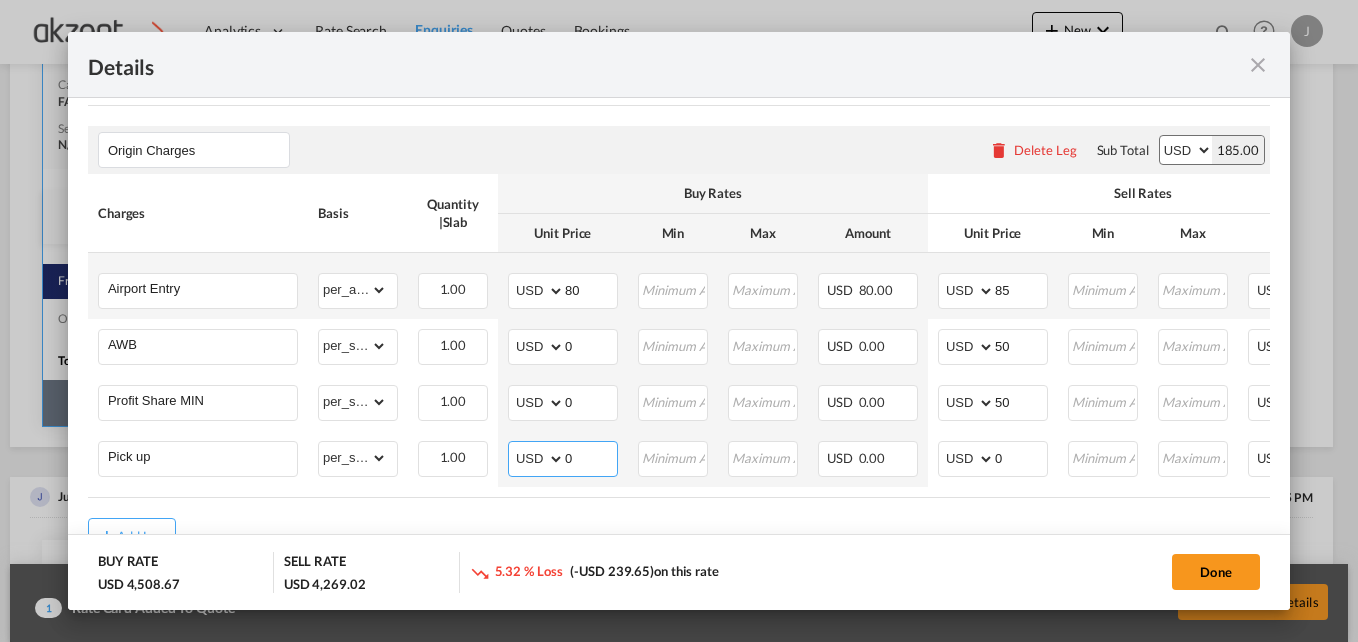 select on "string:MXN" 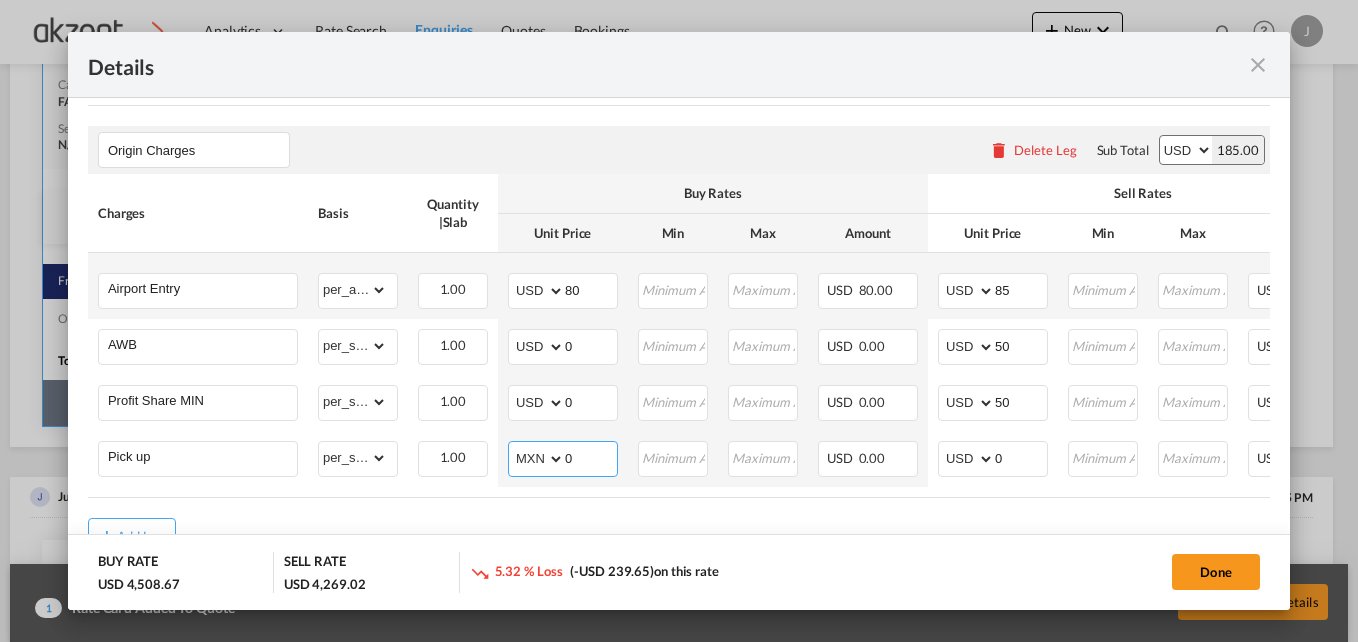 click on "AED AFN ALL AMD ANG AOA ARS AUD AWG AZN BAM BBD BDT BGN BHD BIF BMD BND BOB BRL BSD BTN BWP BYN BZD CAD CDF CHF CLP CNY COP CRC CUC CUP CVE CZK DJF DKK DOP DZD EGP ERN ETB EUR FJD FKP FOK GBP GEL GGP GHS GIP GMD GNF GTQ GYD HKD HNL HRK HTG HUF IDR ILS IMP INR IQD IRR ISK JMD JOD JPY KES KGS KHR KID KMF KRW KWD KYD KZT LAK LBP LKR LRD LSL LYD MAD MDL MGA MKD MMK MNT MOP MRU MUR MVR MWK MXN MYR MZN NAD NGN NIO NOK NPR NZD OMR PAB PEN PGK PHP PKR PLN PYG QAR RON RSD RUB RWF SAR SBD SCR SDG SEK SGD SHP SLL SOS SRD SSP STN SYP SZL THB TJS TMT TND TOP TRY TTD TVD TWD TZS UAH UGX USD UYU UZS VES VND VUV WST XAF XCD XDR XOF XPF YER ZAR ZMW" at bounding box center [538, 459] 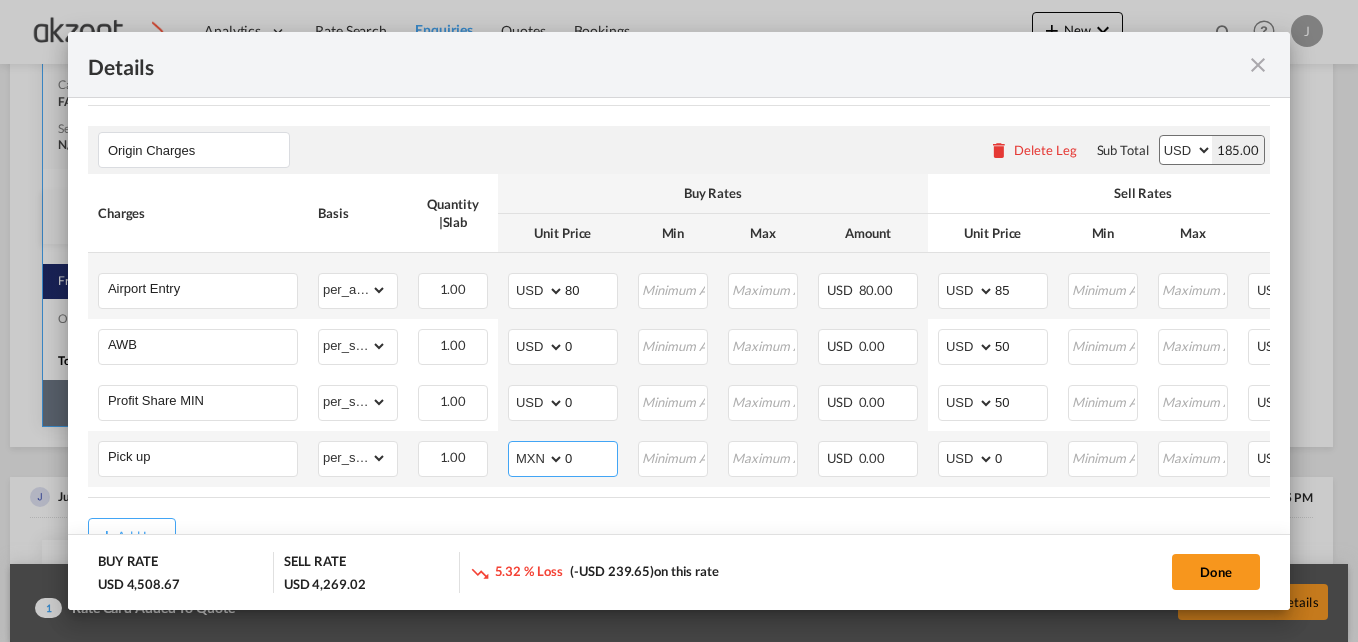 click on "0" at bounding box center (591, 457) 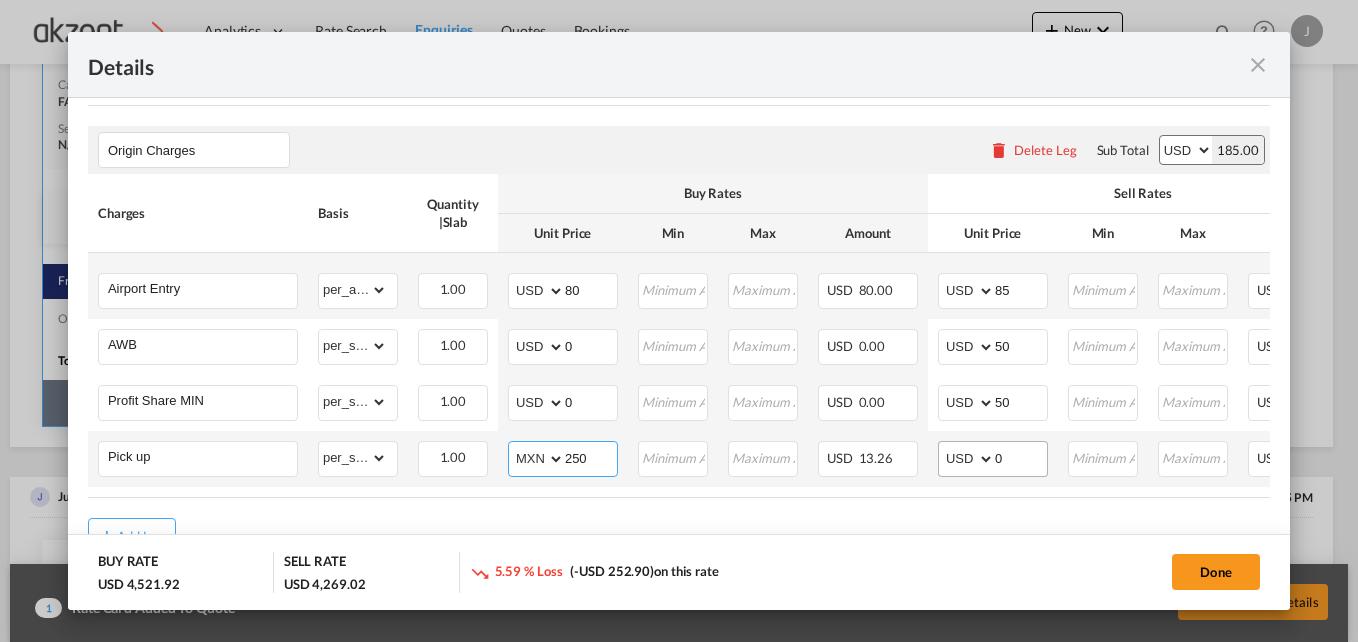 type on "250" 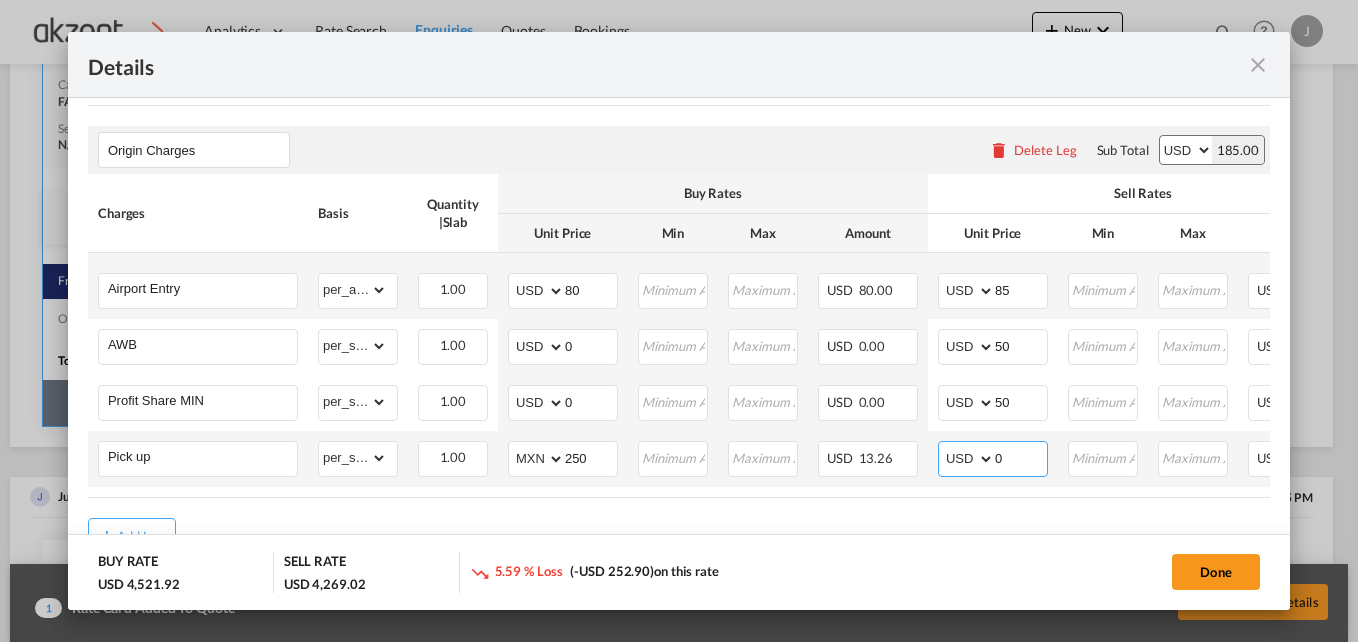 click on "0" at bounding box center [1021, 457] 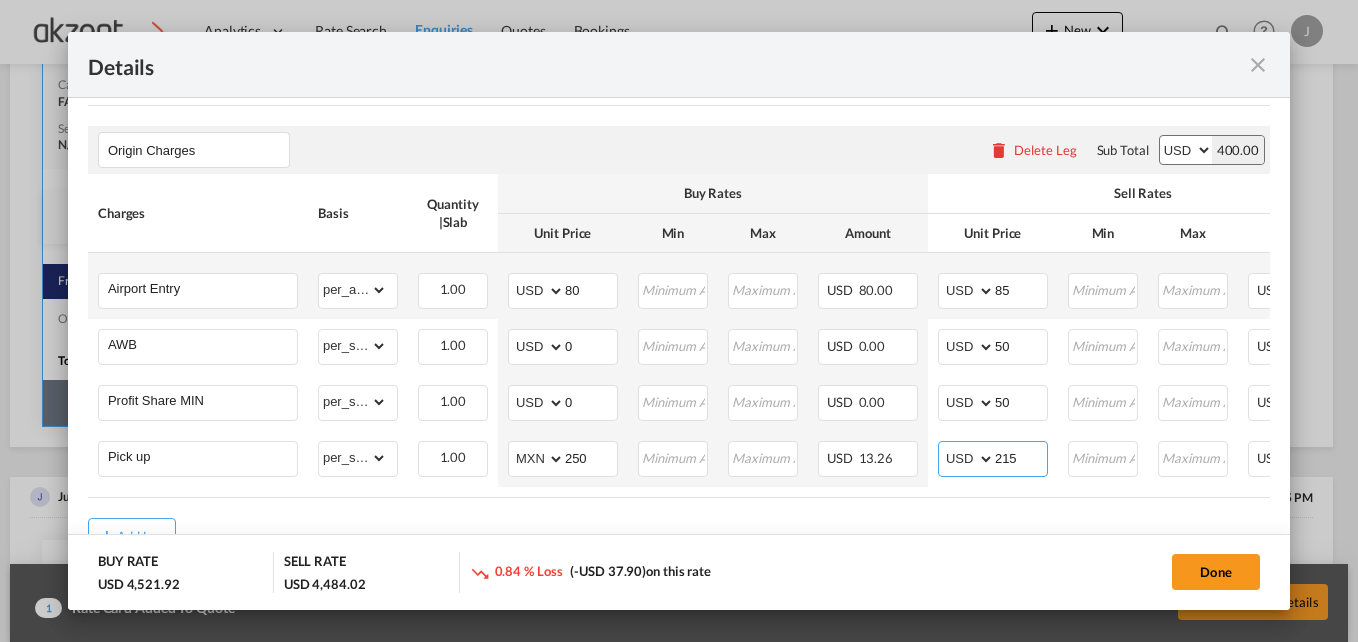 type on "215" 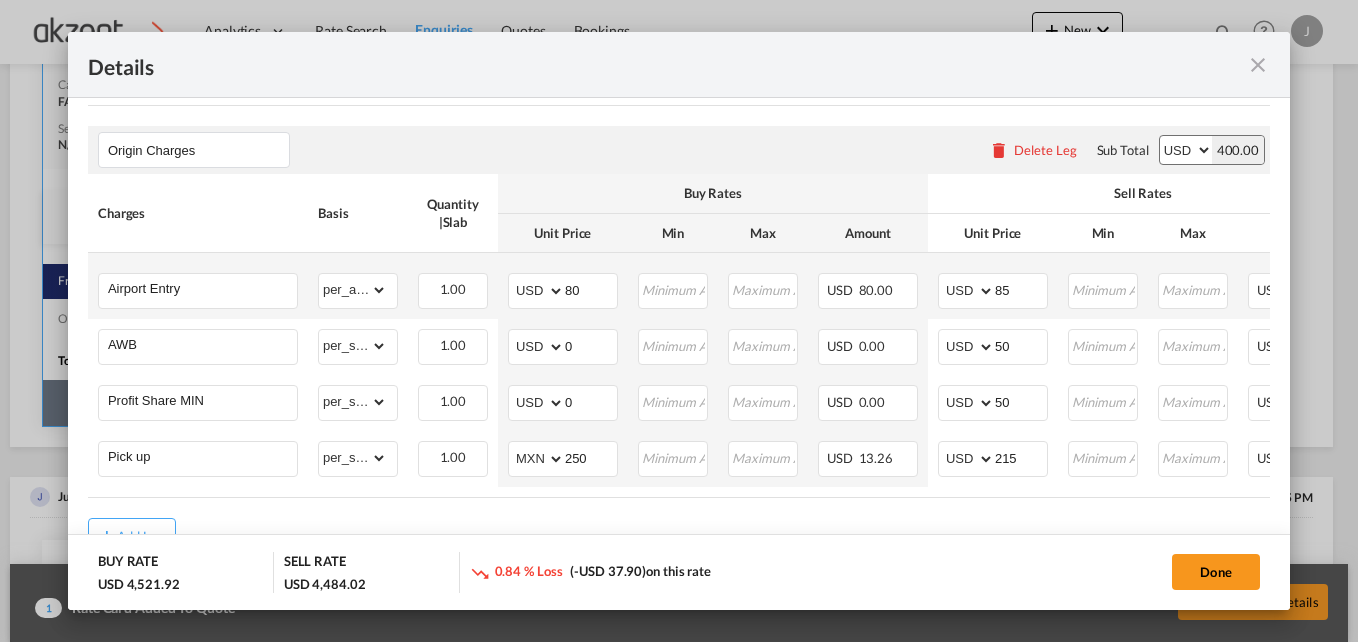 click on "Add Leg" at bounding box center [679, 536] 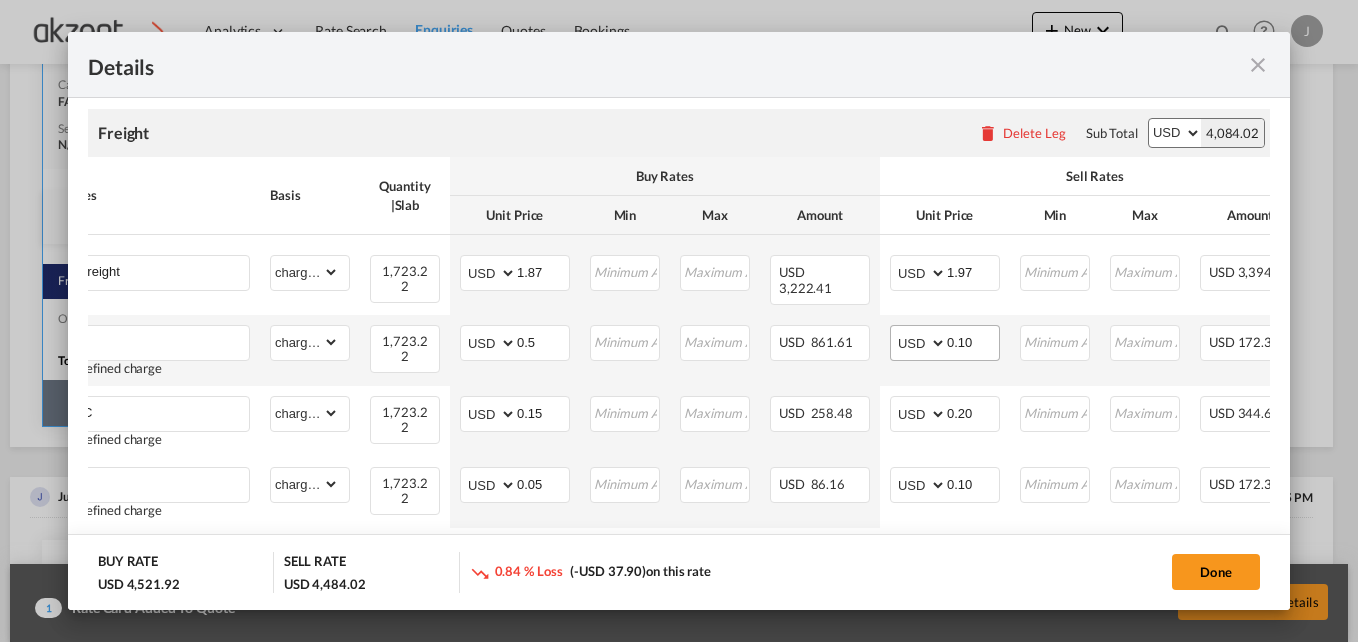 scroll, scrollTop: 430, scrollLeft: 0, axis: vertical 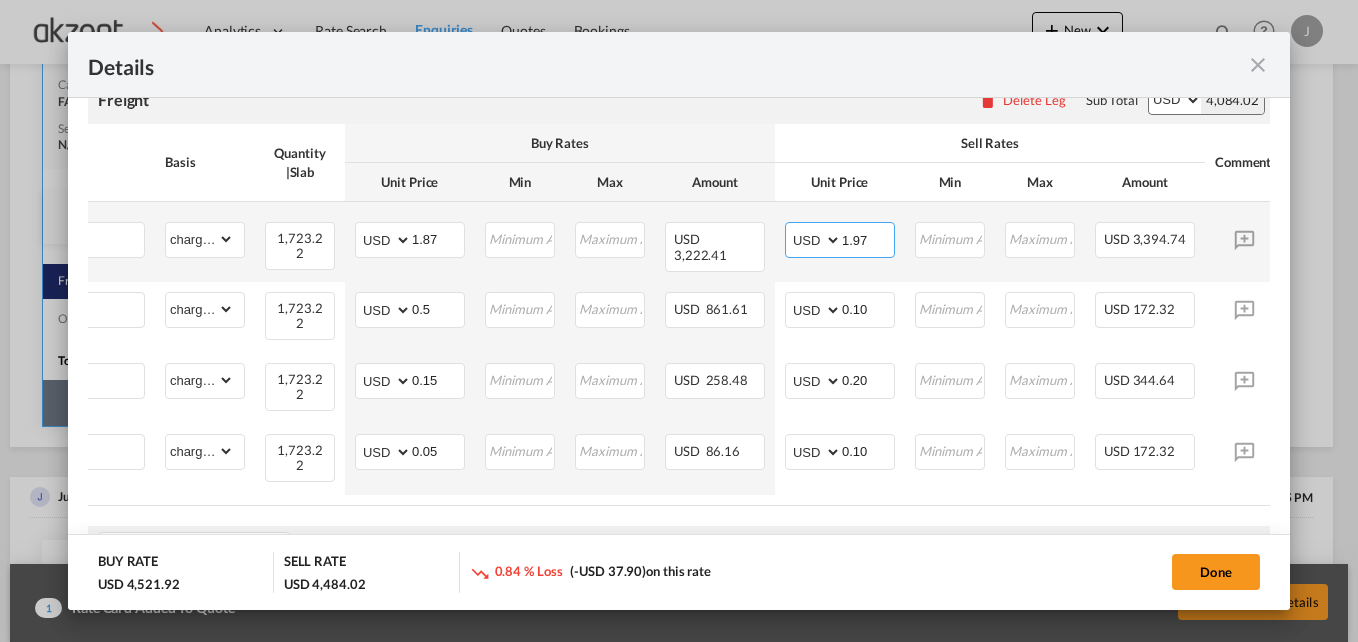 click on "1.97" at bounding box center (868, 238) 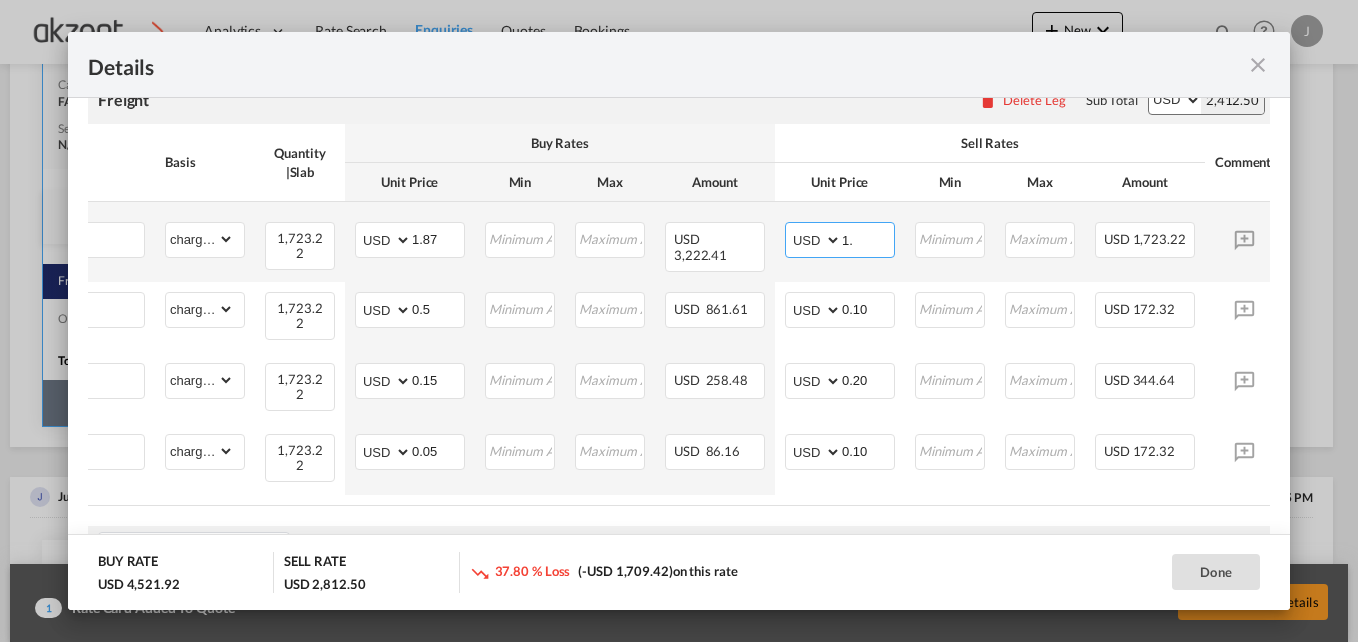 type on "1" 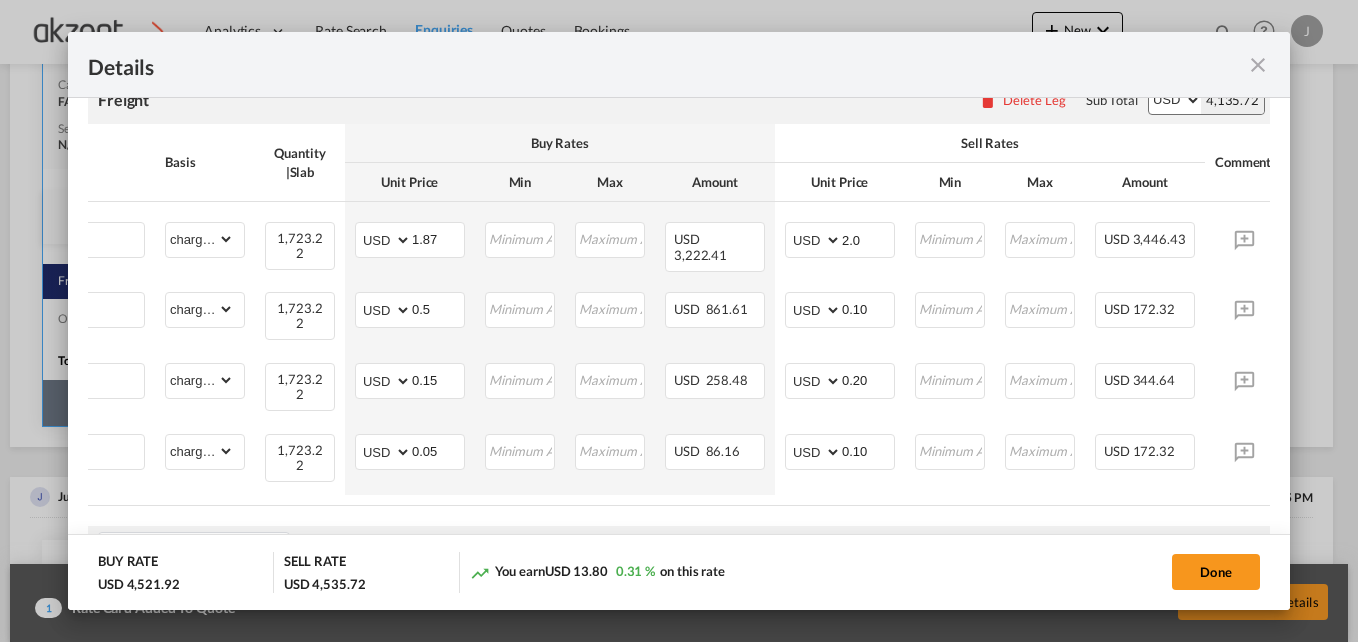 click on "Sell Rates" at bounding box center (990, 143) 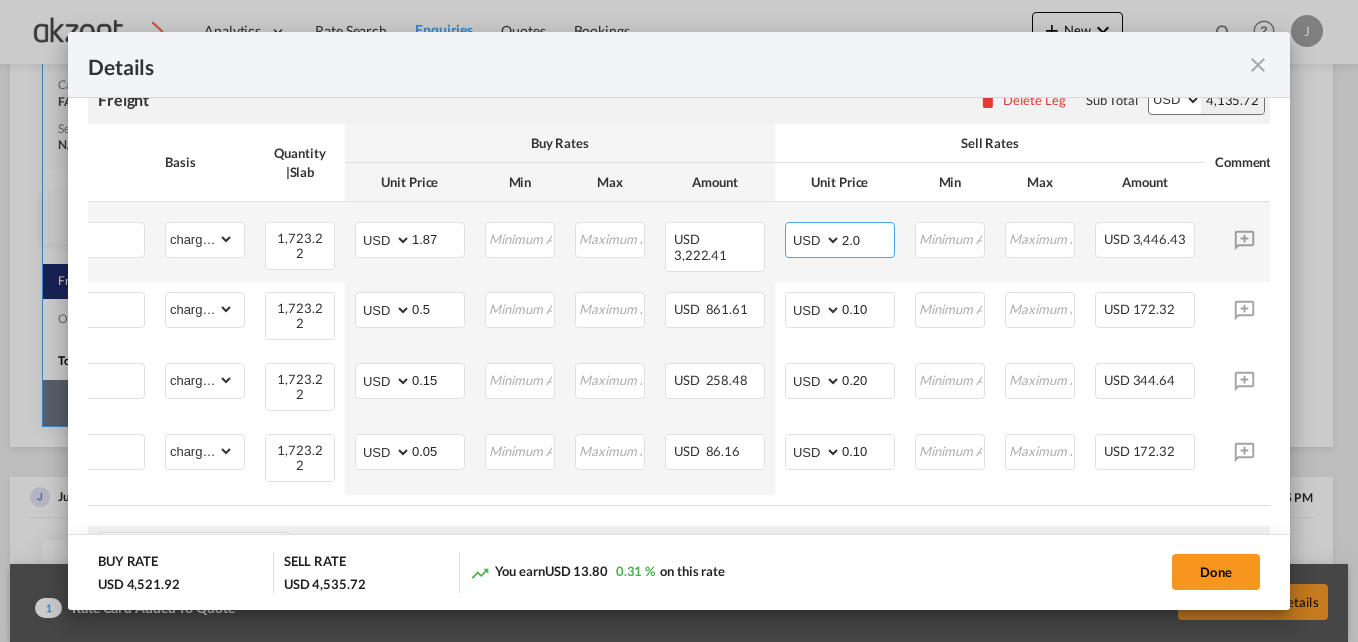 click on "2.0" at bounding box center (868, 238) 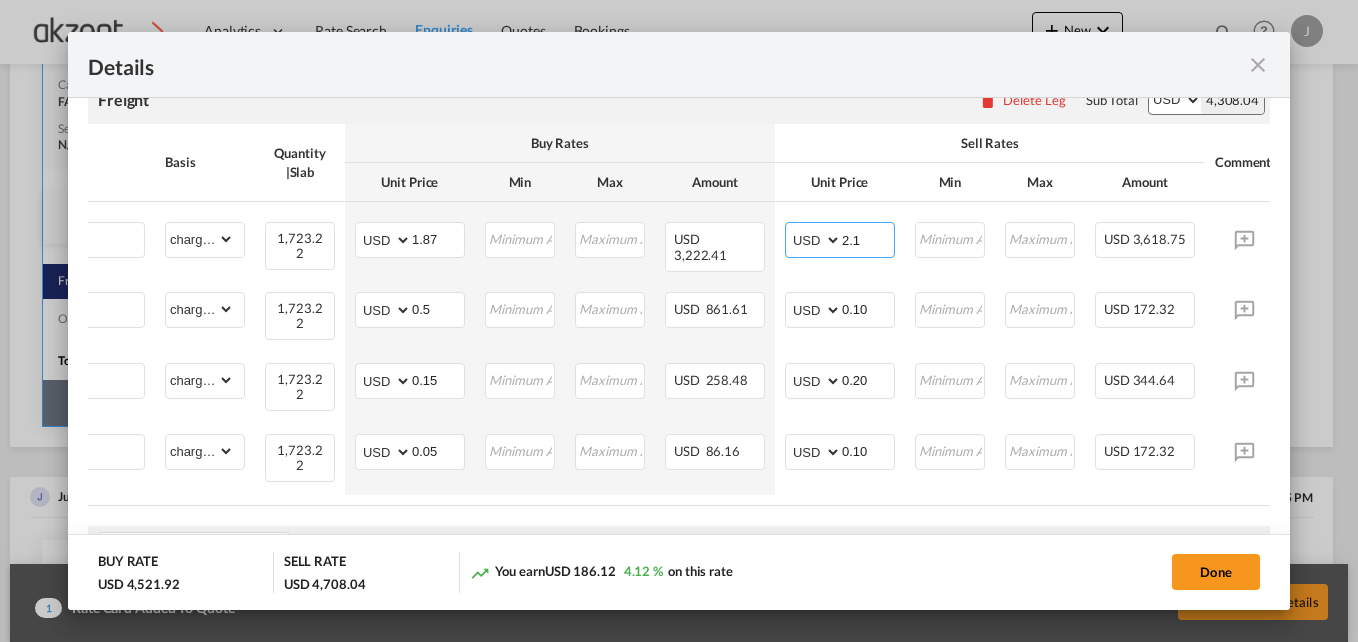 type on "2.1" 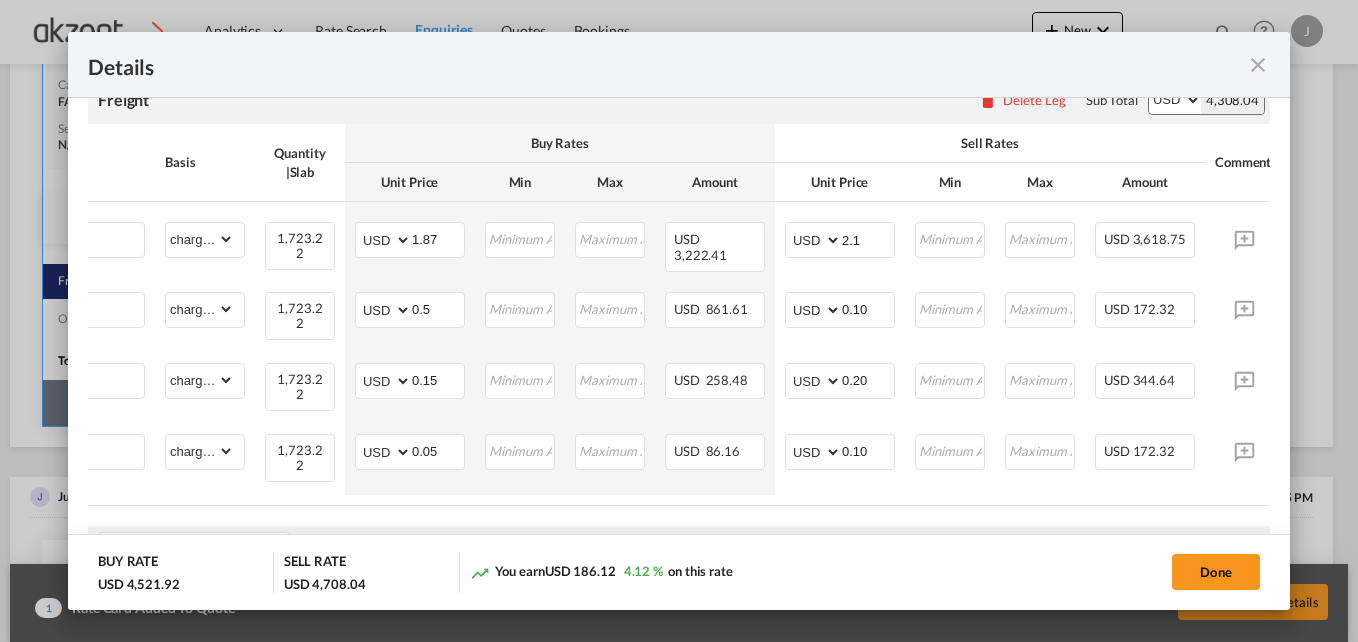 click on "Sell Rates" at bounding box center [990, 143] 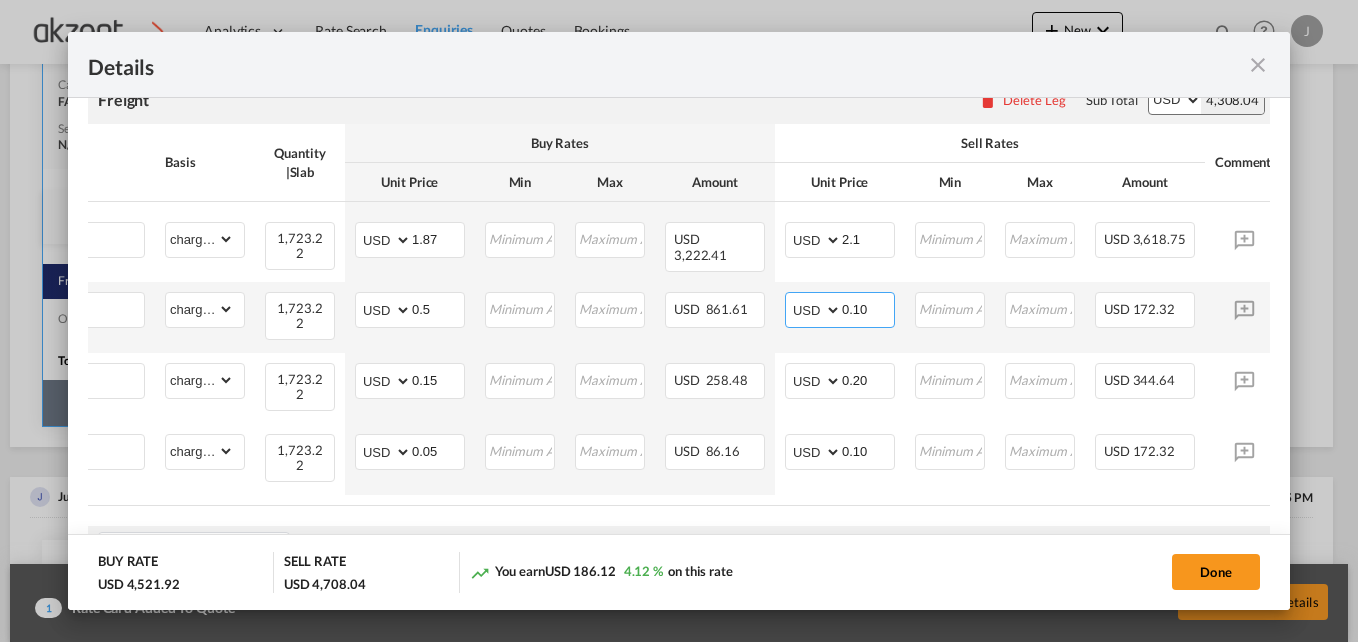 click on "0.10" at bounding box center (868, 308) 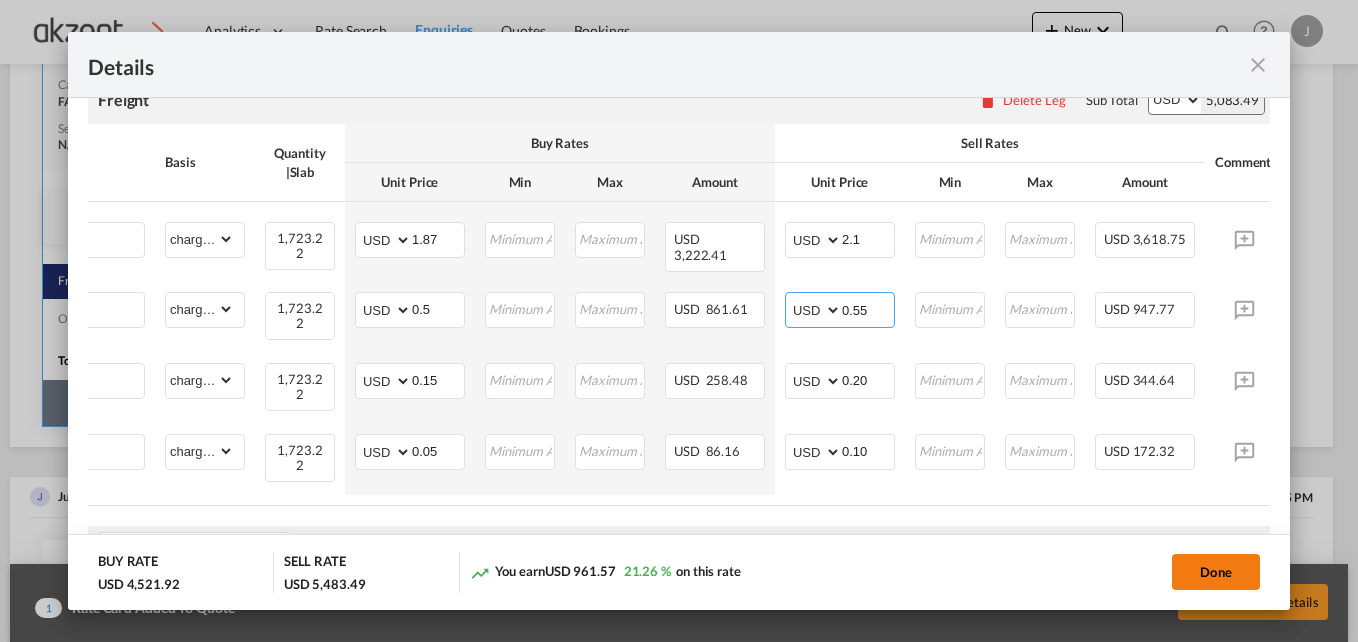type on "0.55" 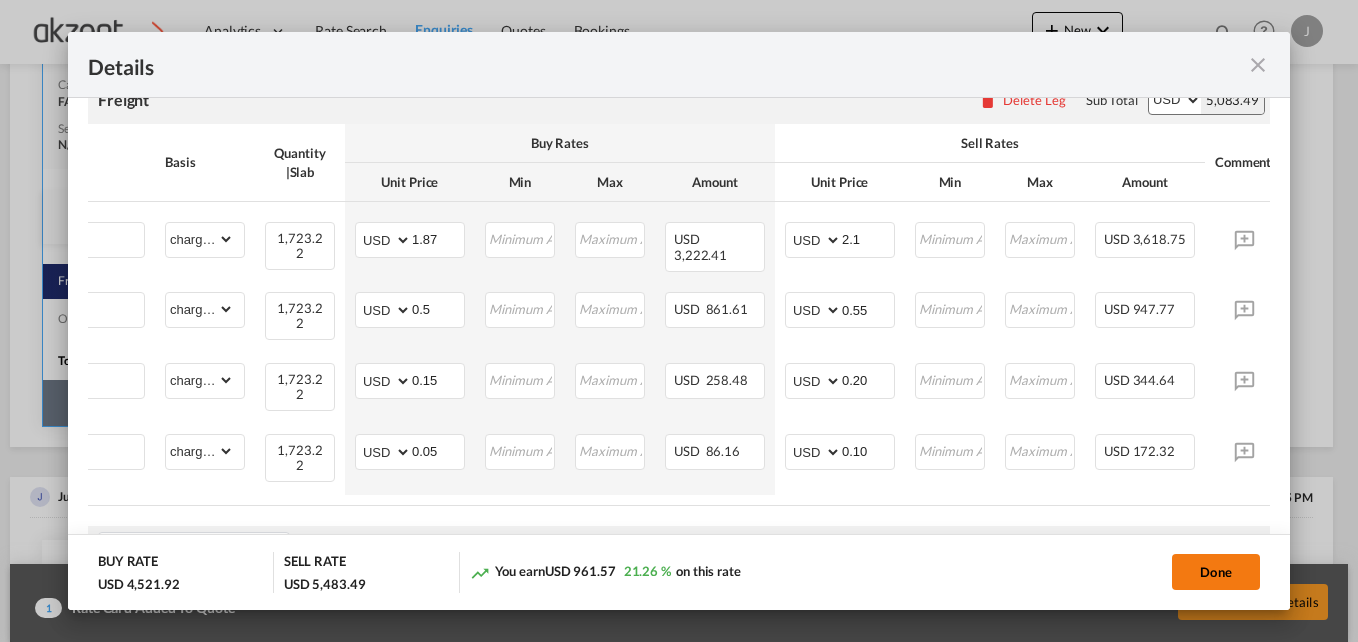 click on "Done" 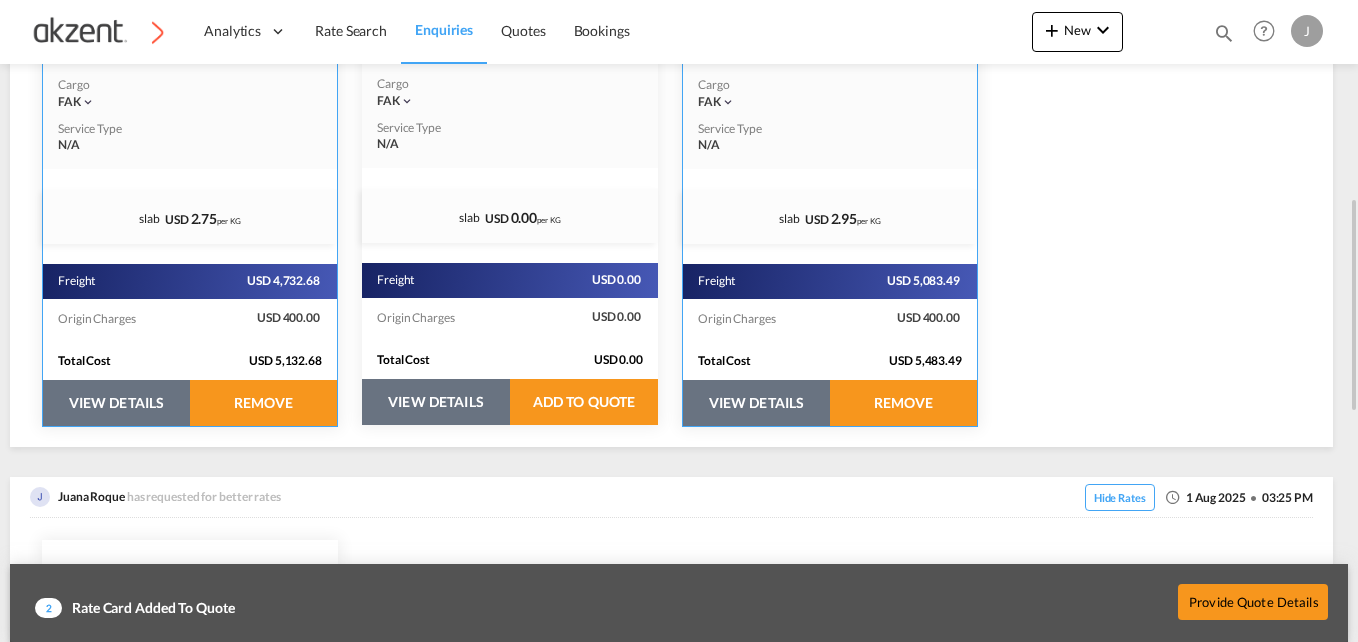 click on "VIEW DETAILS" at bounding box center (116, 403) 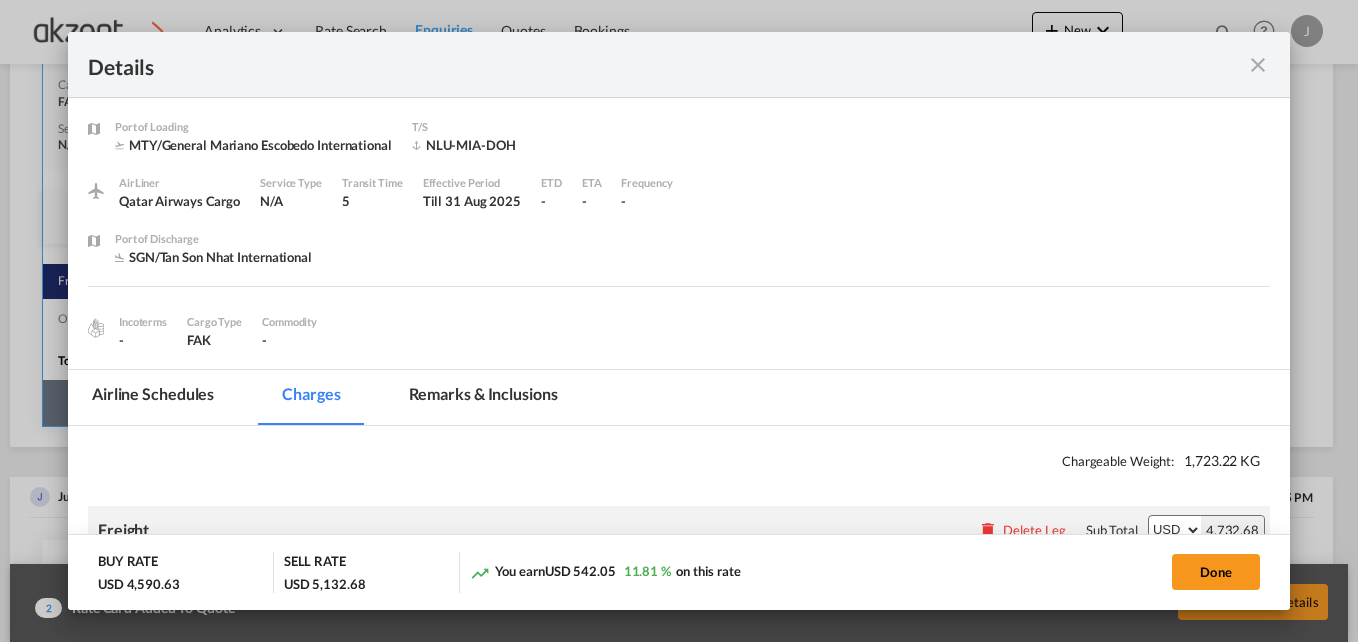 click at bounding box center (1258, 65) 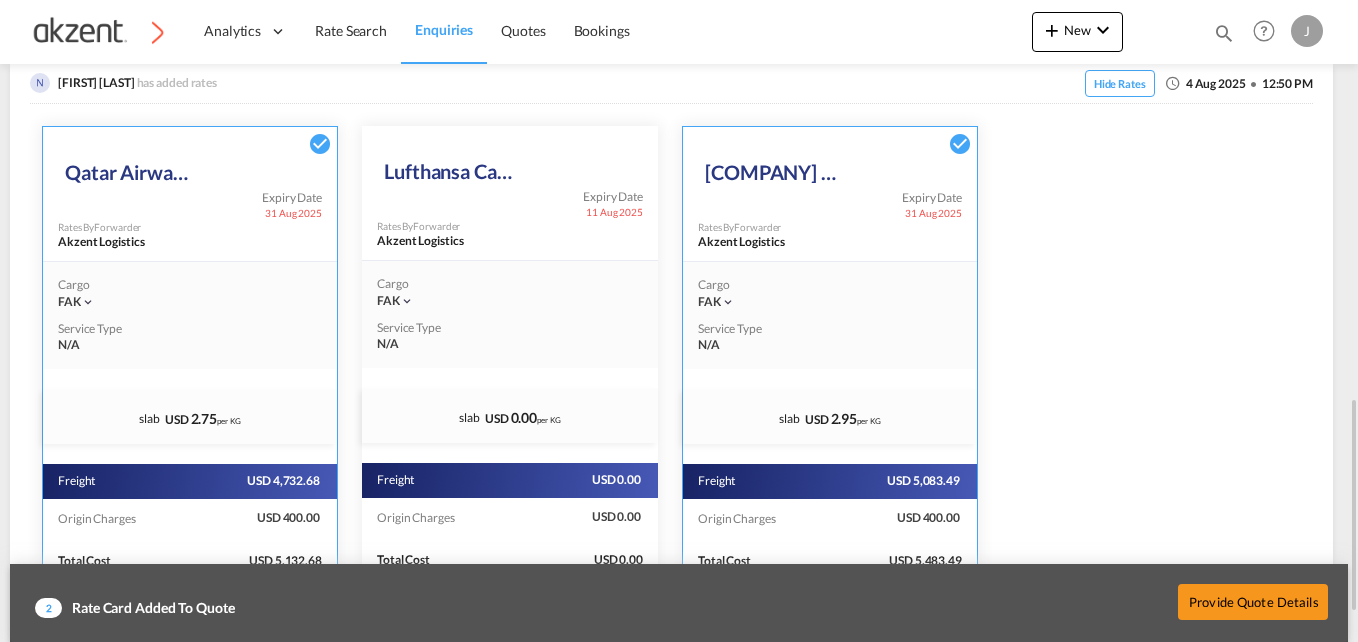 scroll, scrollTop: 600, scrollLeft: 0, axis: vertical 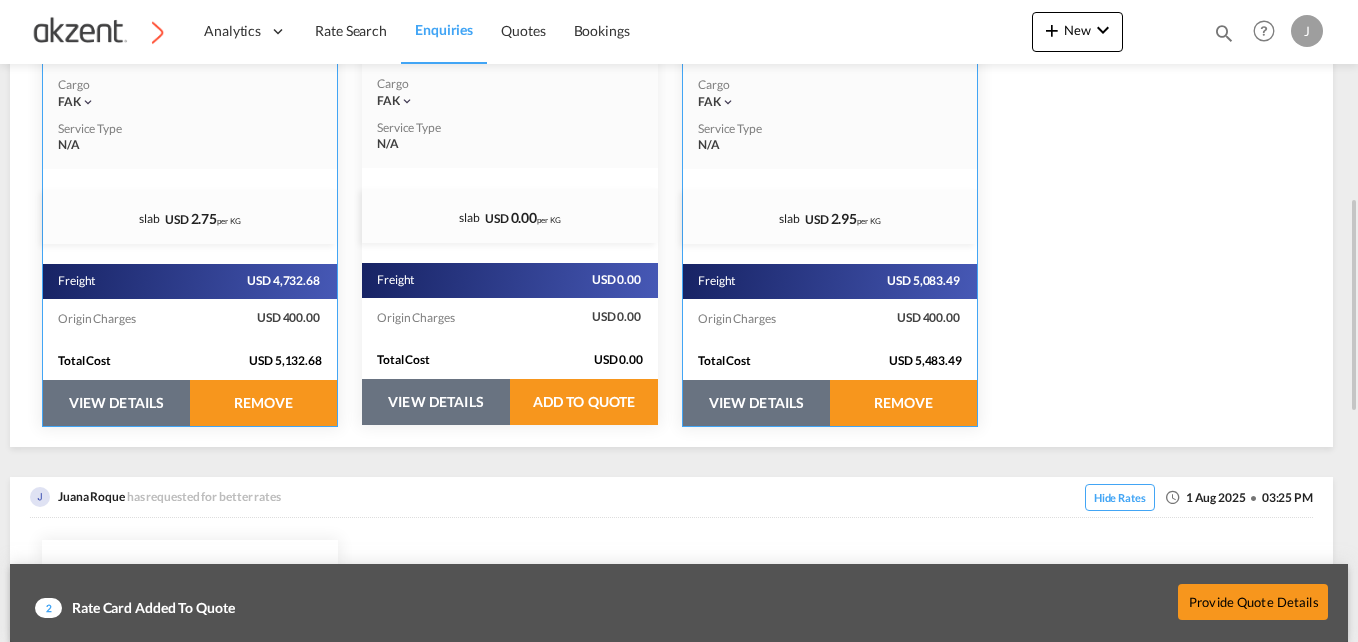 click on "VIEW DETAILS" at bounding box center (116, 403) 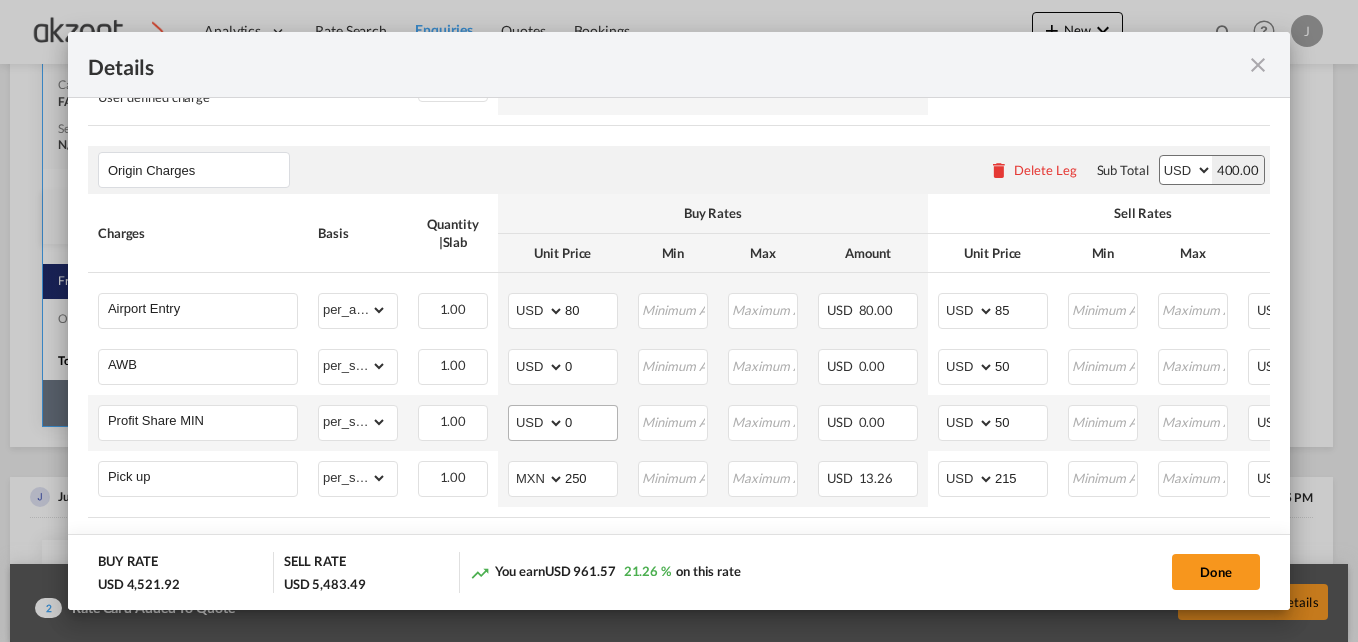 scroll, scrollTop: 886, scrollLeft: 0, axis: vertical 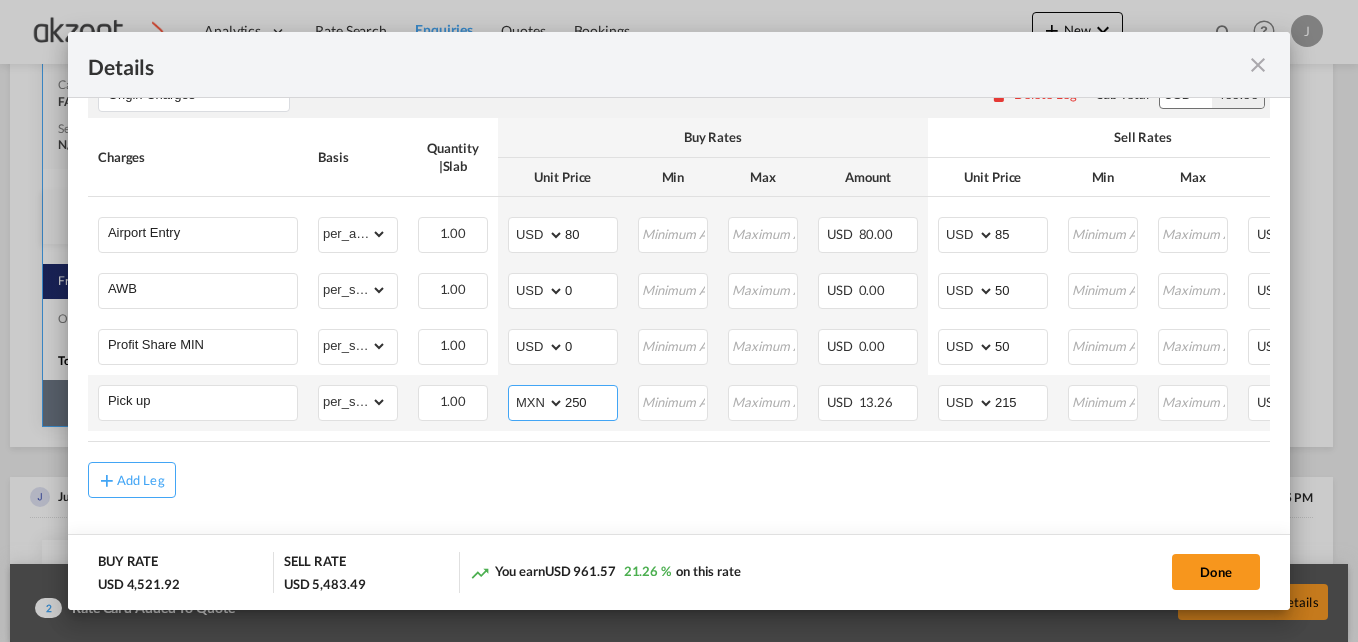 click on "250" at bounding box center (591, 401) 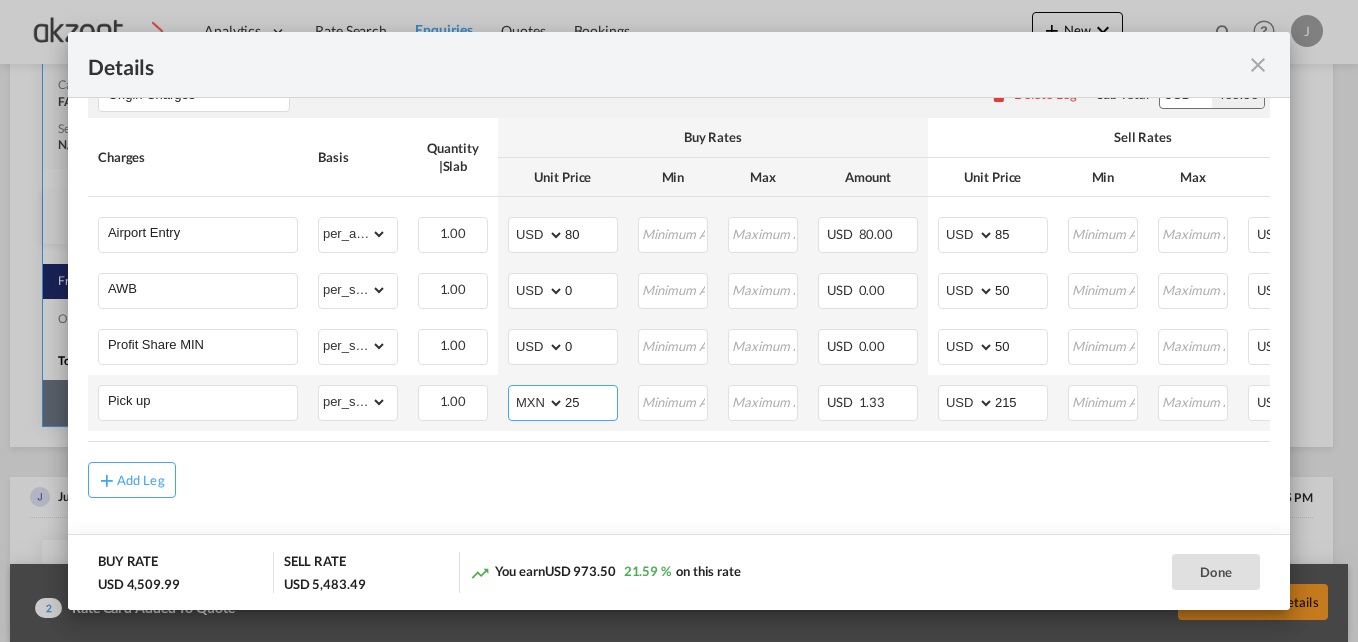 type on "2" 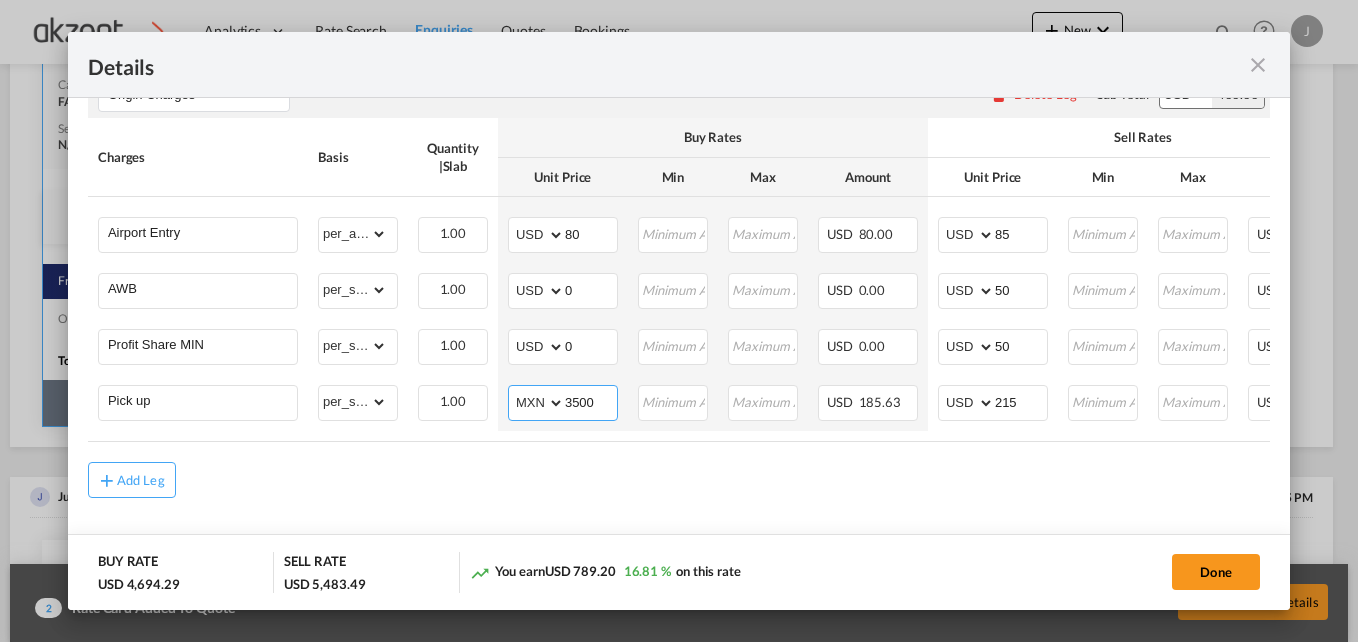 type on "3500" 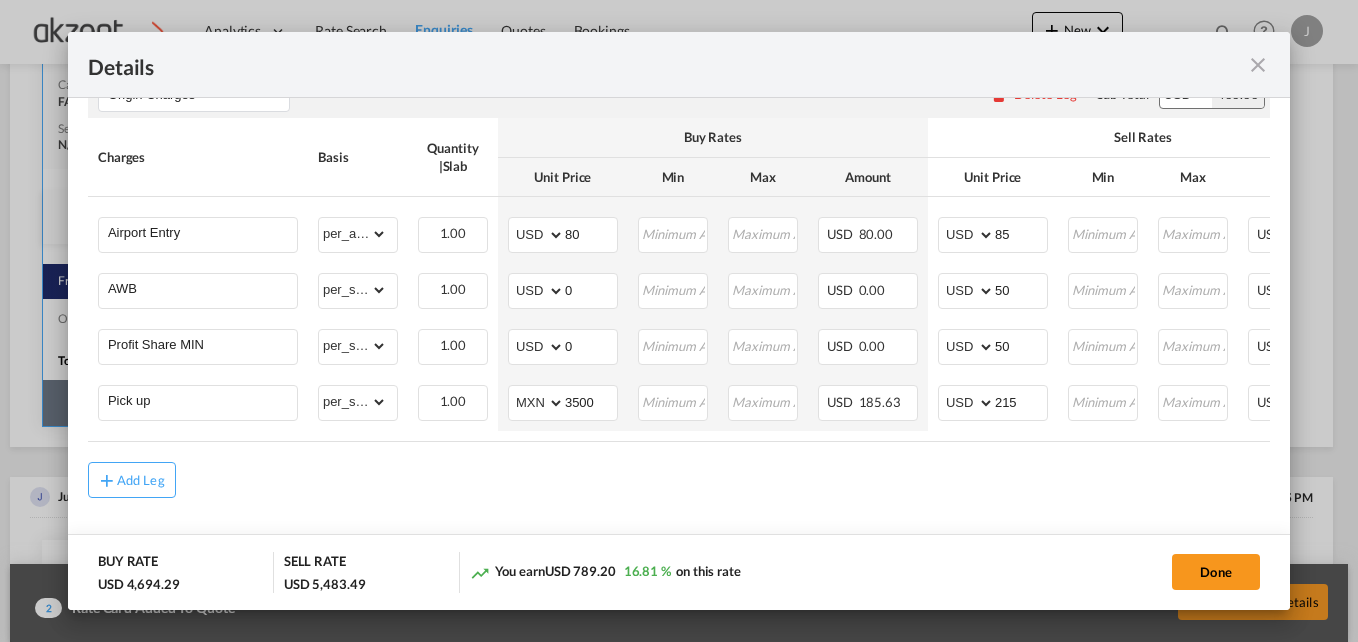 click on "Chargeable Weight:  1,723.22 KG
Freight Please enter leg name
Leg Name Already Exists Delete Leg Sub Total AED AFN ALL AMD ANG AOA ARS AUD AWG AZN BAM BBD BDT BGN BHD BIF BMD BND BOB BRL BSD BTN BWP BYN BZD CAD CDF CHF CLP CNY COP CRC CUC CUP CVE CZK DJF DKK DOP DZD EGP ERN ETB EUR FJD FKP FOK GBP GEL GGP GHS GIP GMD GNF GTQ GYD HKD HNL HRK HTG HUF IDR ILS IMP INR IQD IRR ISK JMD JOD JPY KES KGS KHR KID KMF KRW KWD KYD KZT LAK LBP LKR LRD LSL LYD MAD MDL MGA MKD MMK MNT MOP MRU MUR MVR MWK MXN MYR MZN NAD NGN NIO NOK NPR NZD OMR PAB PEN PGK PHP PKR PLN PYG QAR RON RSD RUB RWF SAR SBD SCR SDG SEK SGD SHP SLL SOS SRD SSP STN SYP SZL THB TJS TMT TND TOP TRY TTD TVD TWD TZS UAH UGX USD UYU UZS VES VND VUV WST XAF XCD XDR XOF XPF YER ZAR ZMW 5,083.49 Charges Basis Quantity
|  Slab
Buy Rates Sell Rates Comments
Action Unit Price Min Max Amount Unit Price Min Max Amount
Air Freight                                                     Please Enter
Already Exists" at bounding box center [679, 61] 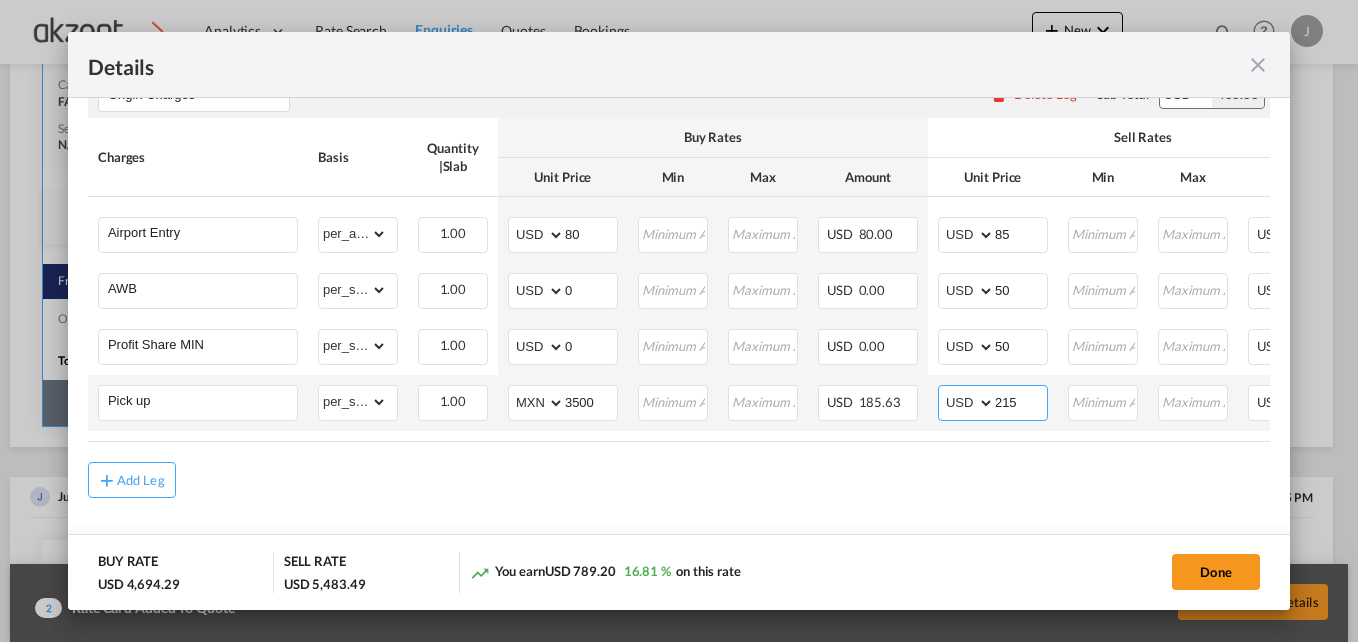 click on "215" at bounding box center (1021, 401) 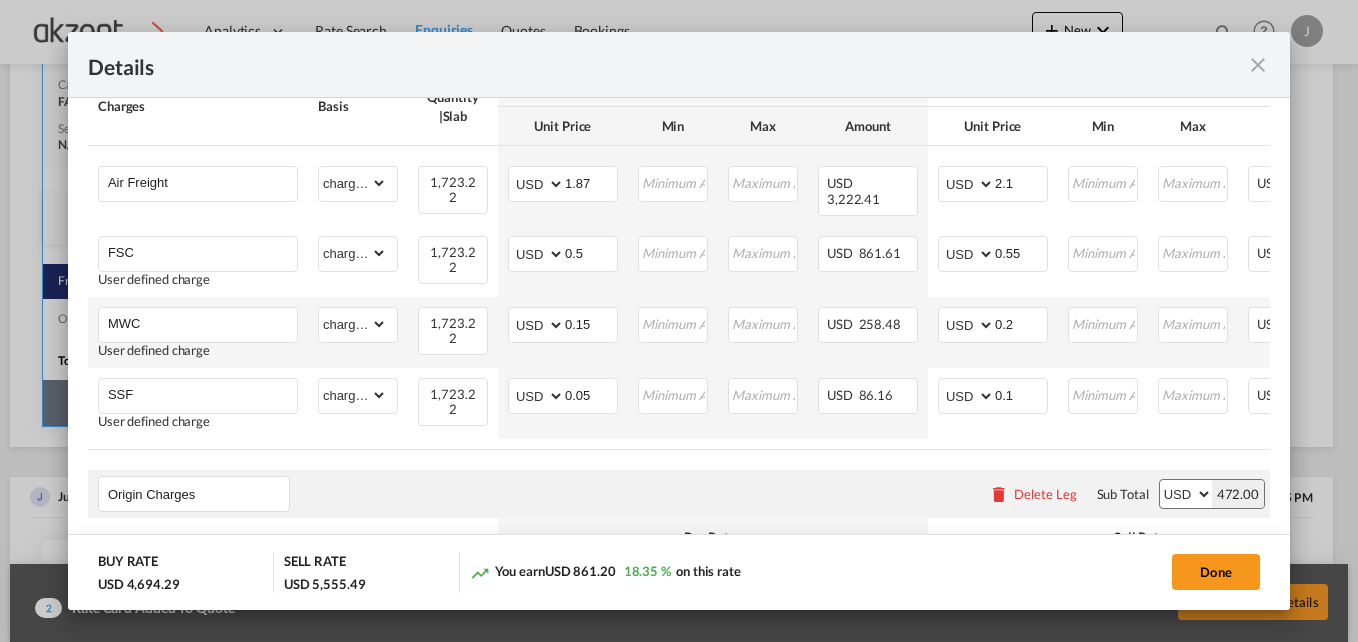 scroll, scrollTop: 386, scrollLeft: 0, axis: vertical 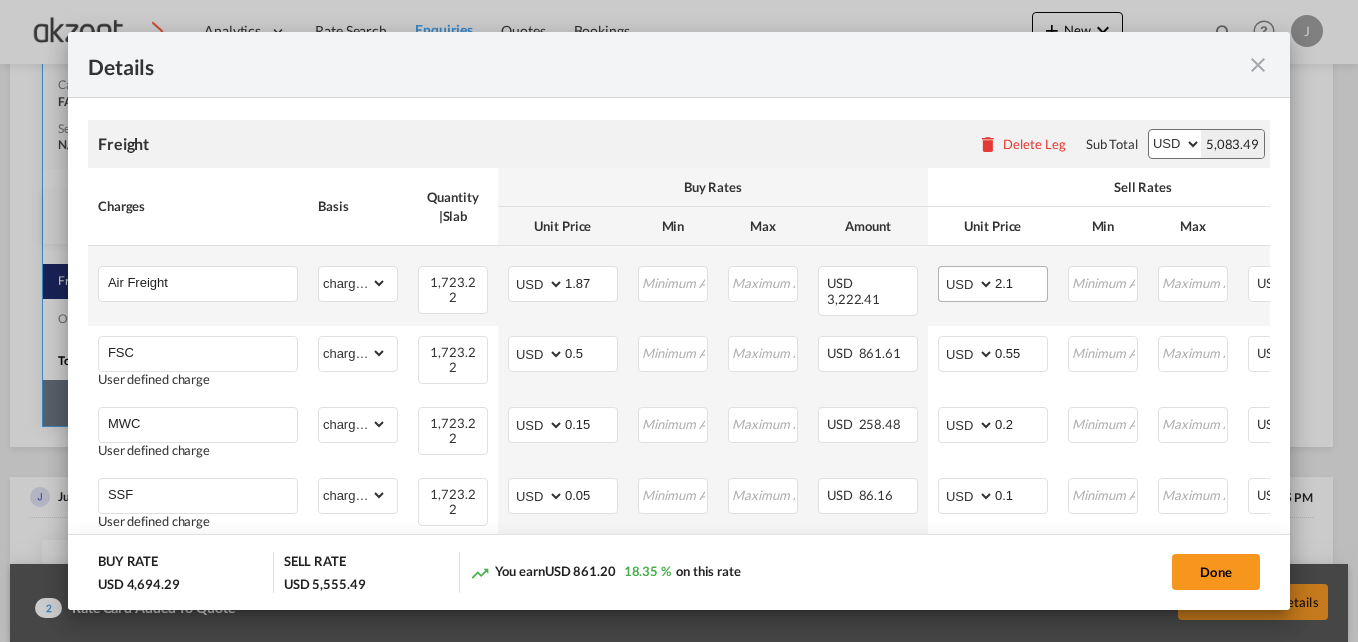 type on "287" 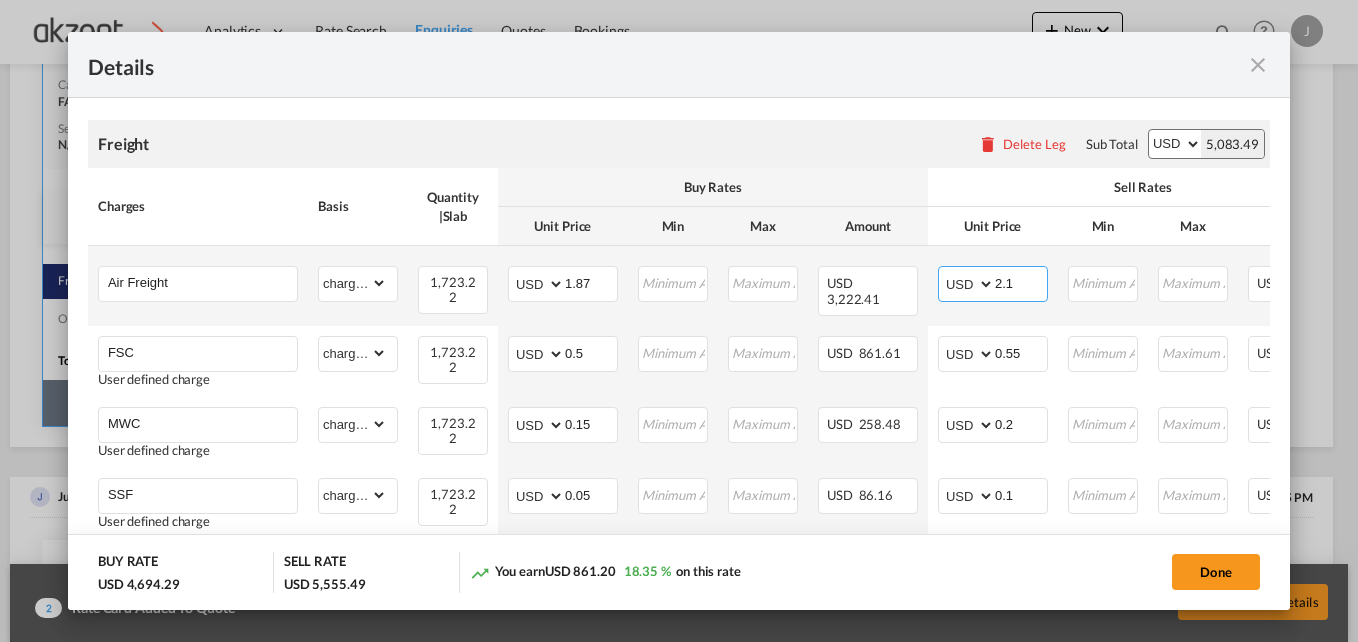 click on "2.1" at bounding box center [1021, 282] 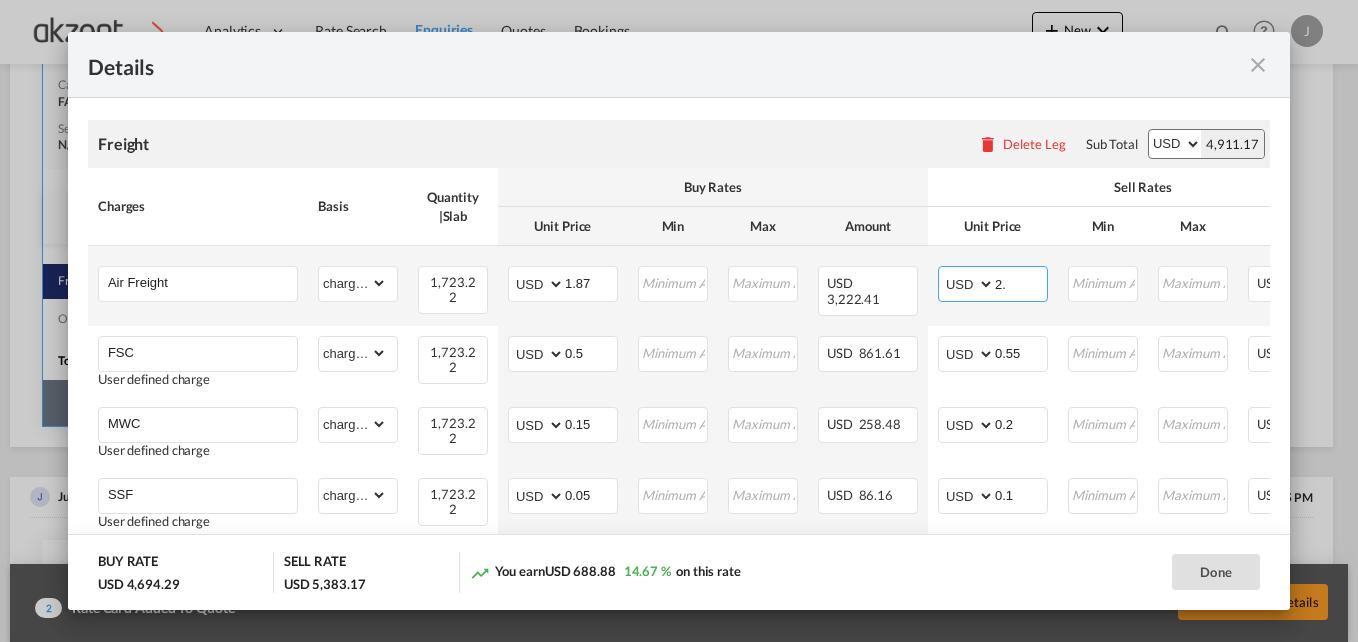 type on "2" 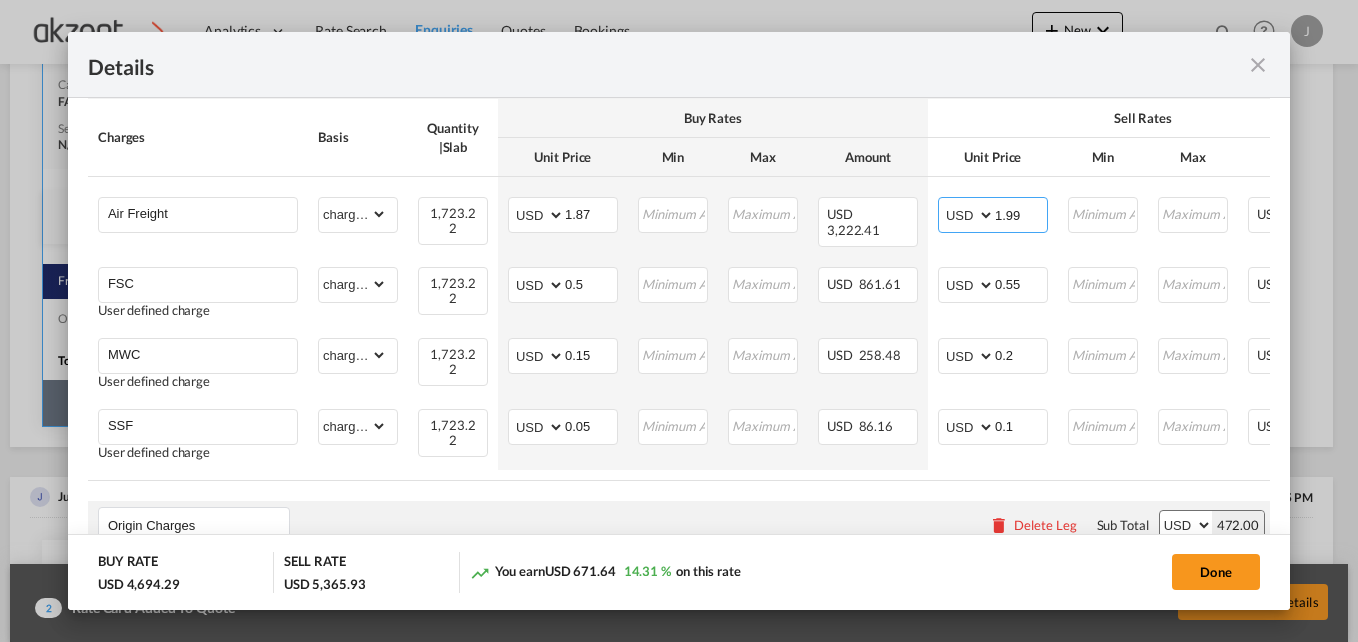 scroll, scrollTop: 486, scrollLeft: 0, axis: vertical 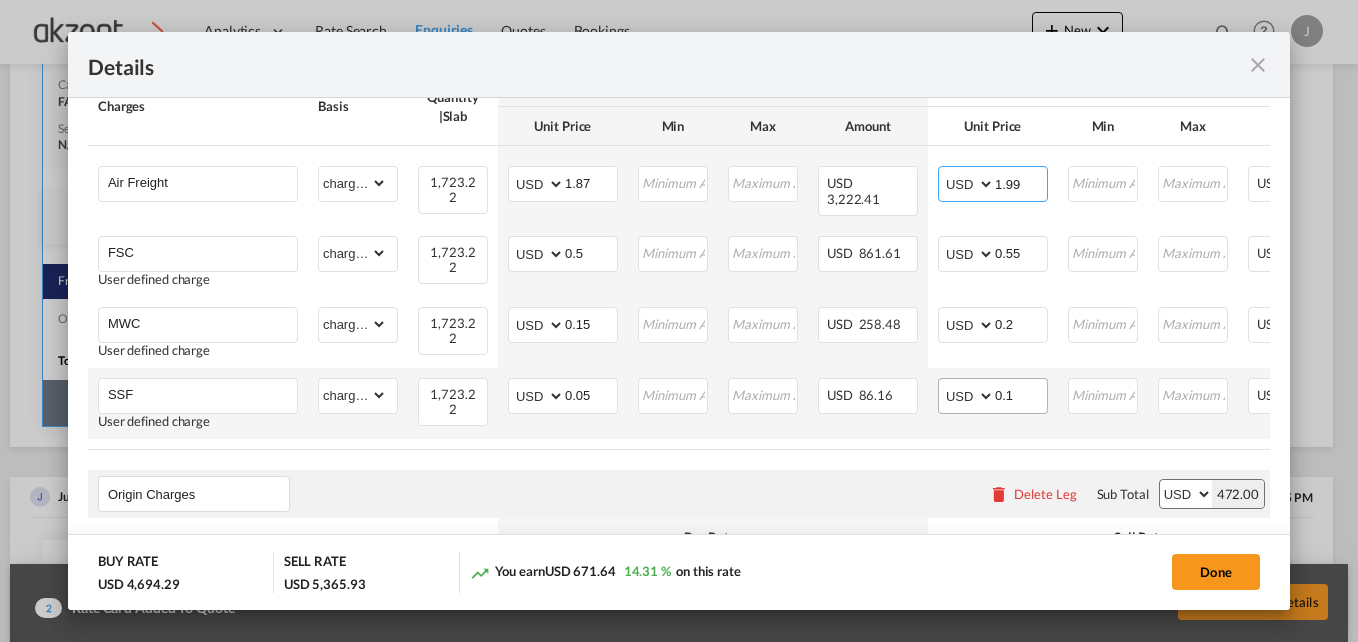 type on "1.99" 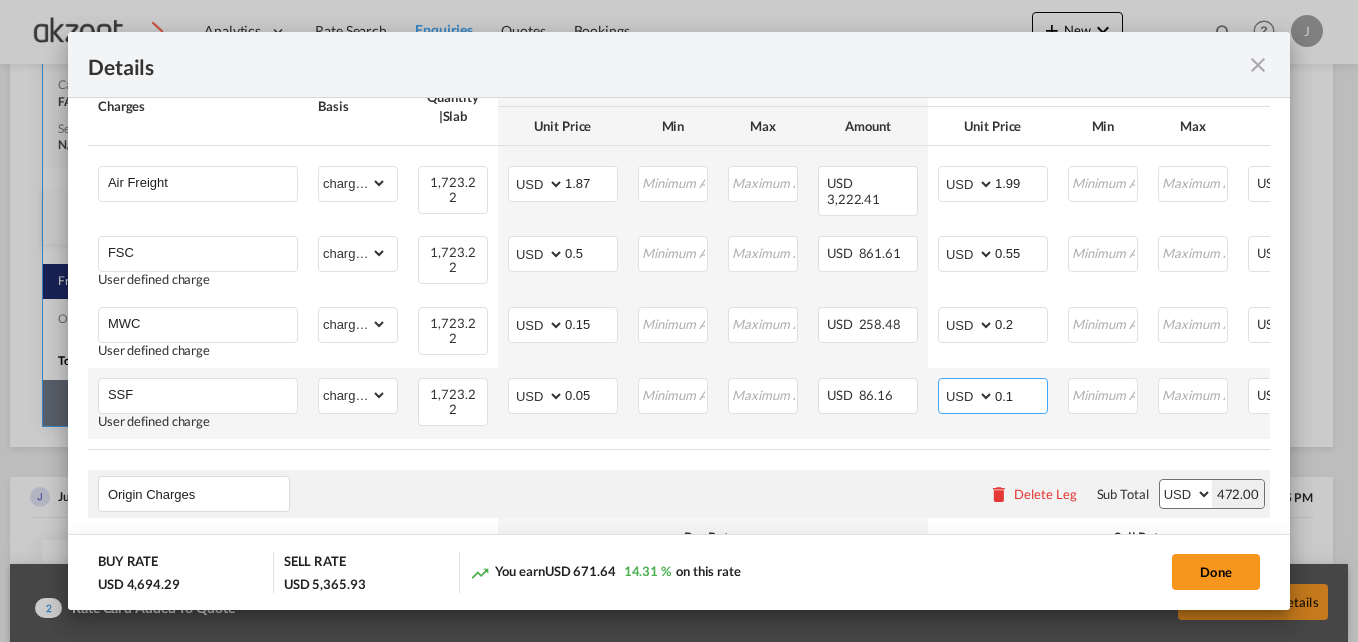 click on "0.1" at bounding box center [1021, 394] 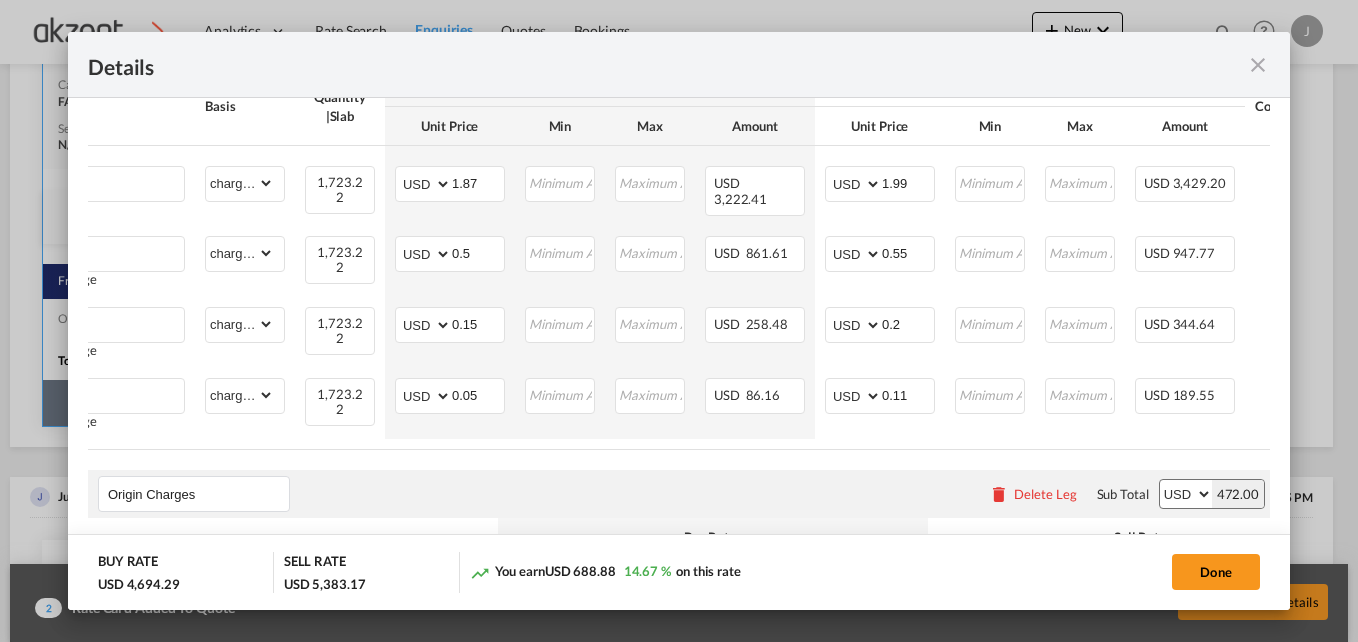 scroll, scrollTop: 0, scrollLeft: 114, axis: horizontal 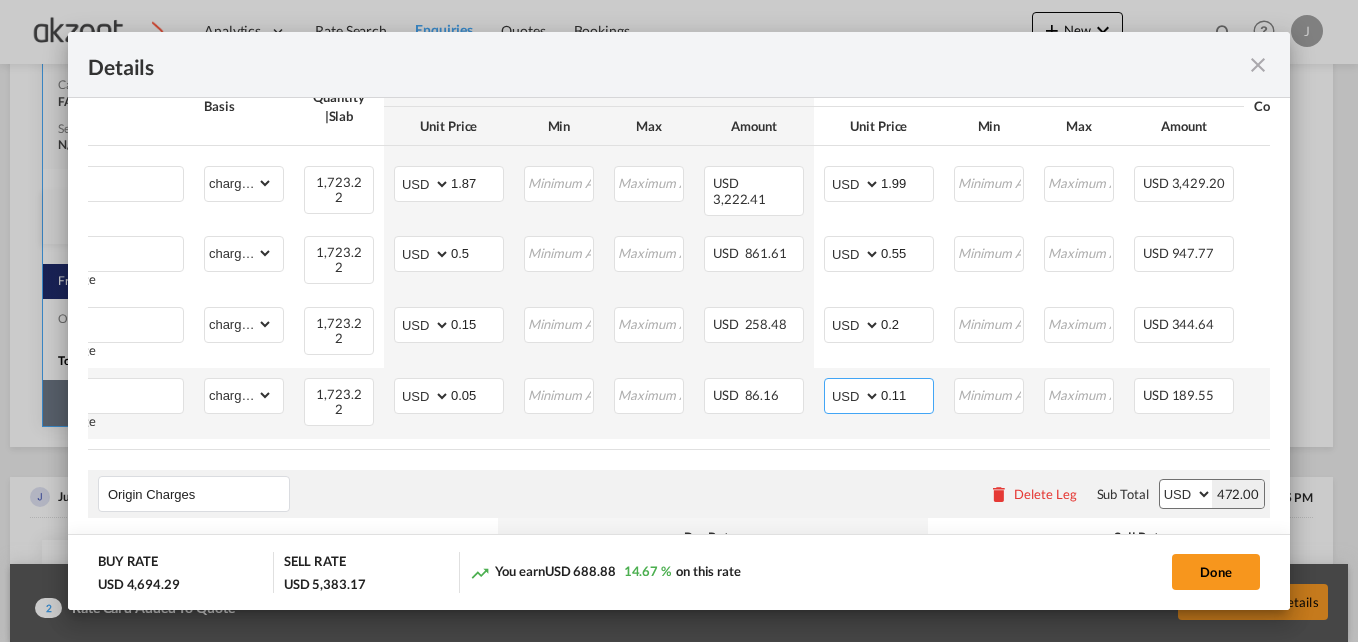 drag, startPoint x: 901, startPoint y: 388, endPoint x: 916, endPoint y: 387, distance: 15.033297 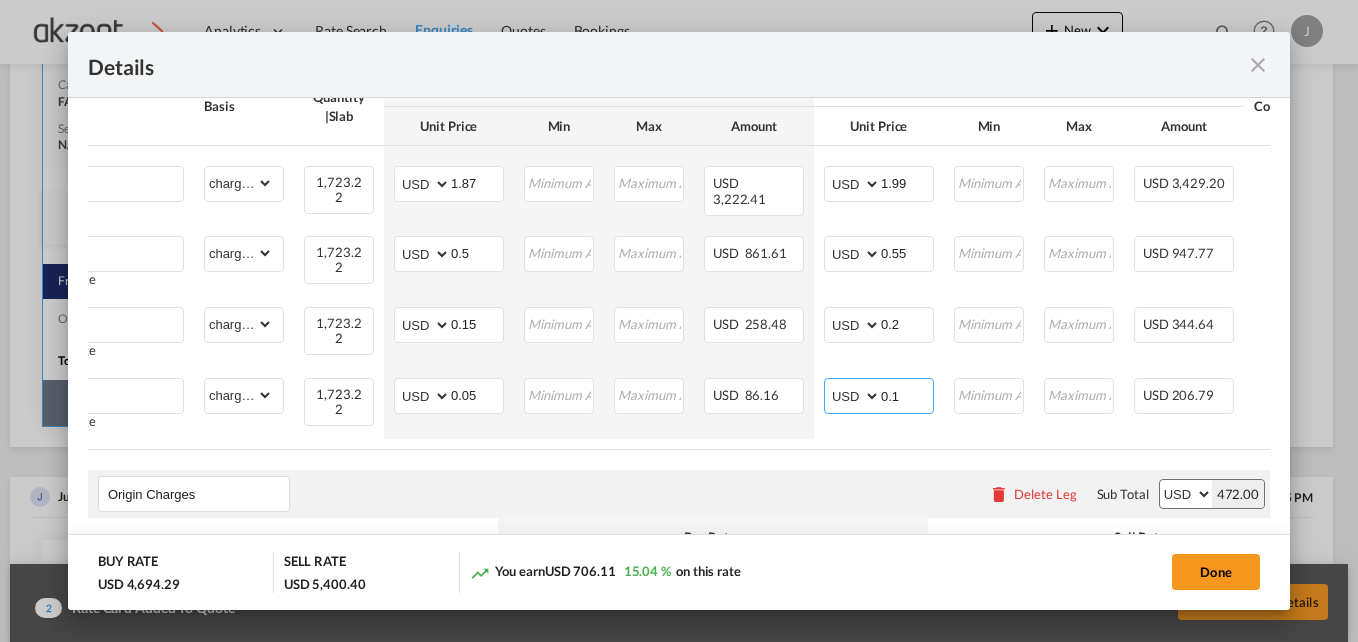 type on "0.11" 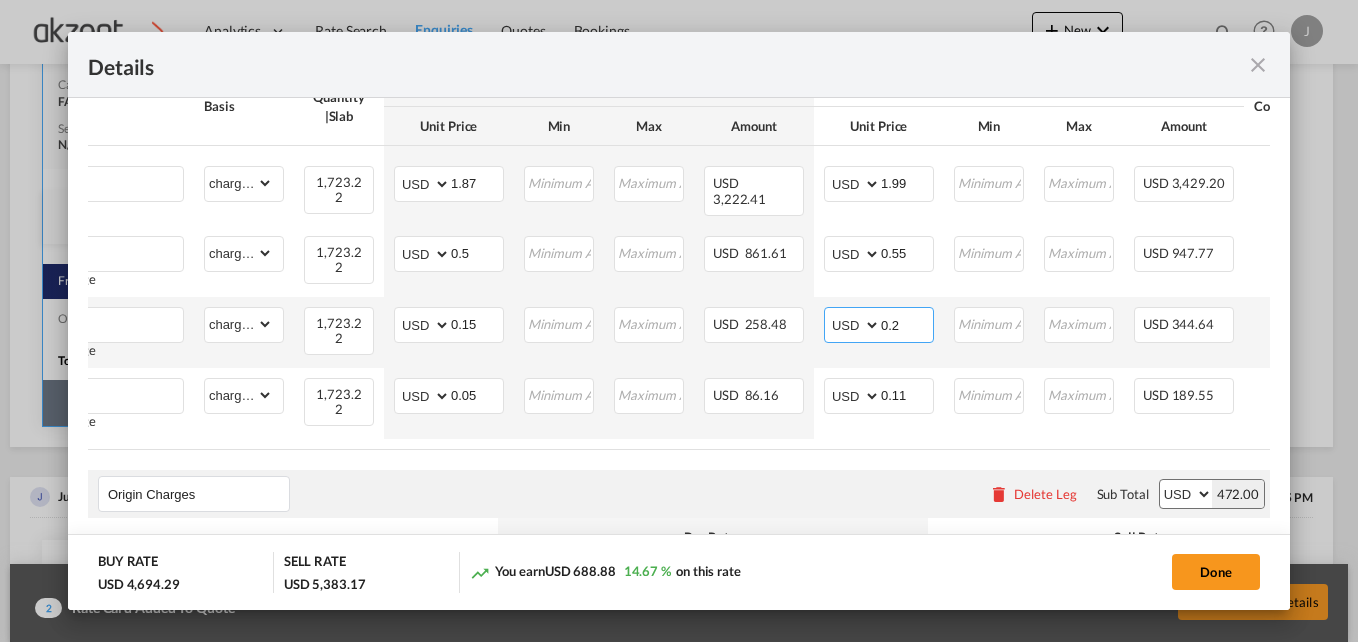 click on "0.2" at bounding box center [907, 323] 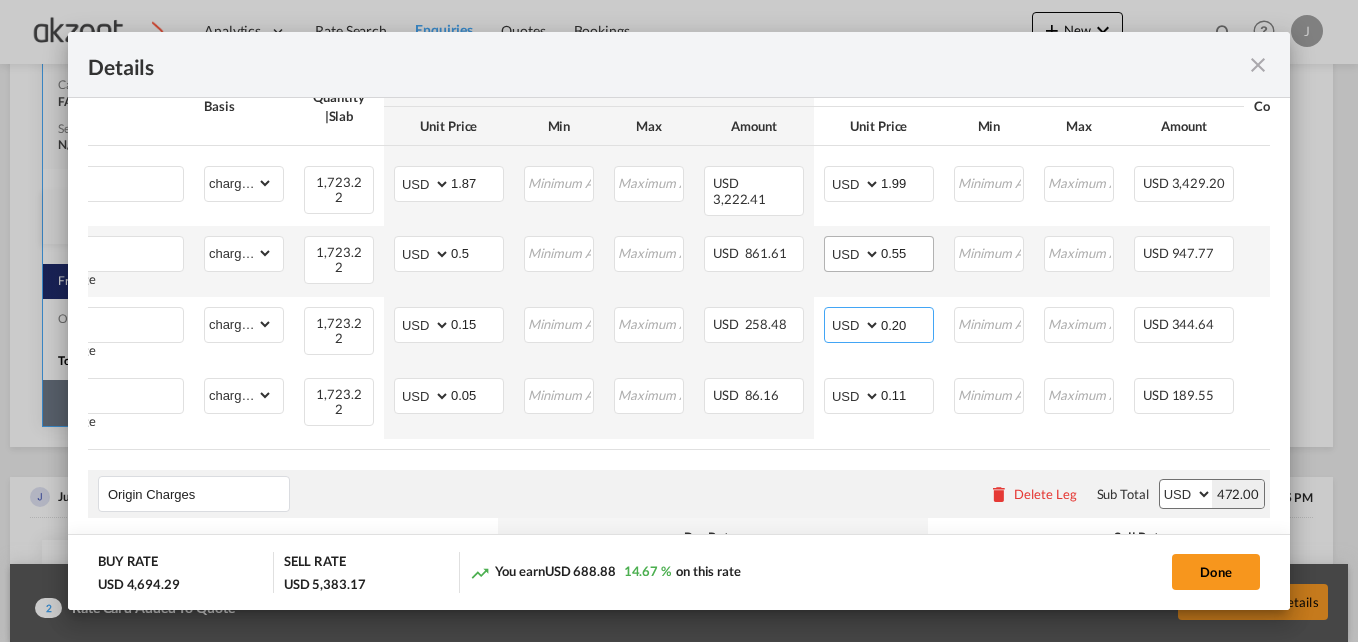 type on "0.20" 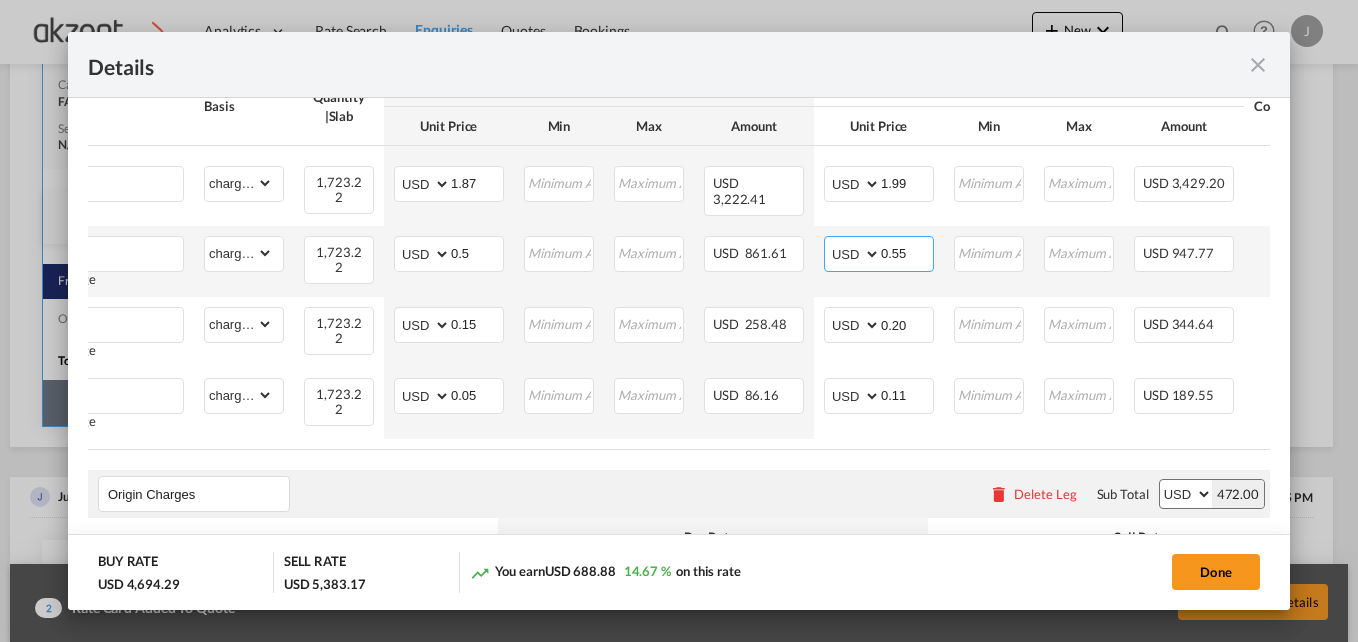 click on "0.55" at bounding box center [907, 252] 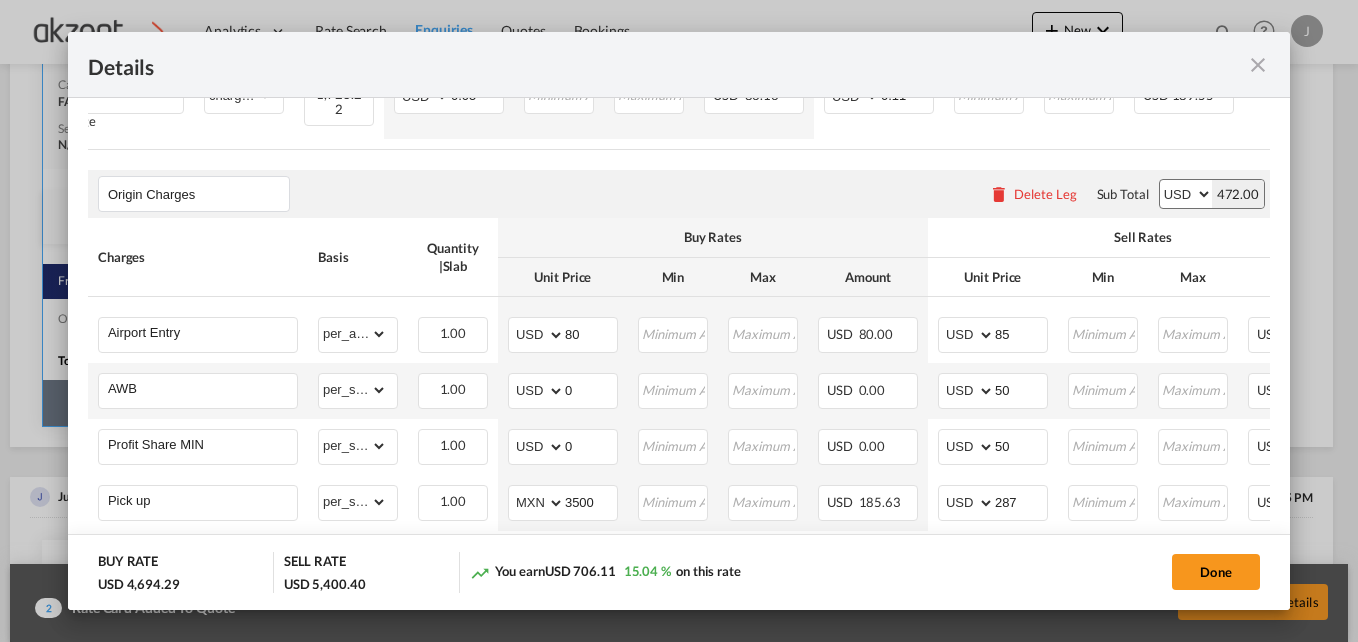 scroll, scrollTop: 886, scrollLeft: 0, axis: vertical 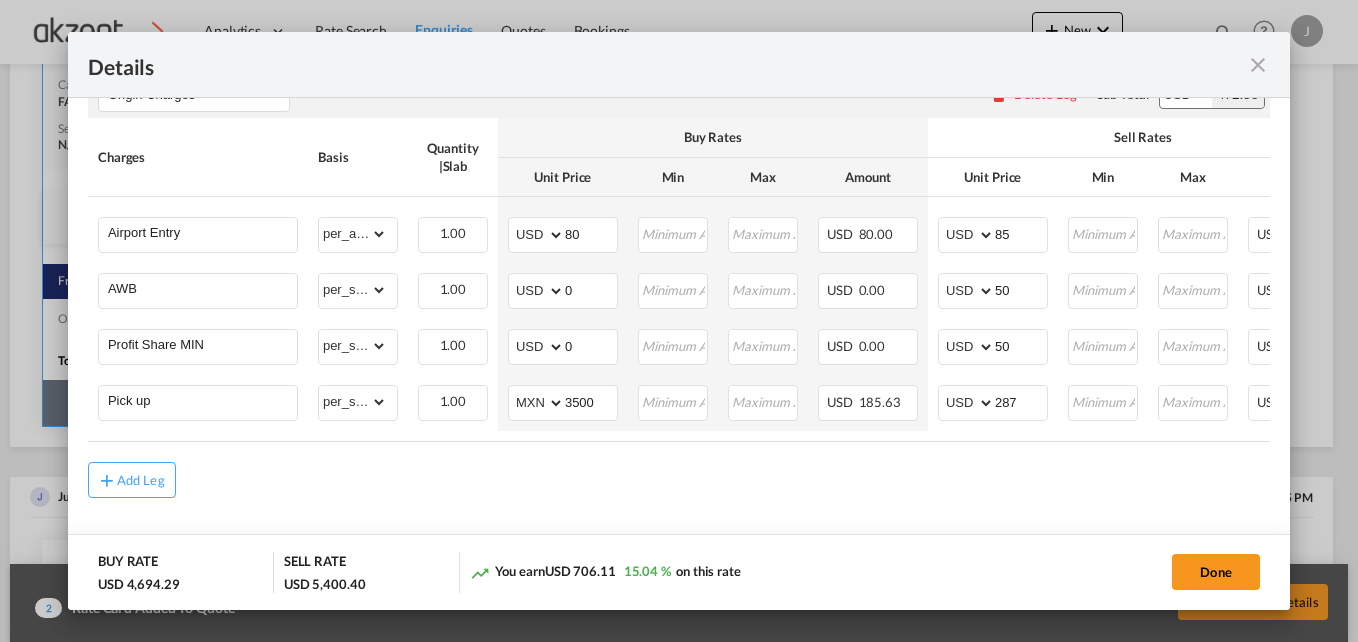 type on "0.56" 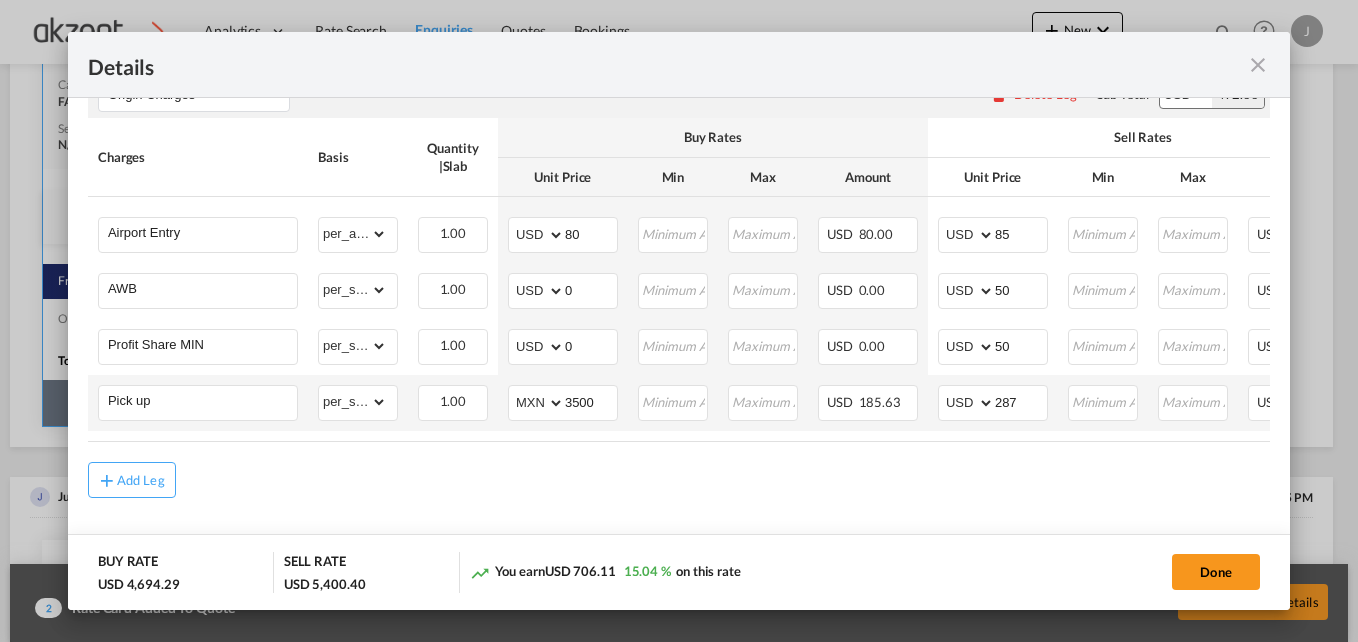 click on "AED AFN ALL AMD ANG AOA ARS AUD AWG AZN BAM BBD BDT BGN BHD BIF BMD BND BOB BRL BSD BTN BWP BYN BZD CAD CDF CHF CLP CNY COP CRC CUC CUP CVE CZK DJF DKK DOP DZD EGP ERN ETB EUR FJD FKP FOK GBP GEL GGP GHS GIP GMD GNF GTQ GYD HKD HNL HRK HTG HUF IDR ILS IMP INR IQD IRR ISK JMD JOD JPY KES KGS KHR KID KMF KRW KWD KYD KZT LAK LBP LKR LRD LSL LYD MAD MDL MGA MKD MMK MNT MOP MRU MUR MVR MWK MXN MYR MZN NAD NGN NIO NOK NPR NZD OMR PAB PEN PGK PHP PKR PLN PYG QAR RON RSD RUB RWF SAR SBD SCR SDG SEK SGD SHP SLL SOS SRD SSP STN SYP SZL THB TJS TMT TND TOP TRY TTD TVD TWD TZS UAH UGX USD UYU UZS VES VND VUV WST XAF XCD XDR XOF XPF YER ZAR ZMW 287
Please Enter
Invalid Input" at bounding box center (993, 403) 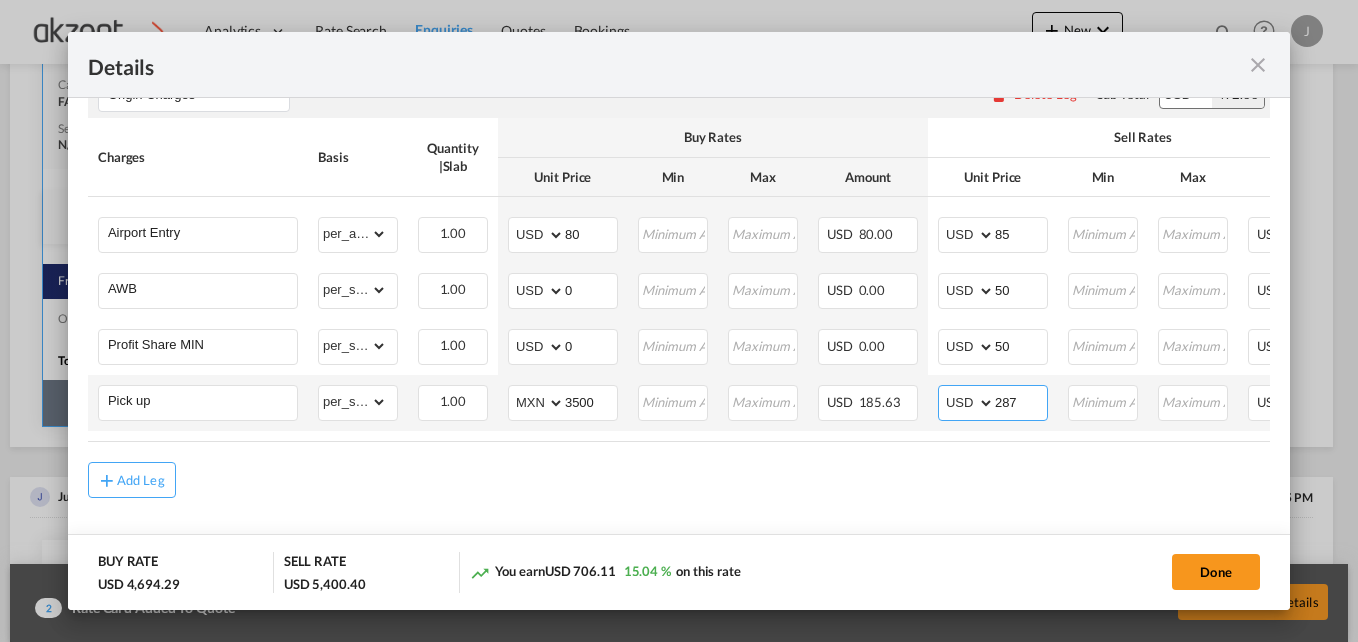 click on "287" at bounding box center (1021, 401) 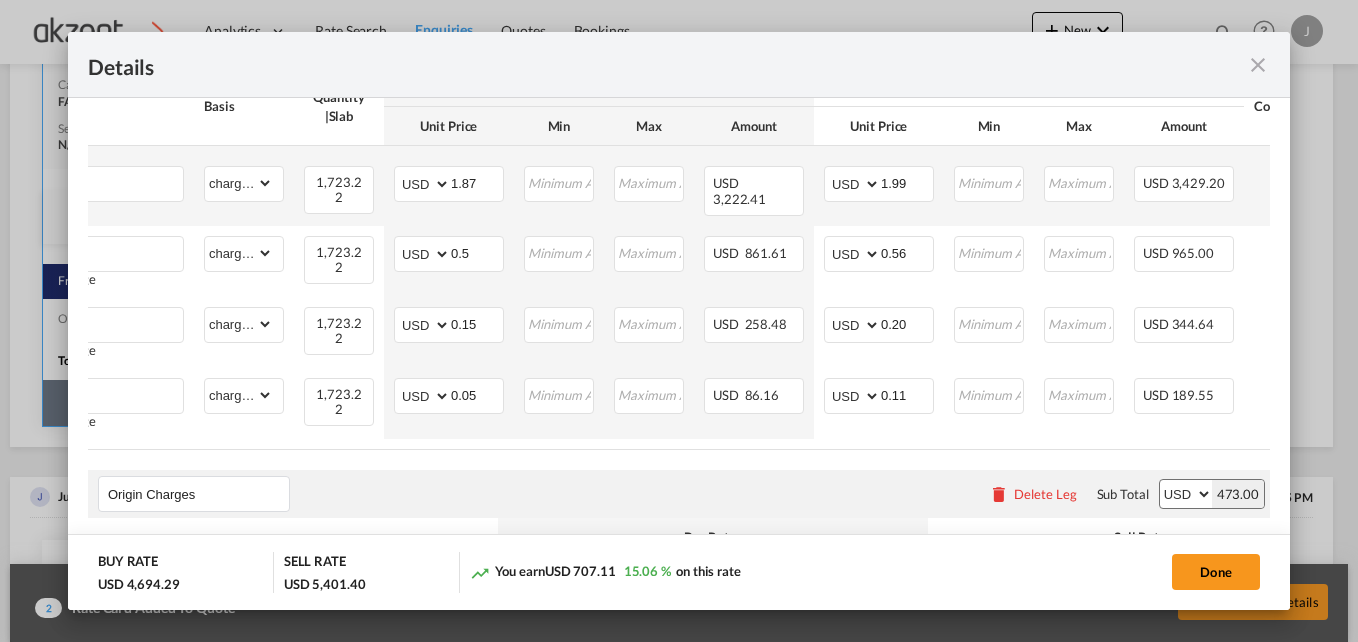 scroll, scrollTop: 386, scrollLeft: 0, axis: vertical 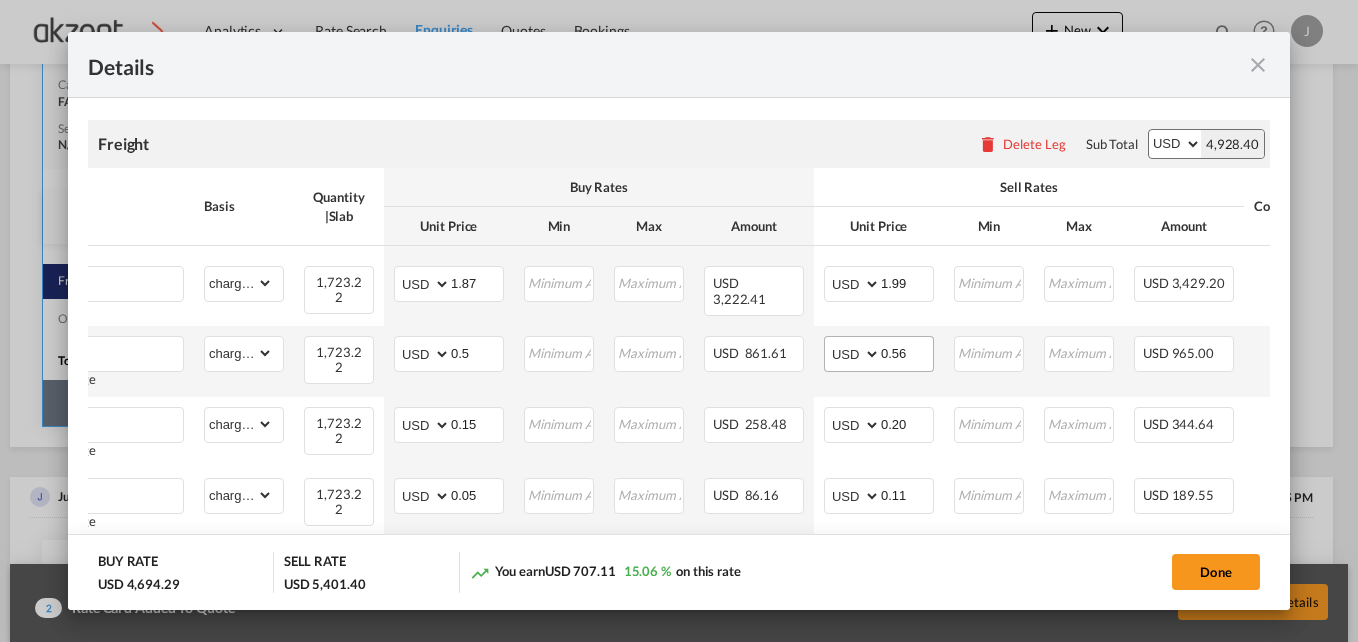 type on "288" 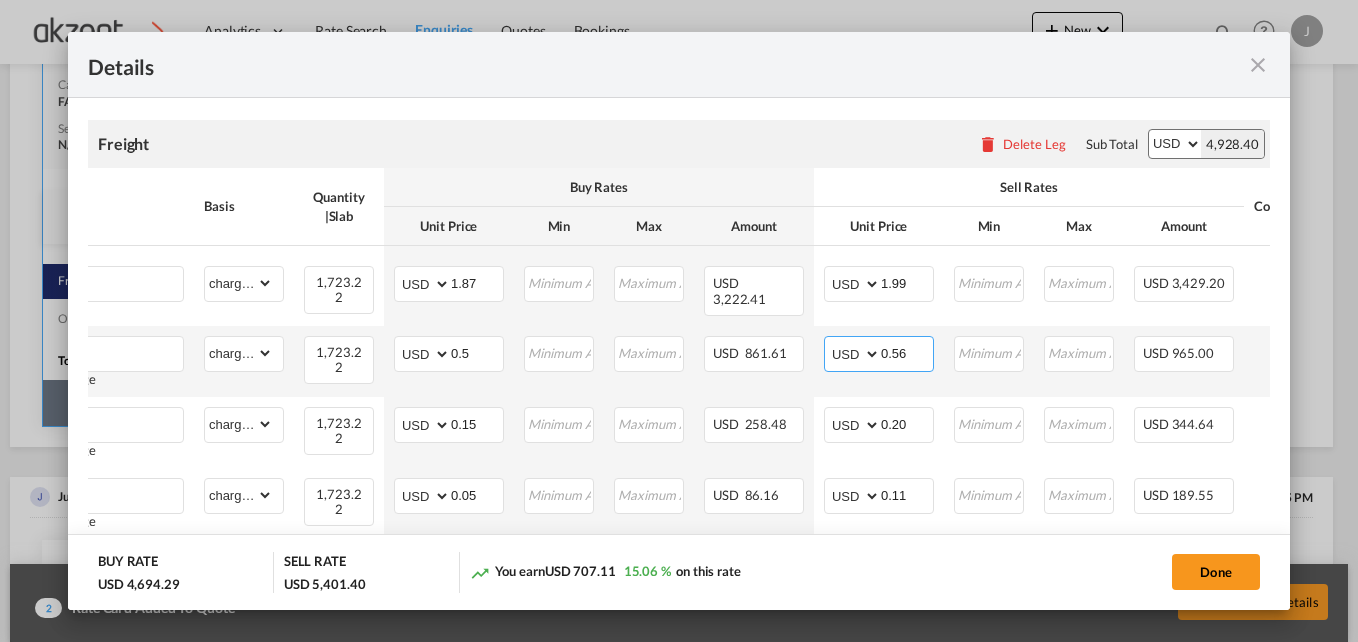 click on "0.56" at bounding box center [907, 352] 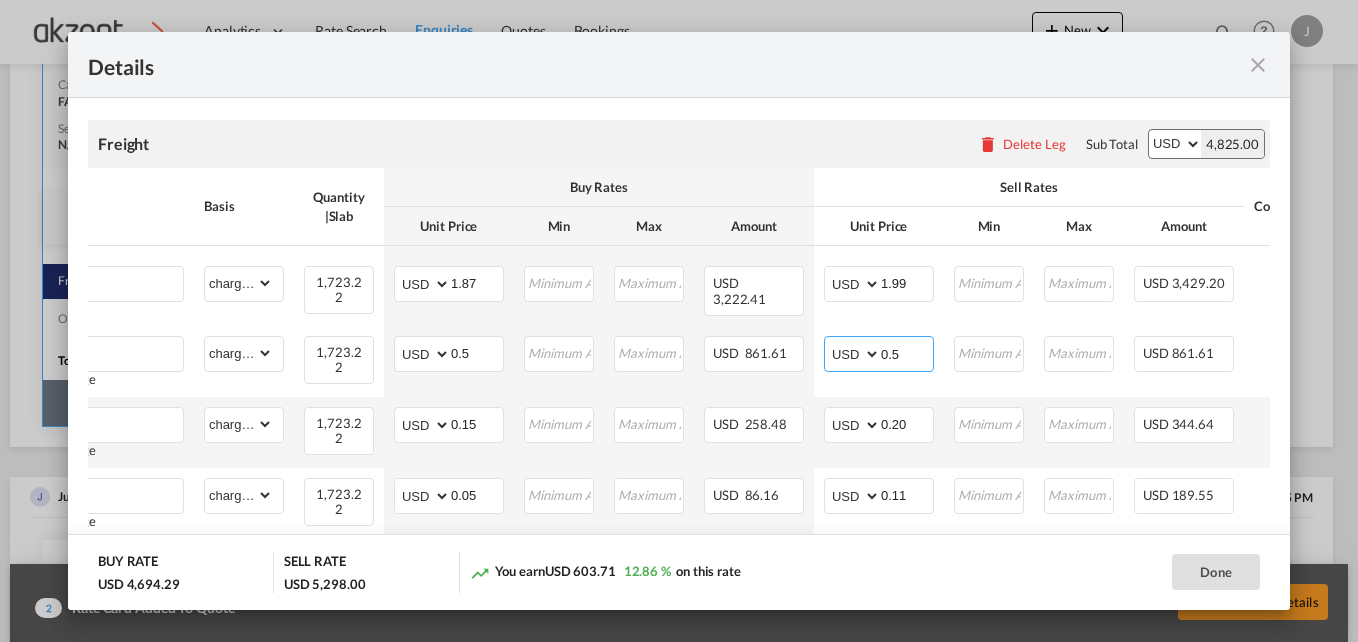 type on "0.56" 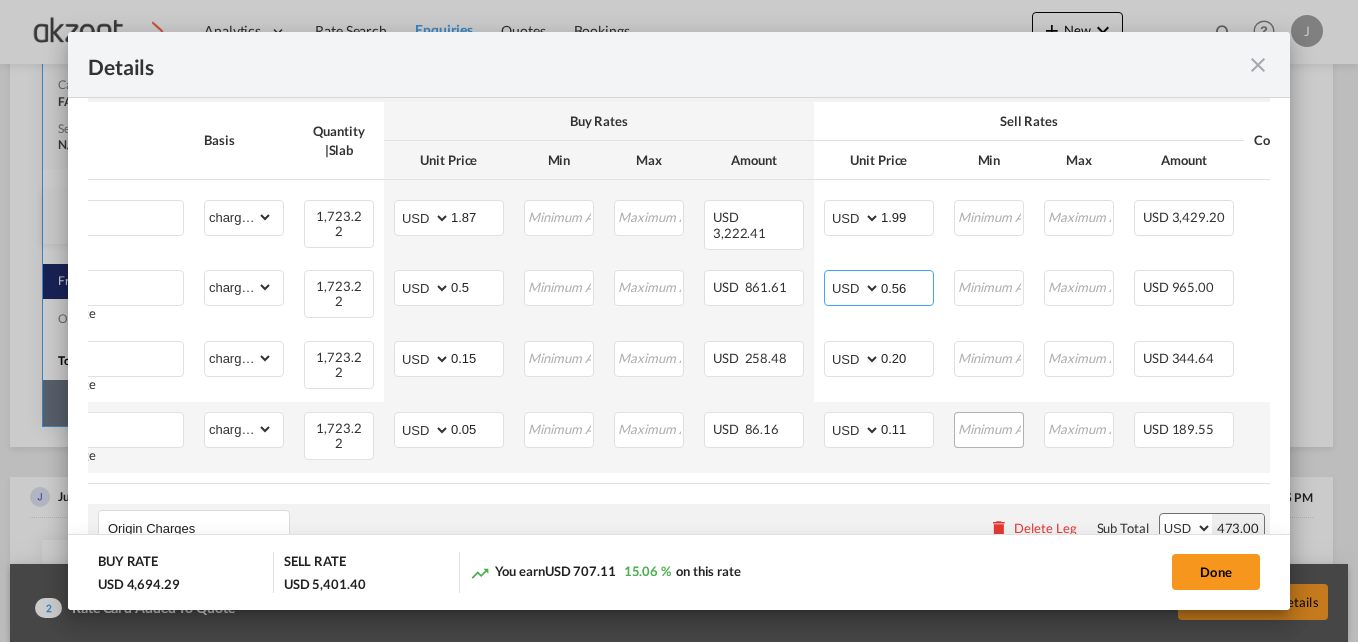 scroll, scrollTop: 486, scrollLeft: 0, axis: vertical 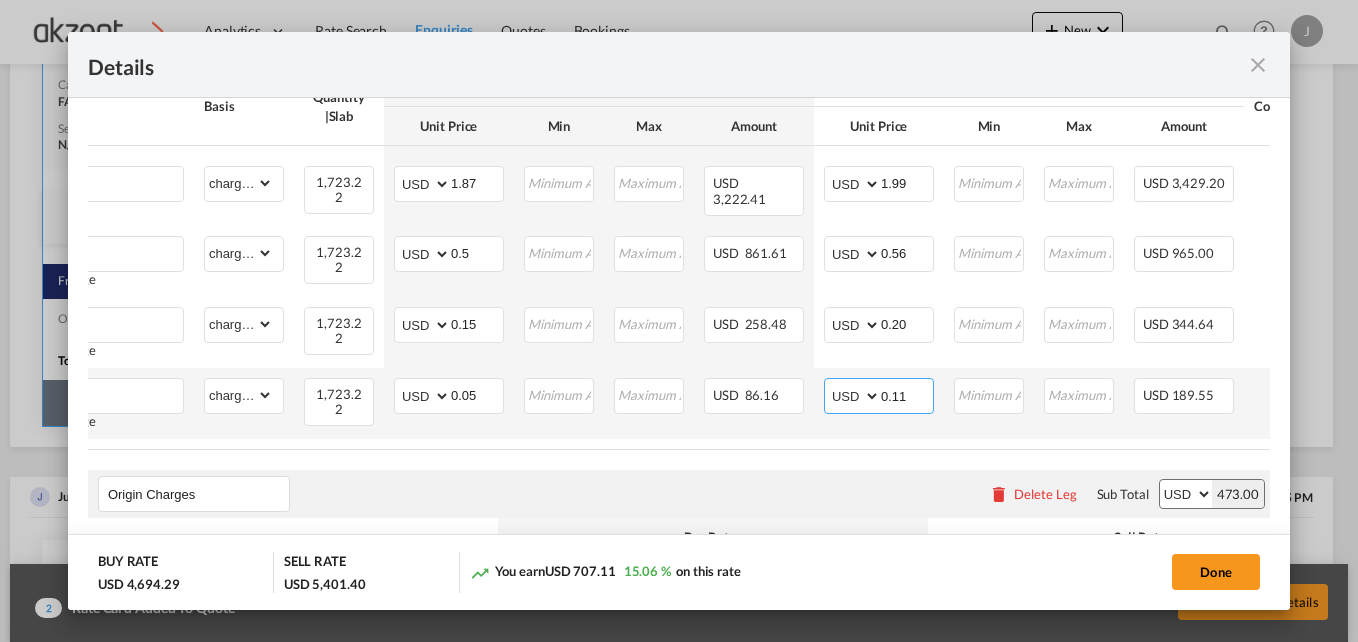 click on "0.11" at bounding box center (907, 394) 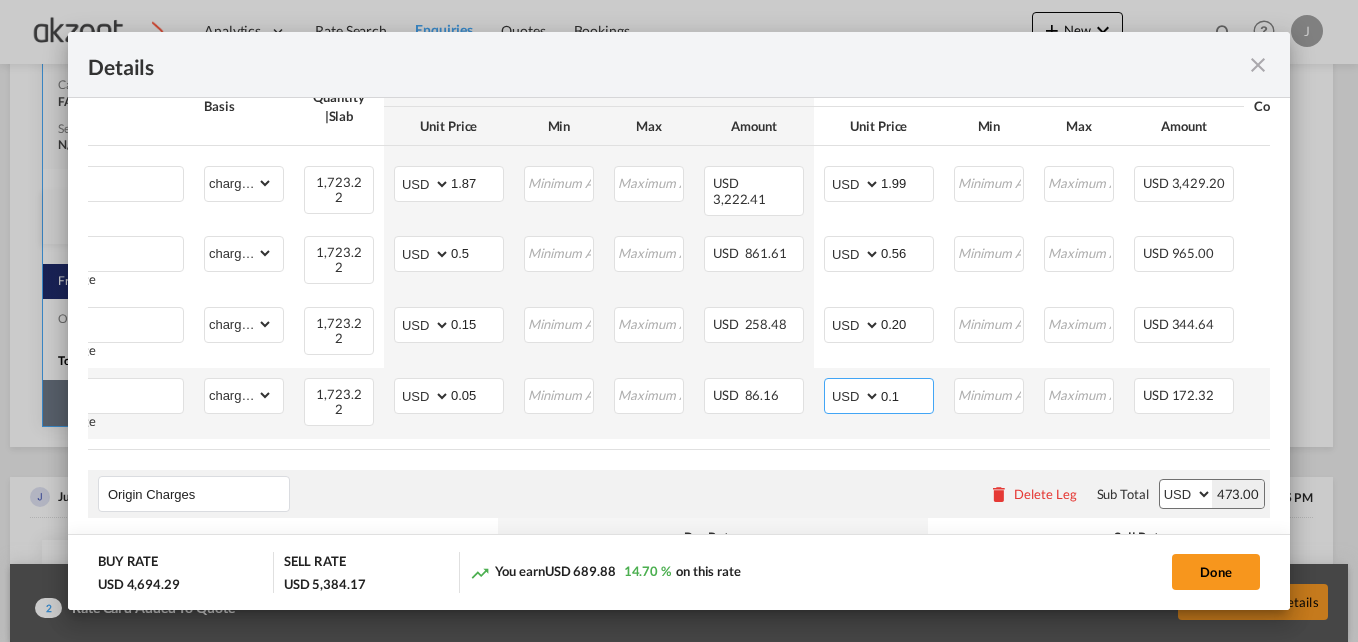 type on "0.11" 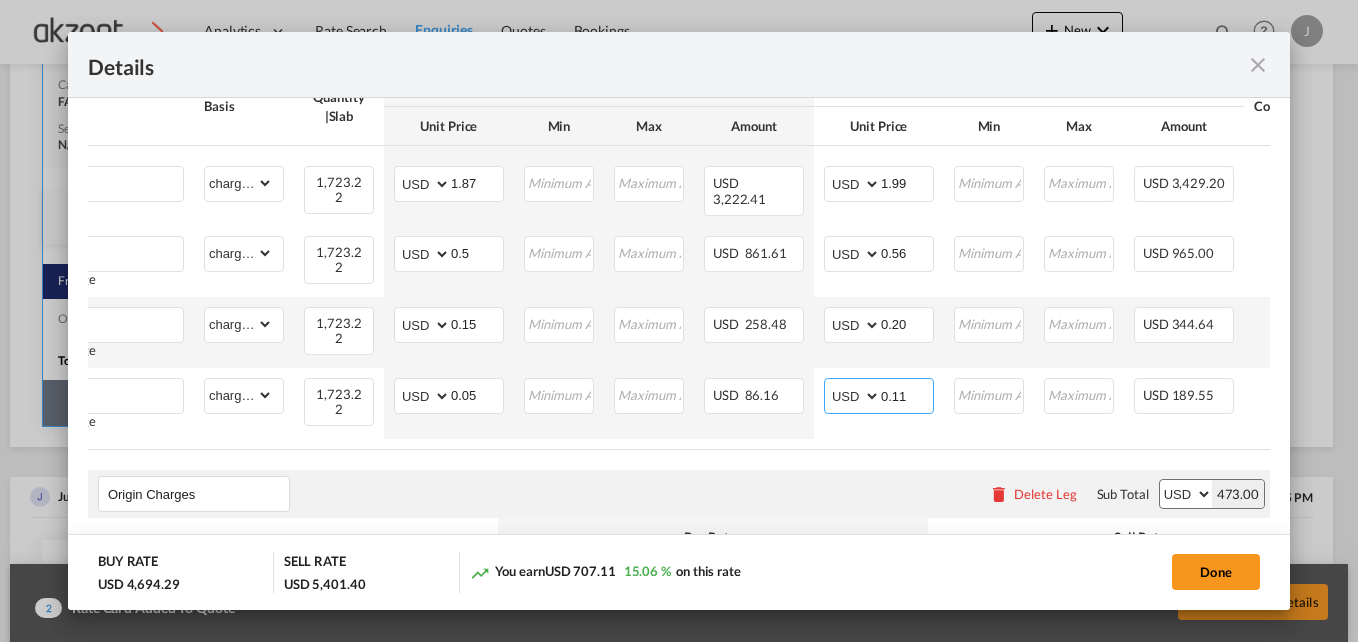 scroll, scrollTop: 886, scrollLeft: 0, axis: vertical 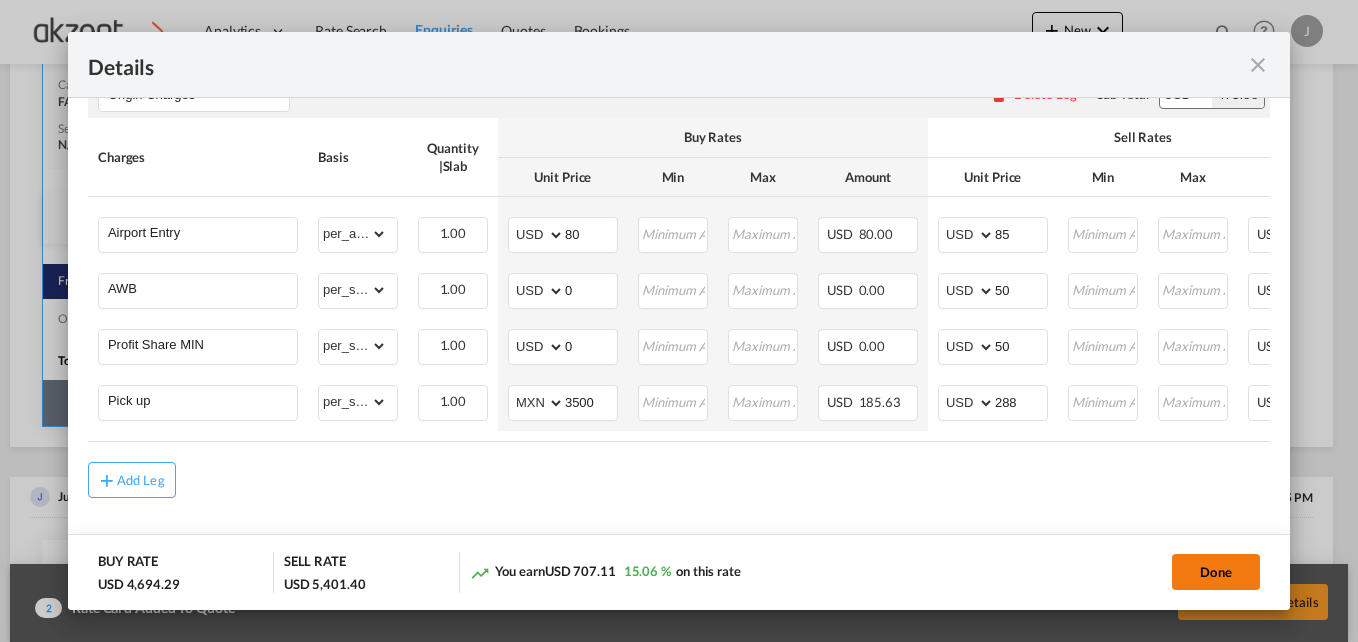 click on "Done" 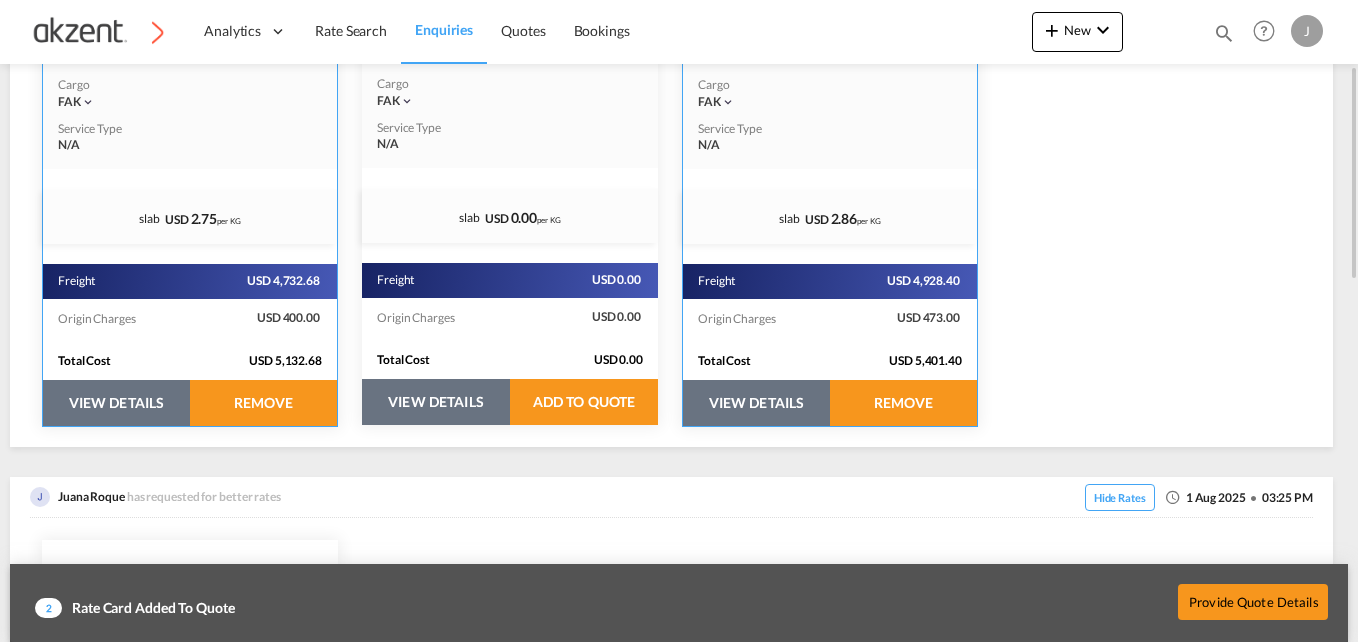 scroll, scrollTop: 500, scrollLeft: 0, axis: vertical 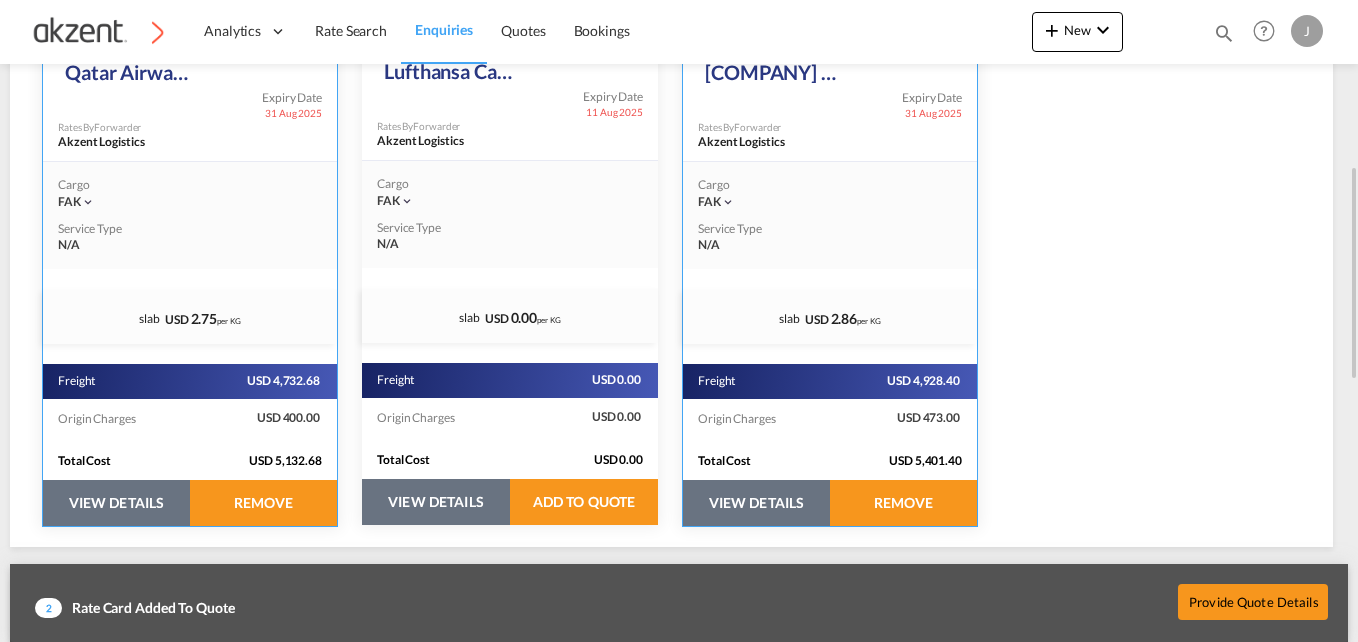 click on "VIEW DETAILS" at bounding box center (116, 503) 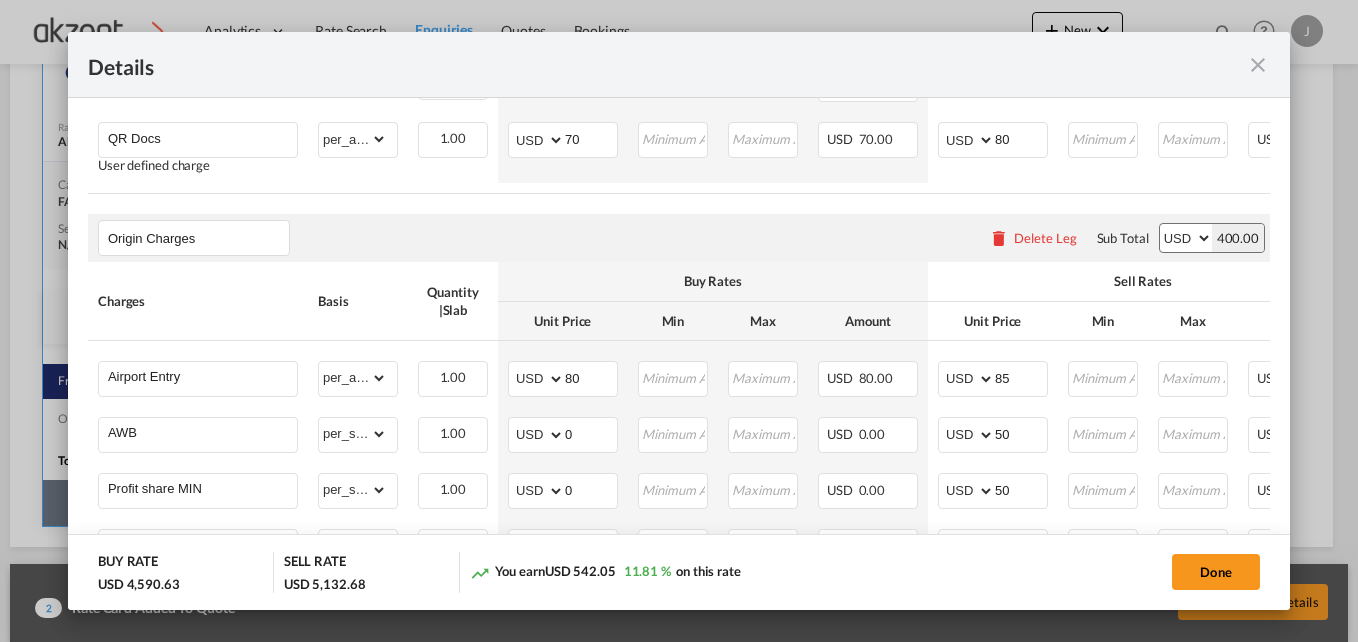 scroll, scrollTop: 744, scrollLeft: 0, axis: vertical 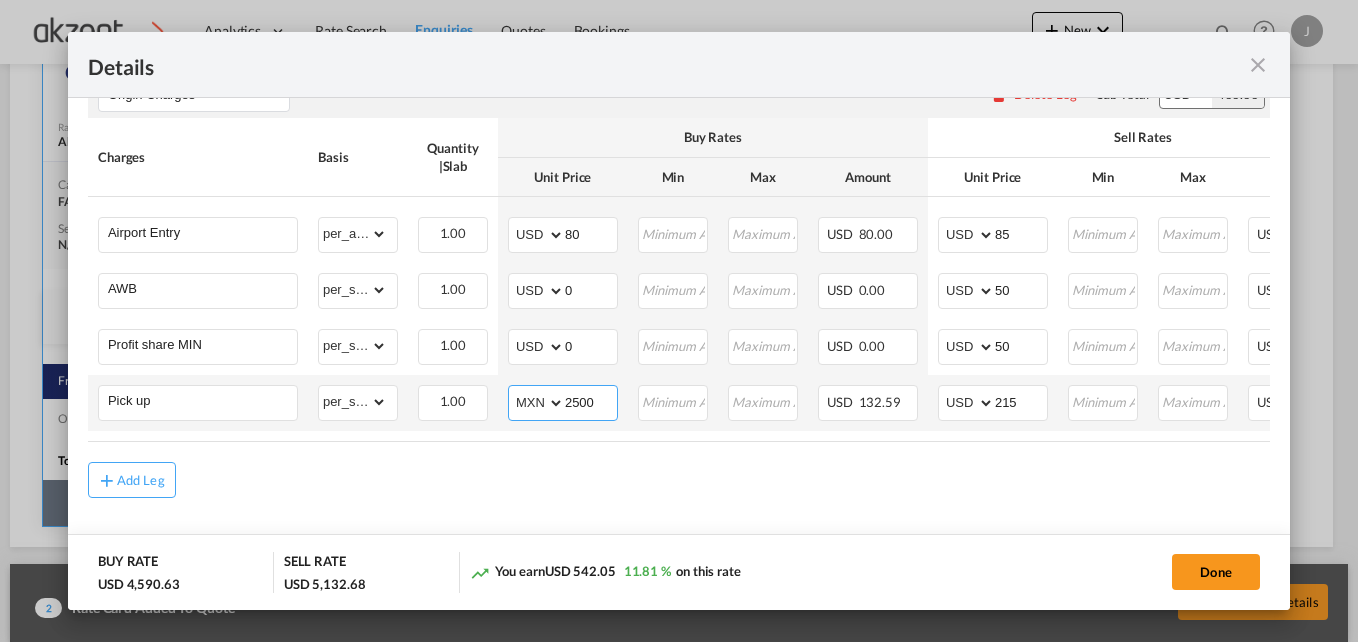 click on "2500" at bounding box center (591, 401) 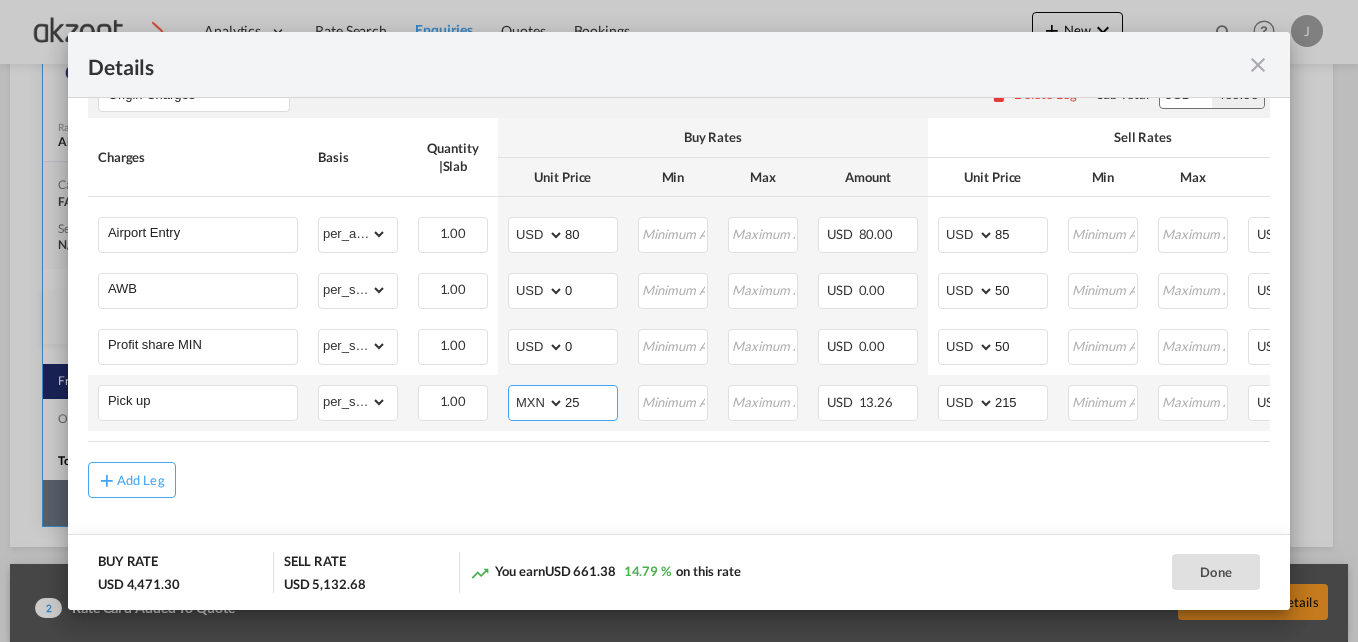 type on "2" 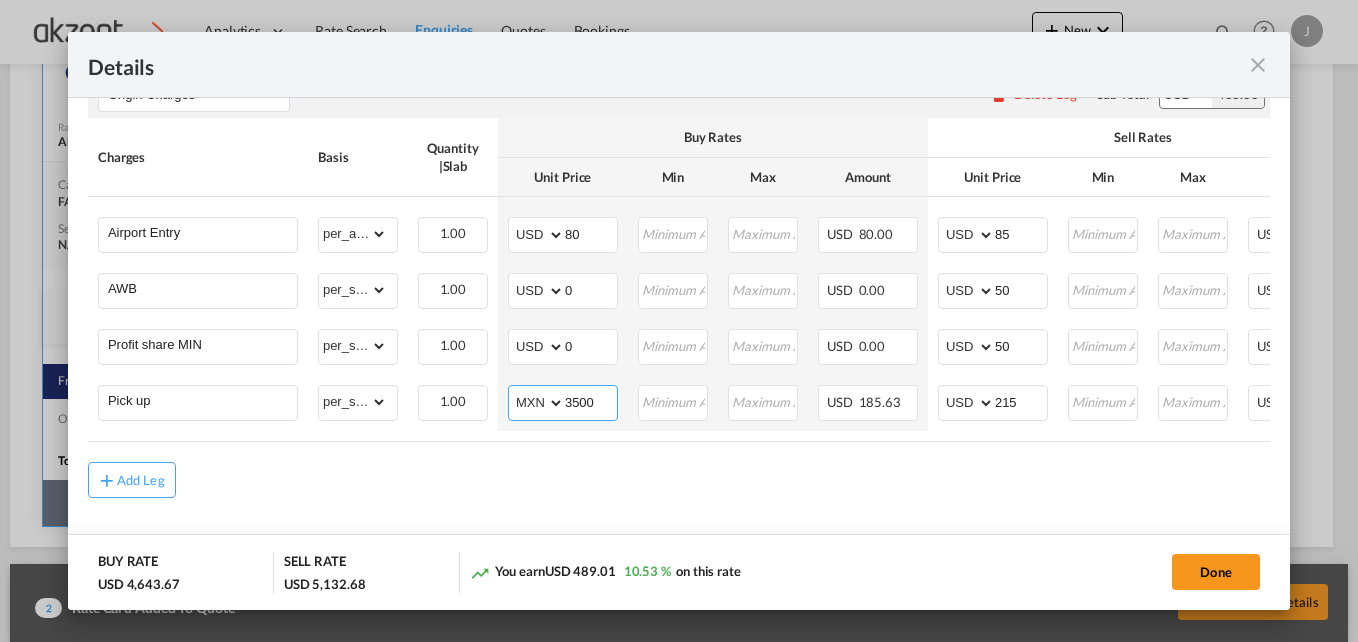 type on "3500" 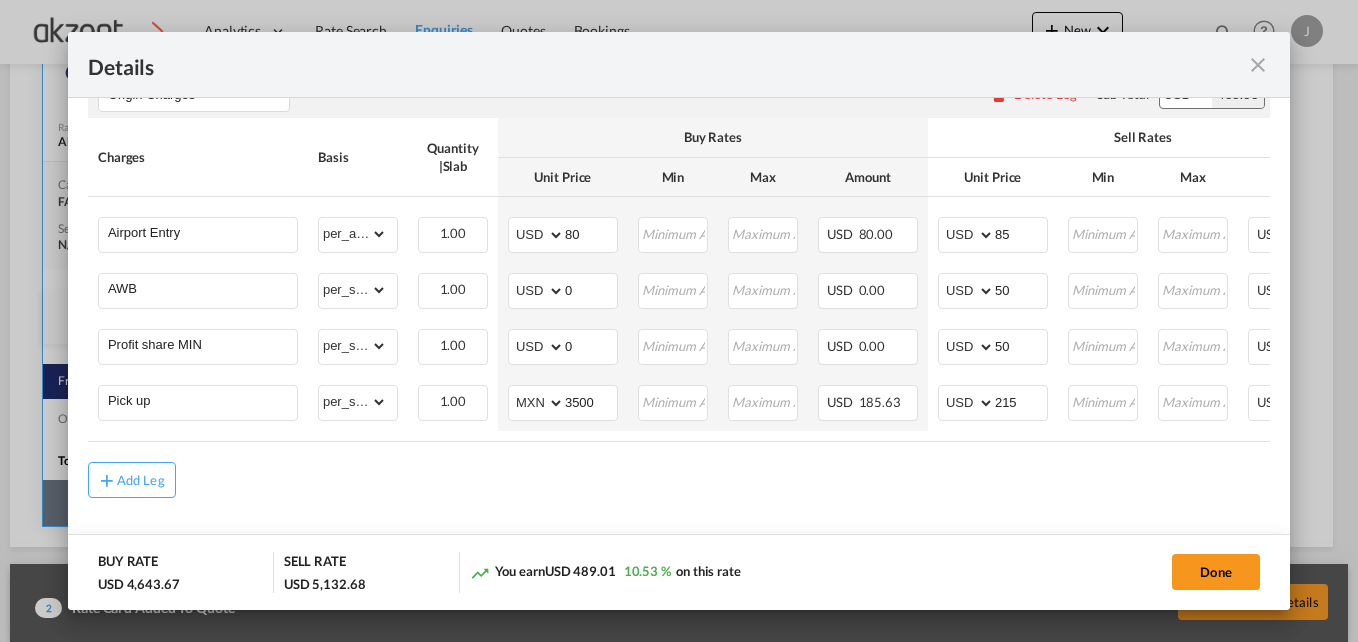 click on "Chargeable Weight:  1,723.22 KG
Freight Please enter leg name
Leg Name Already Exists Delete Leg Sub Total AED AFN ALL AMD ANG AOA ARS AUD AWG AZN BAM BBD BDT BGN BHD BIF BMD BND BOB BRL BSD BTN BWP BYN BZD CAD CDF CHF CLP CNY COP CRC CUC CUP CVE CZK DJF DKK DOP DZD EGP ERN ETB EUR FJD FKP FOK GBP GEL GGP GHS GIP GMD GNF GTQ GYD HKD HNL HRK HTG HUF IDR ILS IMP INR IQD IRR ISK JMD JOD JPY KES KGS KHR KID KMF KRW KWD KYD KZT LAK LBP LKR LRD LSL LYD MAD MDL MGA MKD MMK MNT MOP MRU MUR MVR MWK MXN MYR MZN NAD NGN NIO NOK NPR NZD OMR PAB PEN PGK PHP PKR PLN PYG QAR RON RSD RUB RWF SAR SBD SCR SDG SEK SGD SHP SLL SOS SRD SSP STN SYP SZL THB TJS TMT TND TOP TRY TTD TVD TWD TZS UAH UGX USD UYU UZS VES VND VUV WST XAF XCD XDR XOF XPF YER ZAR ZMW 4,732.68 Charges Basis Quantity
|  Slab
Buy Rates Sell Rates Comments
Action Unit Price Min Max Amount Unit Price Min Max Amount
Air Freight                                                     Please Enter
Already Exists" at bounding box center (679, 132) 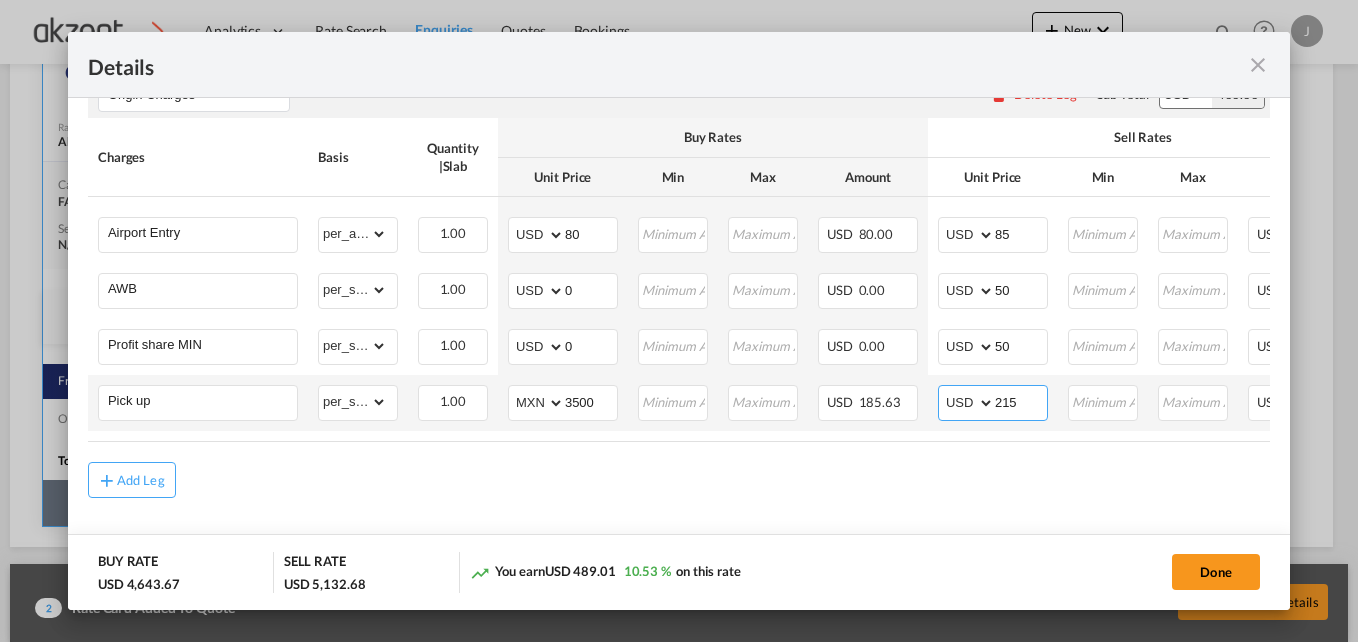 click on "215" at bounding box center [1021, 401] 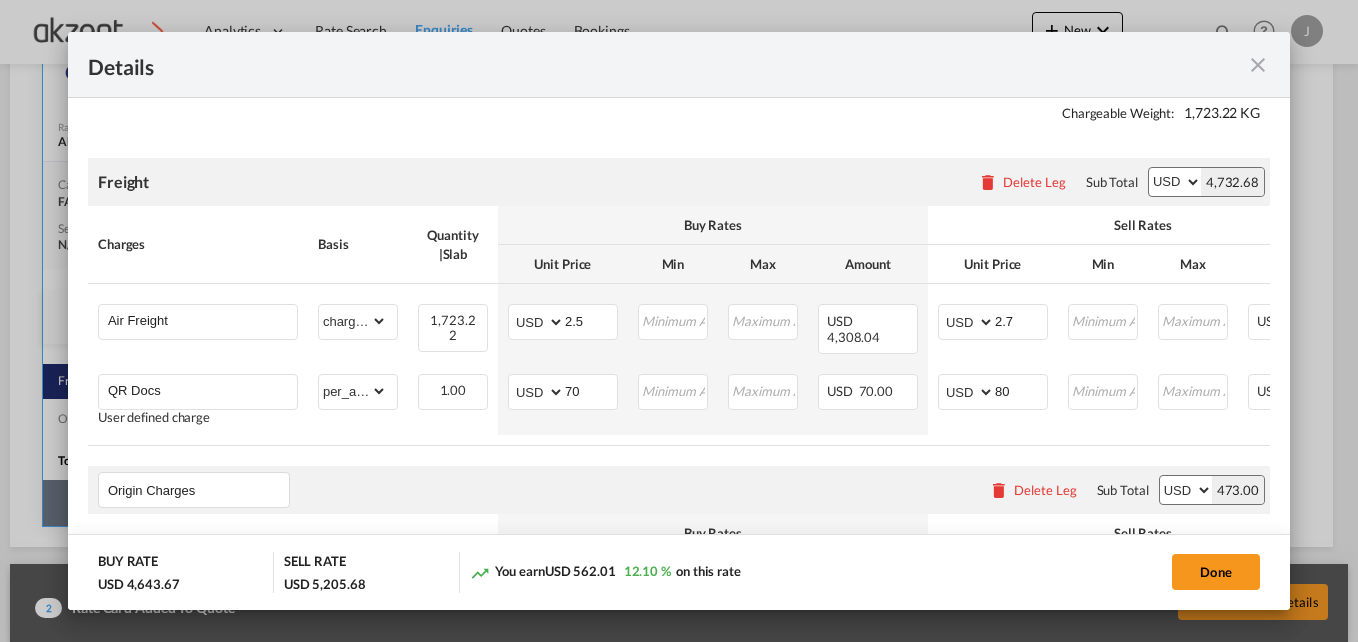 scroll, scrollTop: 344, scrollLeft: 0, axis: vertical 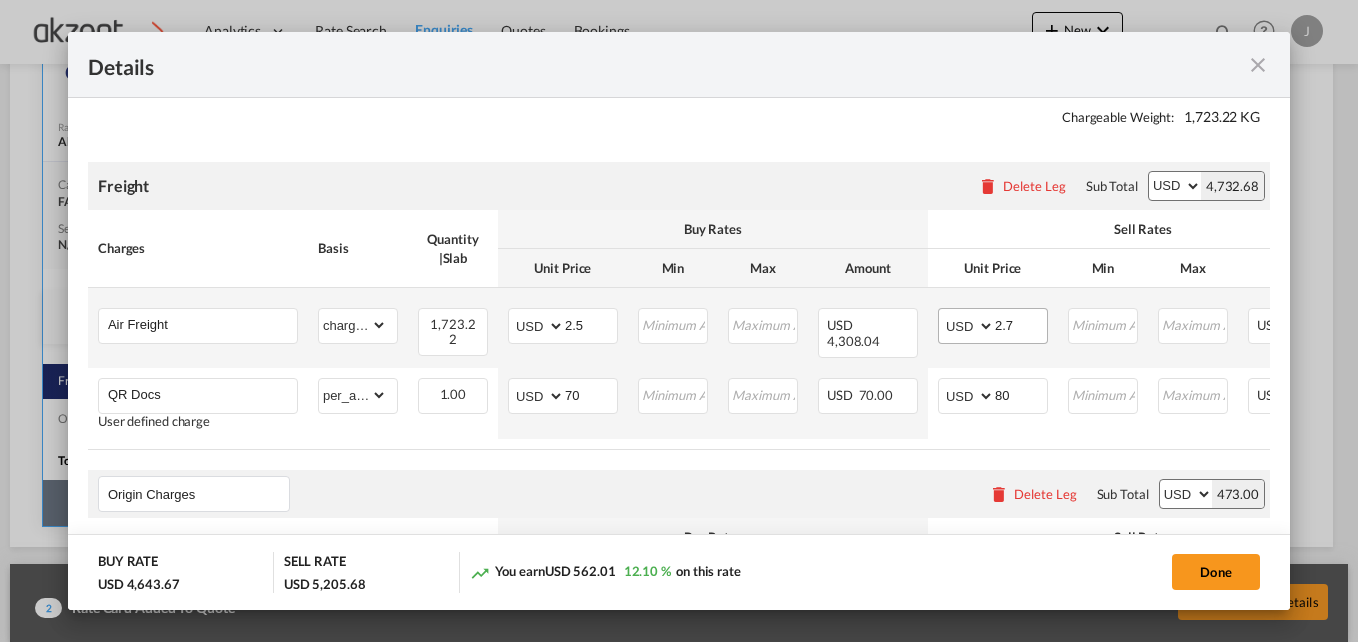 type on "288" 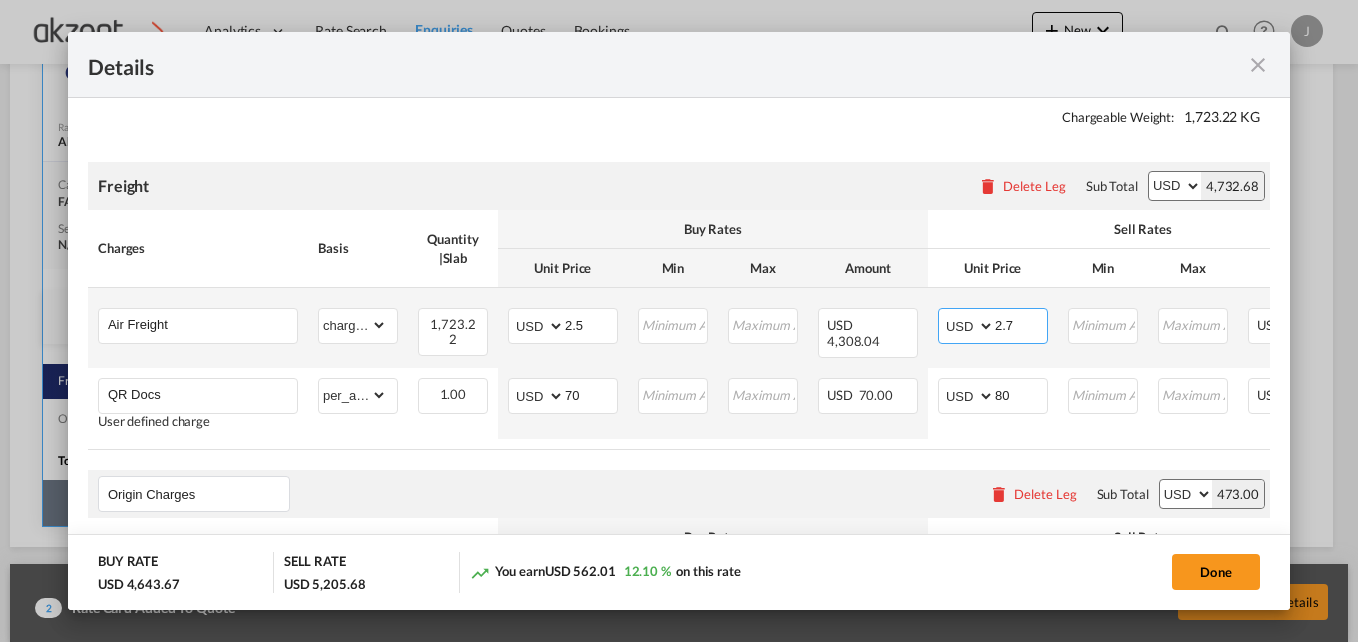 click on "2.7" at bounding box center [1021, 324] 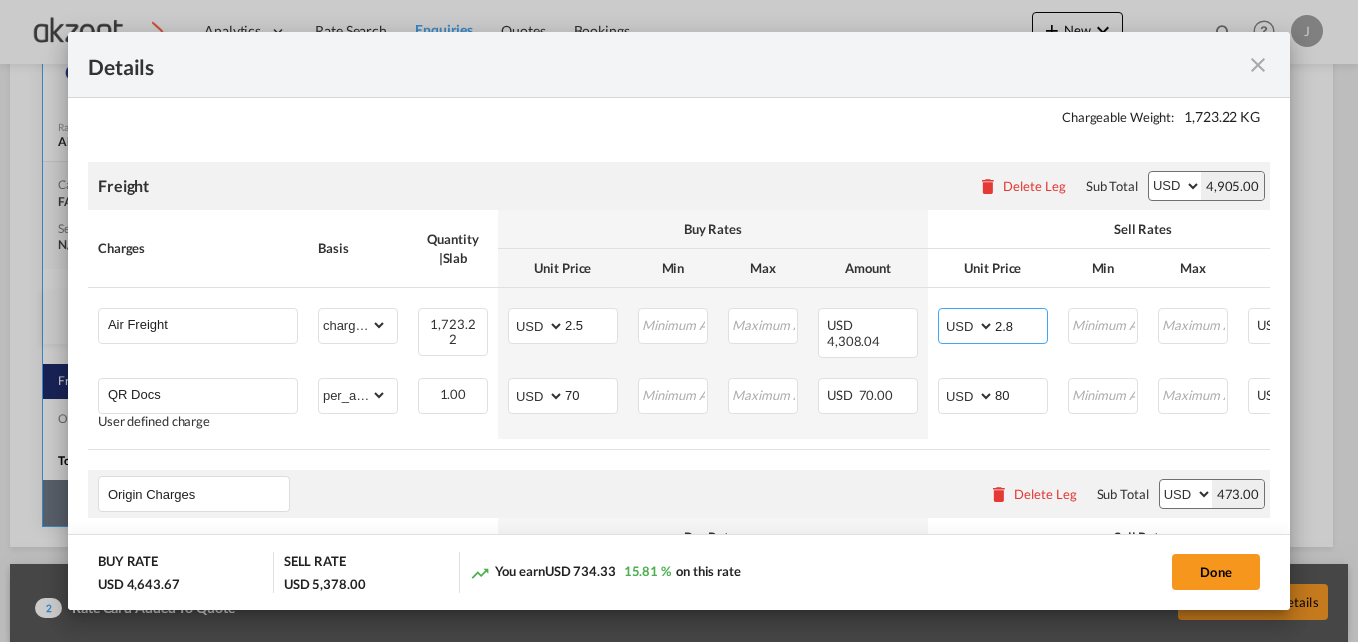 type on "2.8" 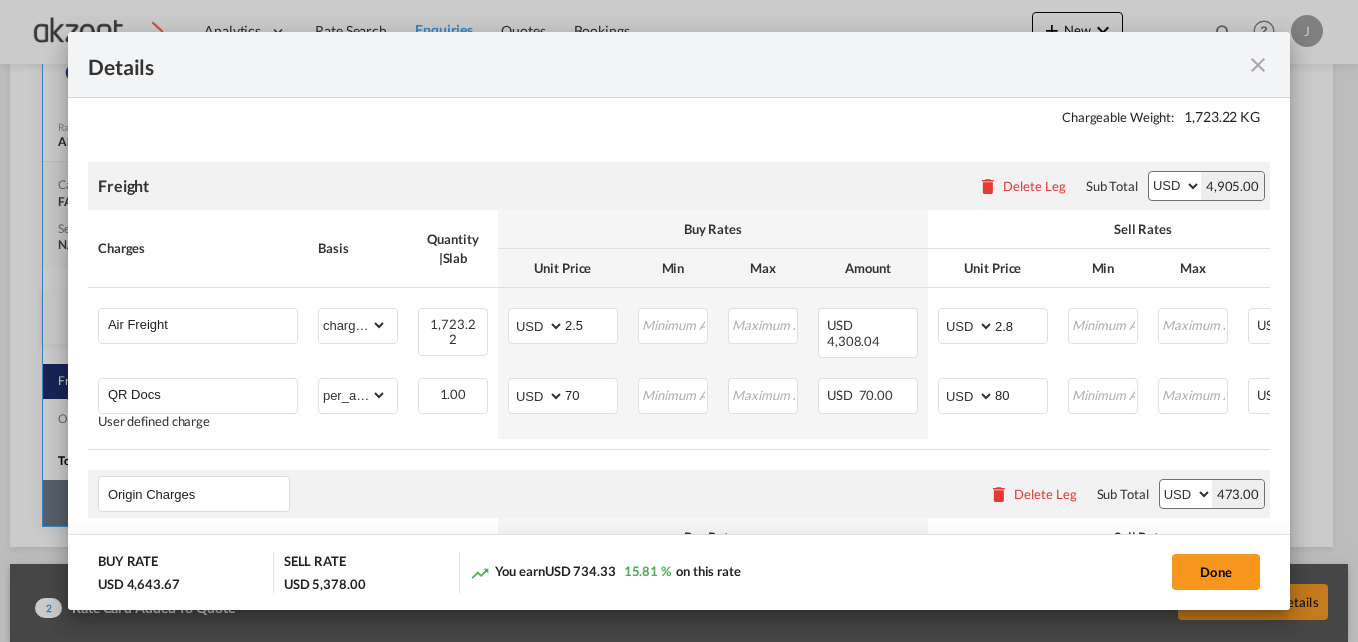click on "Origin Charges                                                     Please enter leg name
Leg Name Already Exists Delete Leg Sub Total AED AFN ALL AMD ANG AOA ARS AUD AWG AZN BAM BBD BDT BGN BHD BIF BMD BND BOB BRL BSD BTN BWP BYN BZD CAD CDF CHF CLP CNY COP CRC CUC CUP CVE CZK DJF DKK DOP DZD EGP ERN ETB EUR FJD FKP FOK GBP GEL GGP GHS GIP GMD GNF GTQ GYD HKD HNL HRK HTG HUF IDR ILS IMP INR IQD IRR ISK JMD JOD JPY KES KGS KHR KID KMF KRW KWD KYD KZT LAK LBP LKR LRD LSL LYD MAD MDL MGA MKD MMK MNT MOP MRU MUR MVR MWK MXN MYR MZN NAD NGN NIO NOK NPR NZD OMR PAB PEN PGK PHP PKR PLN PYG QAR RON RSD RUB RWF SAR SBD SCR SDG SEK SGD SHP SLL SOS SRD SSP STN SYP SZL THB TJS TMT TND TOP TRY TTD TVD TWD TZS UAH UGX USD UYU UZS VES VND VUV WST XAF XCD XDR XOF XPF YER ZAR ZMW 473.00" at bounding box center (679, 494) 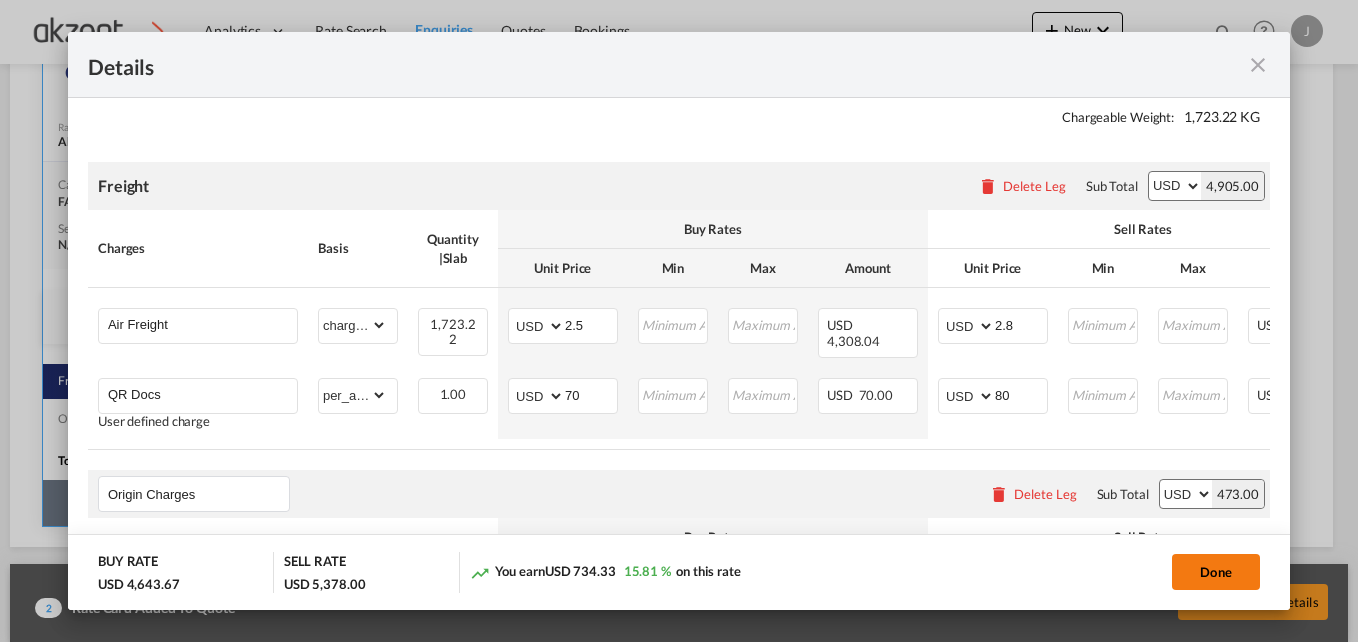 click on "Done" 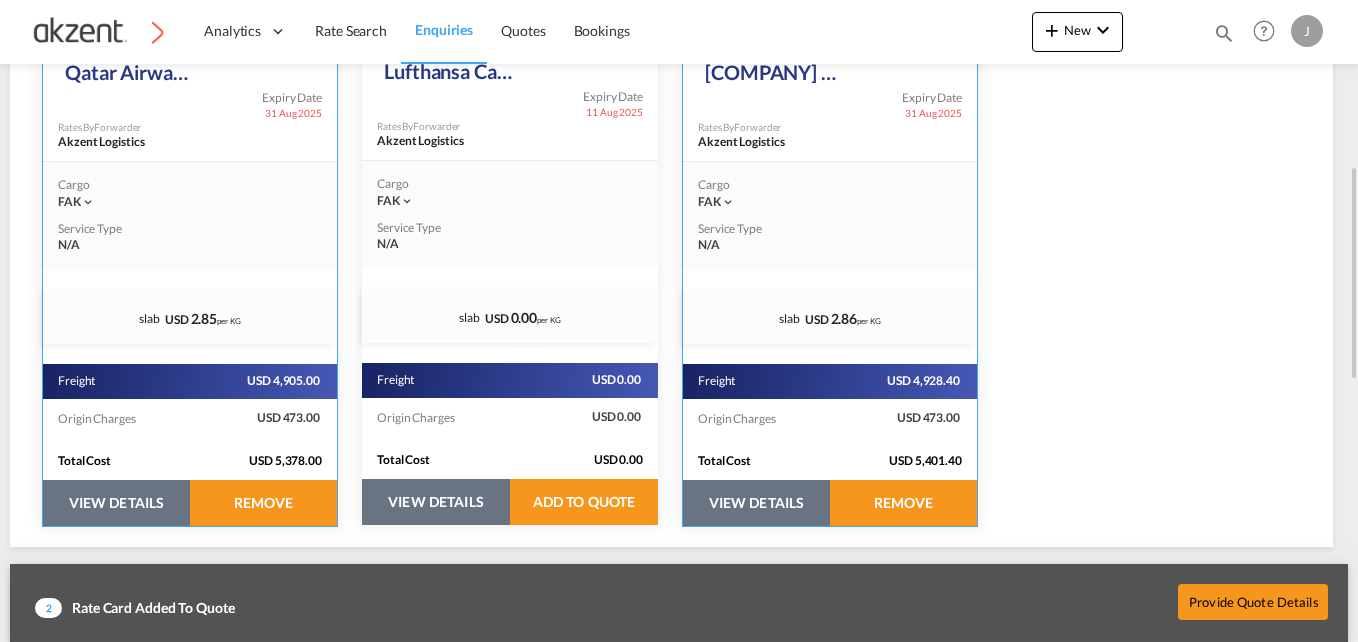 click on "VIEW DETAILS" at bounding box center (116, 503) 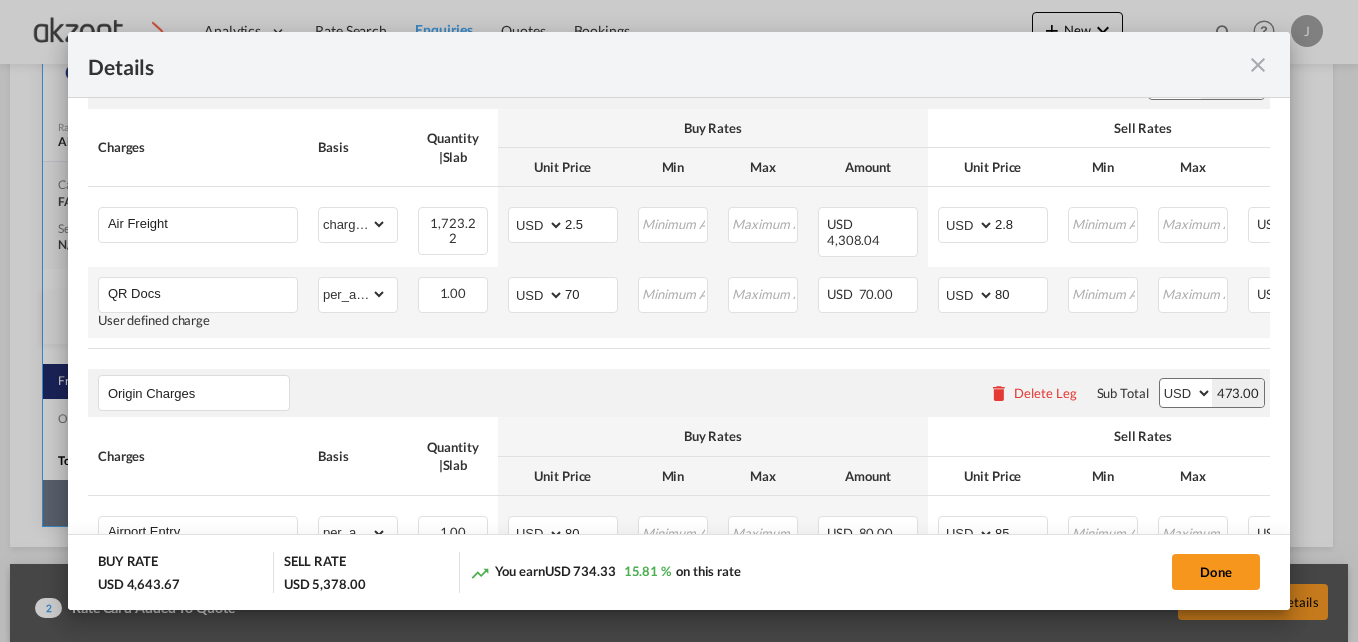 scroll, scrollTop: 344, scrollLeft: 0, axis: vertical 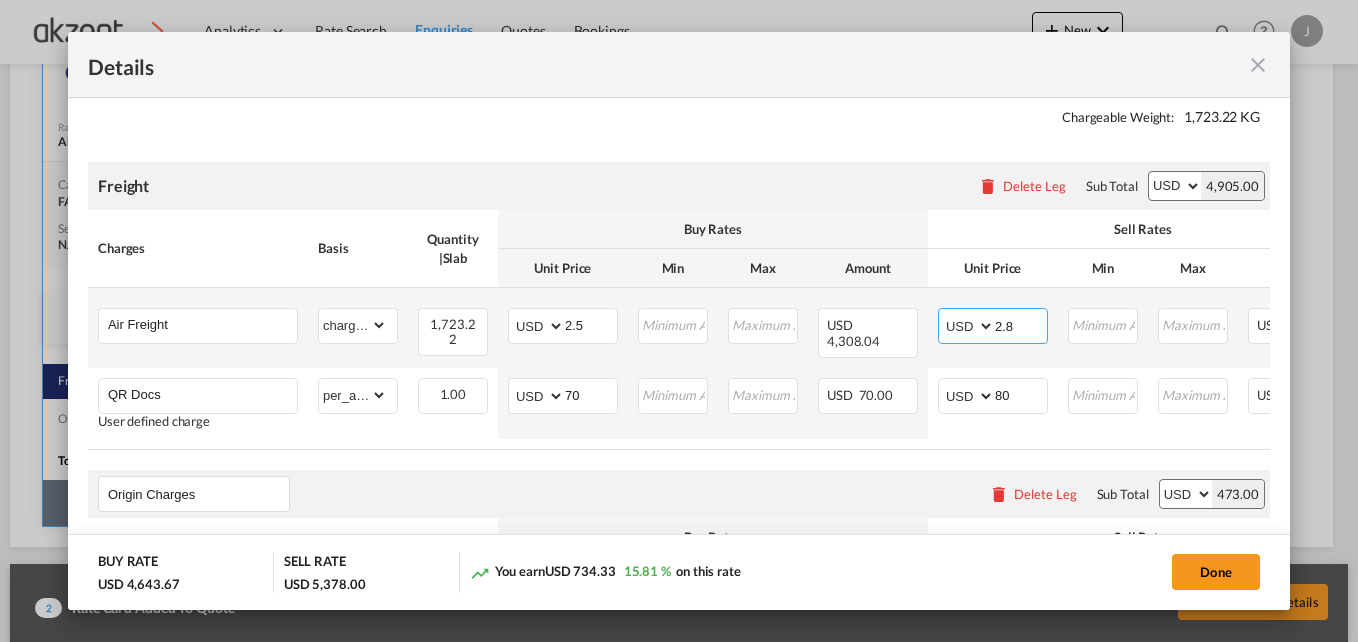 click on "2.8" at bounding box center (1021, 324) 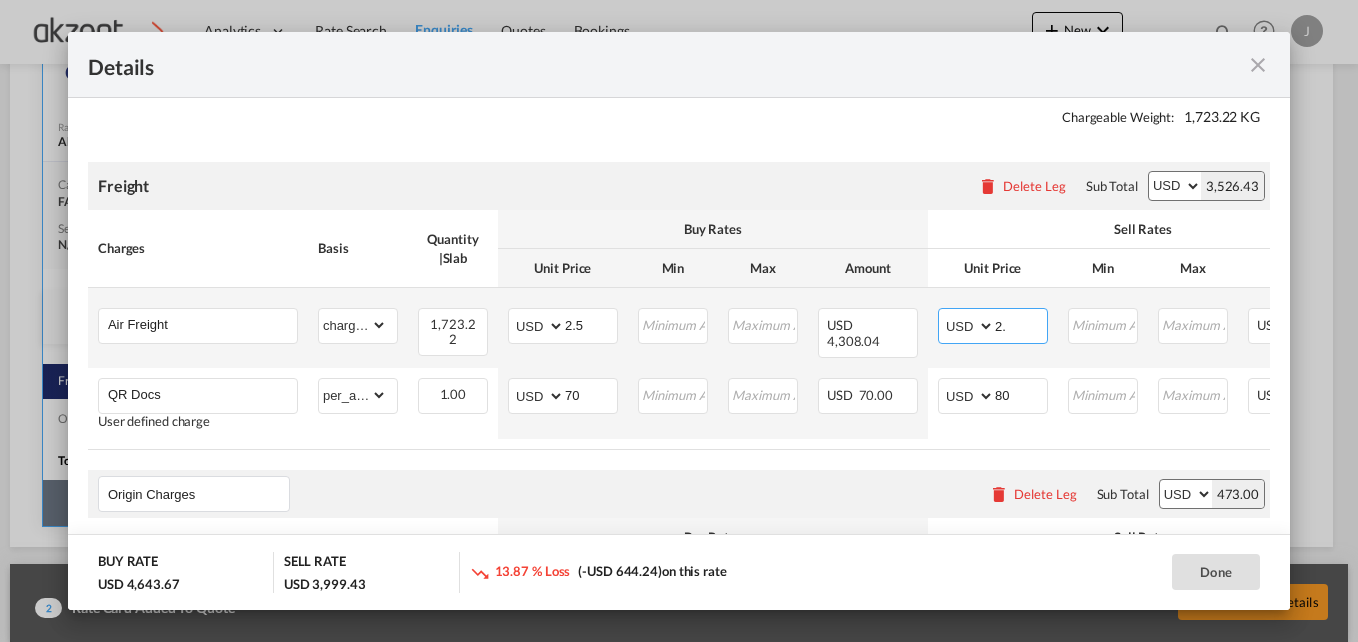 type on "2.8" 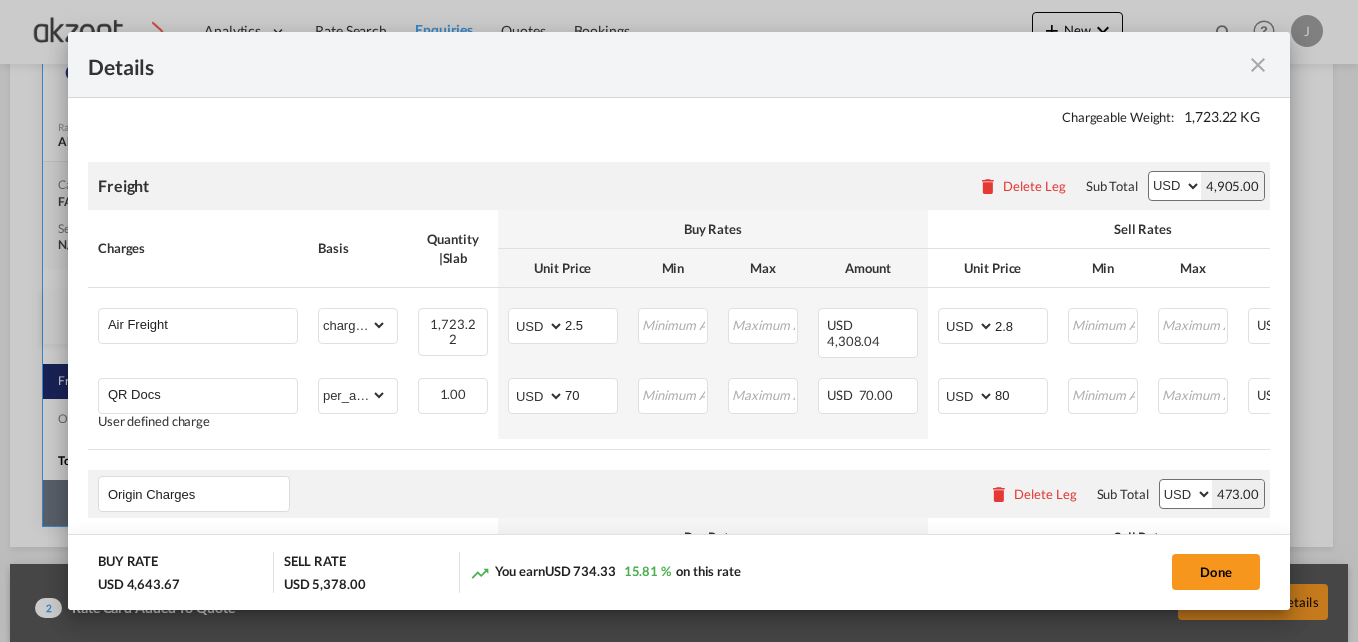 click on "Origin Charges                                                     Please enter leg name
Leg Name Already Exists Delete Leg Sub Total AED AFN ALL AMD ANG AOA ARS AUD AWG AZN BAM BBD BDT BGN BHD BIF BMD BND BOB BRL BSD BTN BWP BYN BZD CAD CDF CHF CLP CNY COP CRC CUC CUP CVE CZK DJF DKK DOP DZD EGP ERN ETB EUR FJD FKP FOK GBP GEL GGP GHS GIP GMD GNF GTQ GYD HKD HNL HRK HTG HUF IDR ILS IMP INR IQD IRR ISK JMD JOD JPY KES KGS KHR KID KMF KRW KWD KYD KZT LAK LBP LKR LRD LSL LYD MAD MDL MGA MKD MMK MNT MOP MRU MUR MVR MWK MXN MYR MZN NAD NGN NIO NOK NPR NZD OMR PAB PEN PGK PHP PKR PLN PYG QAR RON RSD RUB RWF SAR SBD SCR SDG SEK SGD SHP SLL SOS SRD SSP STN SYP SZL THB TJS TMT TND TOP TRY TTD TVD TWD TZS UAH UGX USD UYU UZS VES VND VUV WST XAF XCD XDR XOF XPF YER ZAR ZMW 473.00" at bounding box center [679, 494] 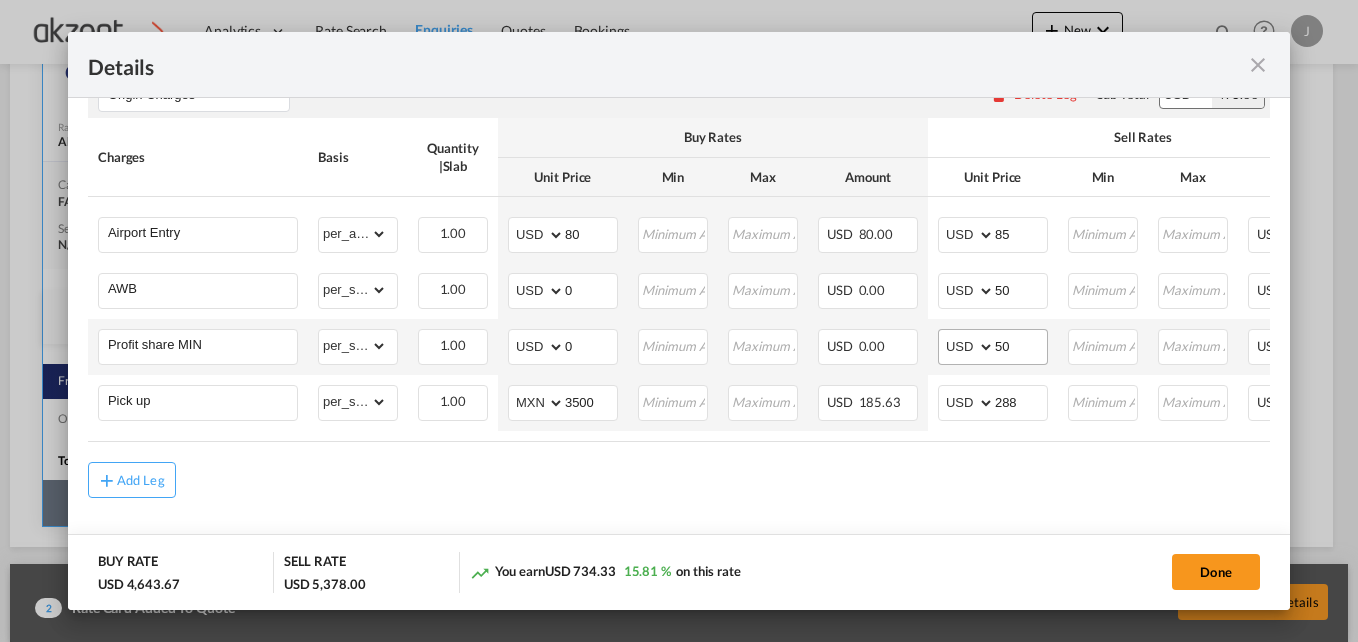 scroll, scrollTop: 444, scrollLeft: 0, axis: vertical 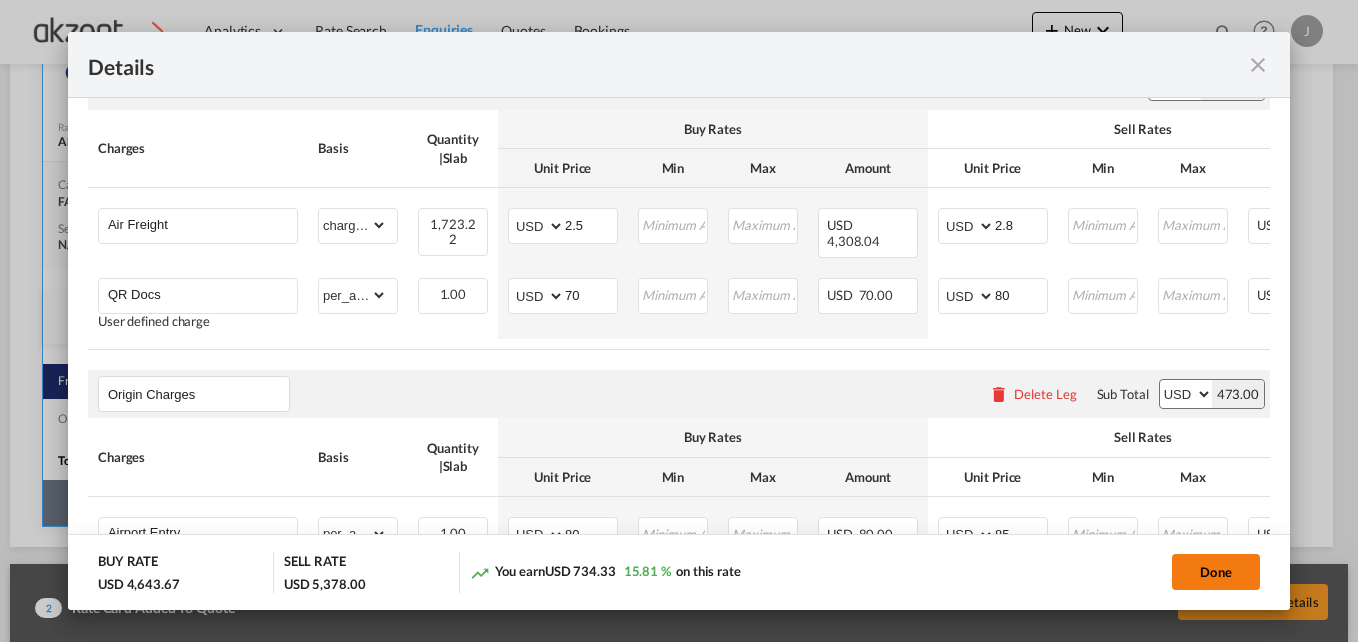 click on "Done" 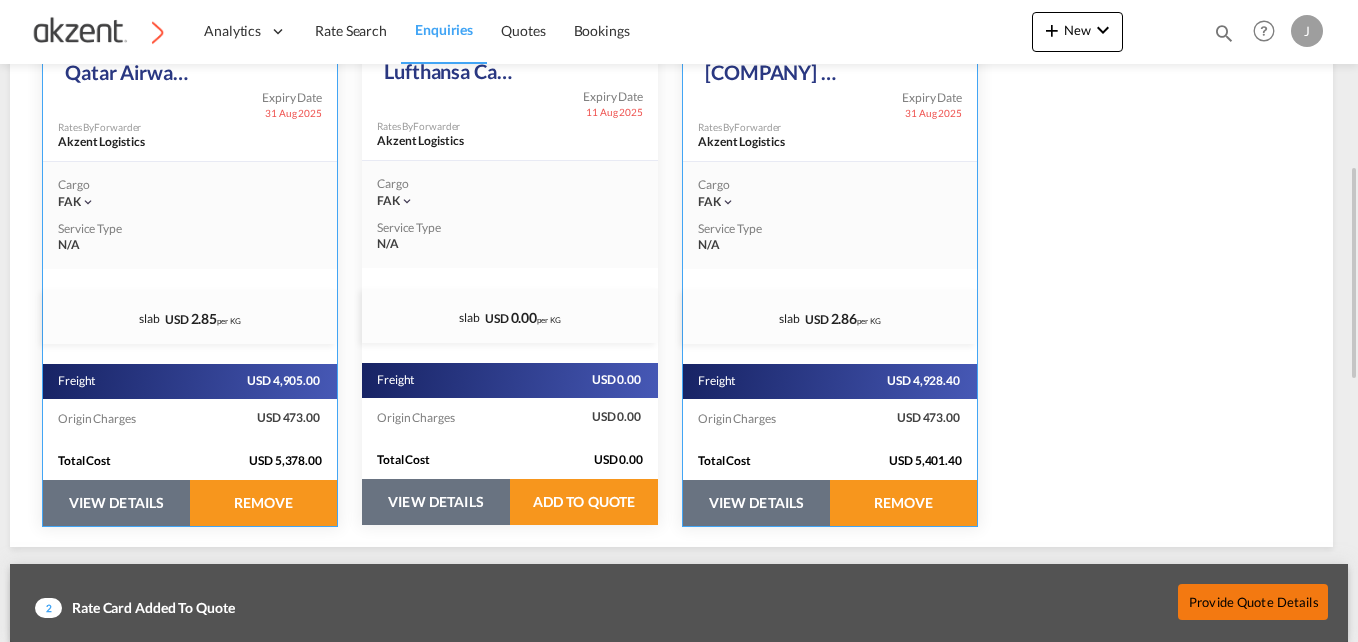 click on "Provide Quote Details" at bounding box center (1253, 602) 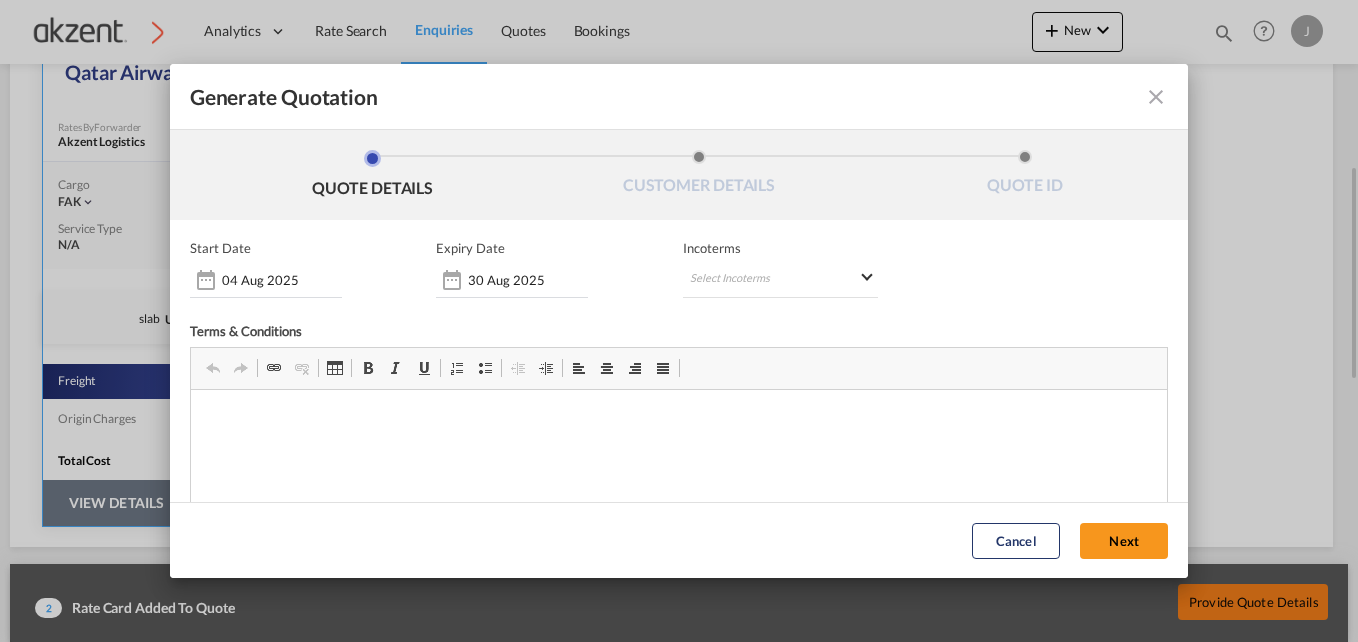 scroll, scrollTop: 0, scrollLeft: 0, axis: both 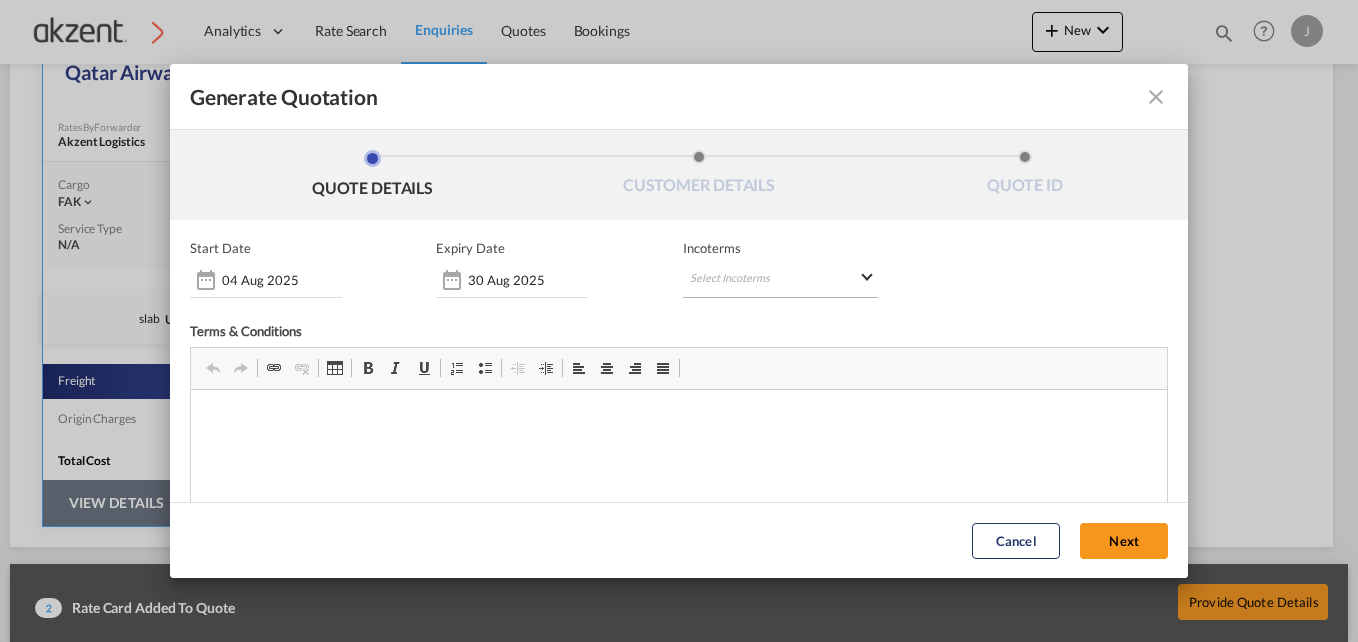 click on "Select Incoterms
CIF - import
Cost,Insurance and Freight FOB - import
Free on Board FAS - export
Free Alongside Ship CPT - import
Carrier Paid to CIP - import
Carriage and Insurance Paid to DAP - export
Delivered at Place CIP - export
Carriage and Insurance Paid to FCA - export
Free Carrier CIF - export
Cost,Insurance and Freight CFR - import
Cost and Freight FCA - import
Free Carrier EXW - import
Ex Works CPT - export
Carrier Paid to DPU - export
Delivery at Place Unloaded DPU - import
Delivery at Place Unloaded DAP - import
Delivered at Place CFR - export
Cost and Freight DDP - export
Delivery Duty Paid FAS - import
Free Alongside Ship FOB - export
Free on Board" at bounding box center [781, 280] 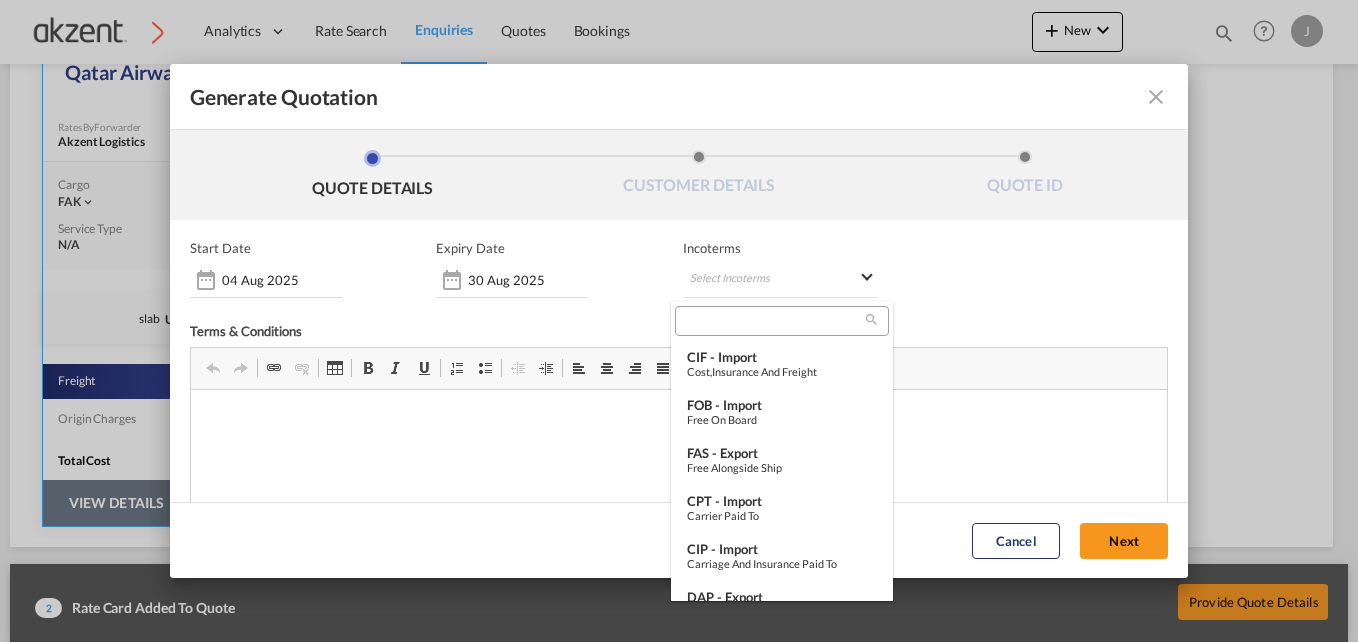 click at bounding box center (773, 321) 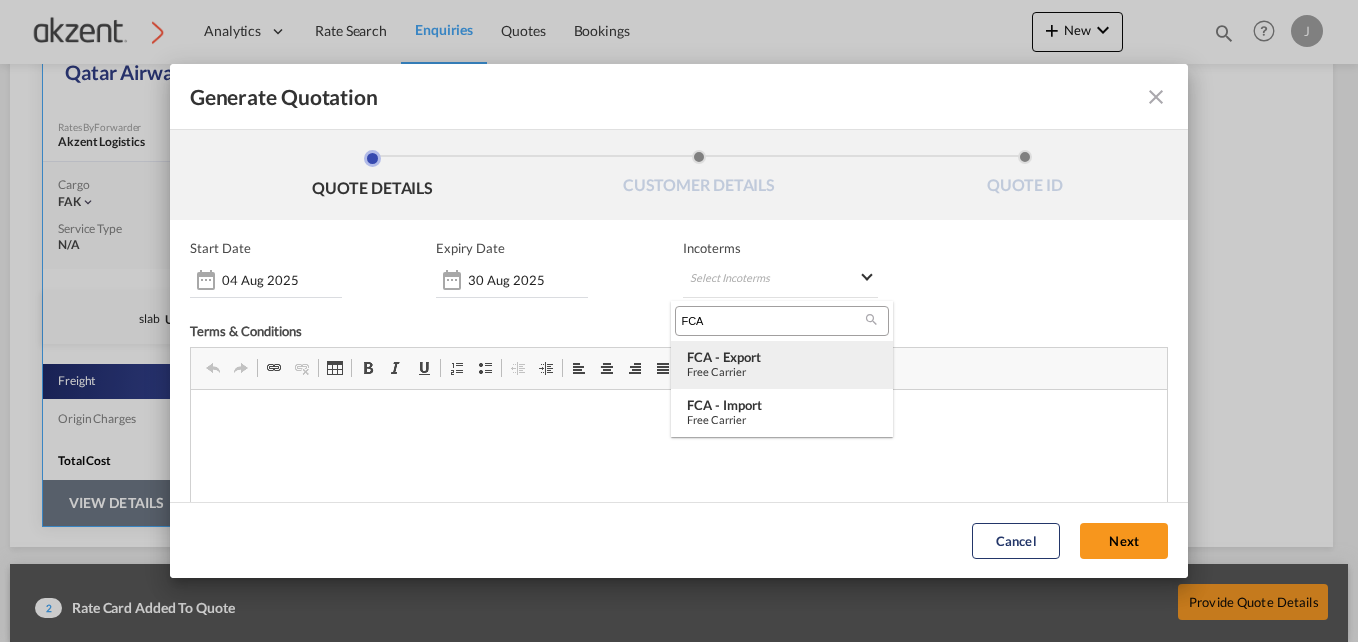 type on "FCA" 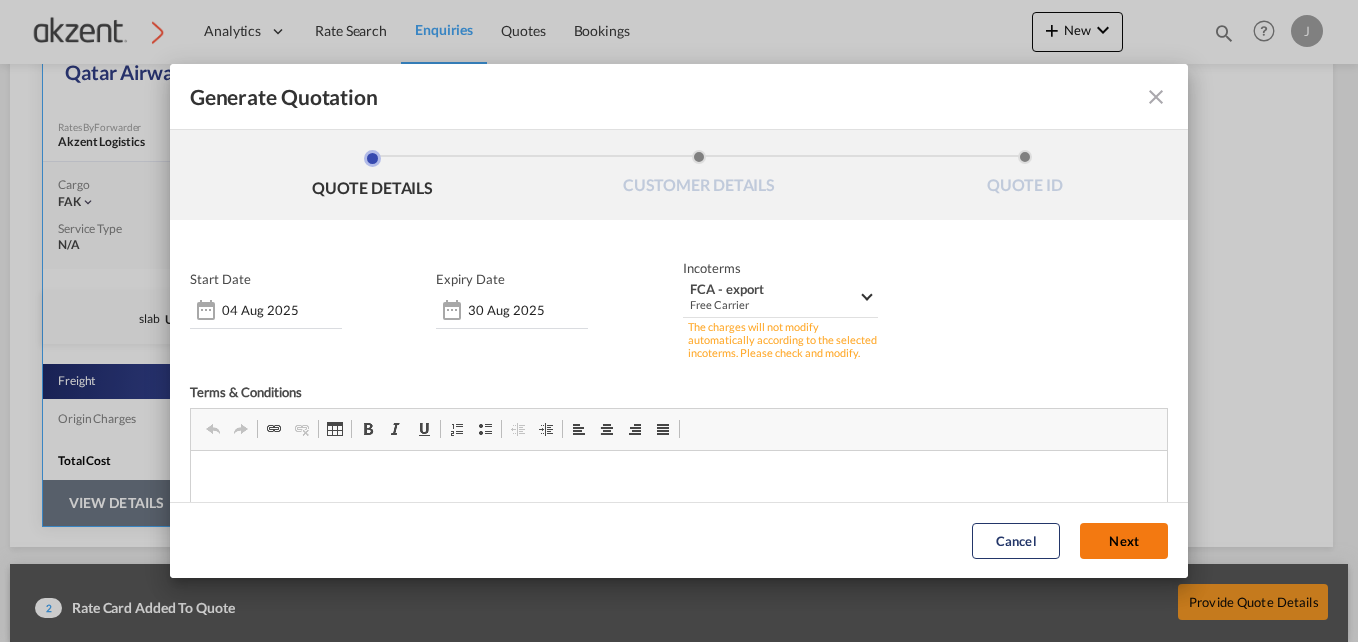 click on "Next" at bounding box center (1124, 541) 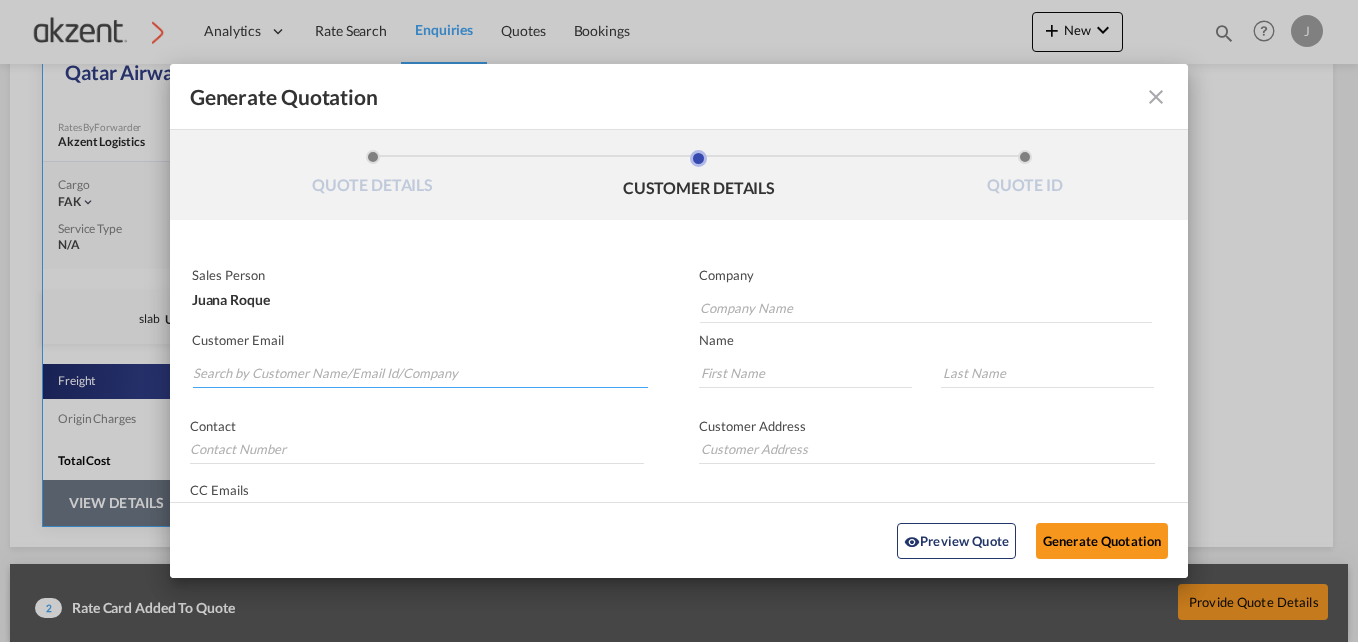 click at bounding box center [420, 373] 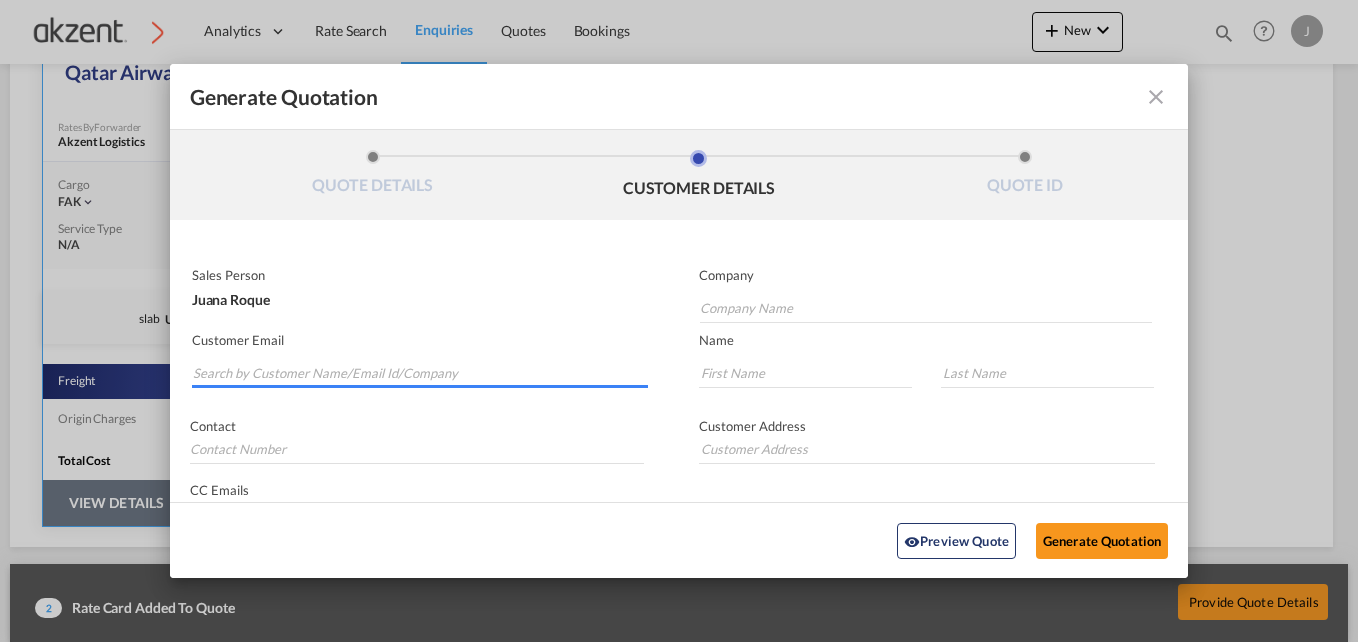 paste on "[FIRST] [LAST] <[EMAIL]>" 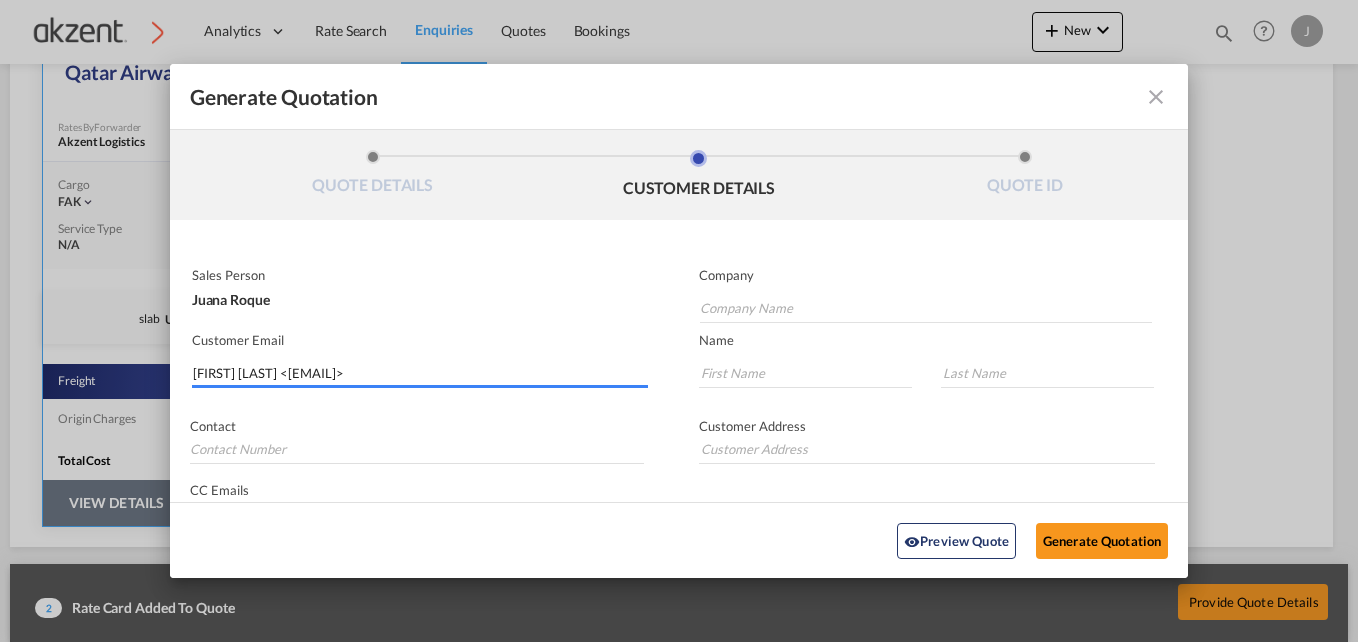 drag, startPoint x: 260, startPoint y: 373, endPoint x: 156, endPoint y: 374, distance: 104.00481 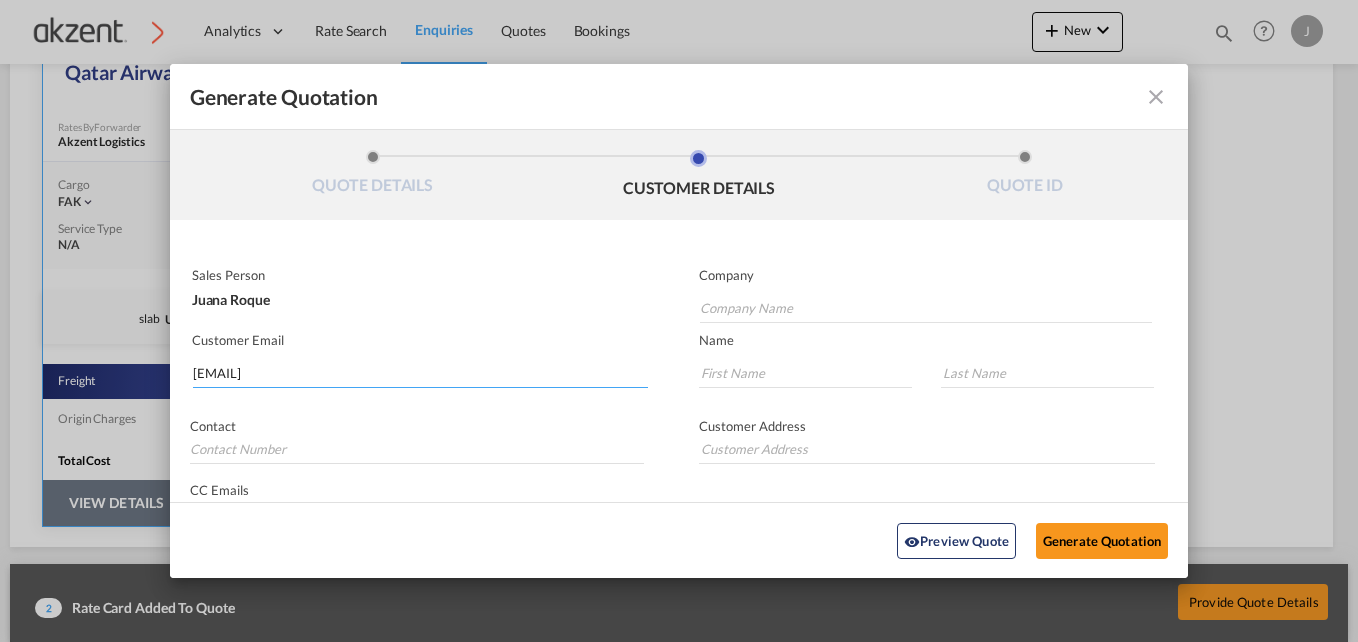 click on "[EMAIL]" at bounding box center (420, 373) 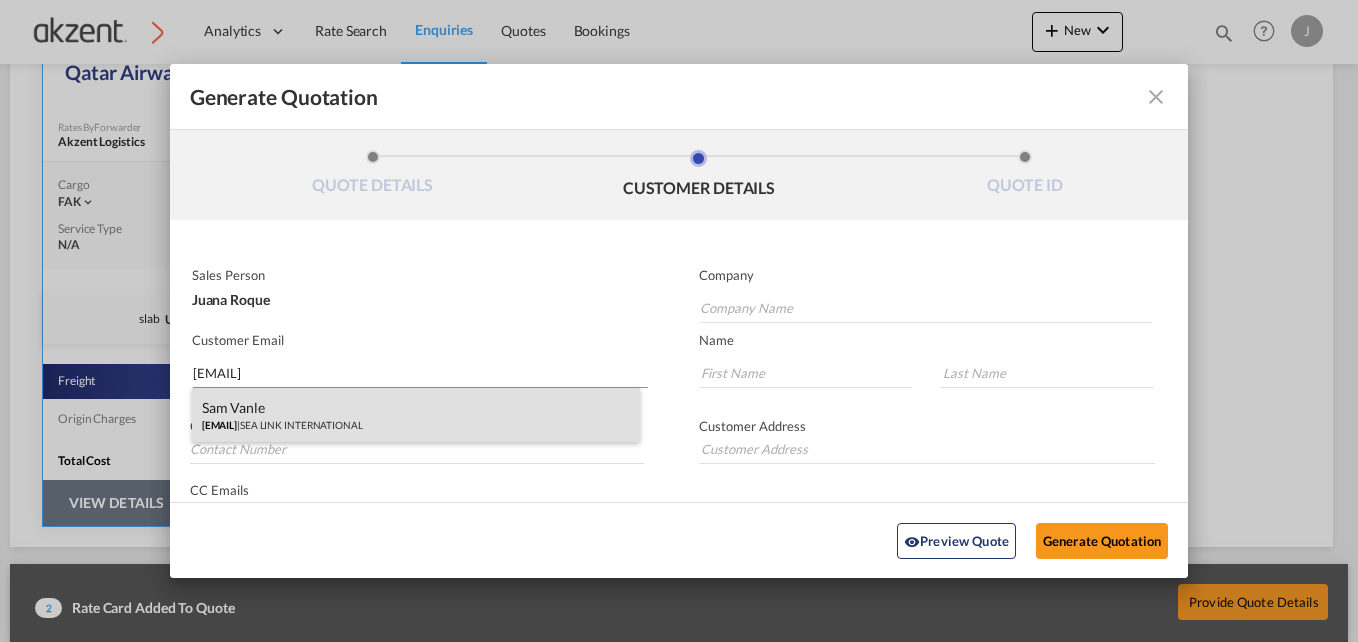 type on "[EMAIL]" 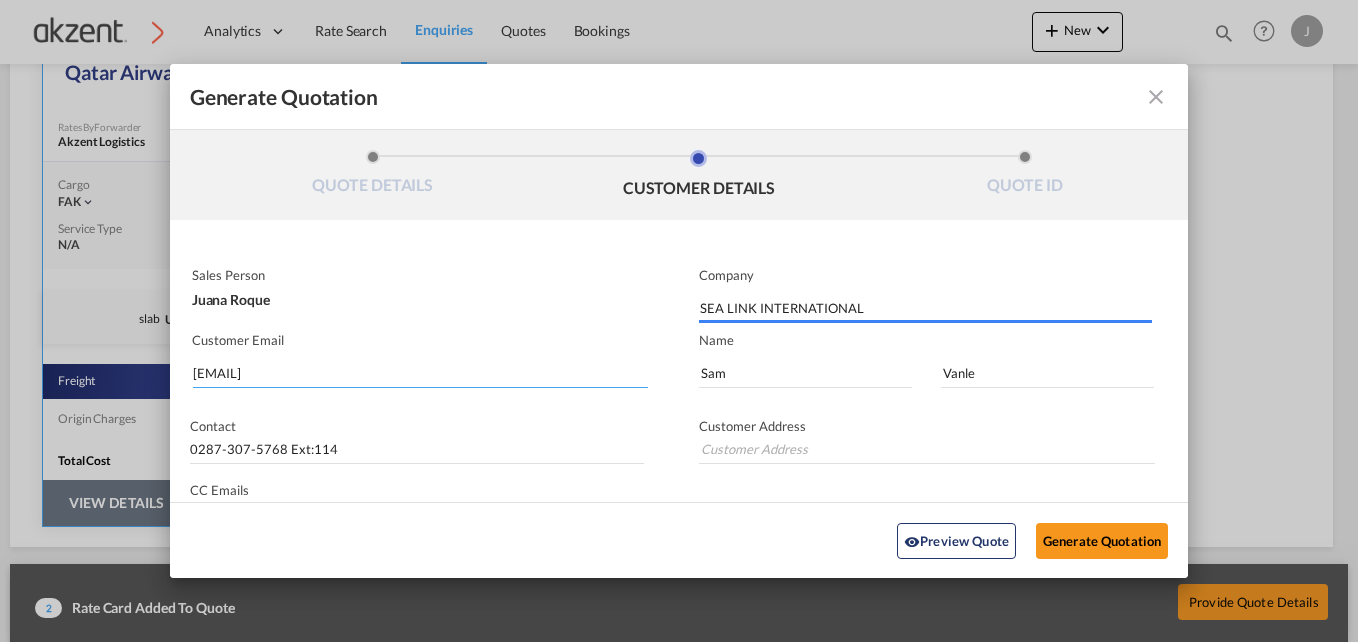 type on "[STREET], [CITY], [STATE]" 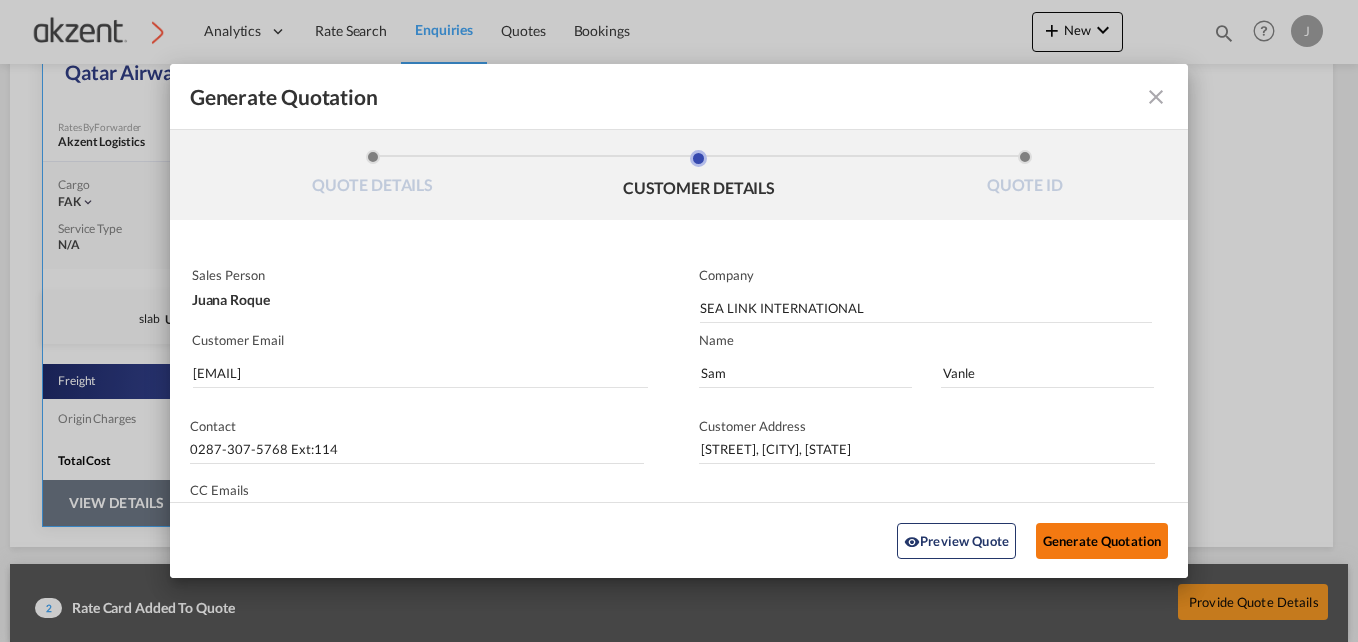 click on "Generate Quotation" at bounding box center [1102, 540] 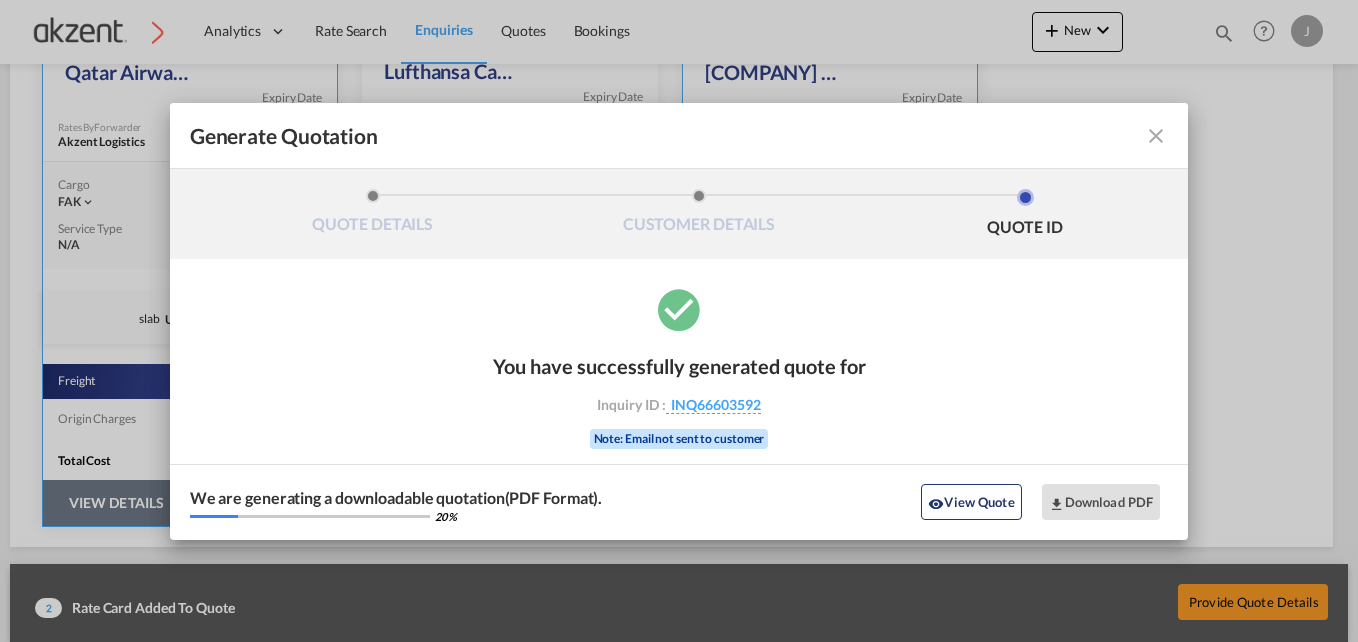 click at bounding box center [1156, 136] 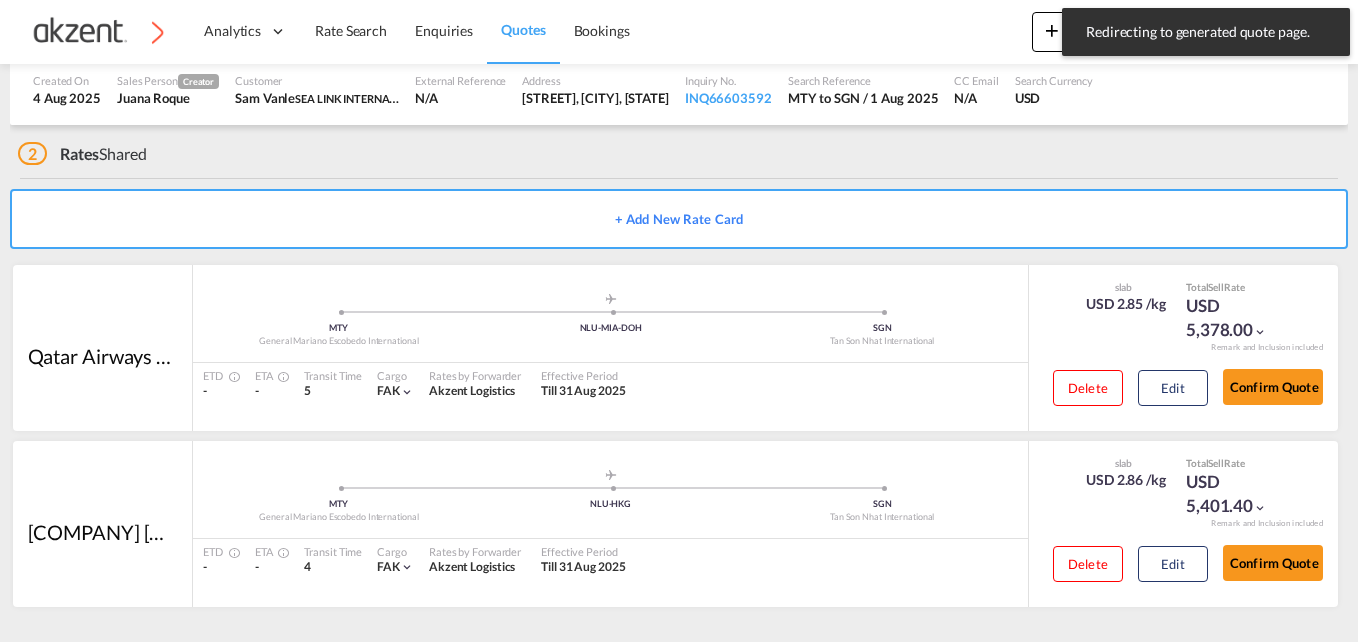 scroll, scrollTop: 262, scrollLeft: 0, axis: vertical 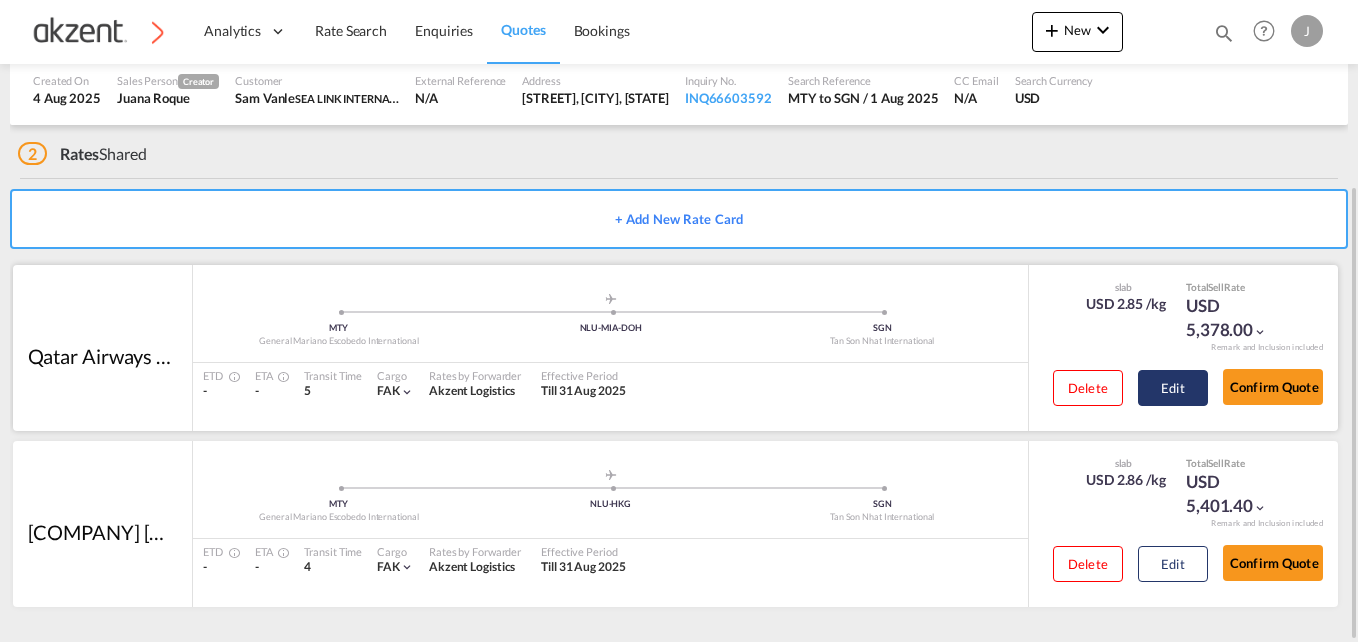 click on "Edit" at bounding box center [1173, 388] 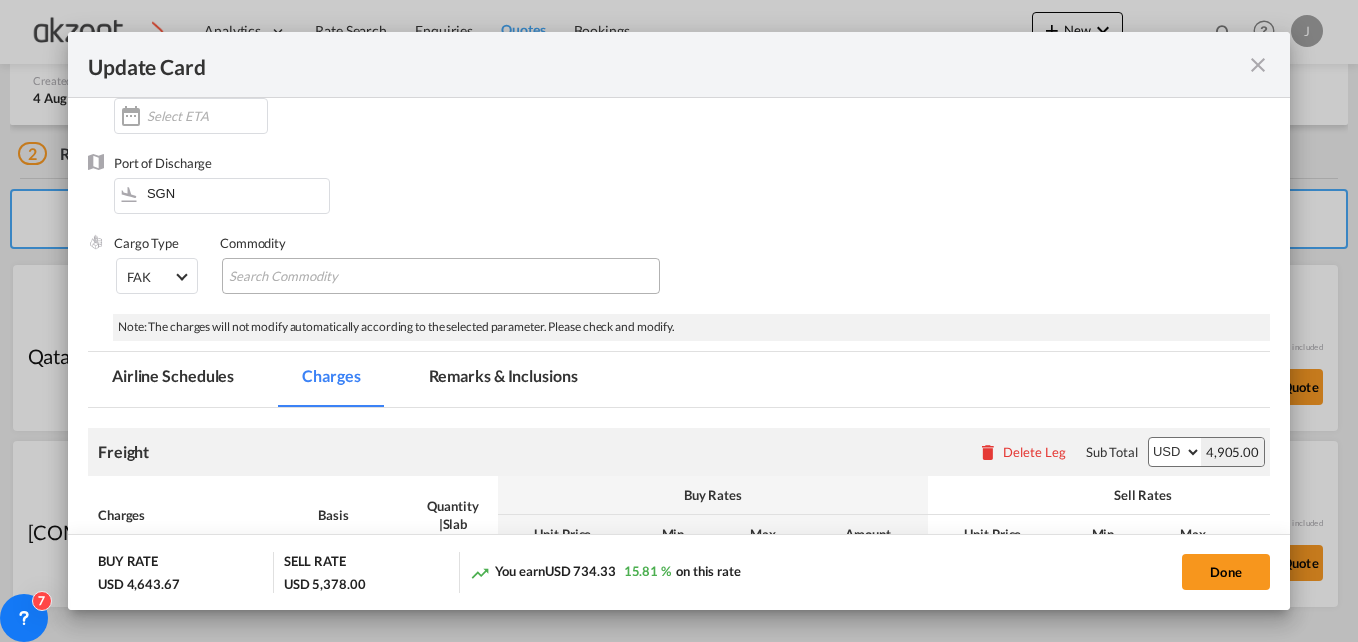 scroll, scrollTop: 200, scrollLeft: 0, axis: vertical 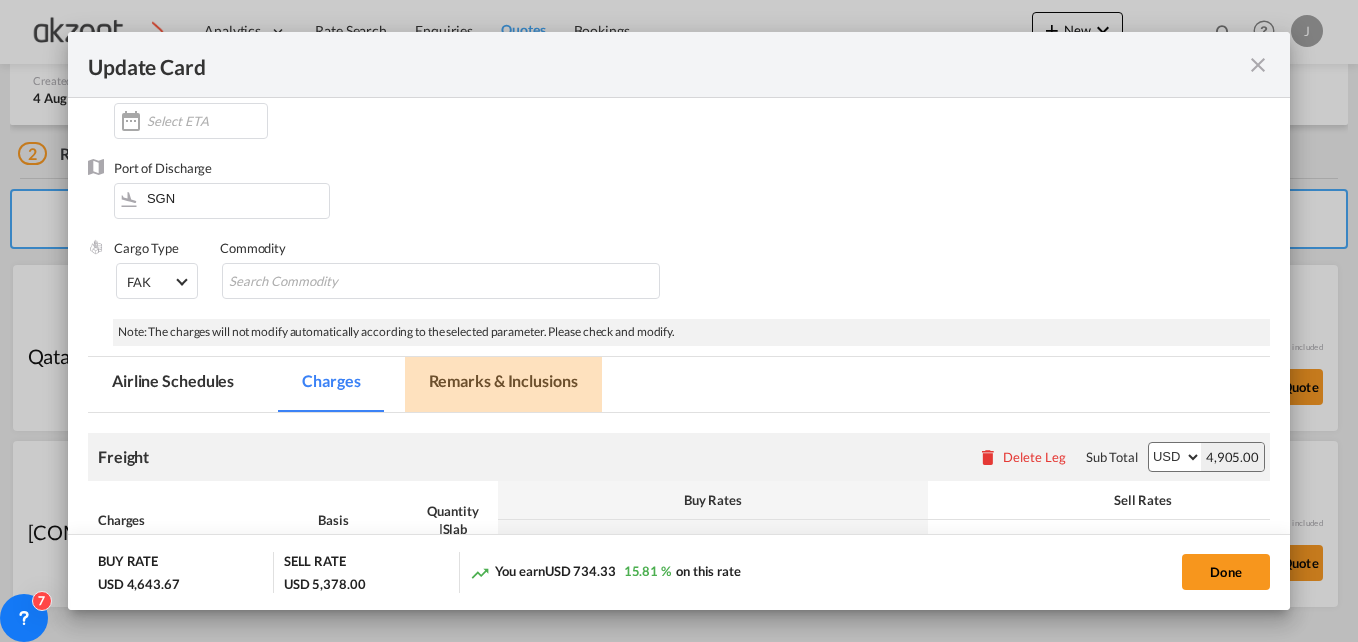 drag, startPoint x: 473, startPoint y: 386, endPoint x: 968, endPoint y: 267, distance: 509.10312 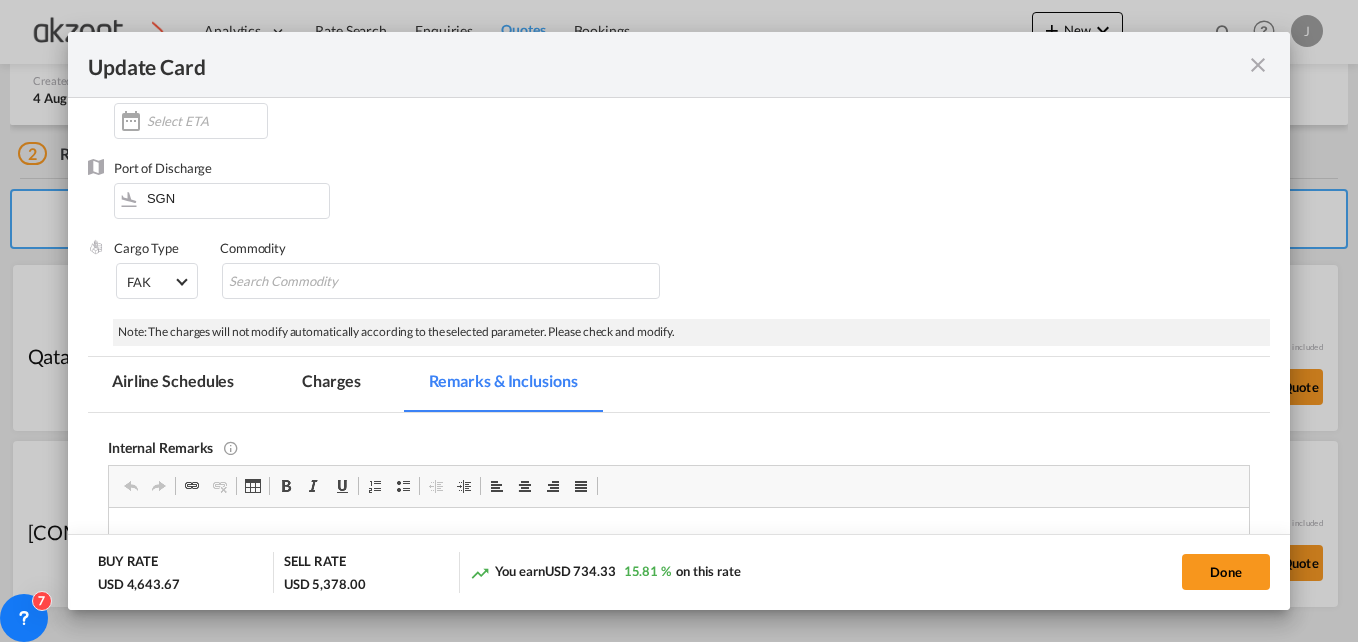 scroll, scrollTop: 600, scrollLeft: 0, axis: vertical 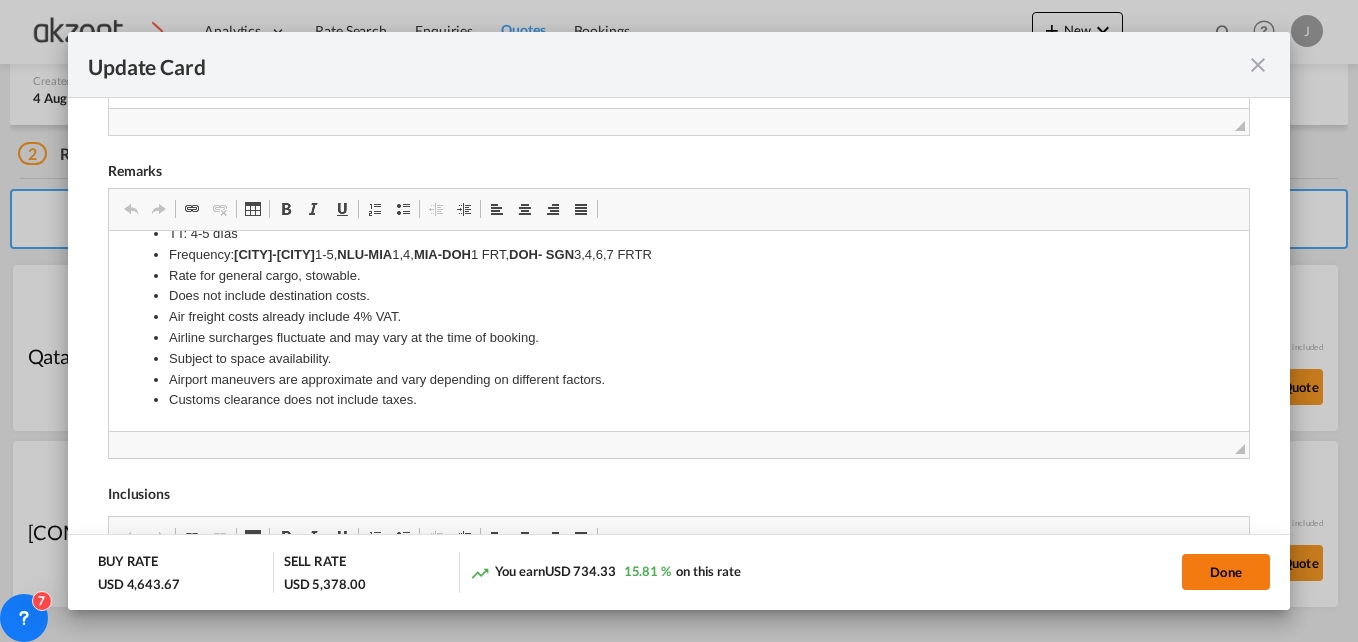 click on "Done" 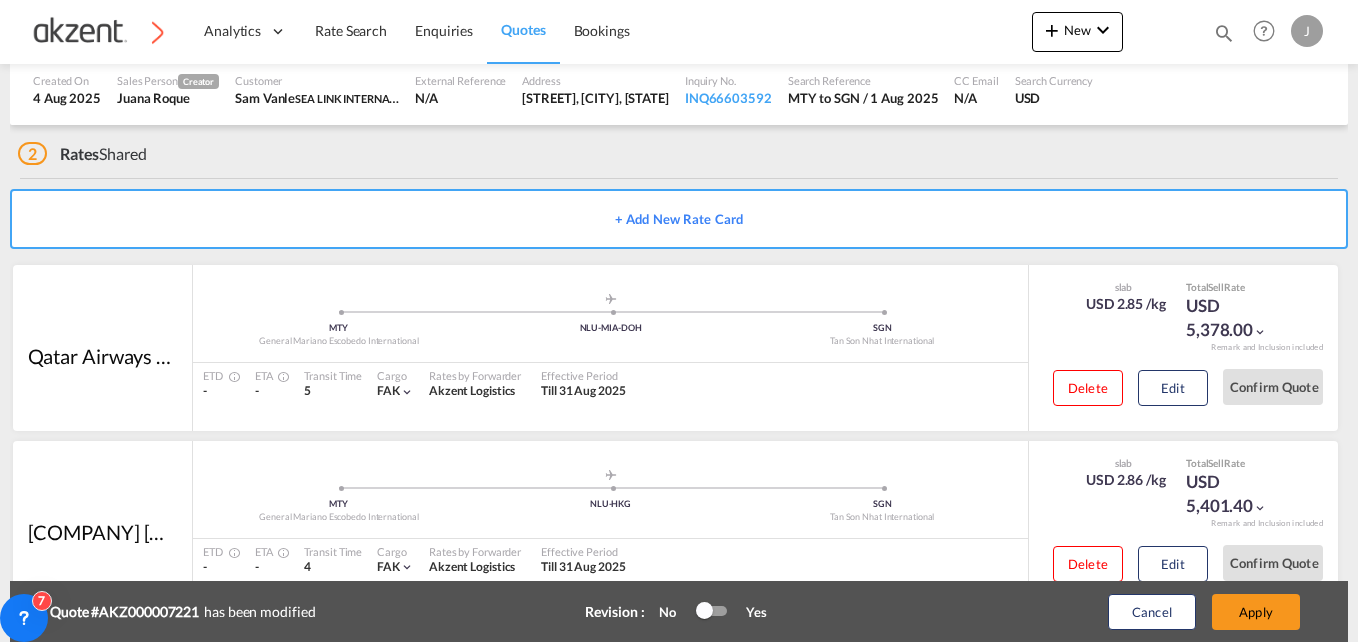 type on "30 Aug 2025" 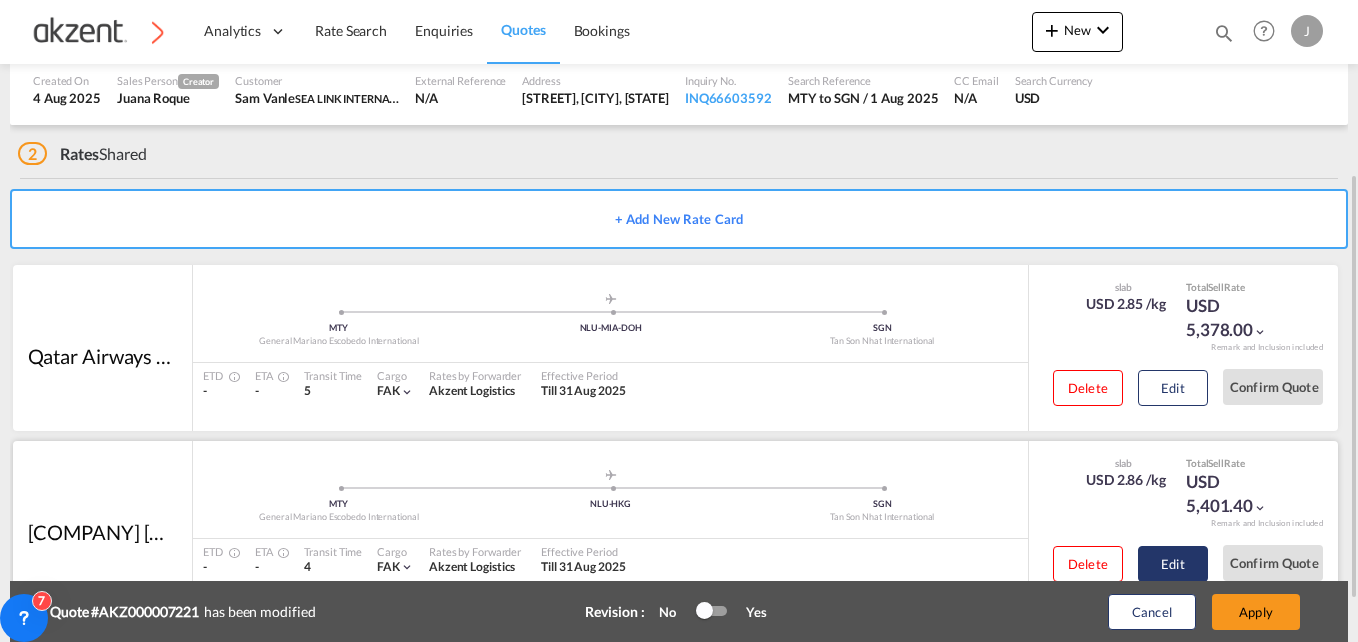 click on "Edit" at bounding box center [1173, 388] 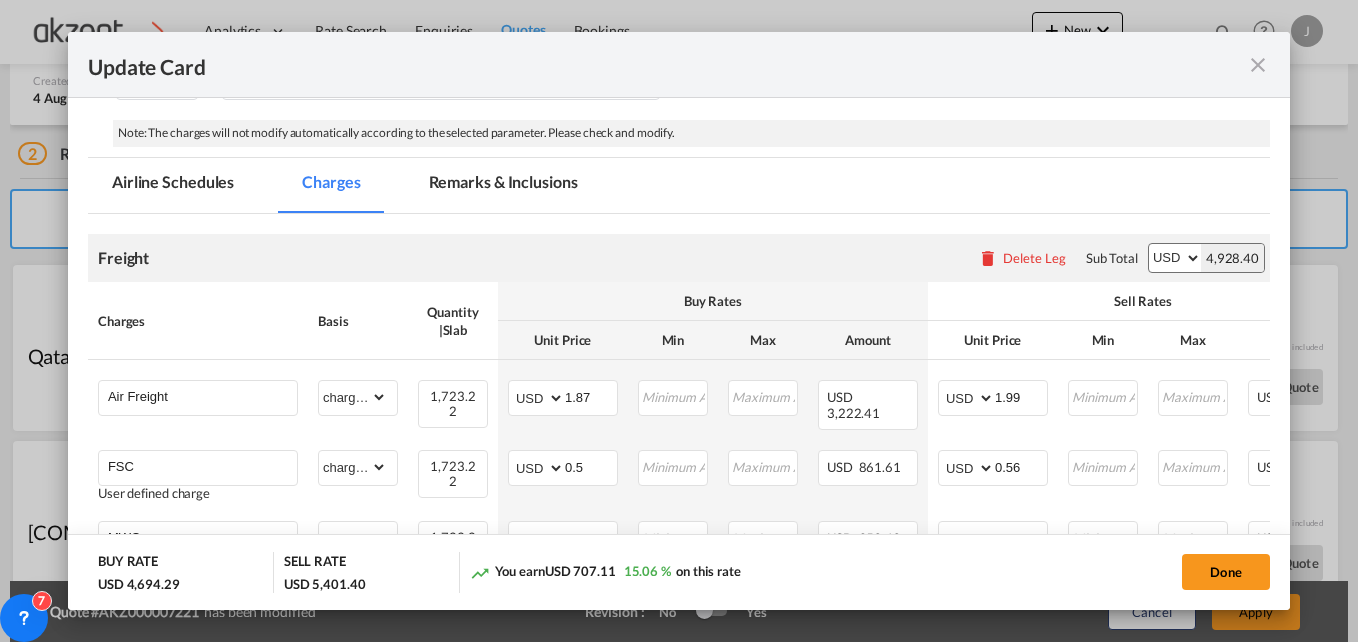 scroll, scrollTop: 400, scrollLeft: 0, axis: vertical 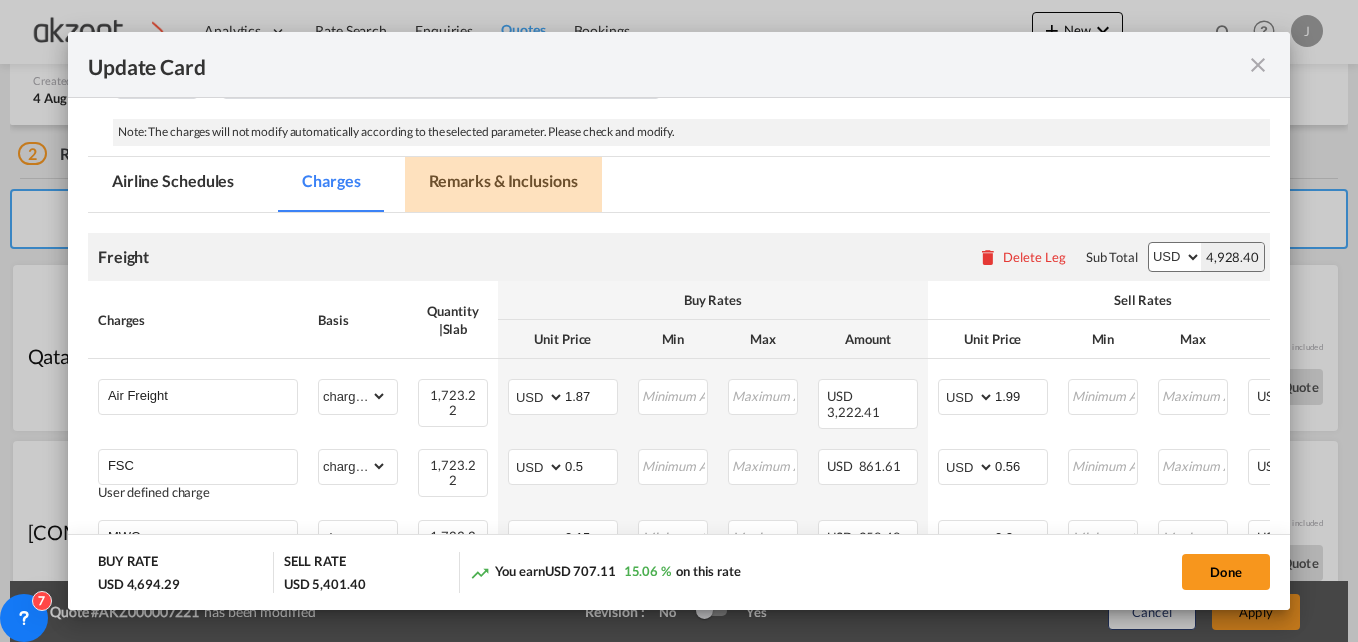 click on "Remarks & Inclusions" at bounding box center (503, 184) 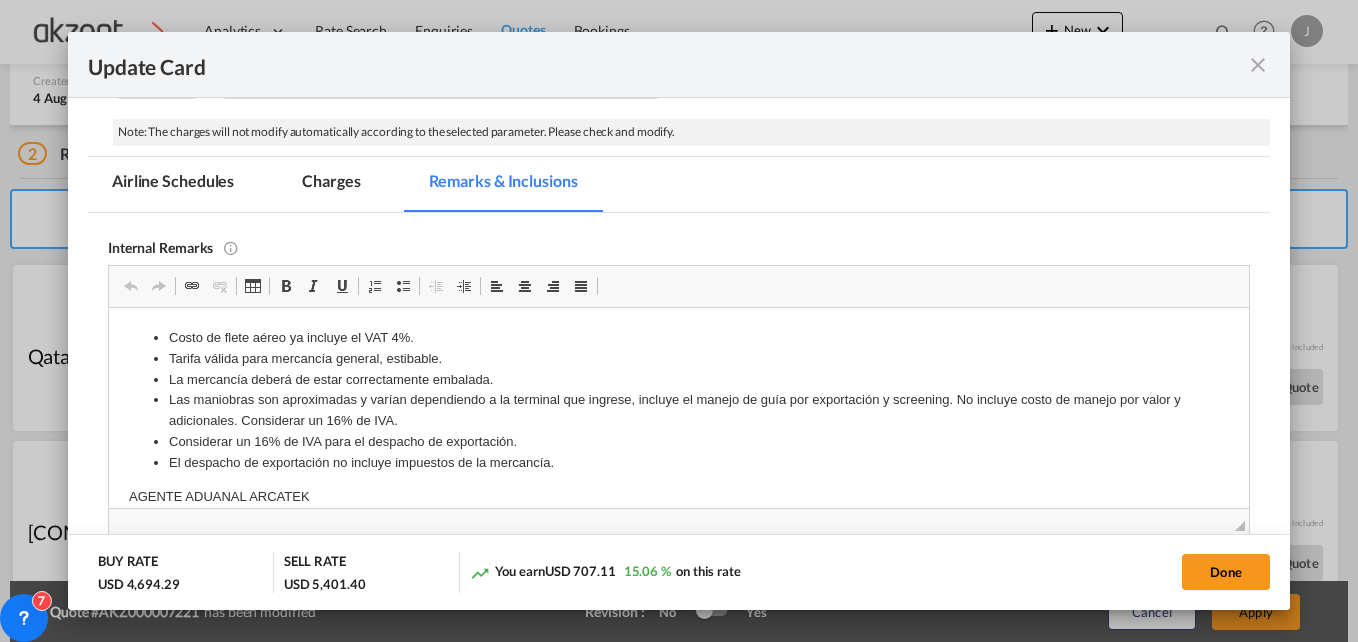 scroll, scrollTop: 0, scrollLeft: 0, axis: both 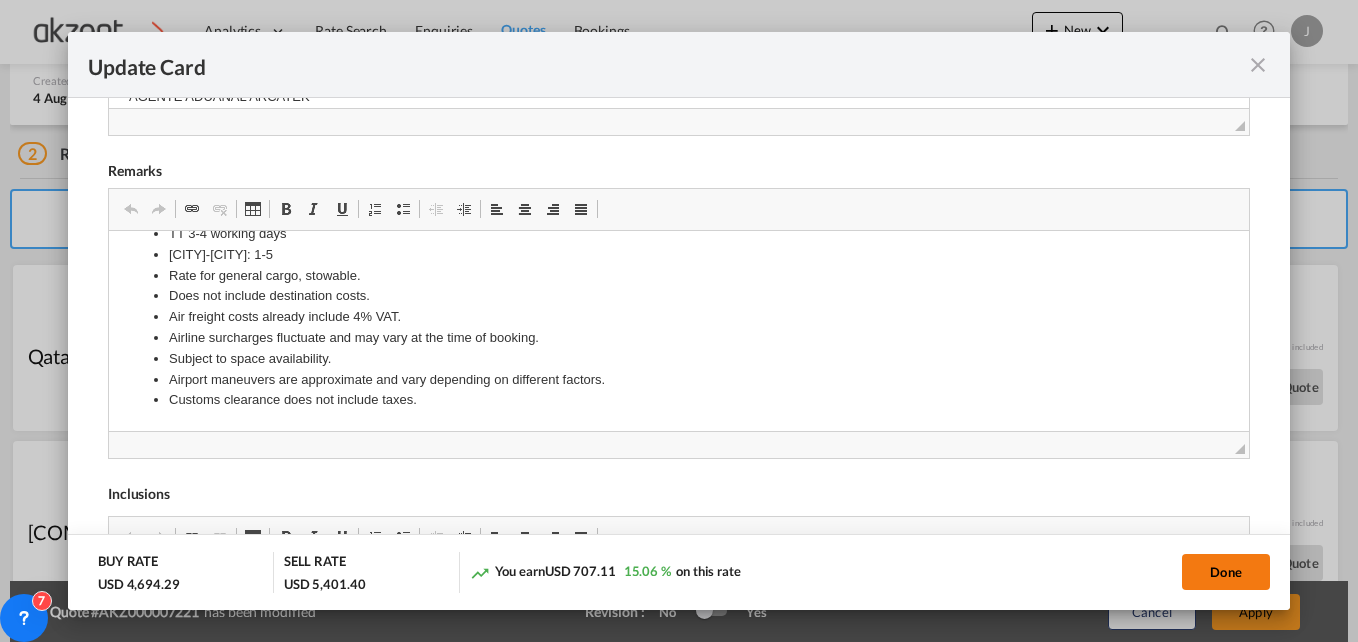 click on "Done" 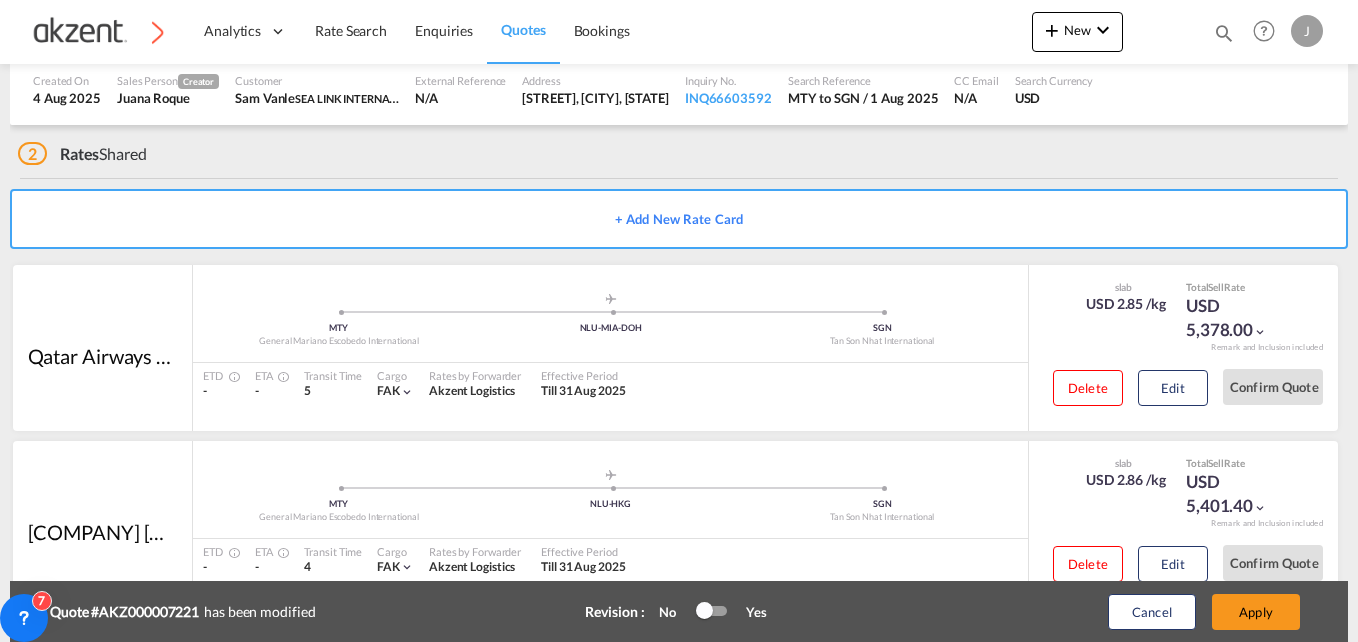 scroll, scrollTop: 468, scrollLeft: 0, axis: vertical 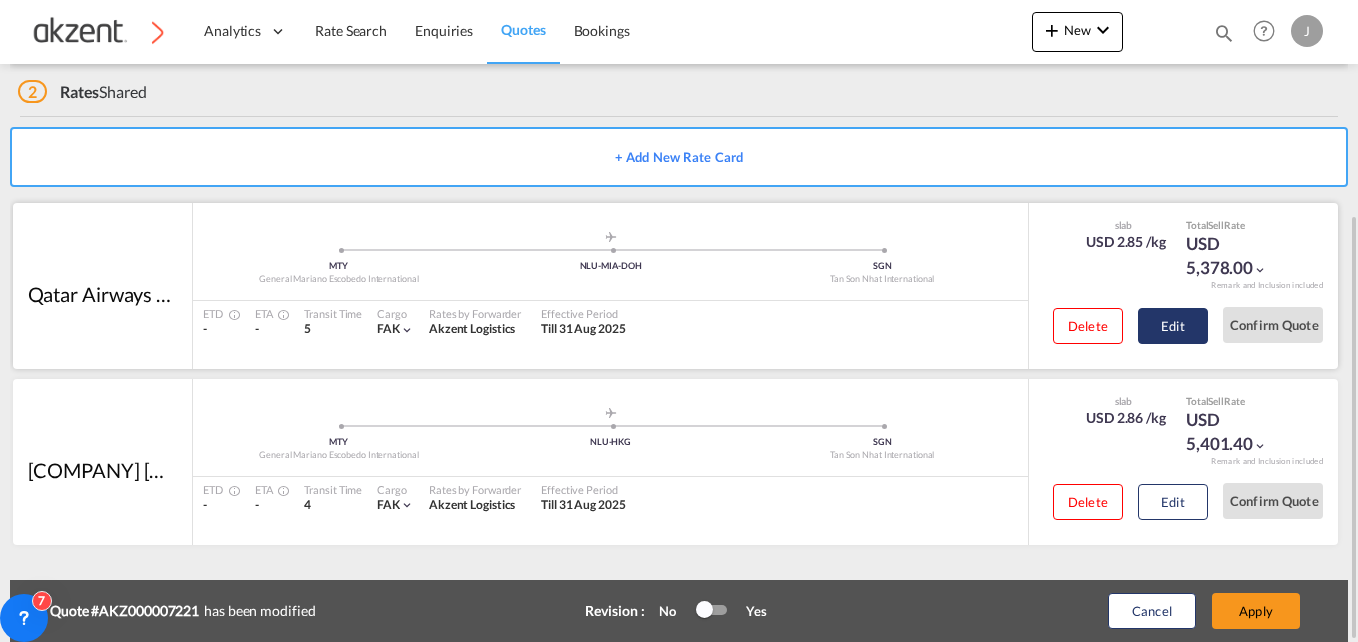 click on "Edit" at bounding box center (1173, 326) 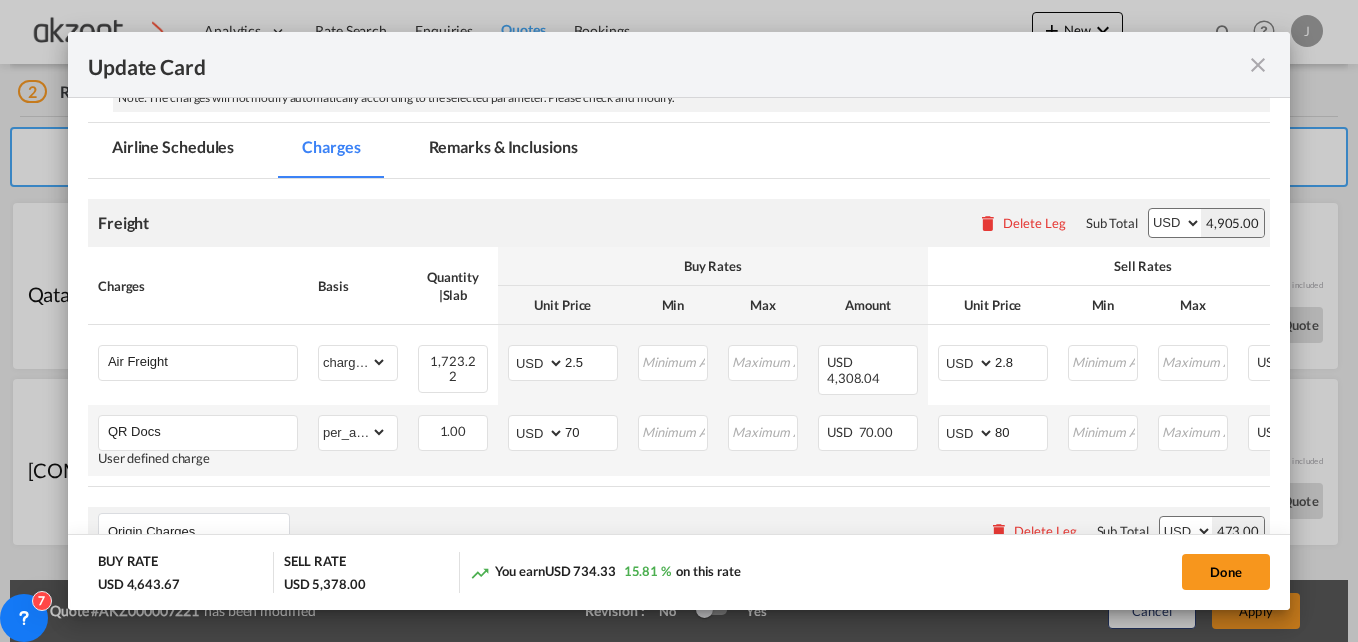 scroll, scrollTop: 500, scrollLeft: 0, axis: vertical 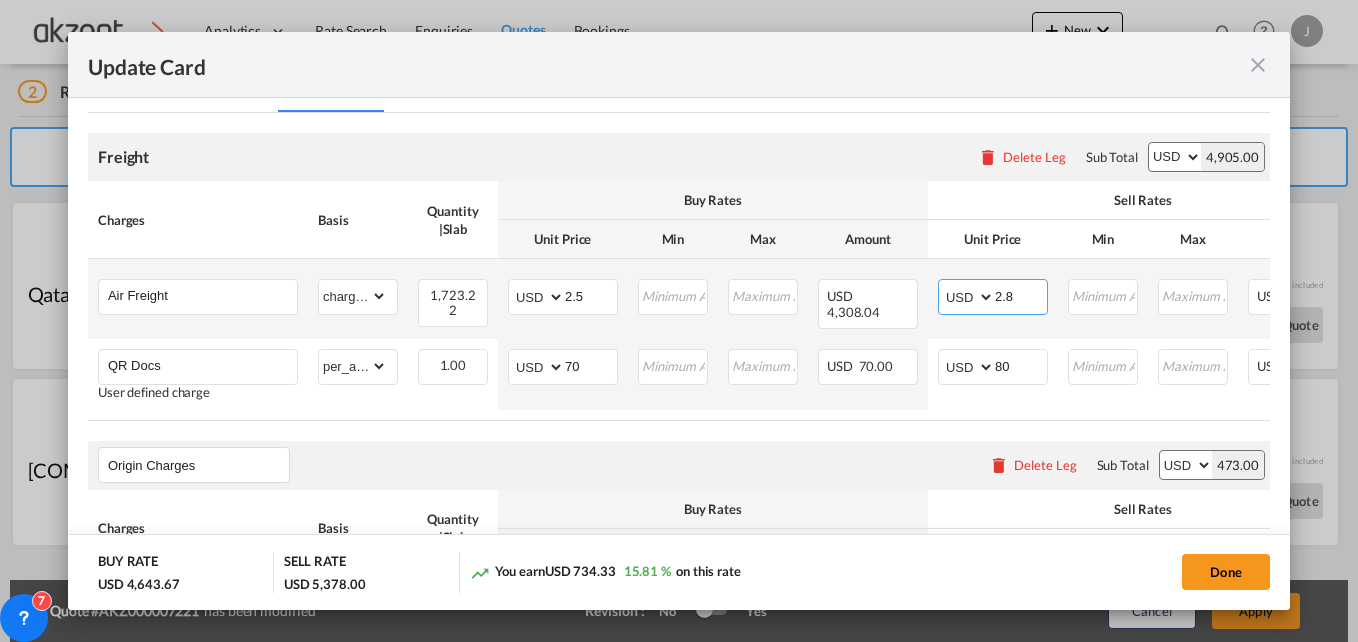 click on "2.8" at bounding box center (1021, 295) 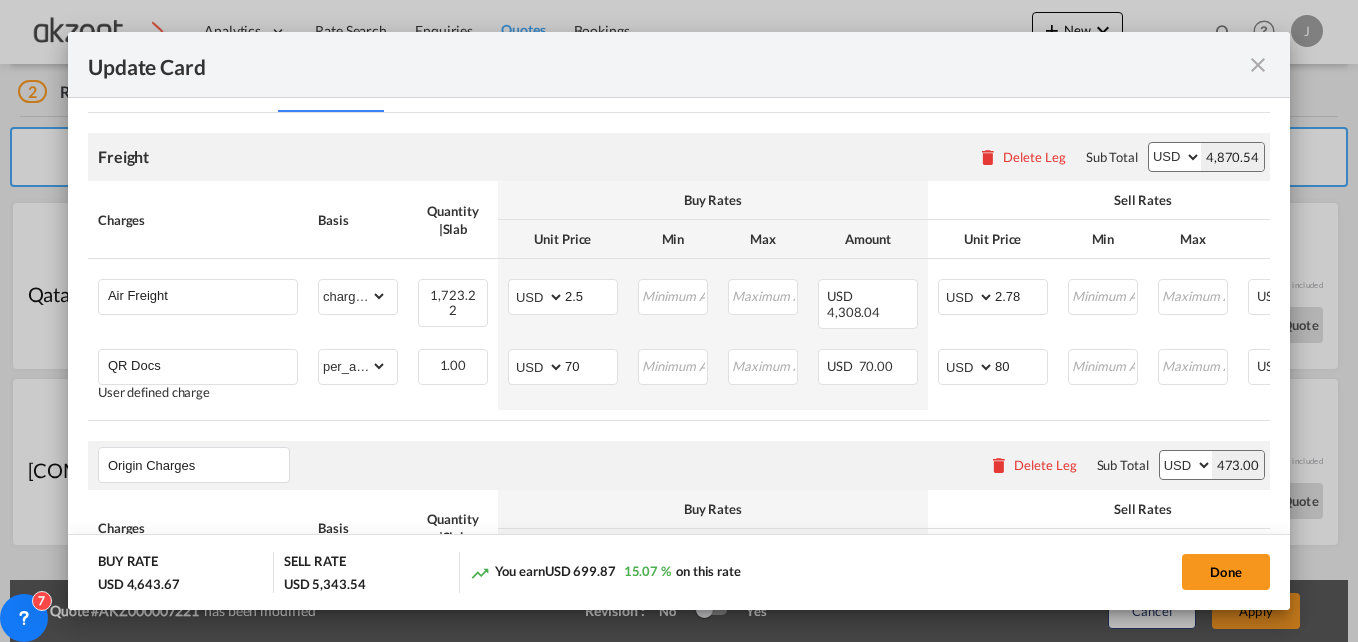 click on "Buy Rates" at bounding box center (713, 200) 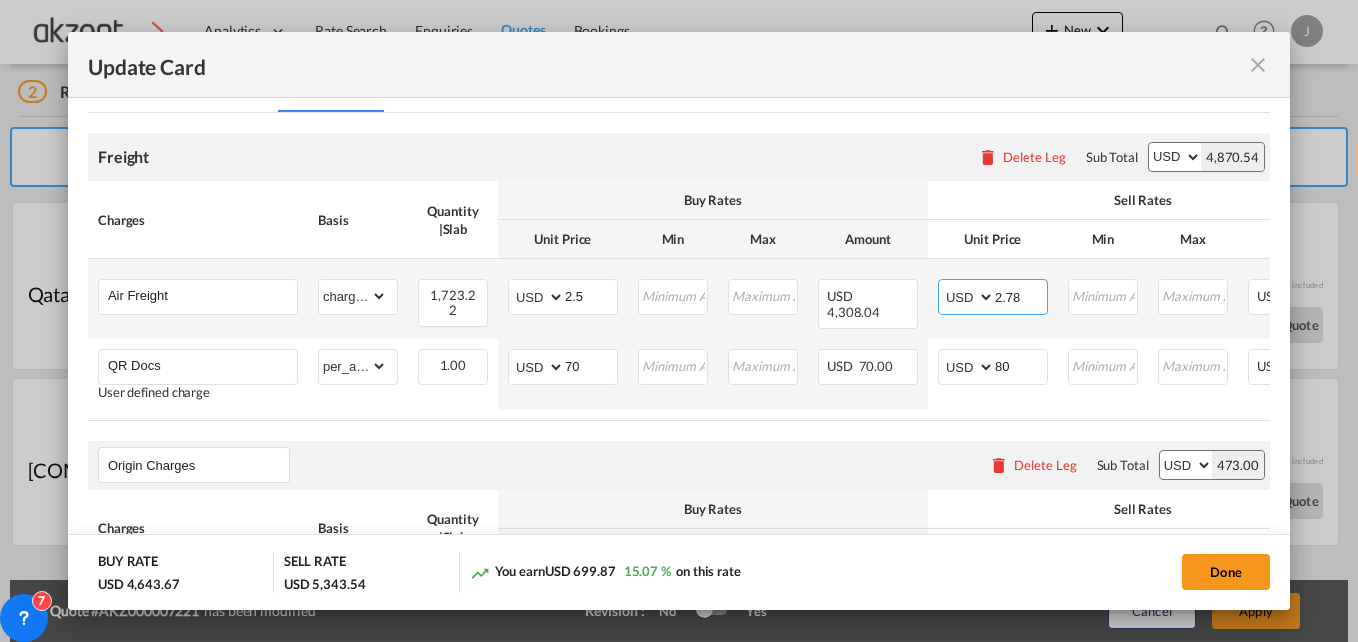 click on "2.78" at bounding box center [1021, 295] 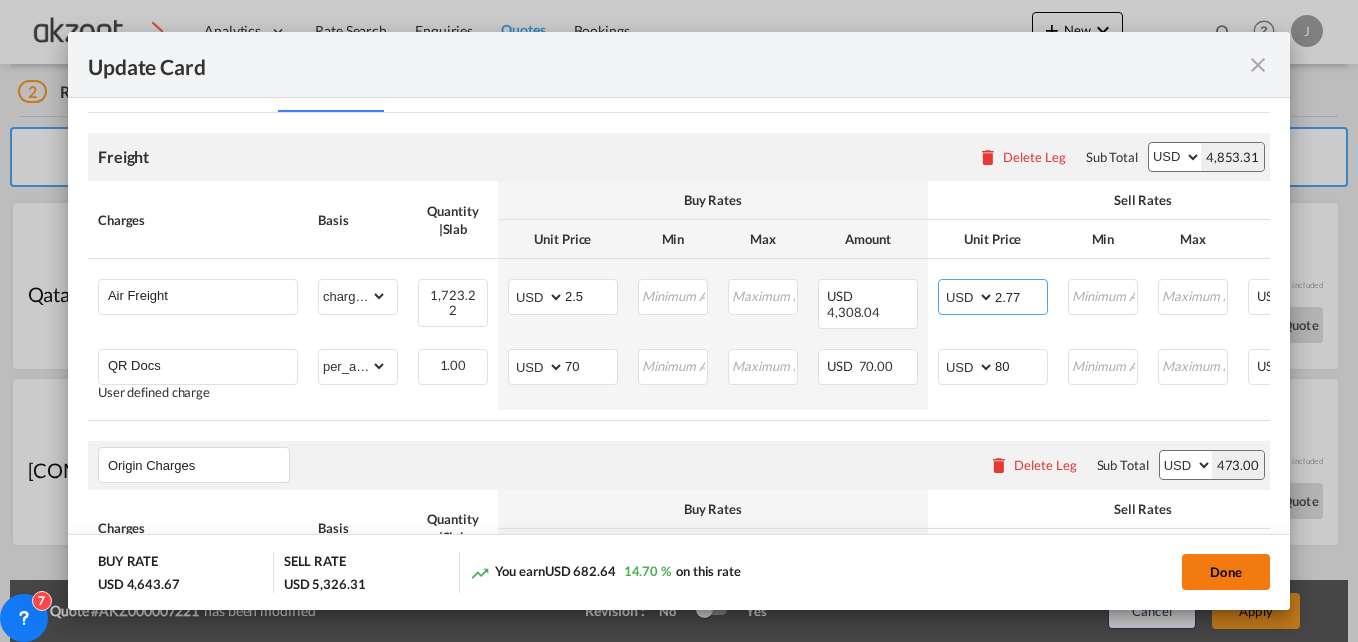 type on "2.77" 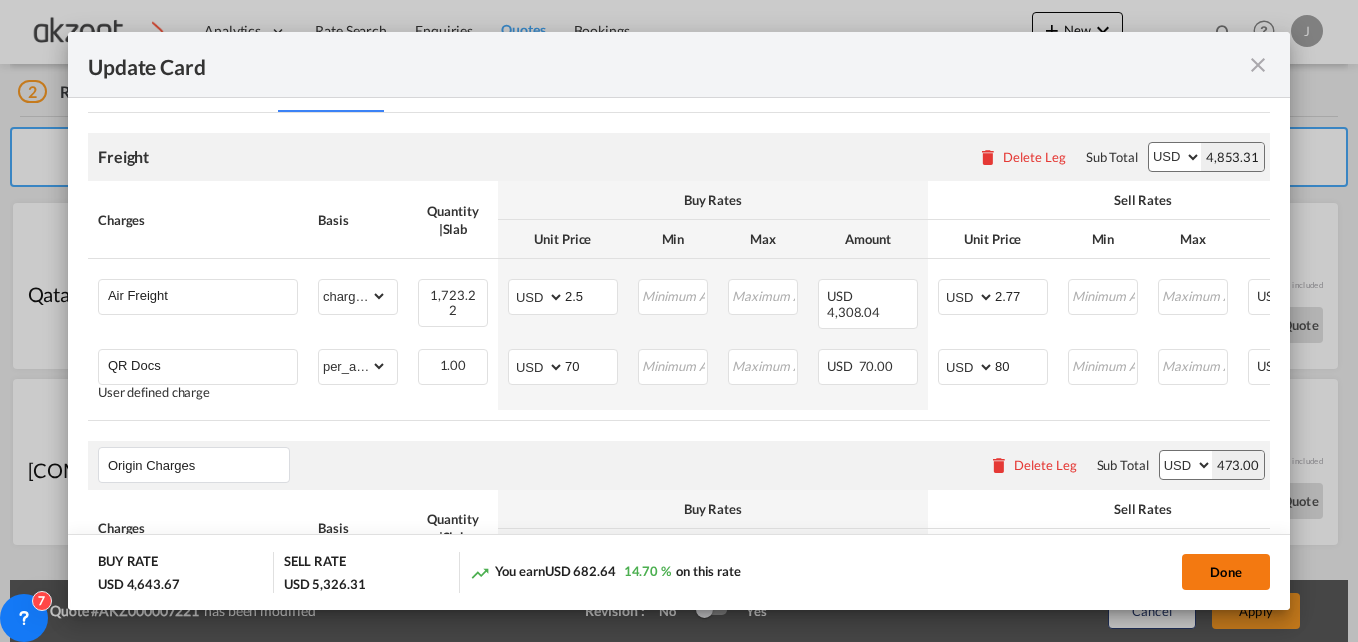 click on "Done" 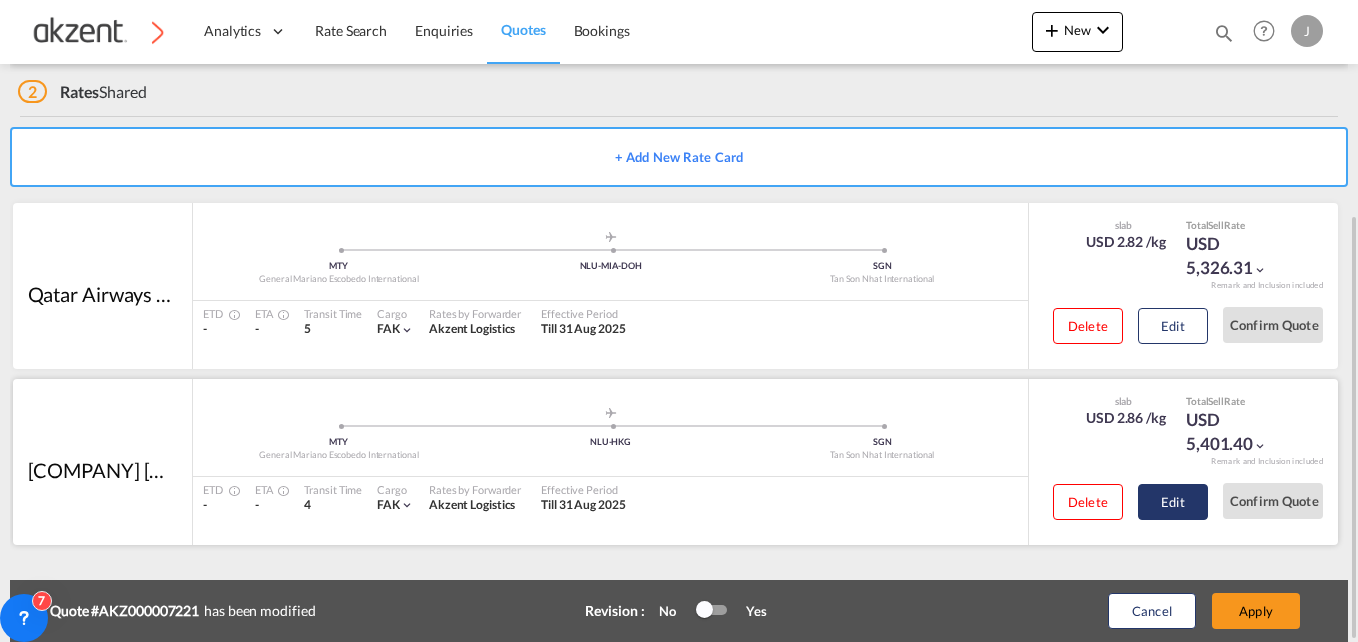 click on "Edit" at bounding box center [1173, 326] 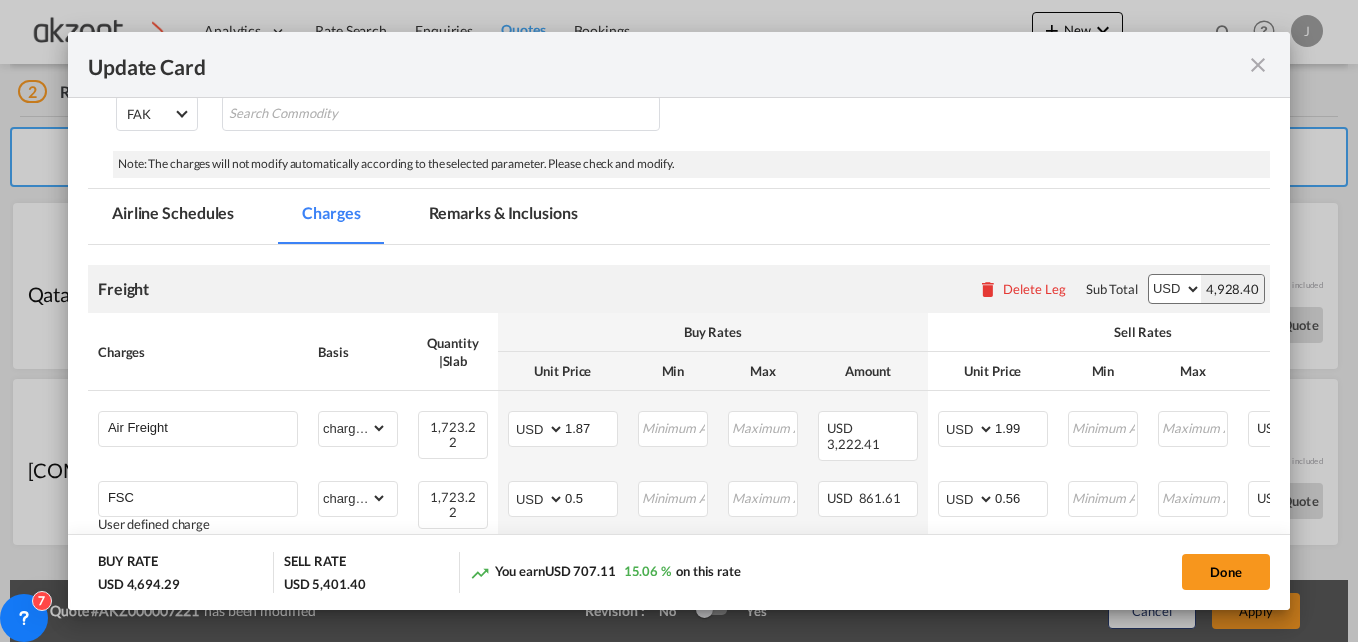 scroll, scrollTop: 400, scrollLeft: 0, axis: vertical 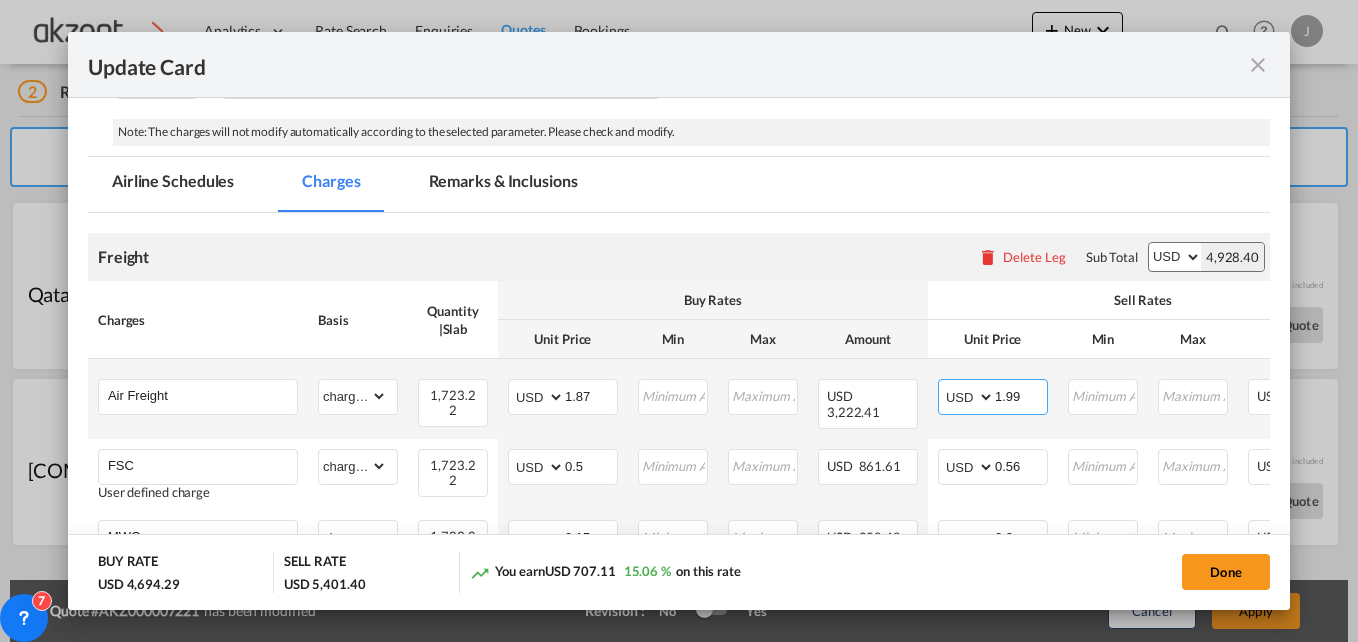 click on "1.99" at bounding box center (1021, 395) 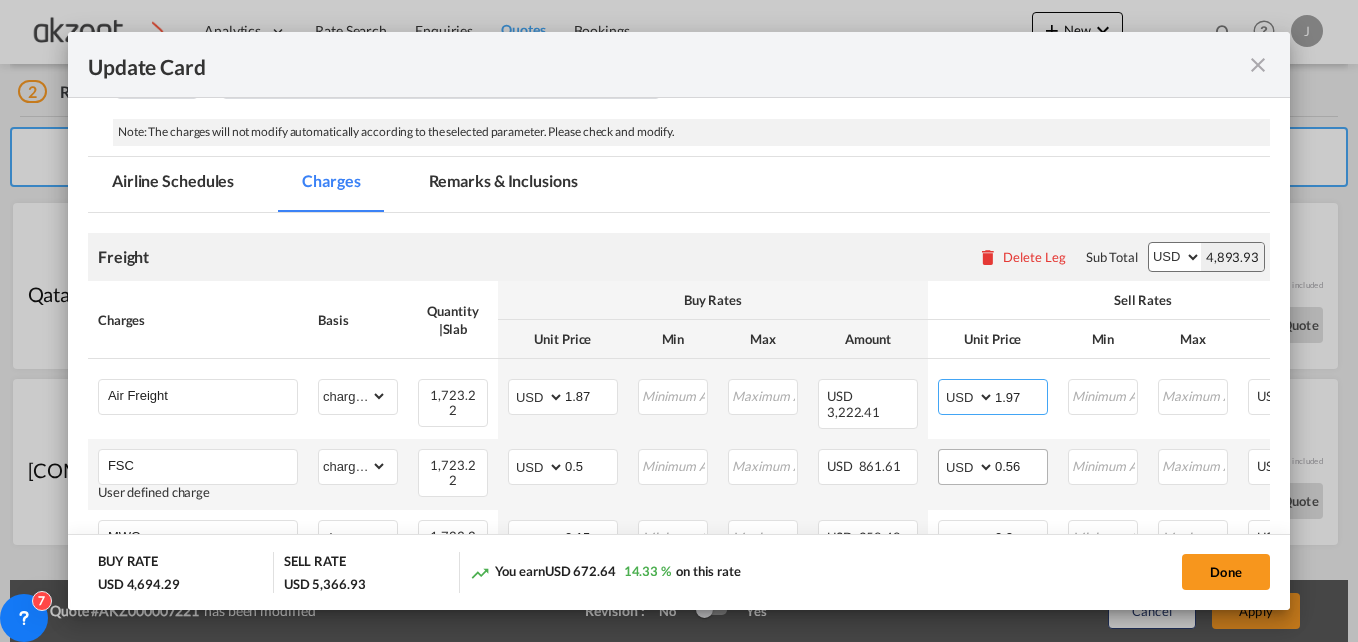 type on "1.97" 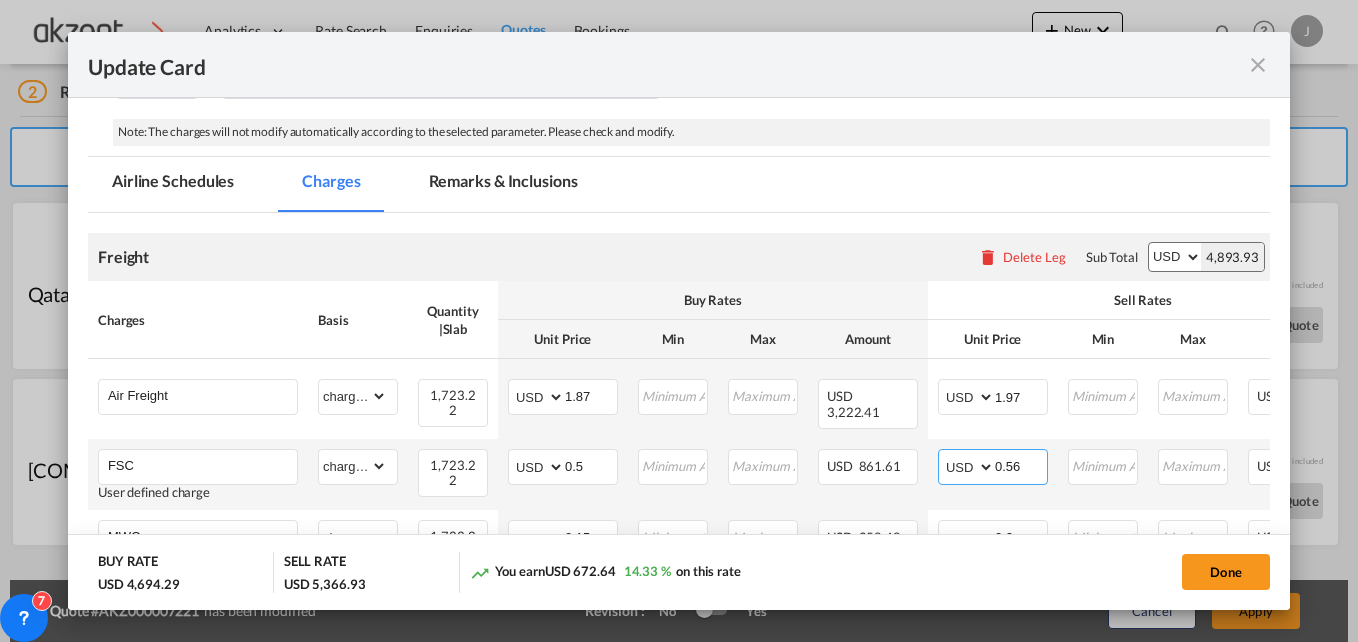 click on "0.56" at bounding box center (1021, 465) 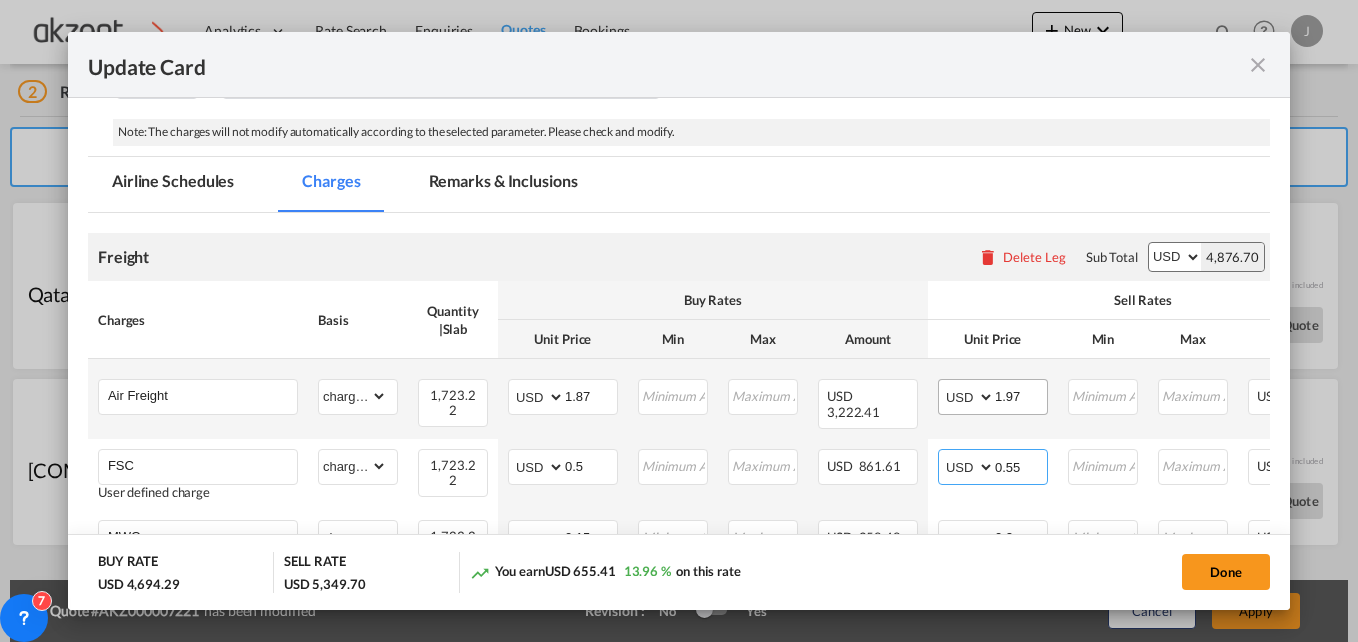 type on "0.55" 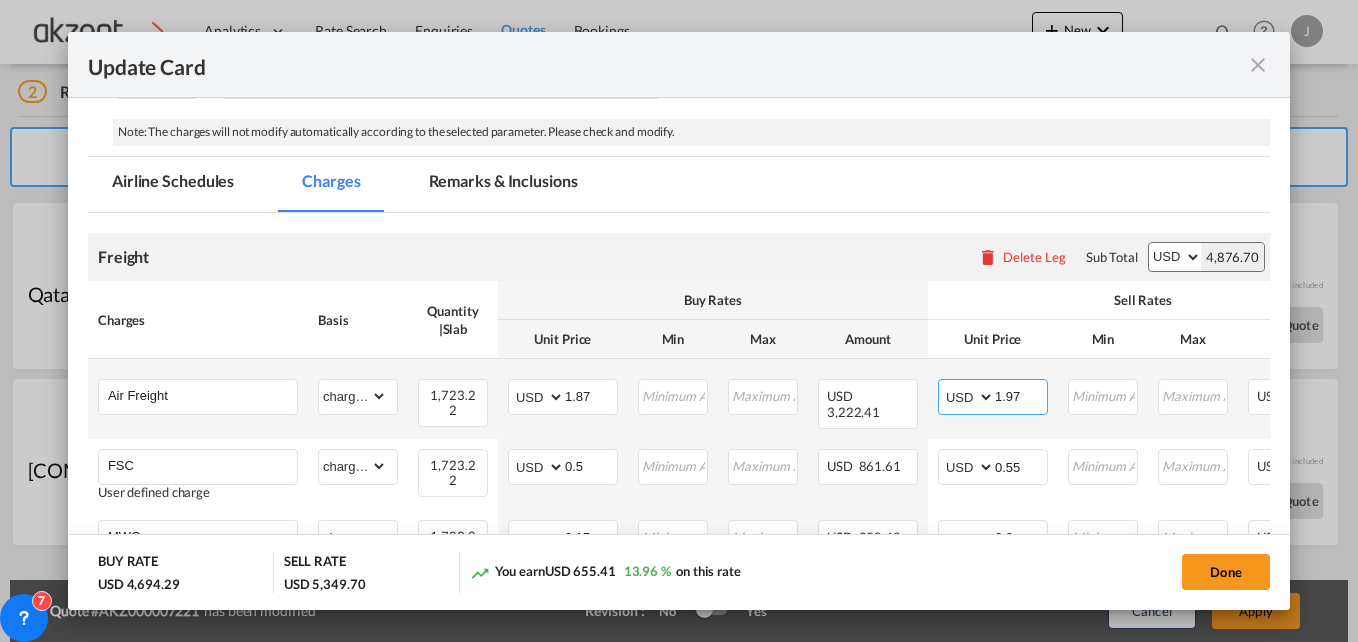 click on "1.97" at bounding box center [1021, 395] 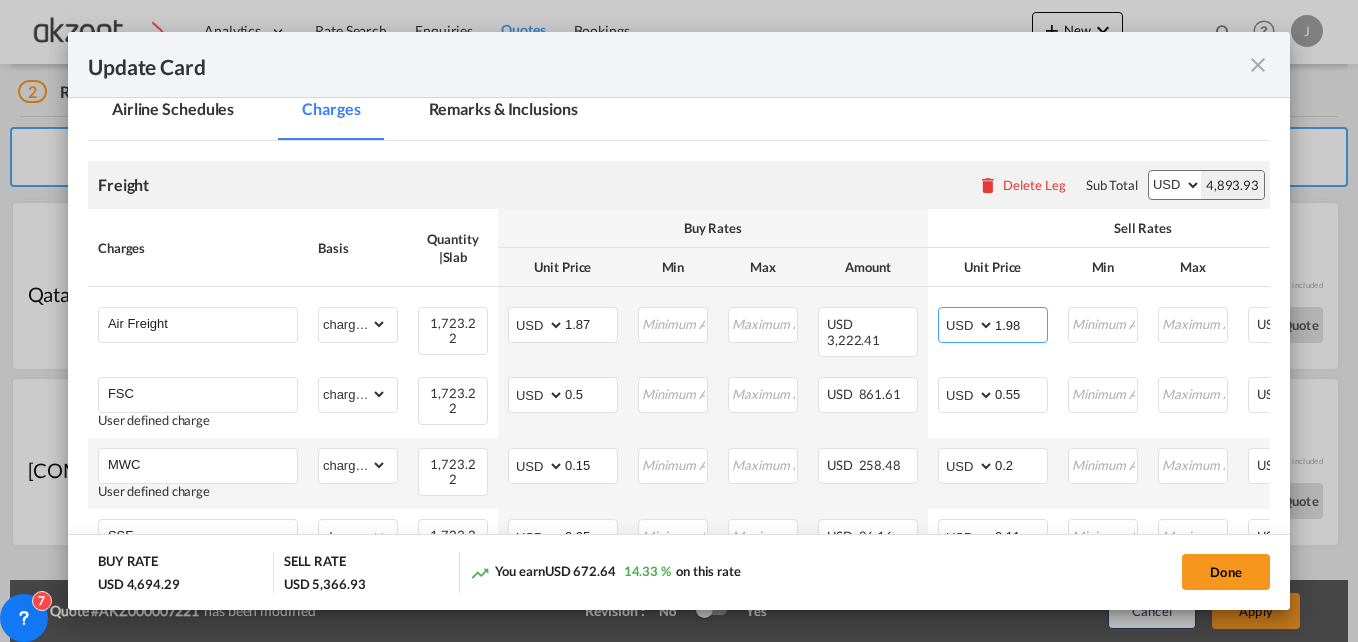 scroll, scrollTop: 500, scrollLeft: 0, axis: vertical 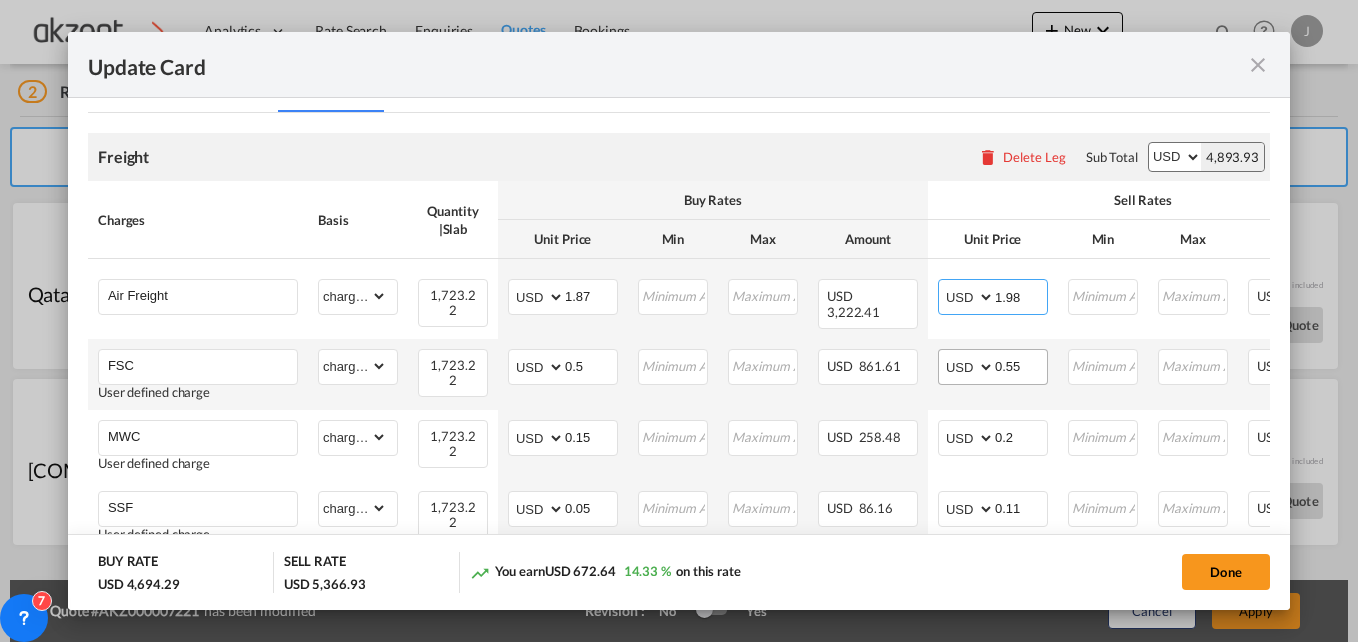 type on "1.98" 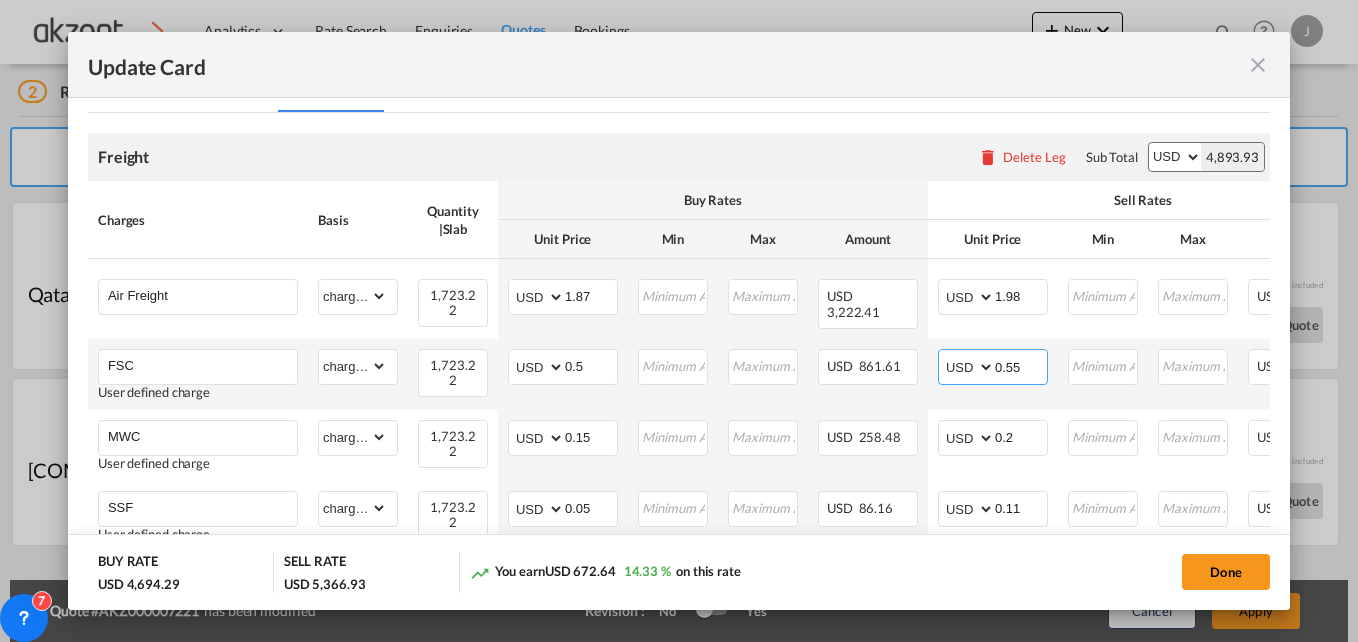 click on "0.55" at bounding box center (1021, 365) 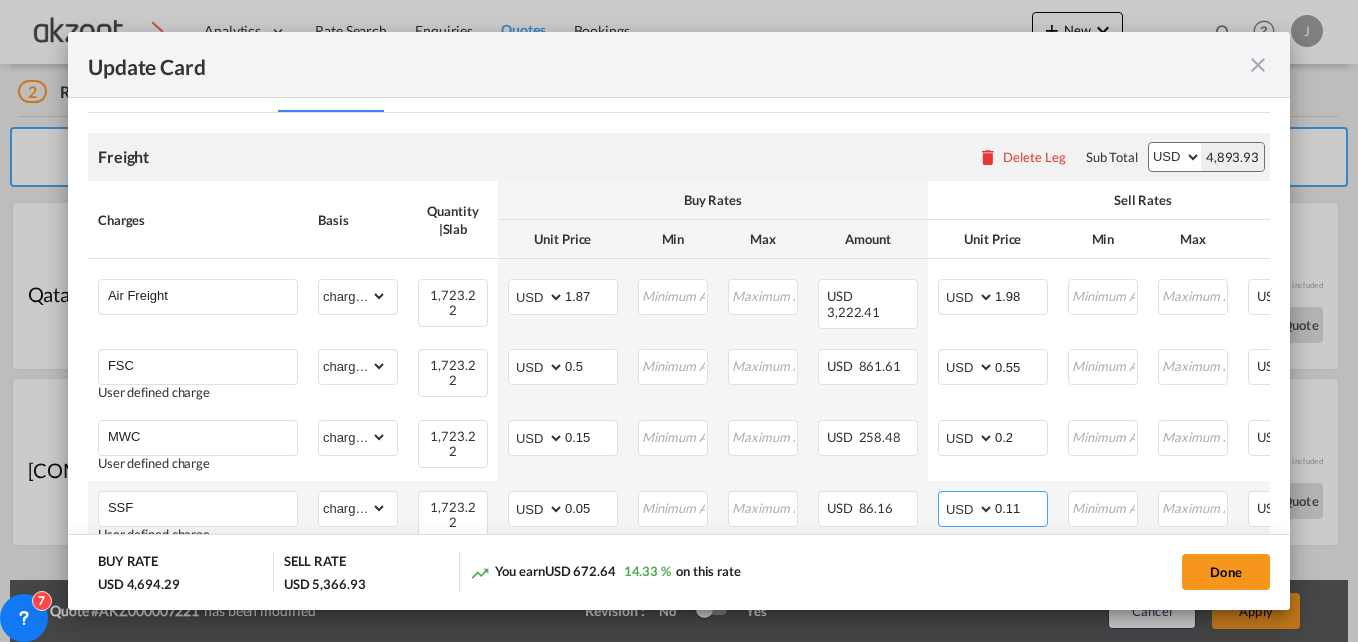 click on "0.11" at bounding box center [1021, 507] 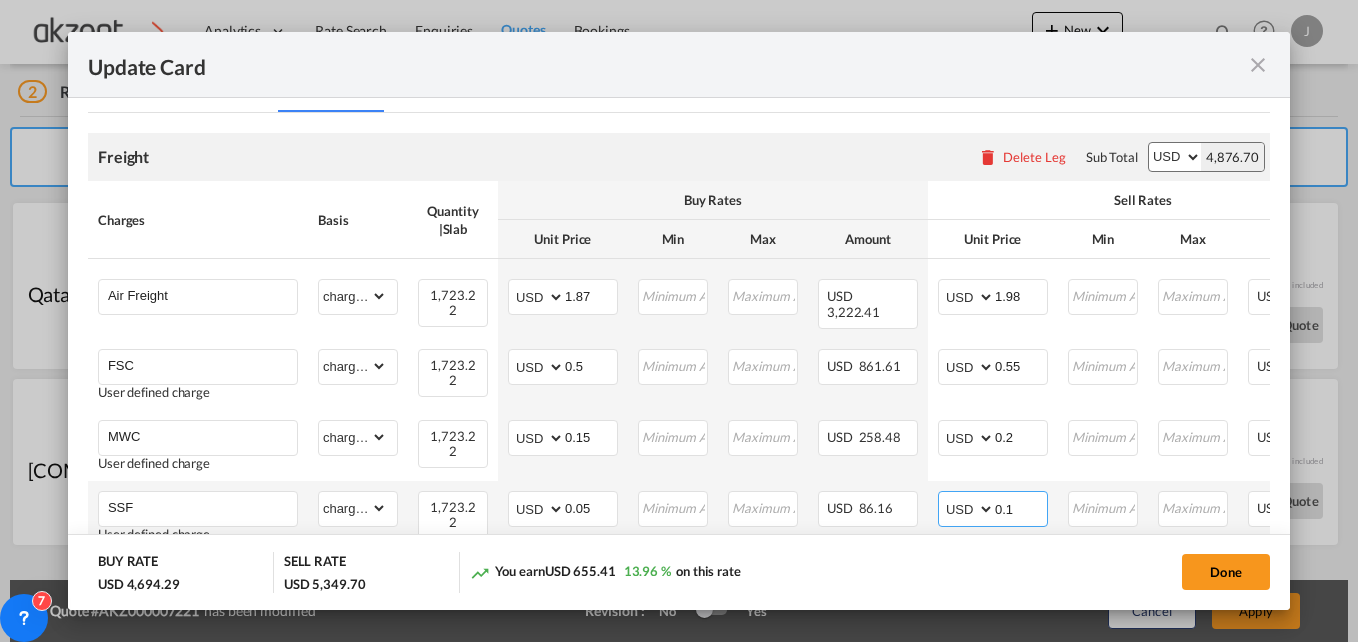 type on "0.11" 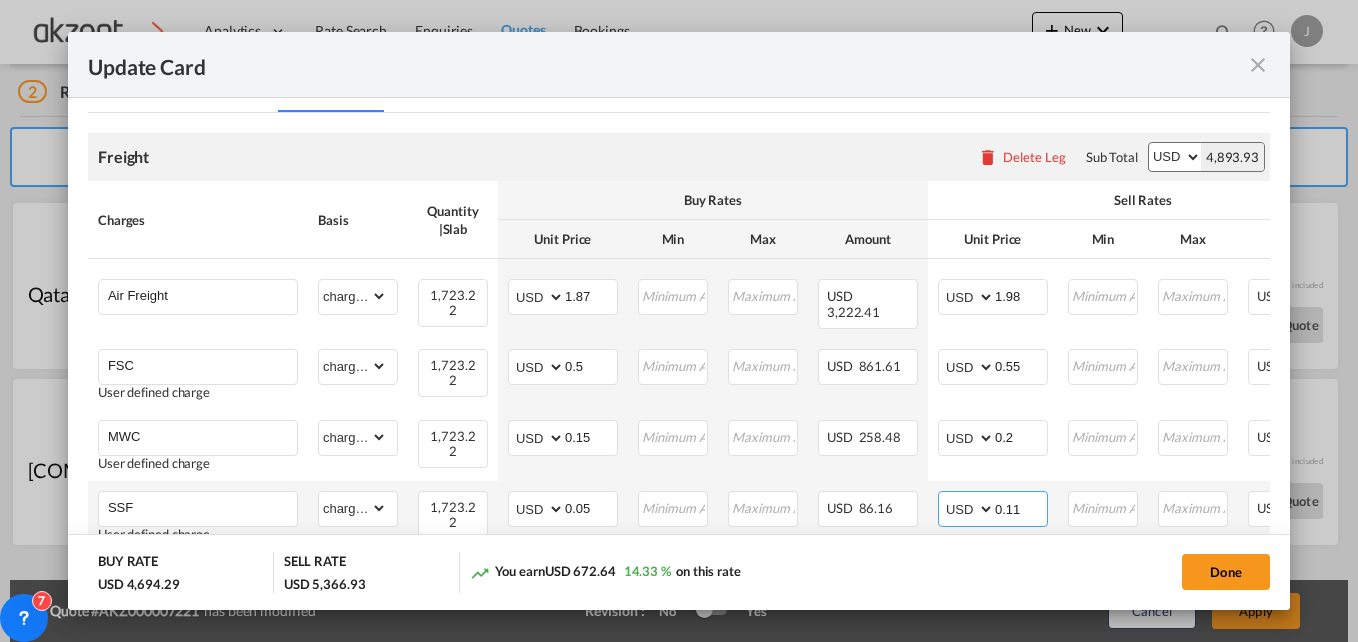 scroll, scrollTop: 600, scrollLeft: 0, axis: vertical 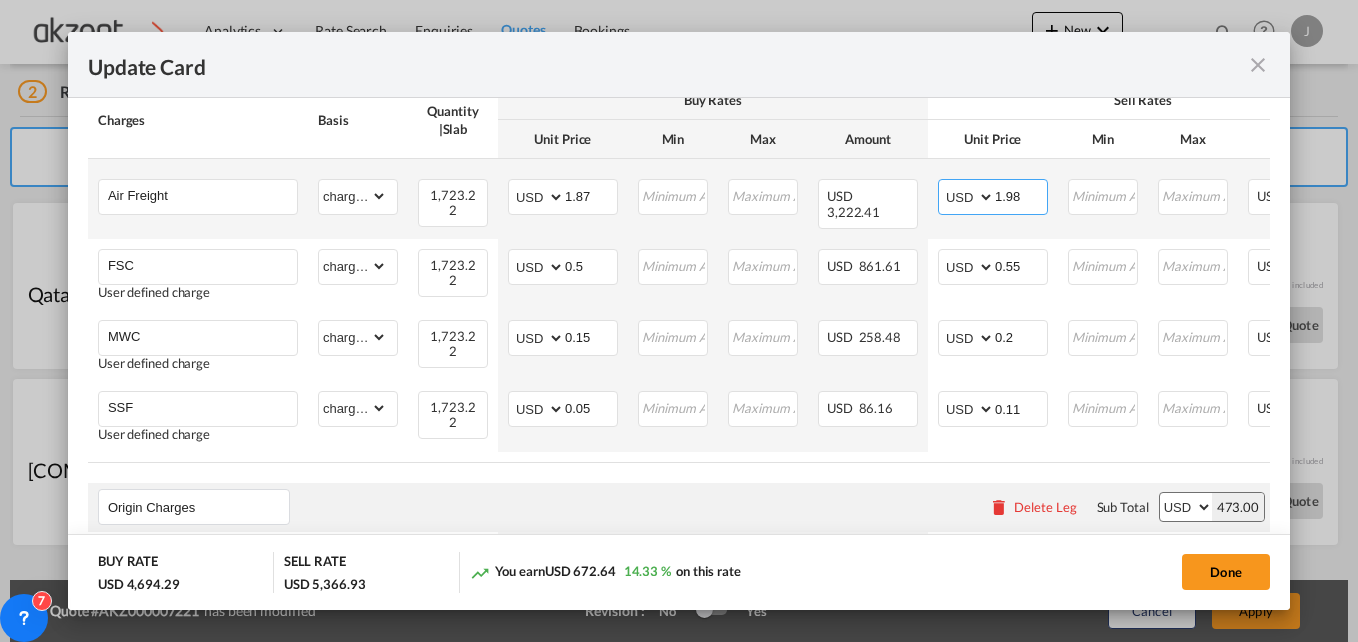 click on "1.98" at bounding box center (1021, 195) 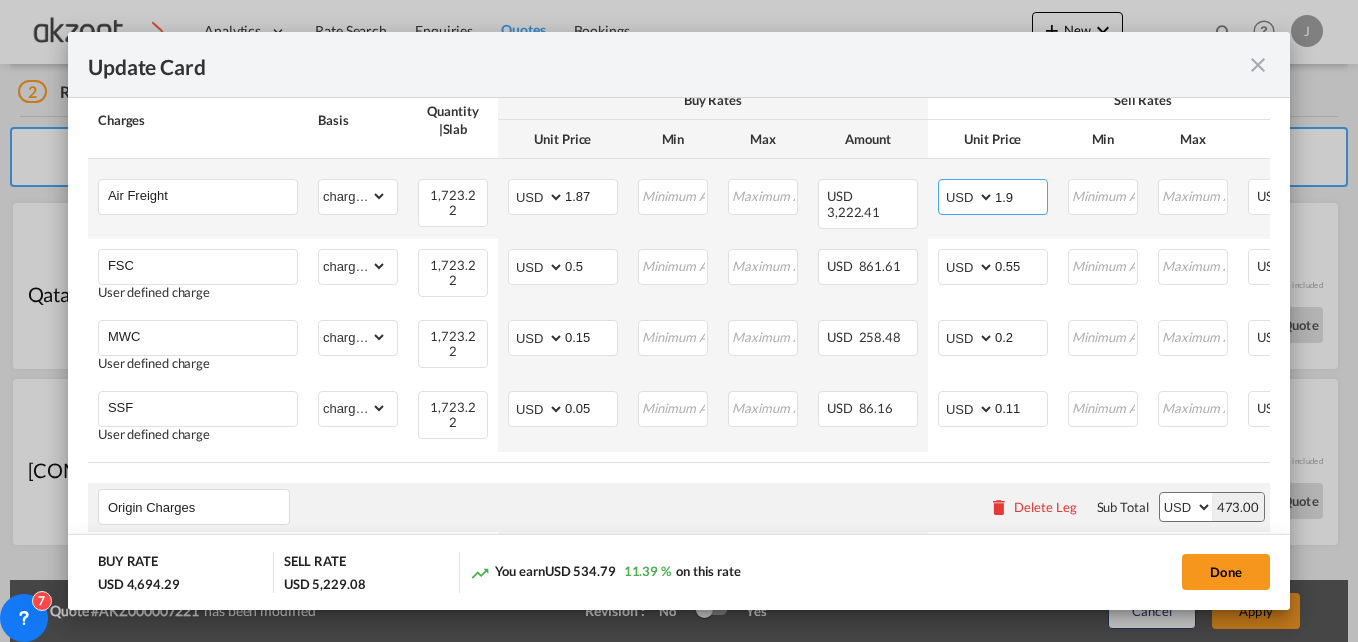 type on "1.98" 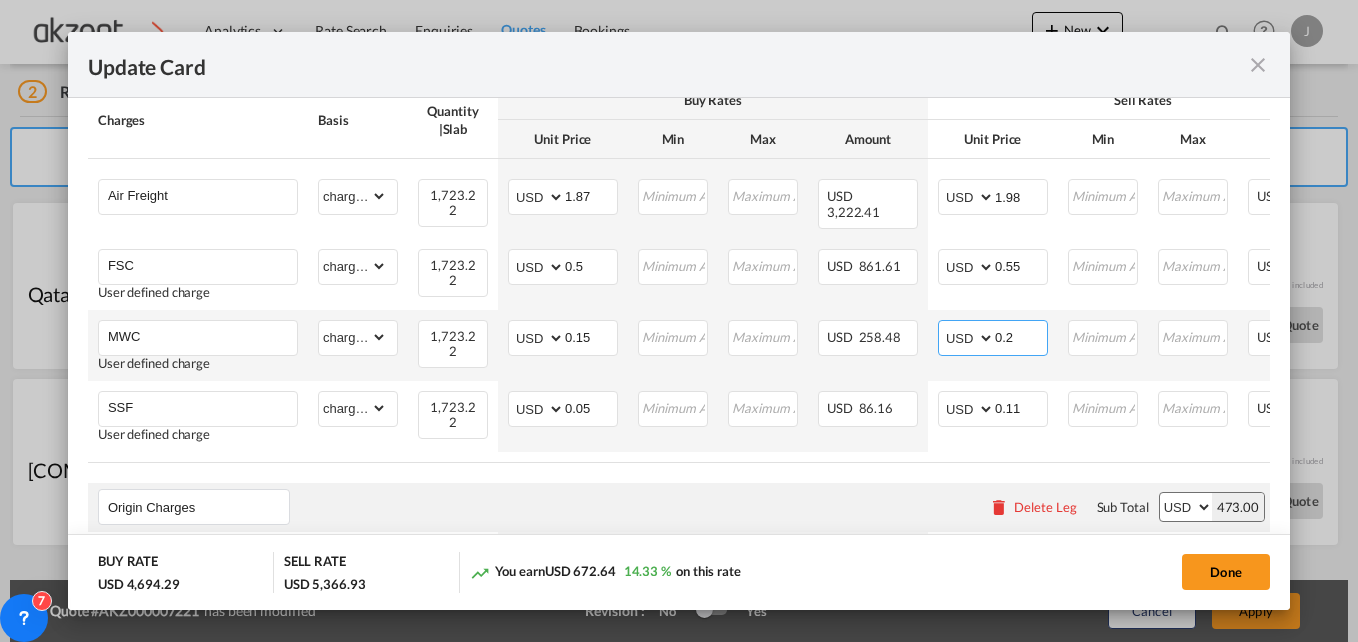 click on "0.2" at bounding box center [1021, 336] 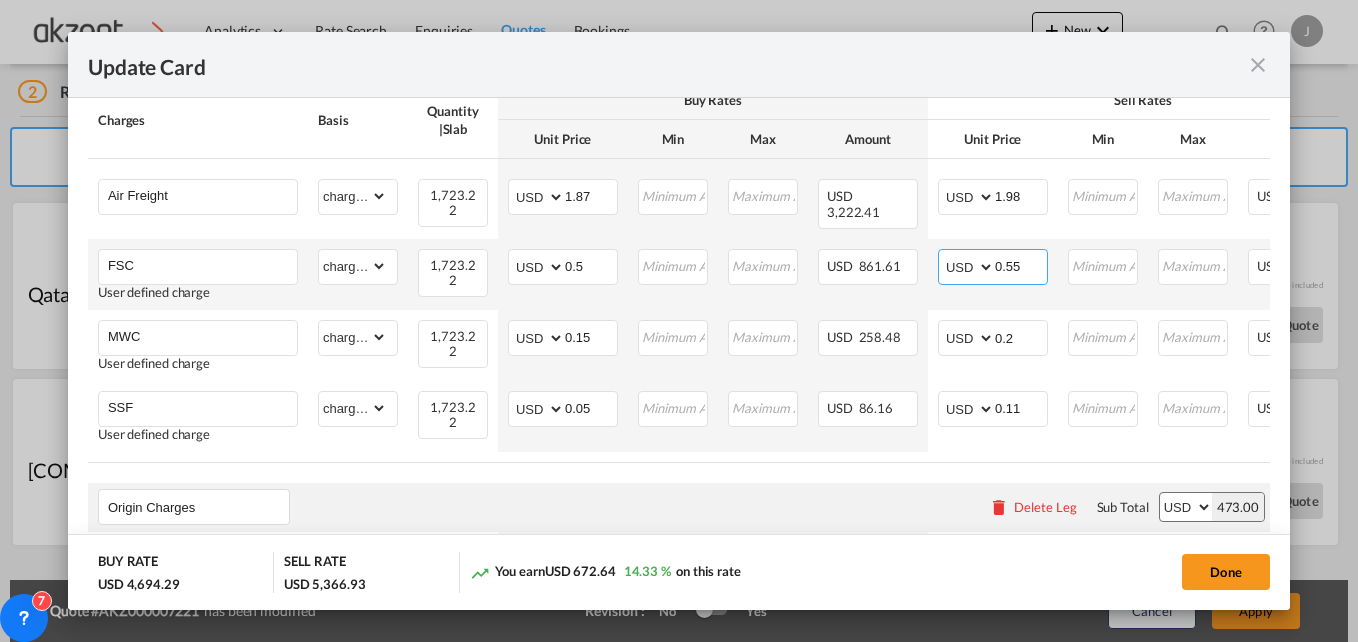 click on "0.55" at bounding box center [1021, 265] 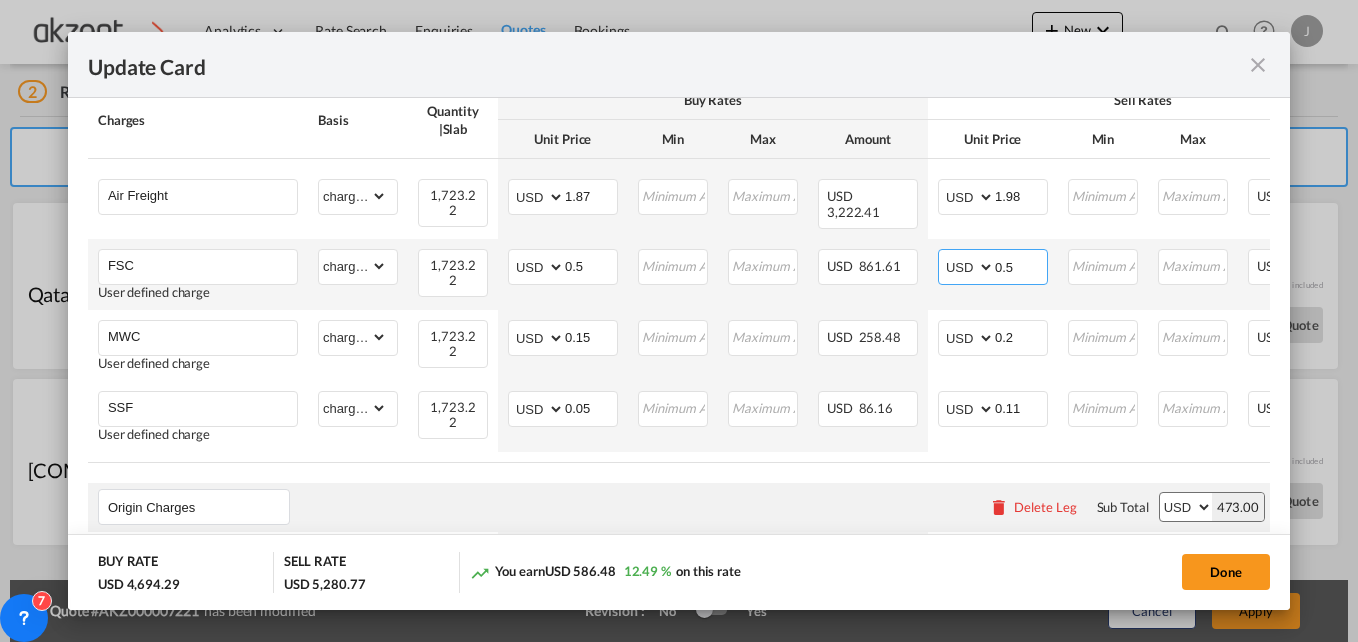 type on "0.55" 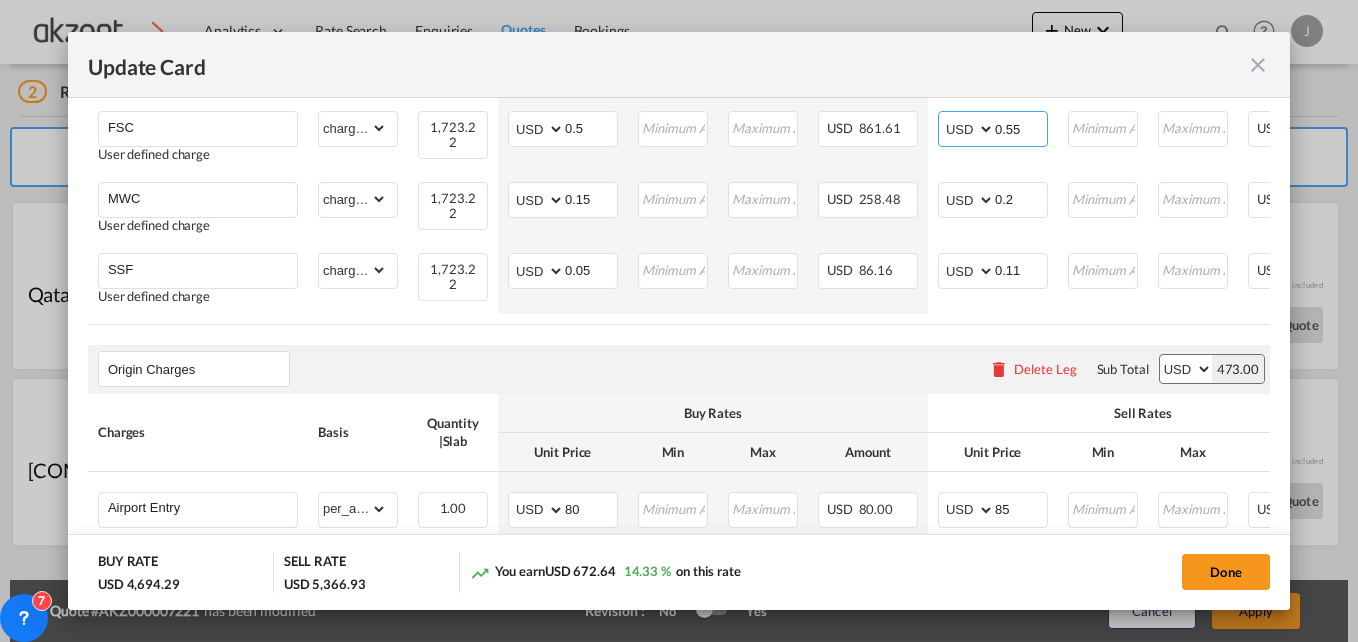 scroll, scrollTop: 800, scrollLeft: 0, axis: vertical 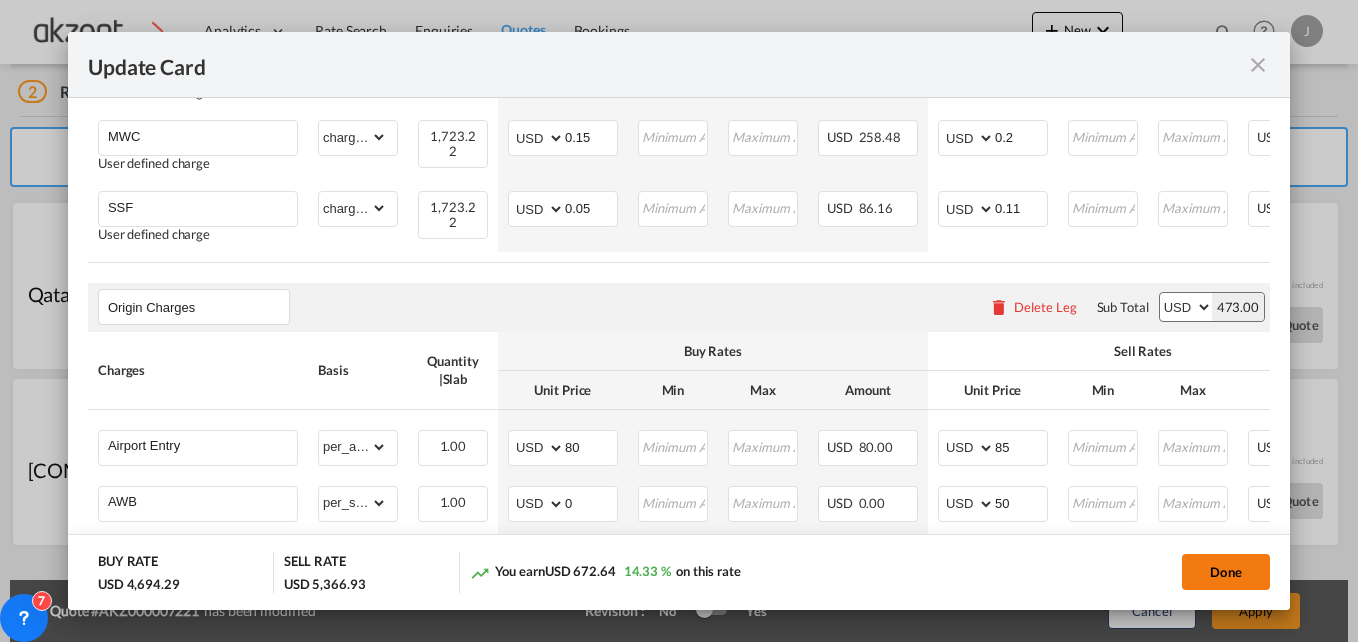 click on "Done" 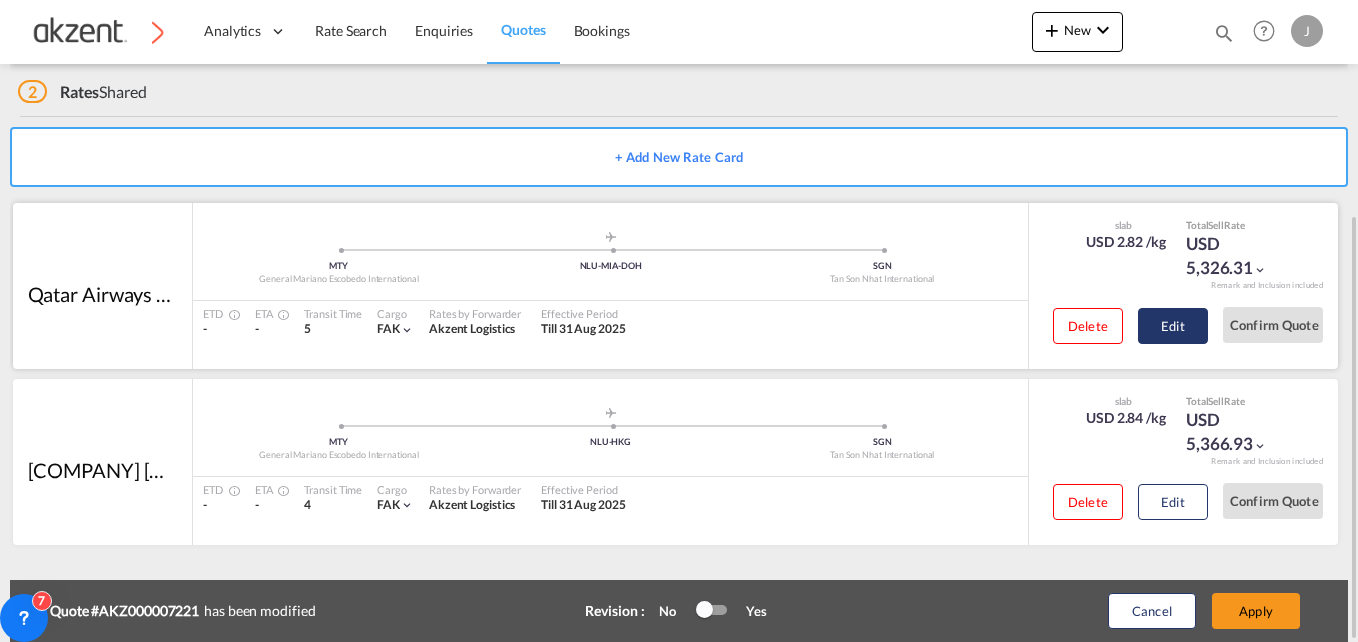 click on "Edit" at bounding box center (1173, 326) 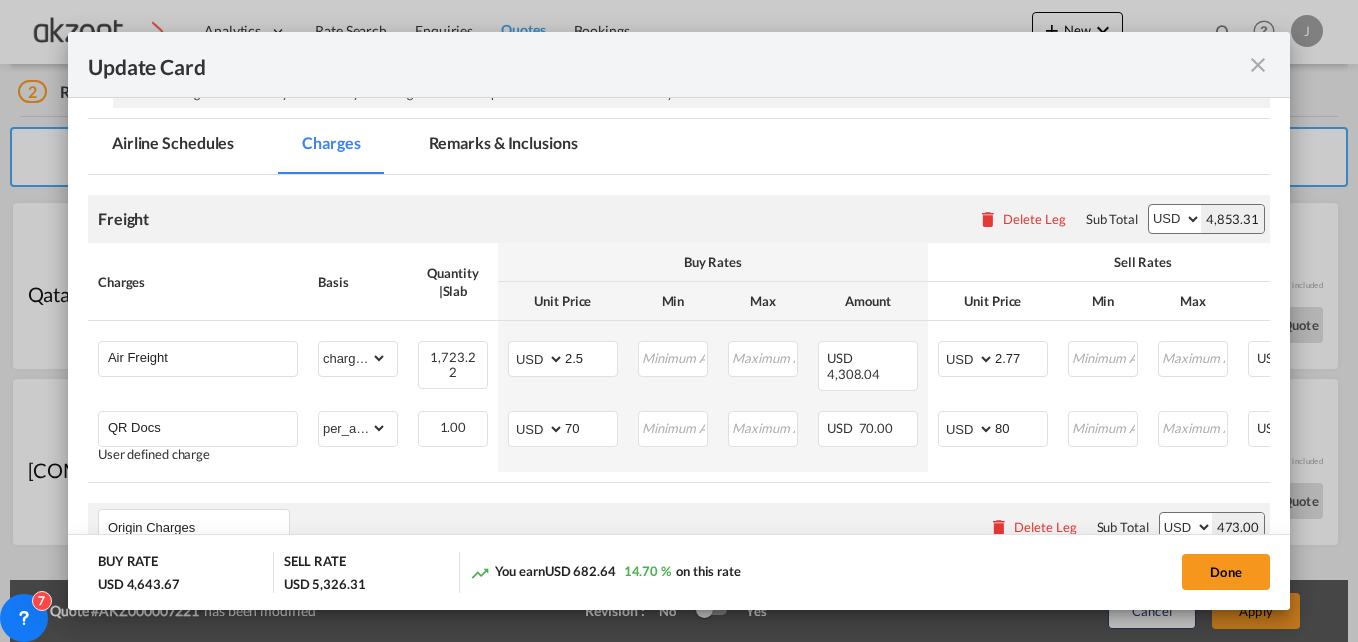 scroll, scrollTop: 500, scrollLeft: 0, axis: vertical 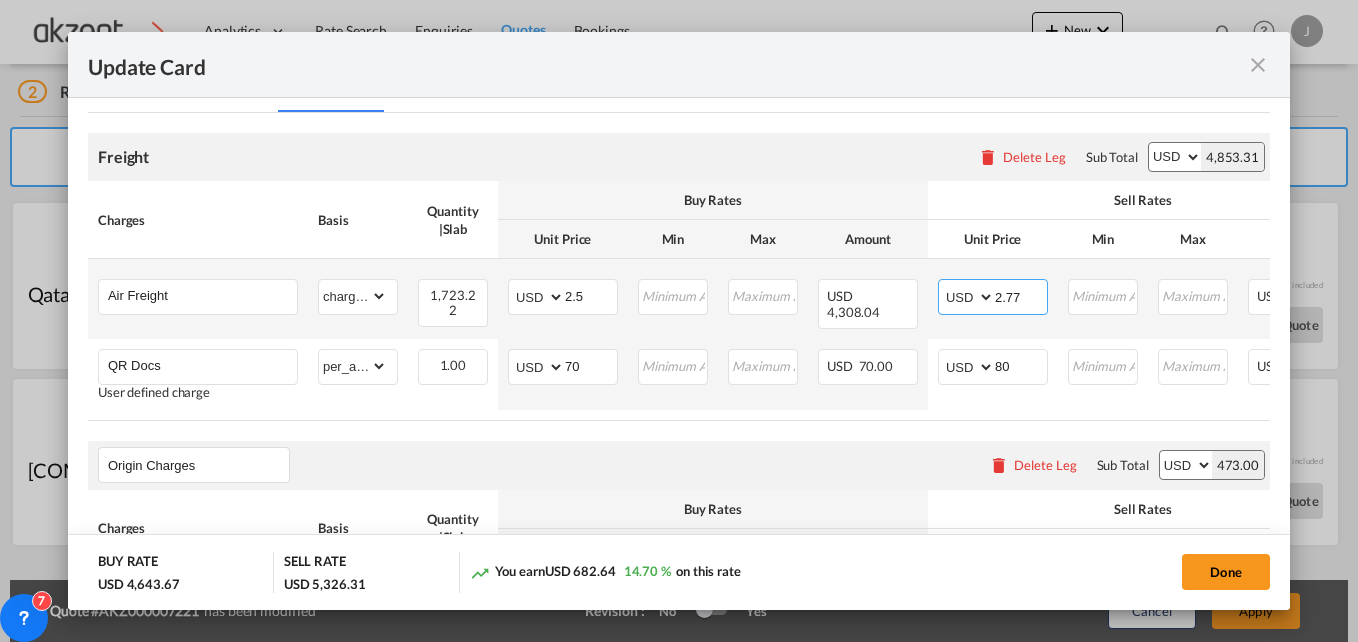 click on "2.77" at bounding box center [1021, 295] 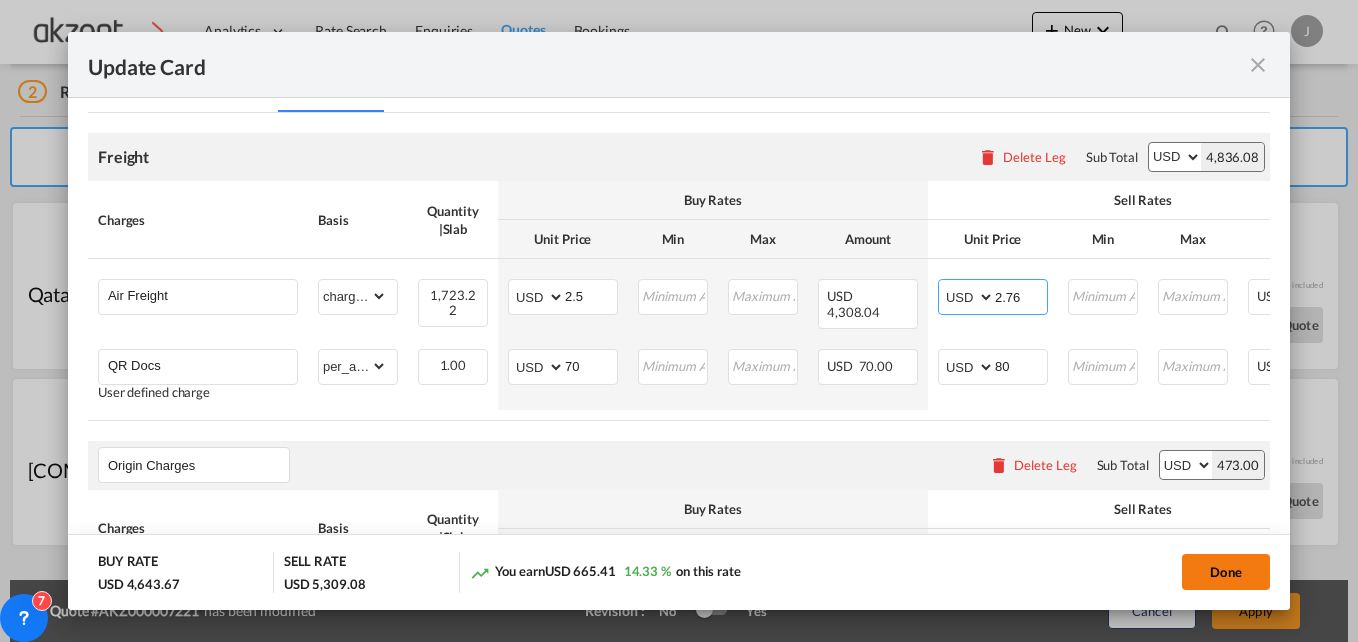 type on "2.76" 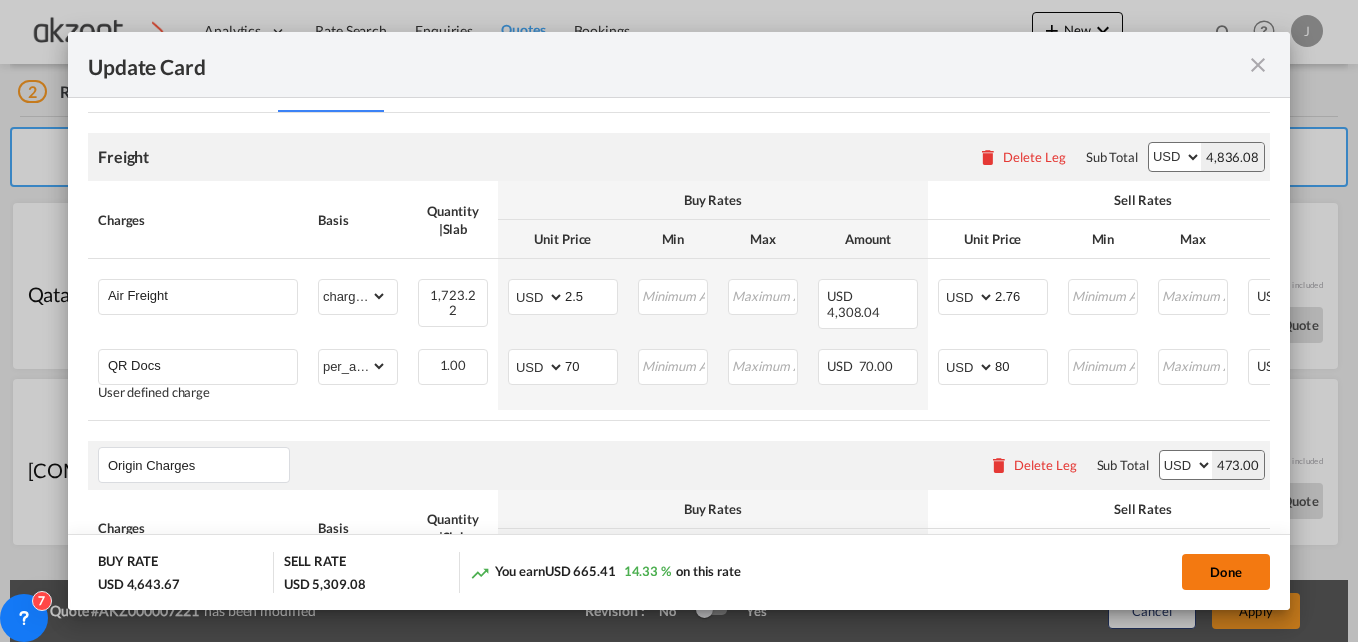 click on "Done" 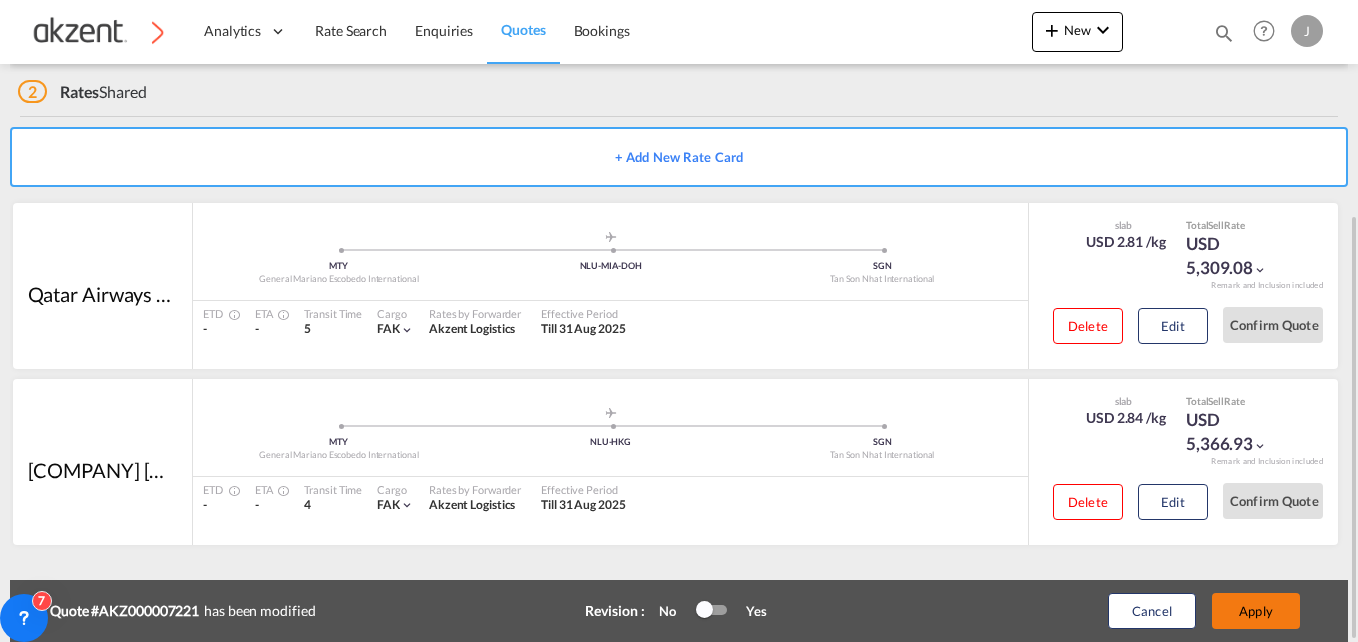 click on "Apply" at bounding box center [1256, 611] 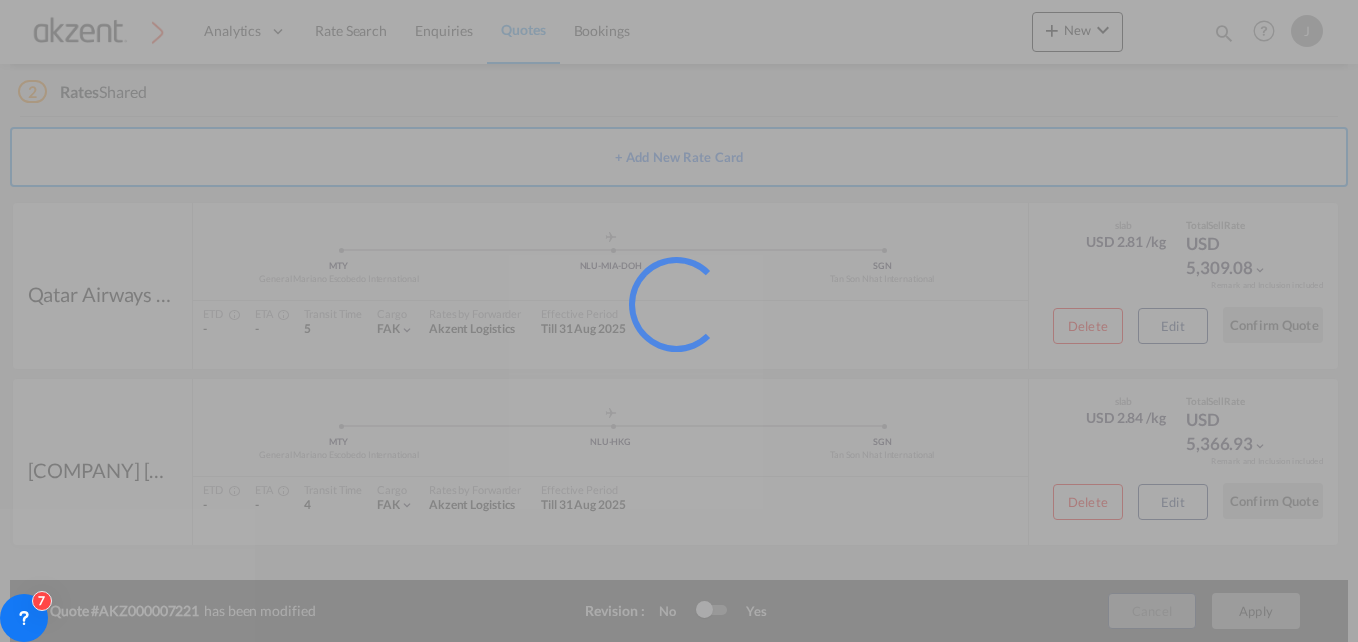 scroll, scrollTop: 262, scrollLeft: 0, axis: vertical 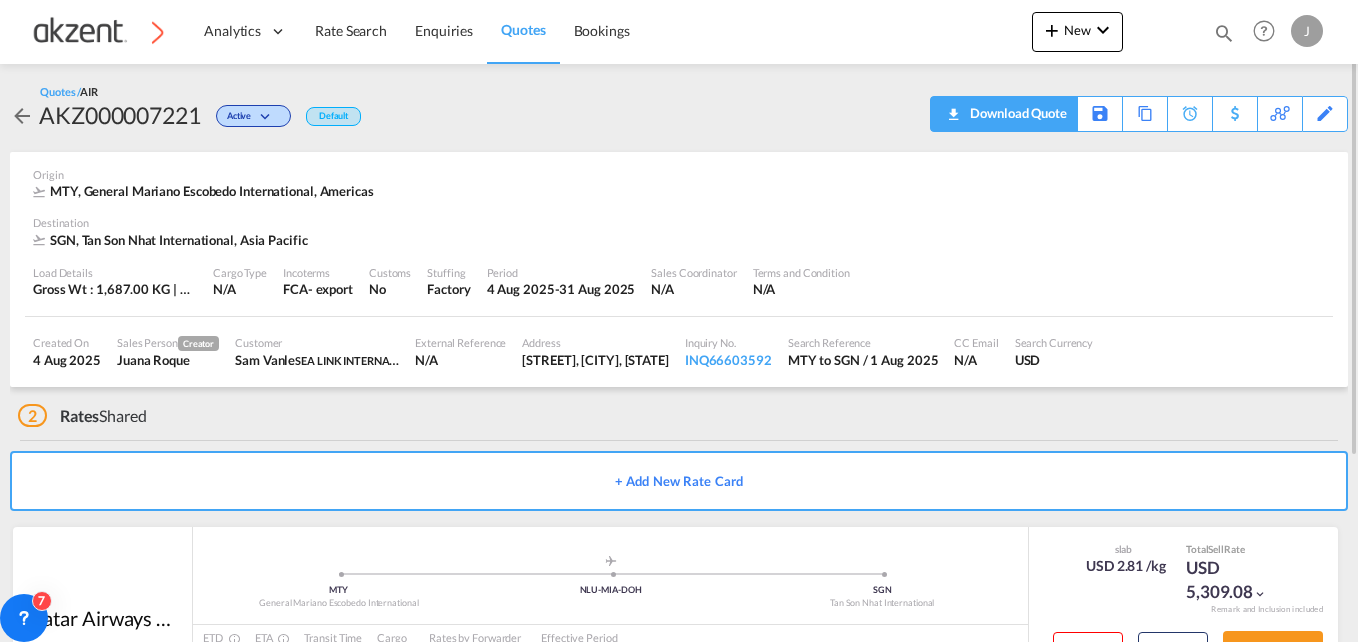 click on "Download Quote" at bounding box center (1016, 113) 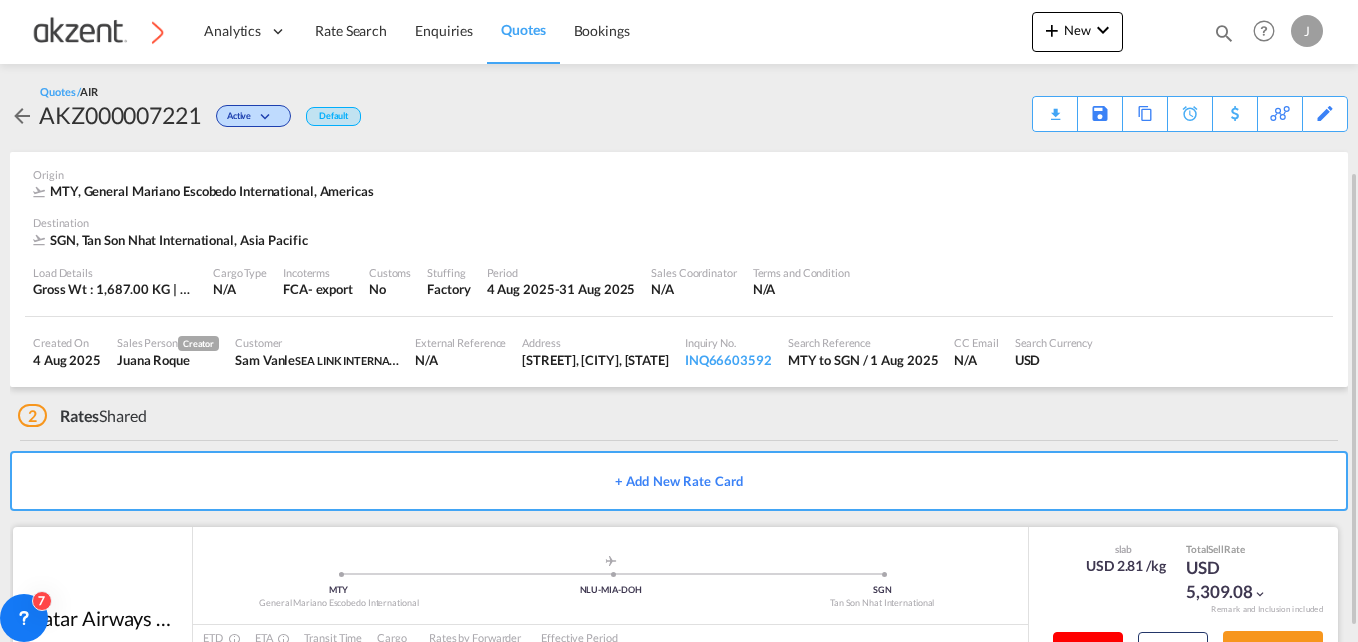 scroll, scrollTop: 262, scrollLeft: 0, axis: vertical 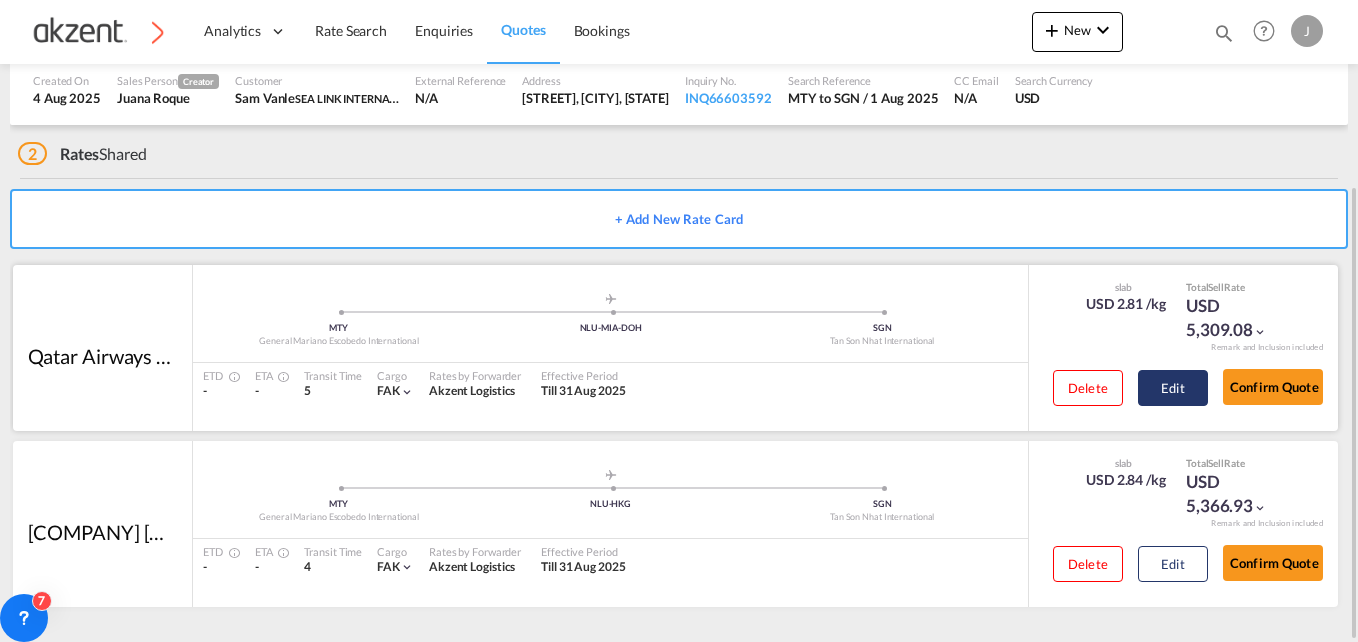 click on "Edit" at bounding box center [1173, 388] 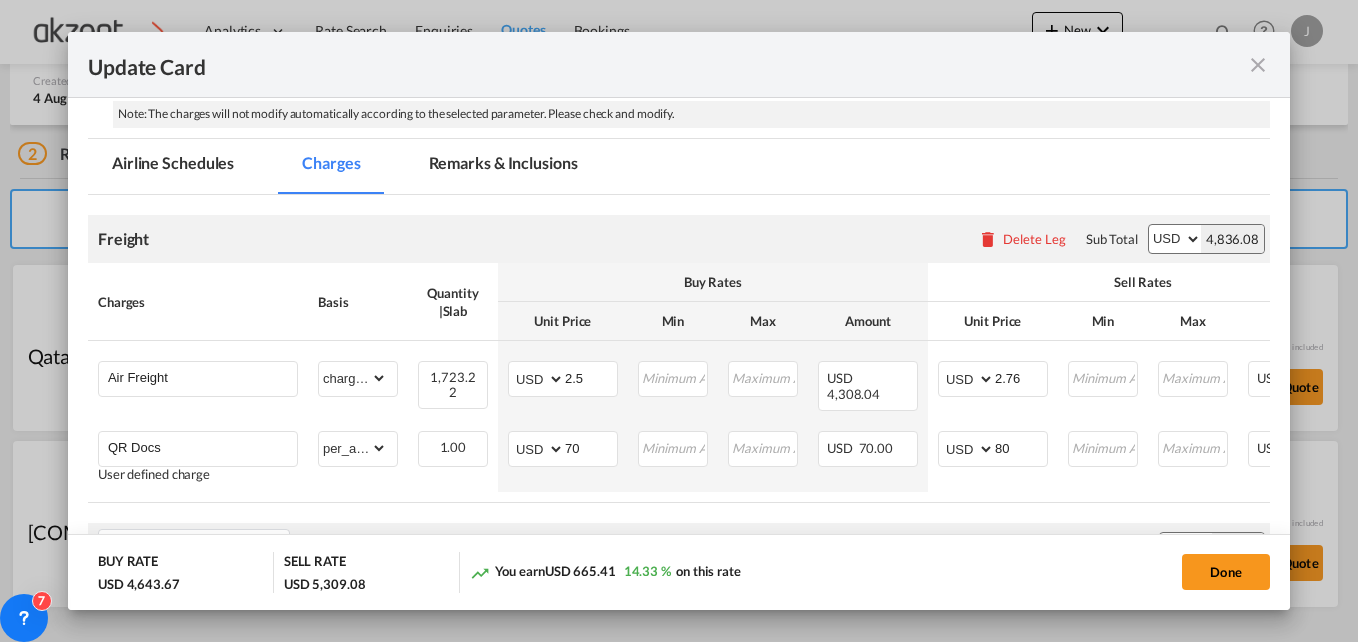 scroll, scrollTop: 500, scrollLeft: 0, axis: vertical 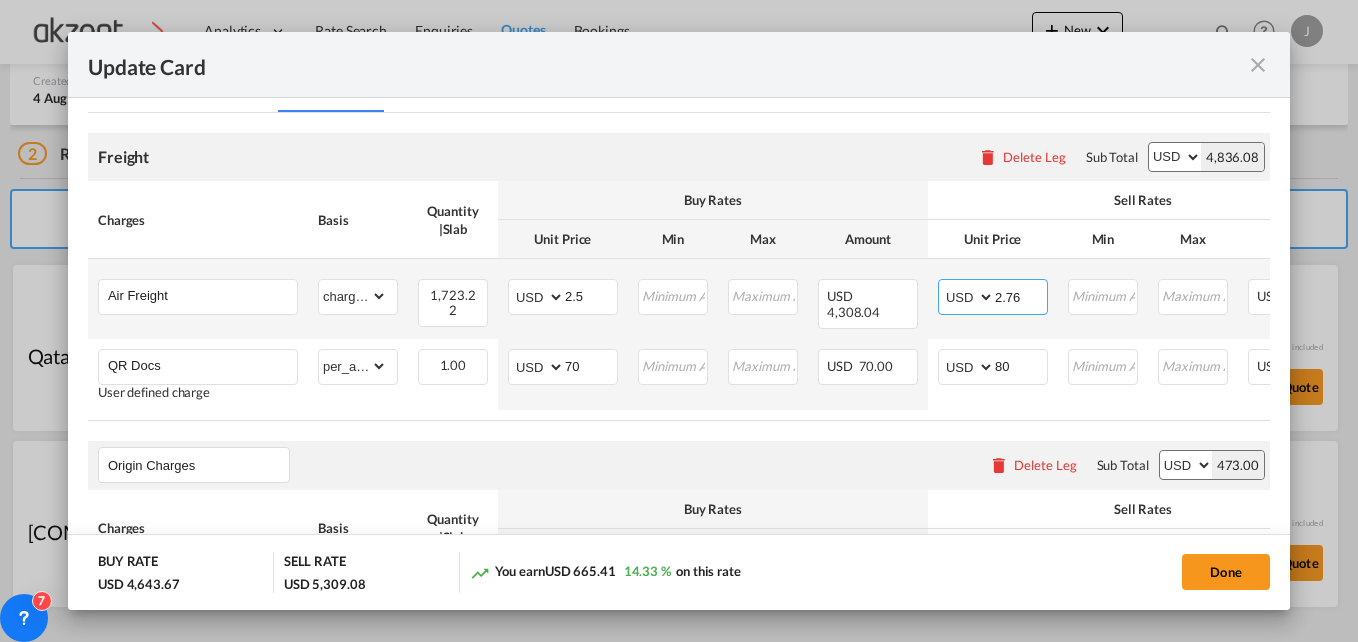 click on "2.76" at bounding box center (1021, 295) 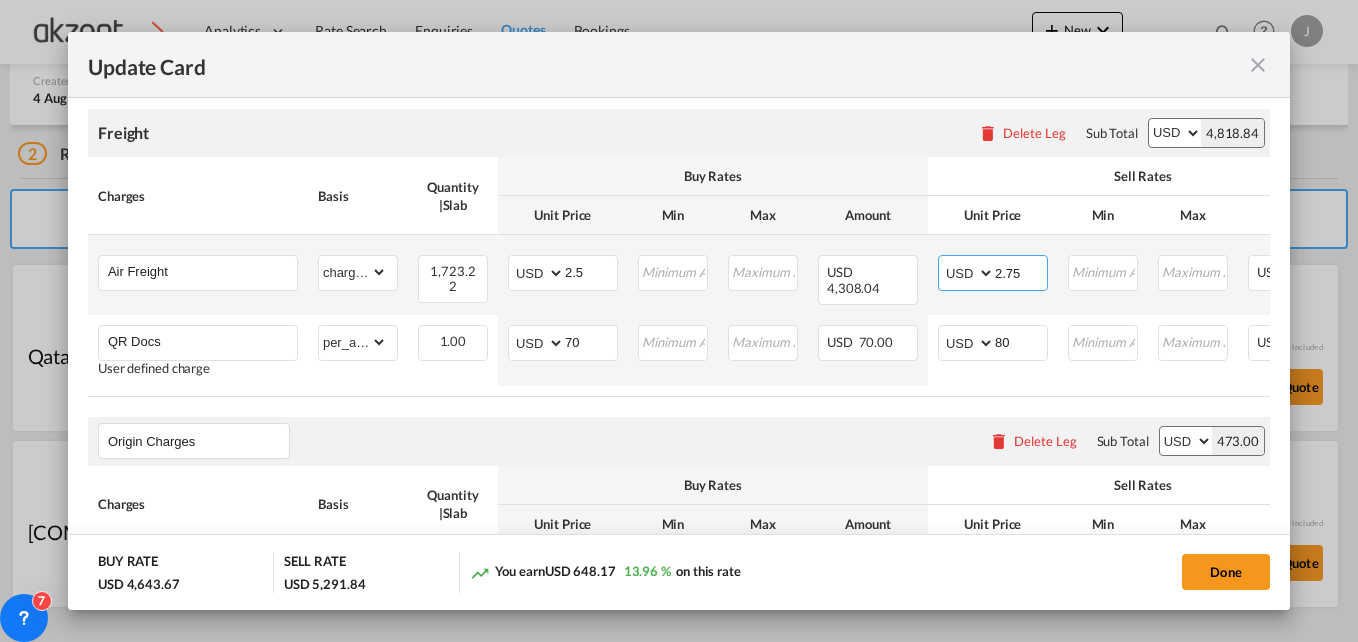 scroll, scrollTop: 489, scrollLeft: 0, axis: vertical 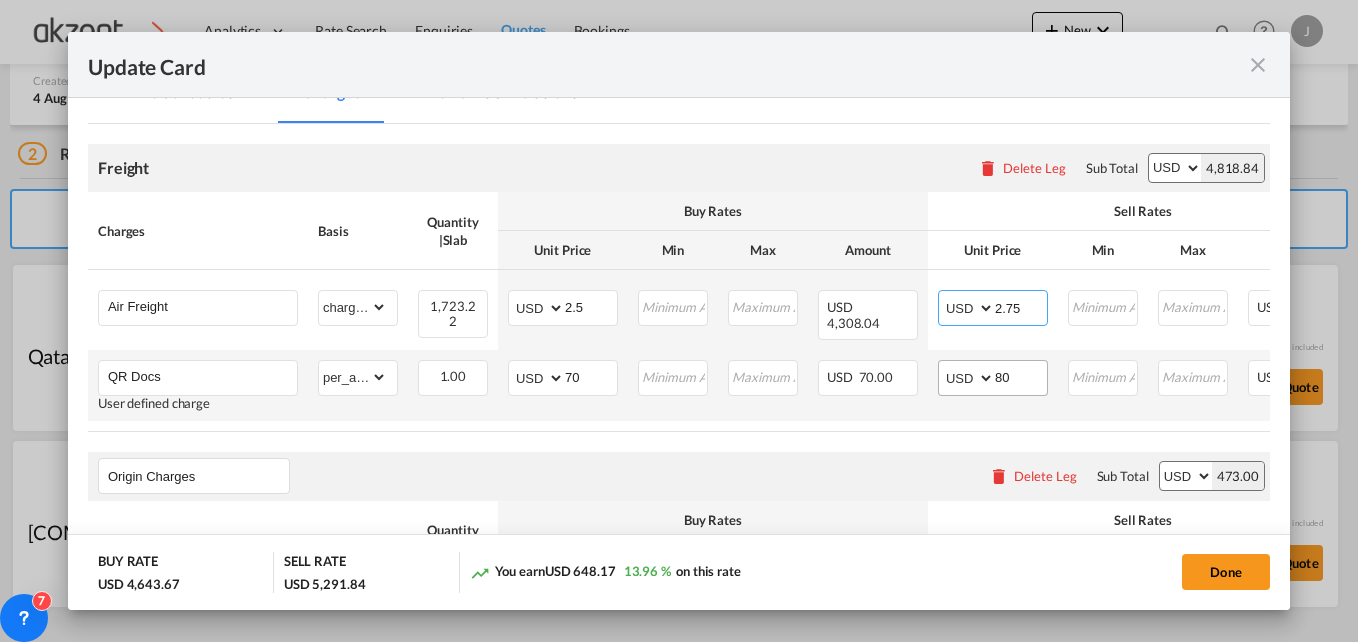 type on "2.75" 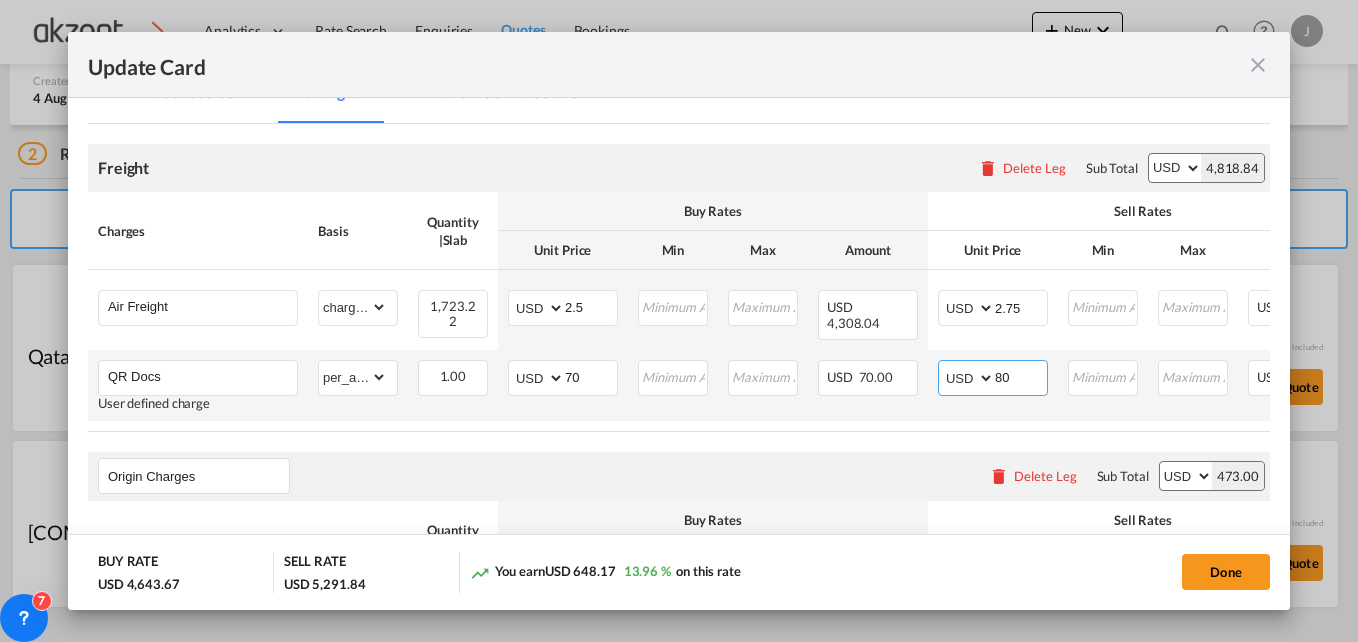 click on "80" at bounding box center [1021, 376] 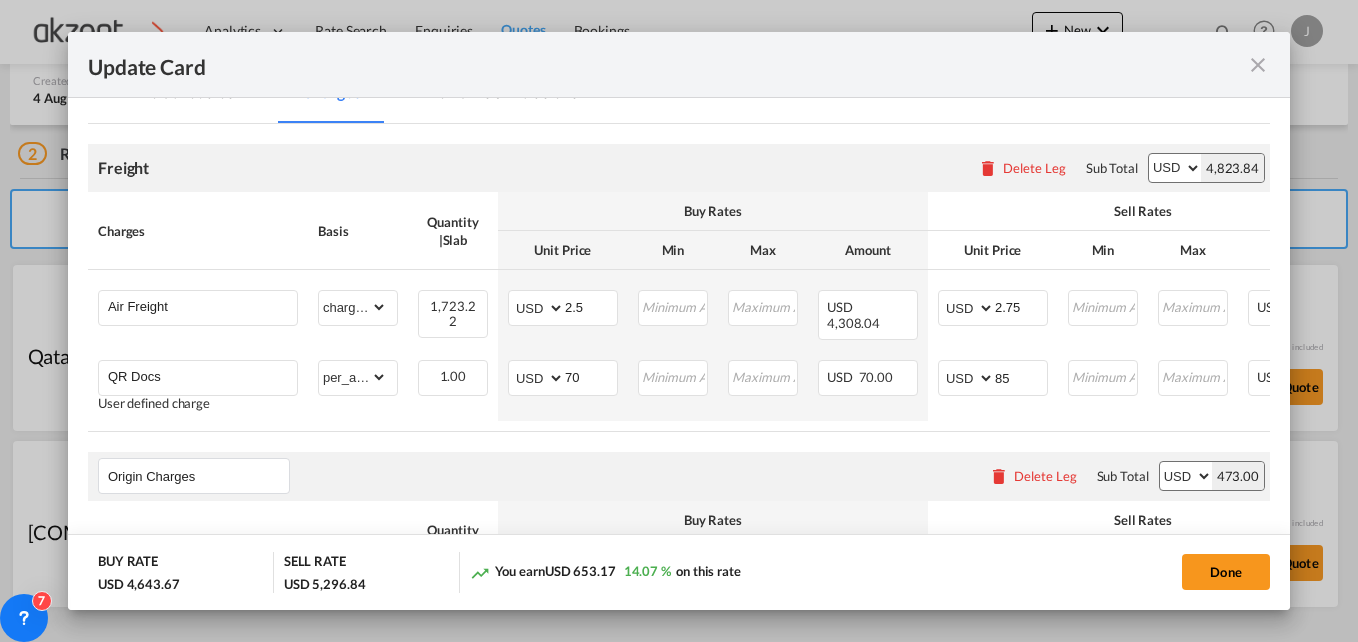 click on "Freight Please enter leg name
Leg Name Already Exists Delete Leg Sub Total AED AFN ALL AMD ANG AOA ARS AUD AWG AZN BAM BBD BDT BGN BHD BIF BMD BND BOB BRL BSD BTN BWP BYN BZD CAD CDF CHF CLP CNY COP CRC CUC CUP CVE CZK DJF DKK DOP DZD EGP ERN ETB EUR FJD FKP FOK GBP GEL GGP GHS GIP GMD GNF GTQ GYD HKD HNL HRK HTG HUF IDR ILS IMP INR IQD IRR ISK JMD JOD JPY KES KGS KHR KID KMF KRW KWD KYD KZT LAK LBP LKR LRD LSL LYD MAD MDL MGA MKD MMK MNT MOP MRU MUR MVR MWK MXN MYR MZN NAD NGN NIO NOK NPR NZD OMR PAB PEN PGK PHP PKR PLN PYG QAR RON RSD RUB RWF SAR SBD SCR SDG SEK SGD SHP SLL SOS SRD SSP STN SYP SZL THB TJS TMT TND TOP TRY TTD TVD TWD TZS UAH UGX USD UYU UZS VES VND VUV WST XAF XCD XDR XOF XPF YER ZAR ZMW 4,823.84 Charges Basis Quantity
|  Slab
Buy Rates Sell Rates Comments
Action Unit Price Min Max Amount Unit Price Min Max Amount
Air Freight                                                     Please Enter
Already Exists
gross_weight
per_shipment" at bounding box center [679, 502] 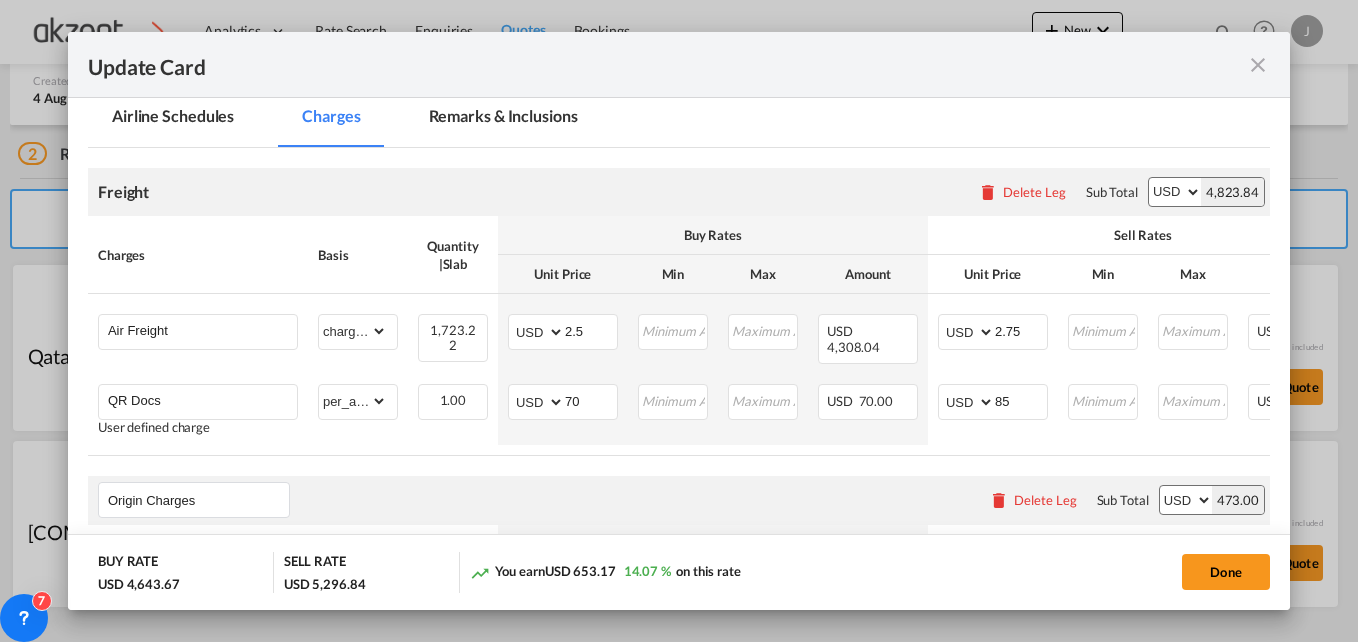 scroll, scrollTop: 589, scrollLeft: 0, axis: vertical 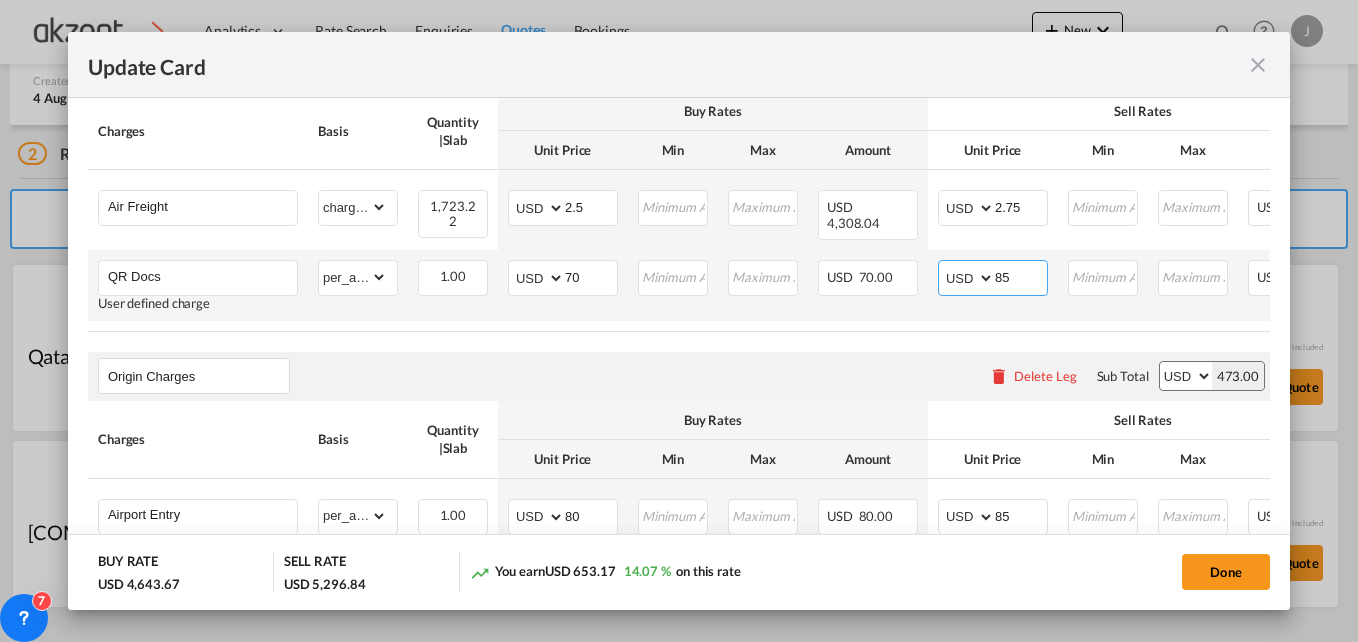 click on "85" at bounding box center [1021, 276] 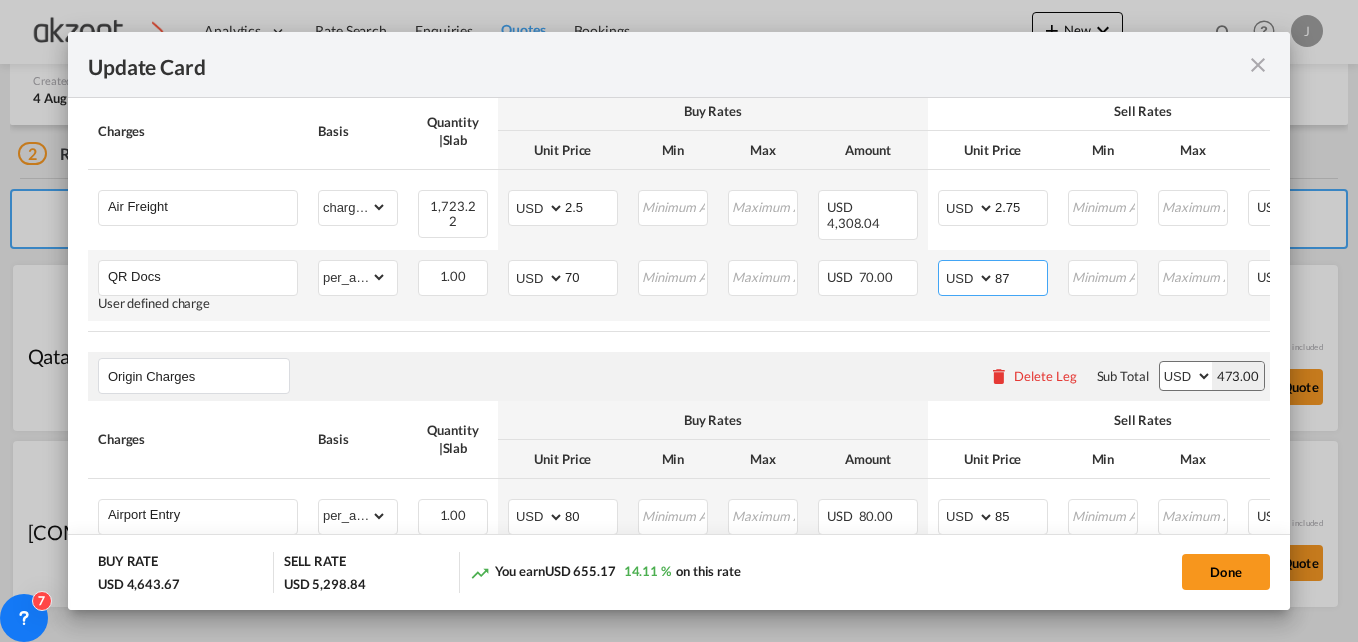 type on "8" 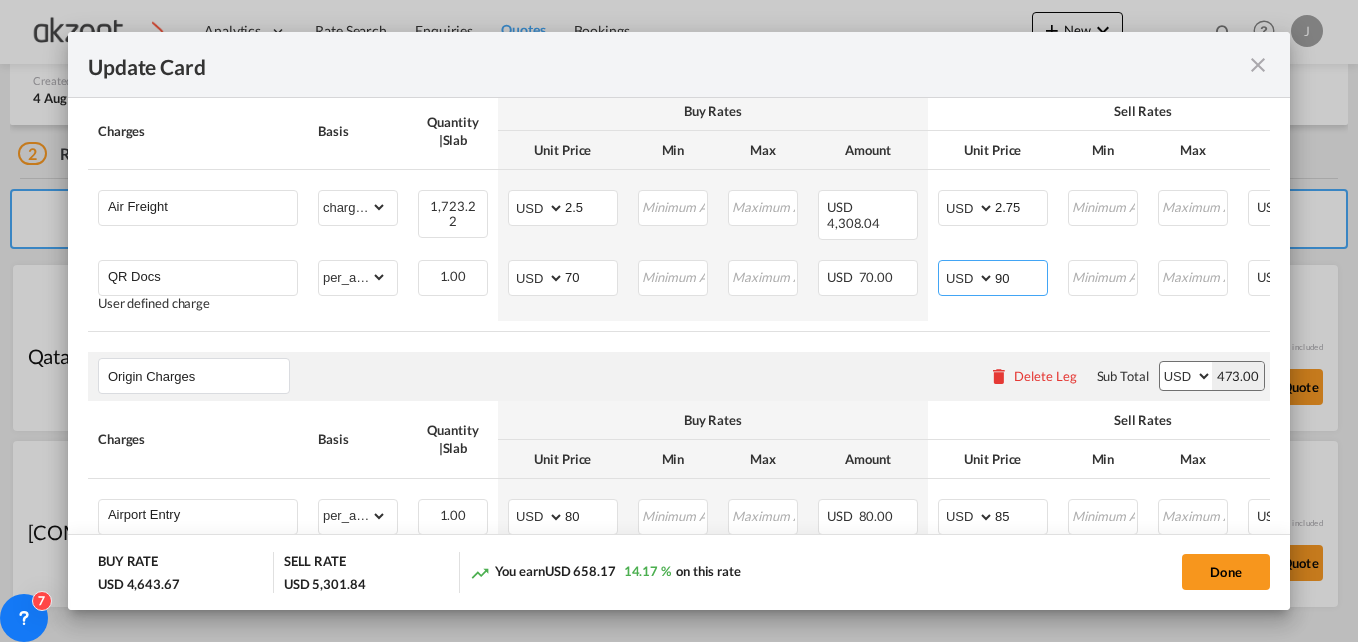 type on "90" 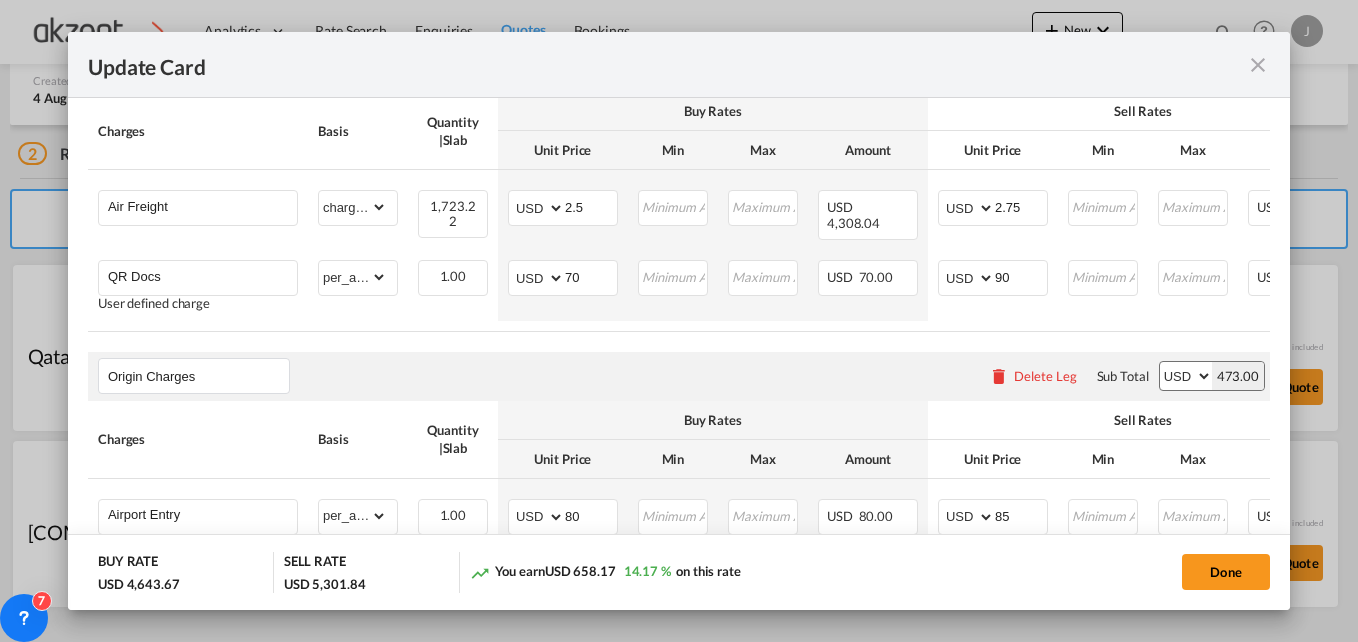 click on "Origin Charges                                                     Please enter leg name
Leg Name Already Exists Delete Leg Sub Total AED AFN ALL AMD ANG AOA ARS AUD AWG AZN BAM BBD BDT BGN BHD BIF BMD BND BOB BRL BSD BTN BWP BYN BZD CAD CDF CHF CLP CNY COP CRC CUC CUP CVE CZK DJF DKK DOP DZD EGP ERN ETB EUR FJD FKP FOK GBP GEL GGP GHS GIP GMD GNF GTQ GYD HKD HNL HRK HTG HUF IDR ILS IMP INR IQD IRR ISK JMD JOD JPY KES KGS KHR KID KMF KRW KWD KYD KZT LAK LBP LKR LRD LSL LYD MAD MDL MGA MKD MMK MNT MOP MRU MUR MVR MWK MXN MYR MZN NAD NGN NIO NOK NPR NZD OMR PAB PEN PGK PHP PKR PLN PYG QAR RON RSD RUB RWF SAR SBD SCR SDG SEK SGD SHP SLL SOS SRD SSP STN SYP SZL THB TJS TMT TND TOP TRY TTD TVD TWD TZS UAH UGX USD UYU UZS VES VND VUV WST XAF XCD XDR XOF XPF YER ZAR ZMW 473.00" at bounding box center [679, 376] 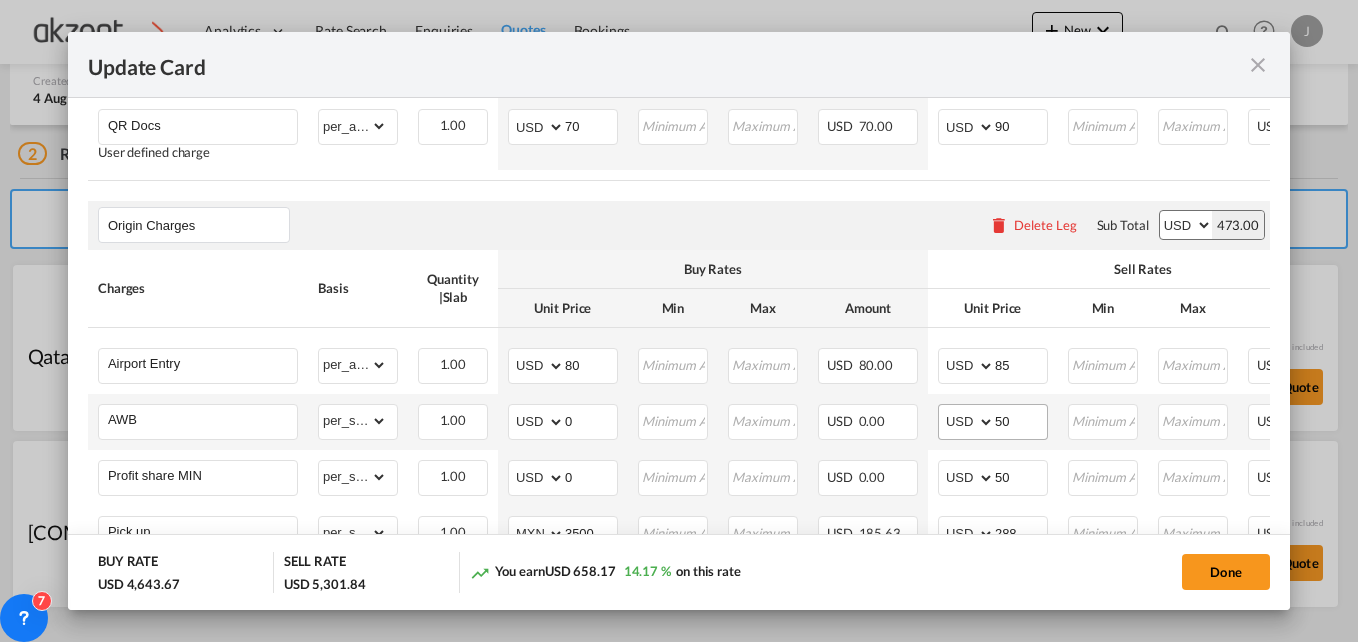 scroll, scrollTop: 889, scrollLeft: 0, axis: vertical 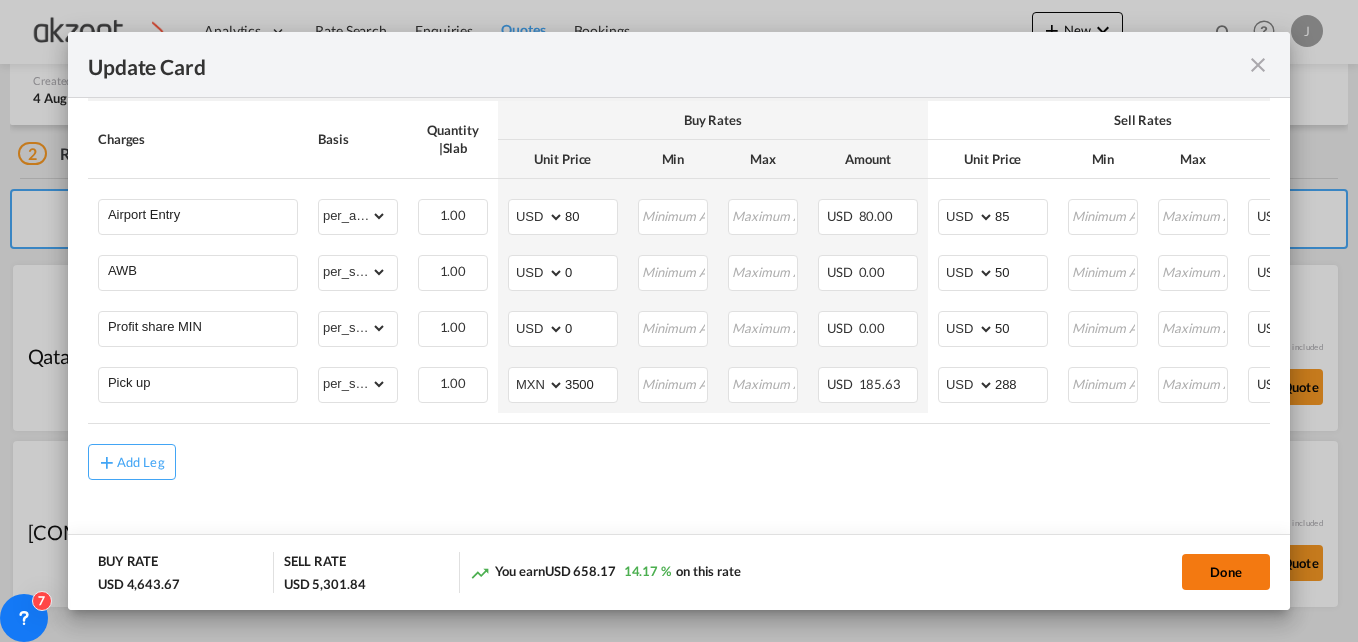 click on "Done" 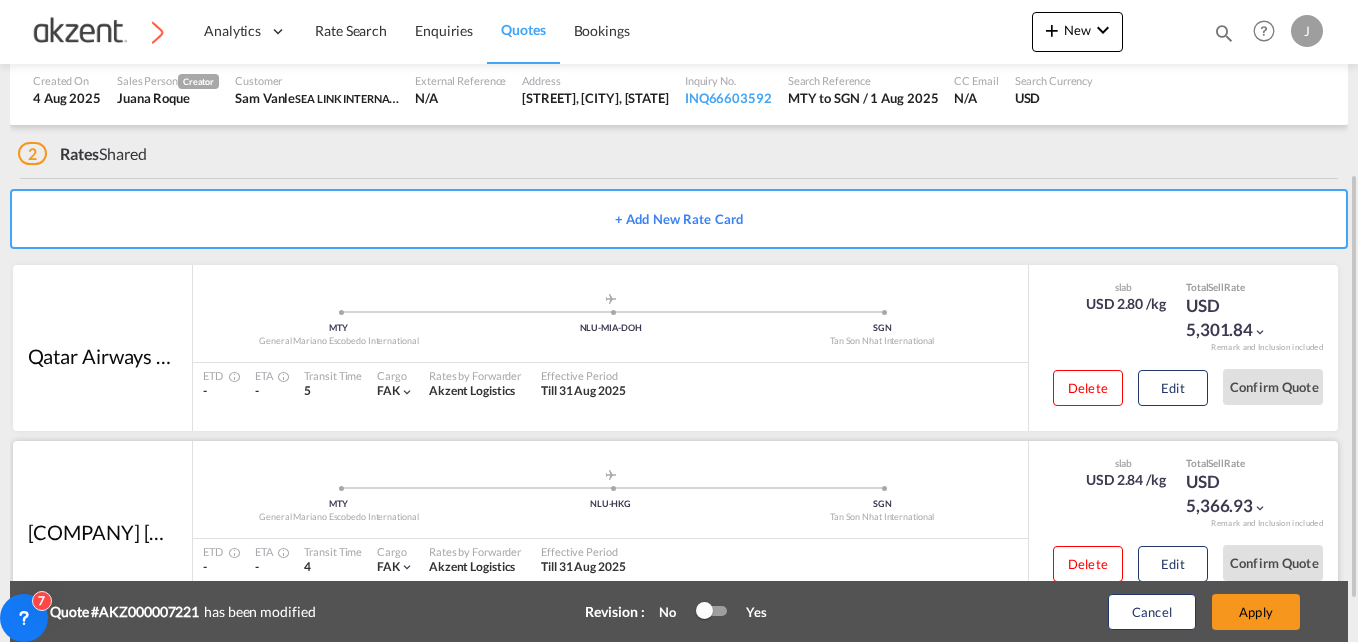 scroll, scrollTop: 324, scrollLeft: 0, axis: vertical 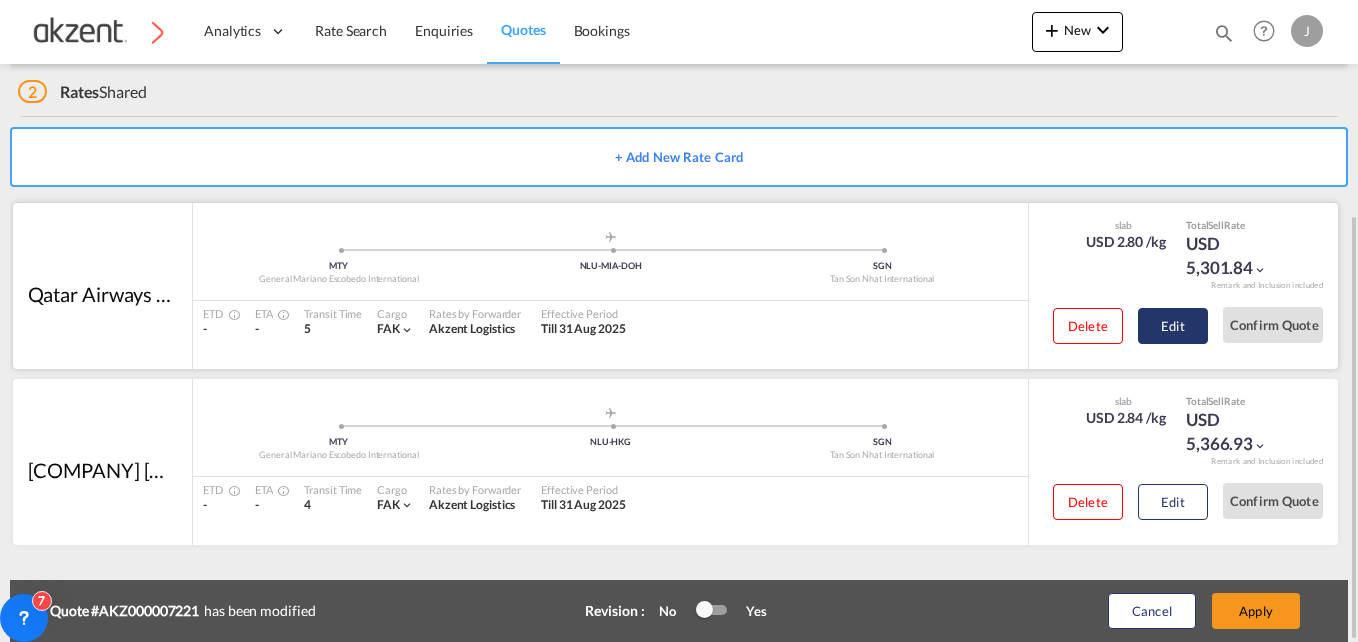 click on "Edit" at bounding box center [1173, 326] 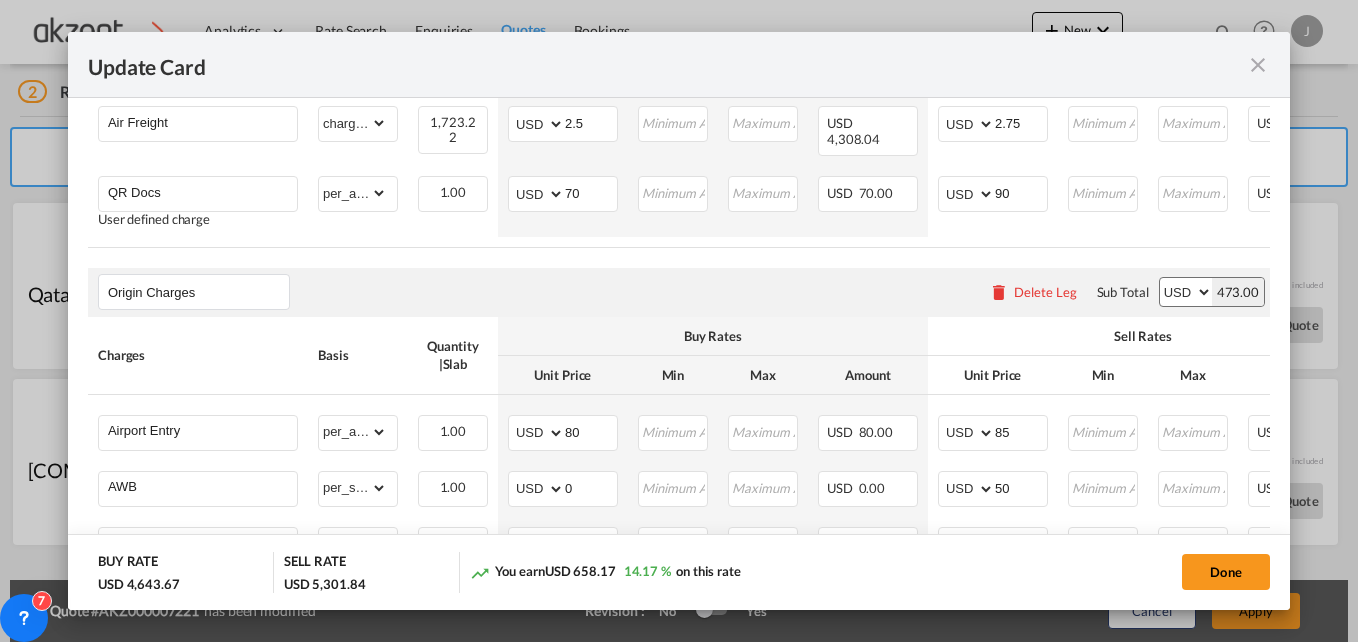 scroll, scrollTop: 700, scrollLeft: 0, axis: vertical 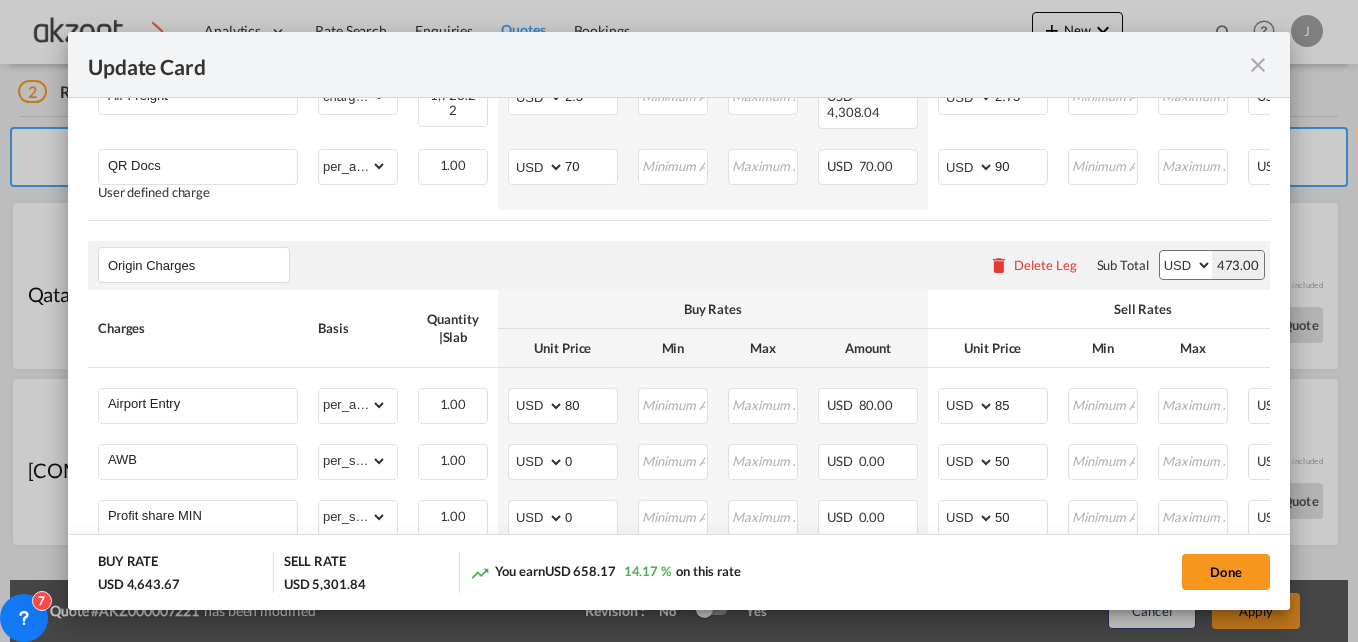 click at bounding box center (1258, 65) 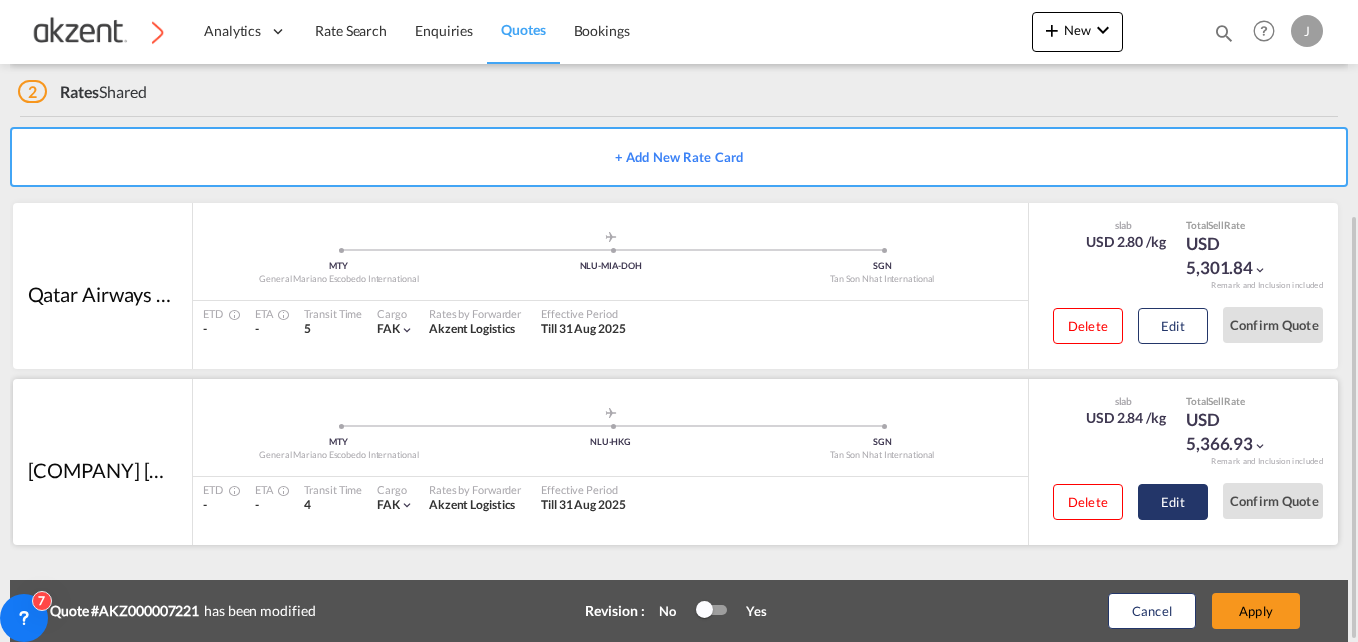 click on "Edit" at bounding box center (1173, 326) 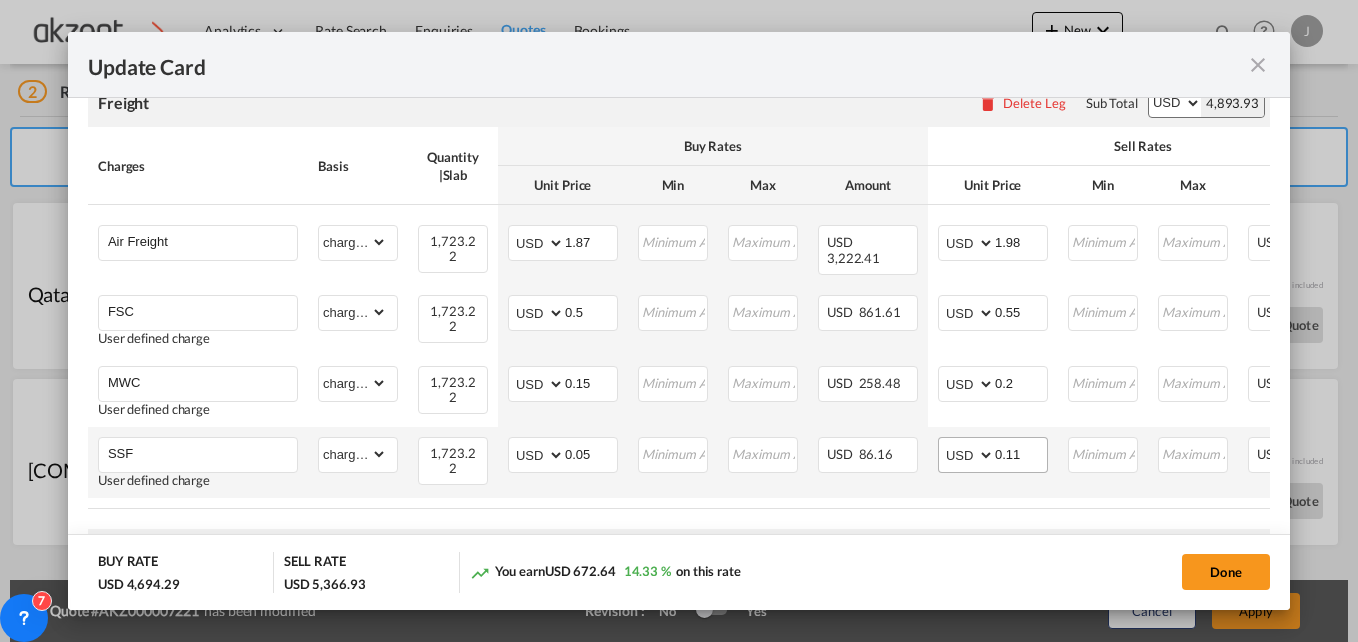 scroll, scrollTop: 600, scrollLeft: 0, axis: vertical 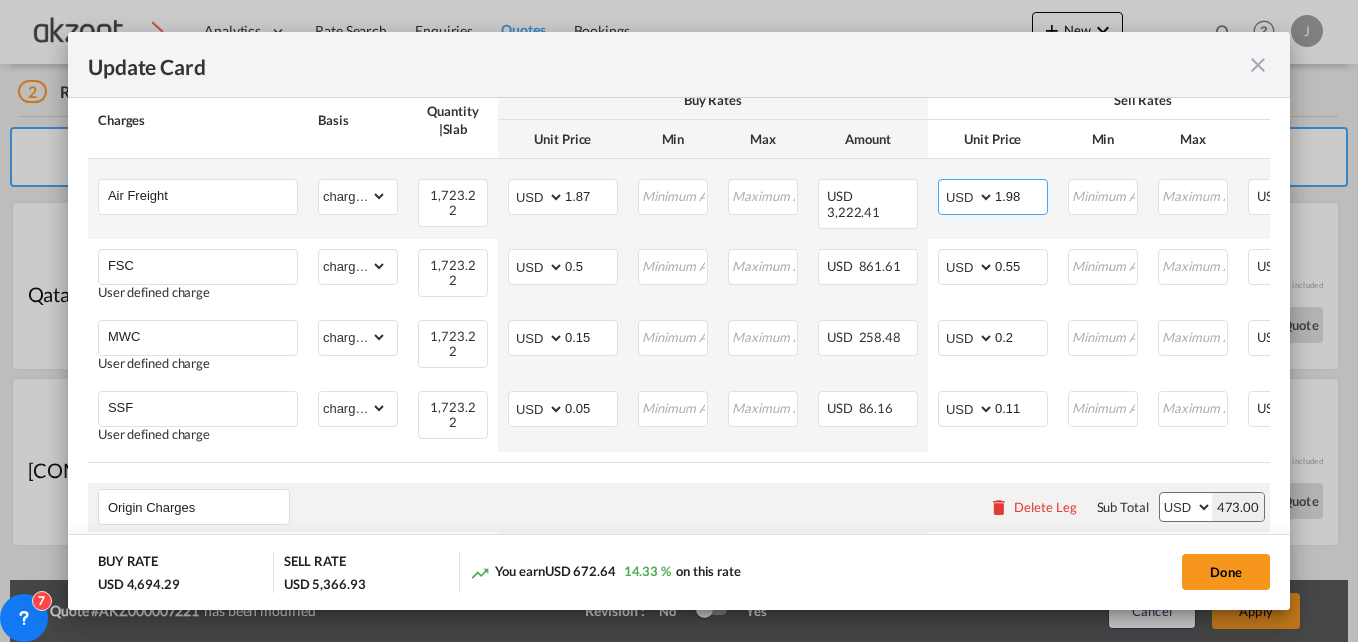 click on "1.98" at bounding box center (1021, 195) 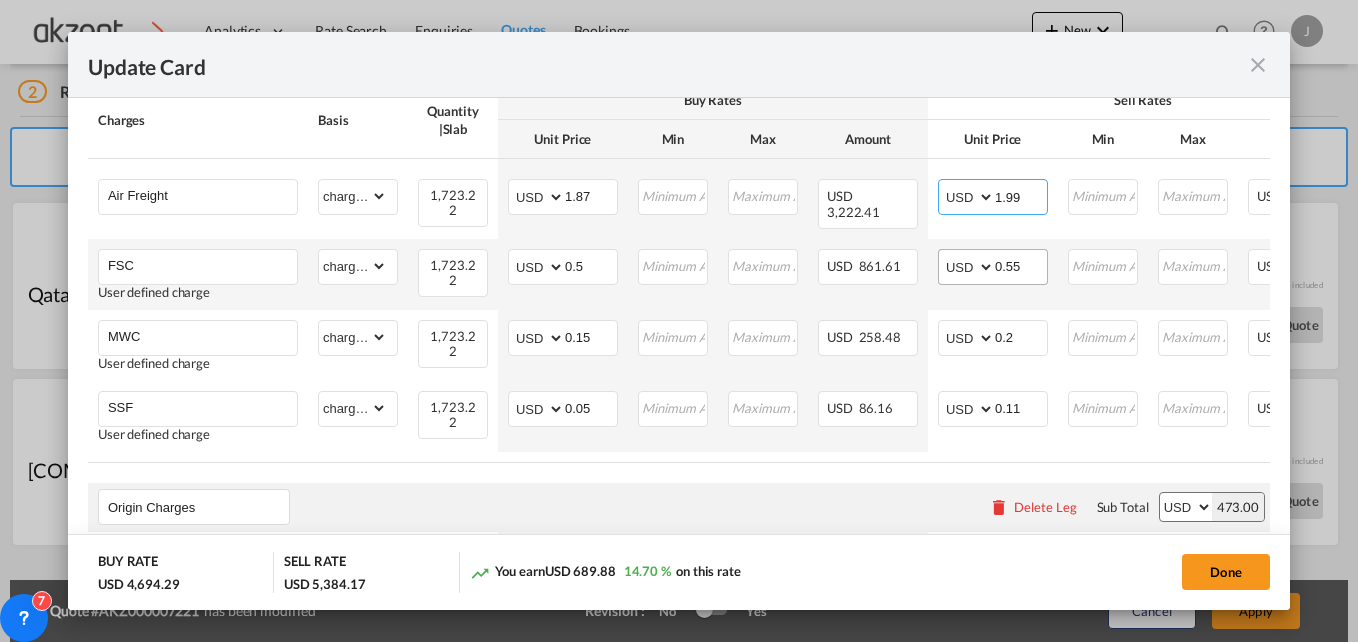 type on "1.99" 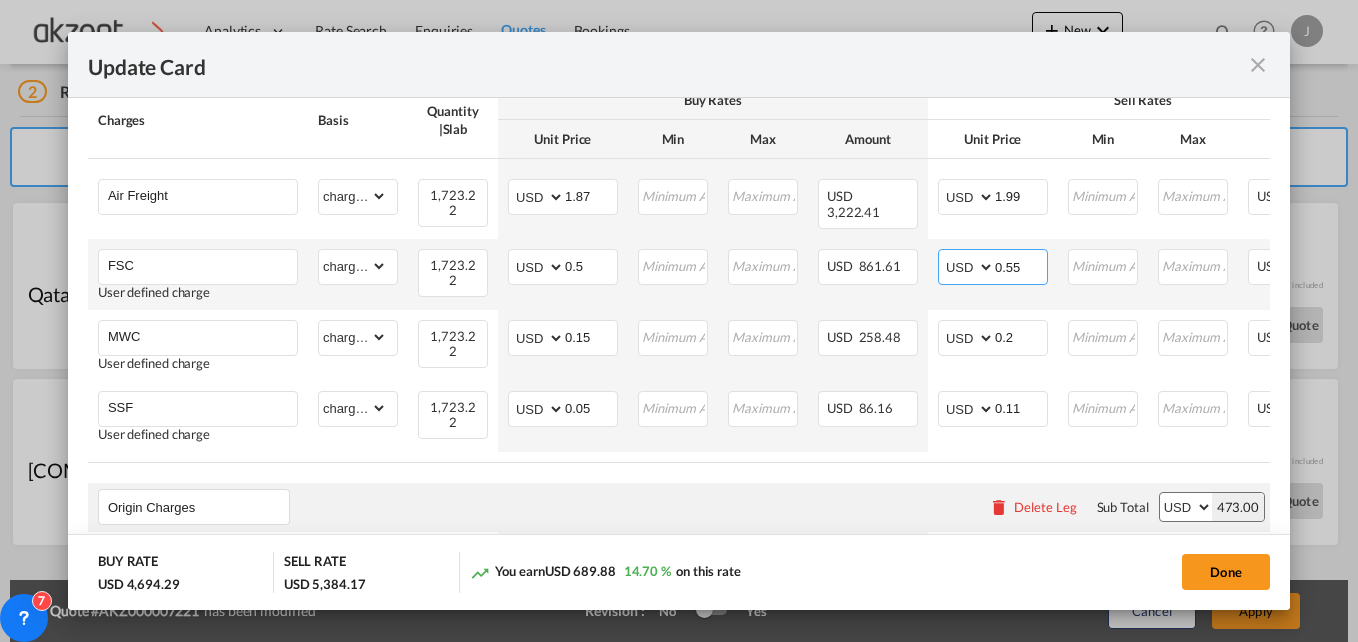 click on "0.55" at bounding box center (1021, 265) 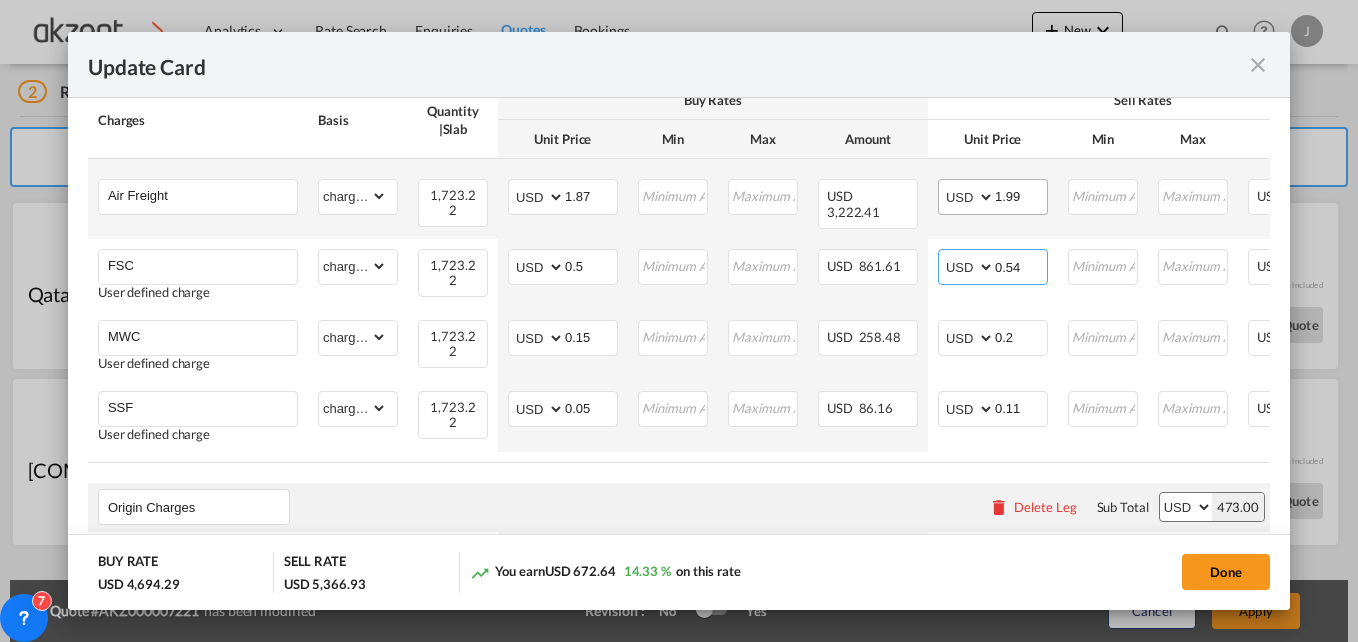 type on "0.54" 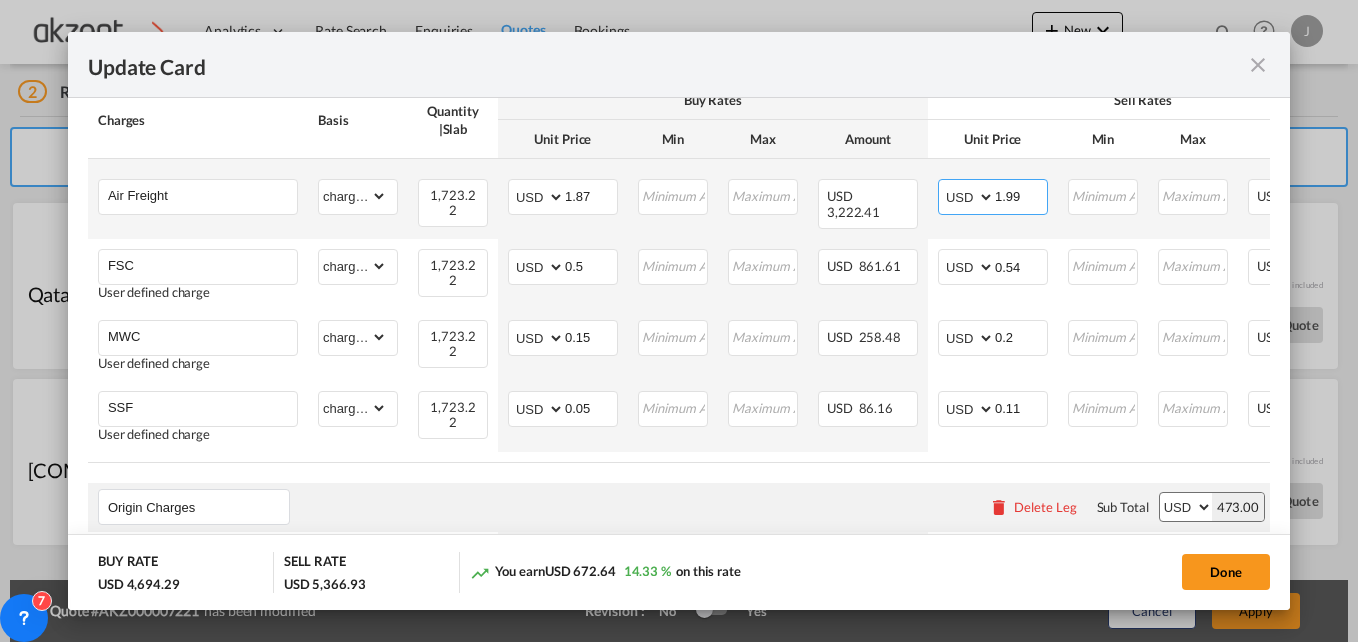click on "1.99" at bounding box center [1021, 195] 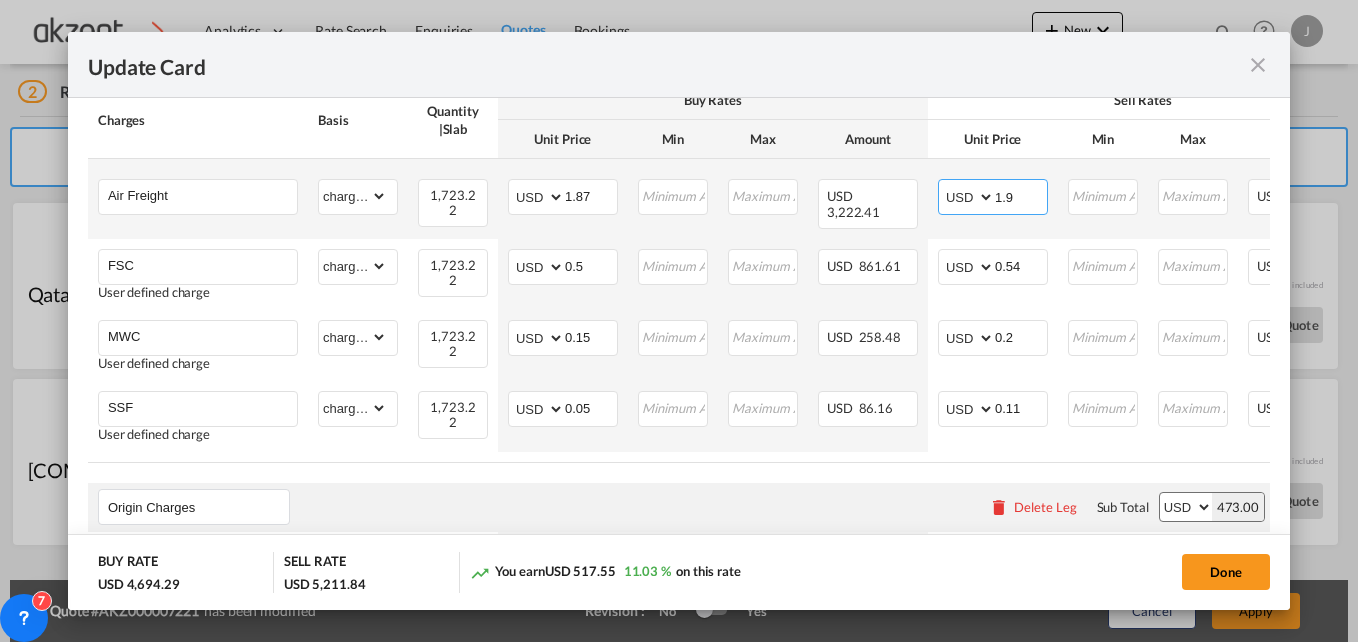 type on "1.99" 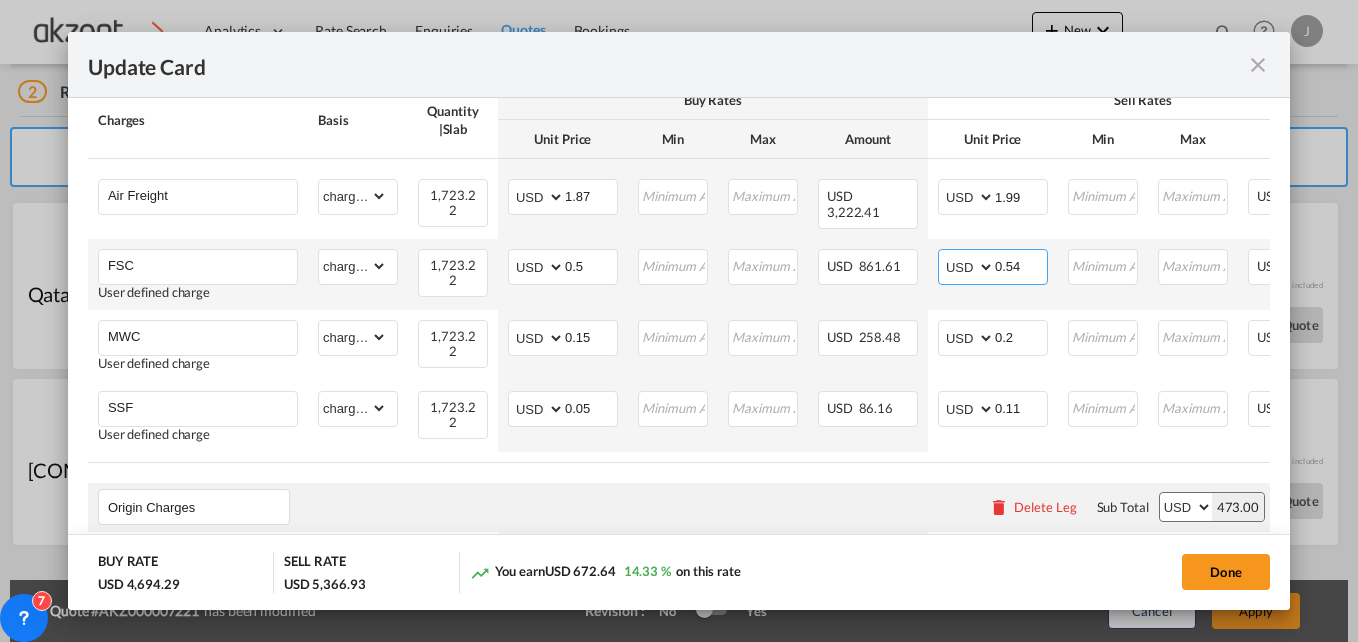 click on "0.54" at bounding box center [1021, 265] 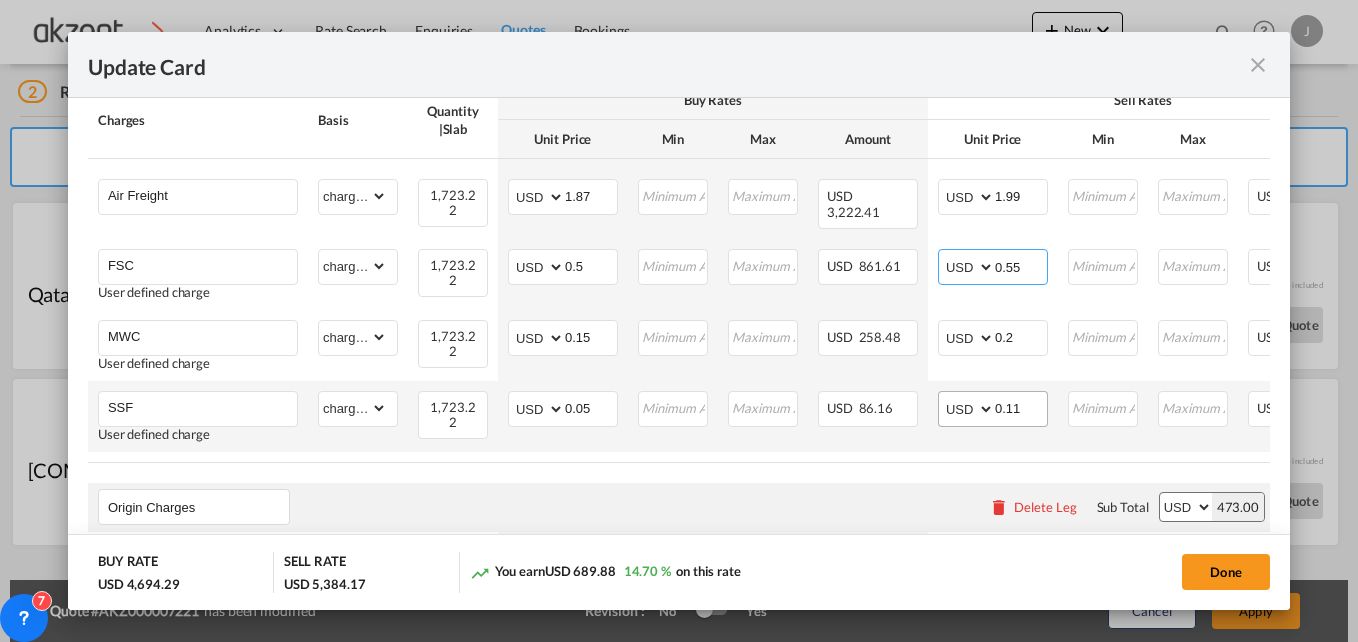 type on "0.55" 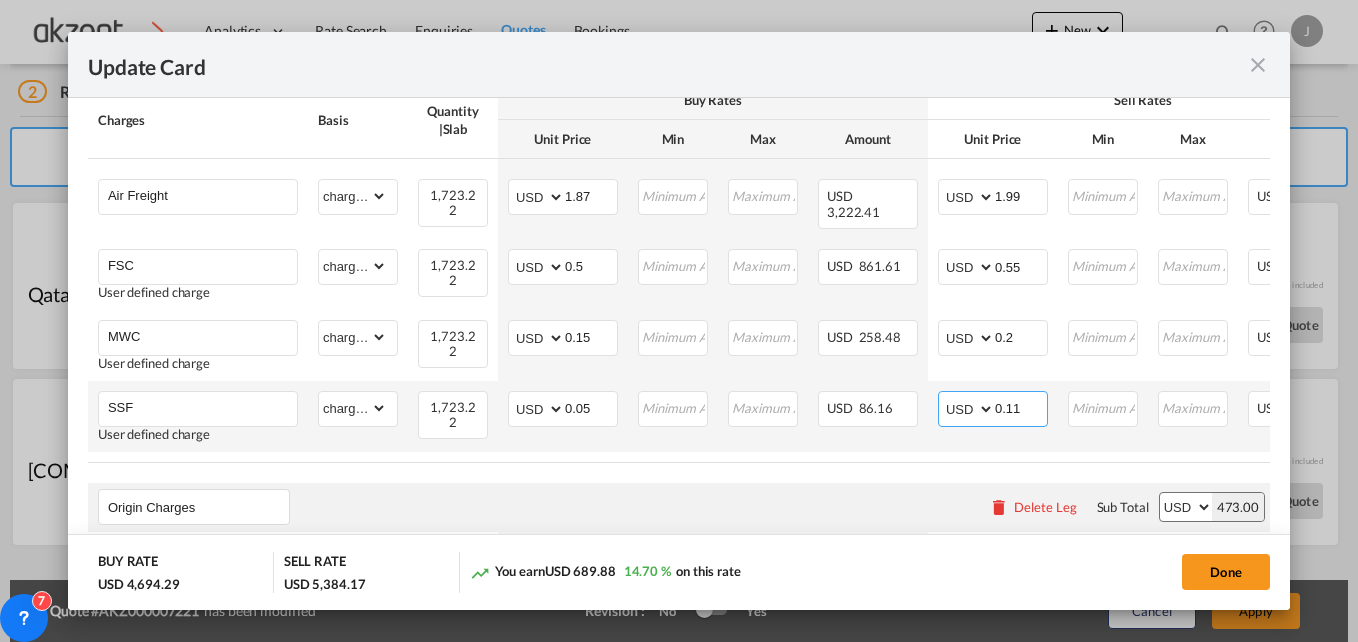 click on "0.11" at bounding box center [1021, 407] 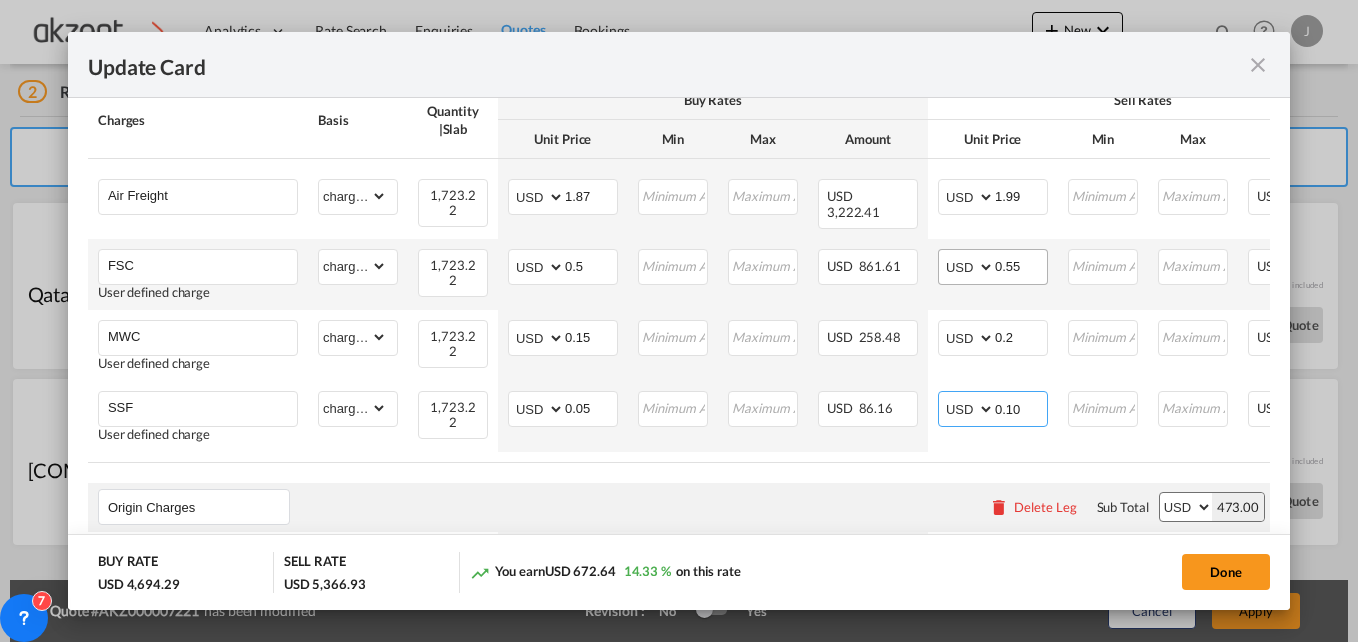 type on "0.10" 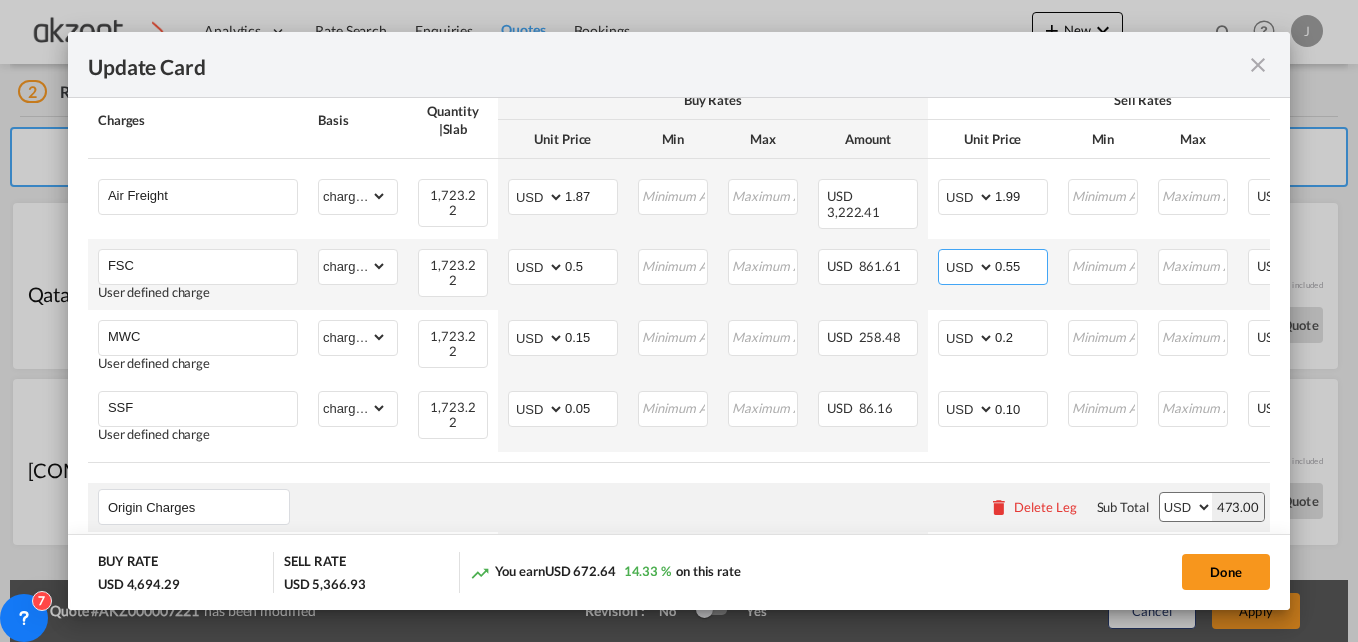 click on "0.55" at bounding box center (1021, 265) 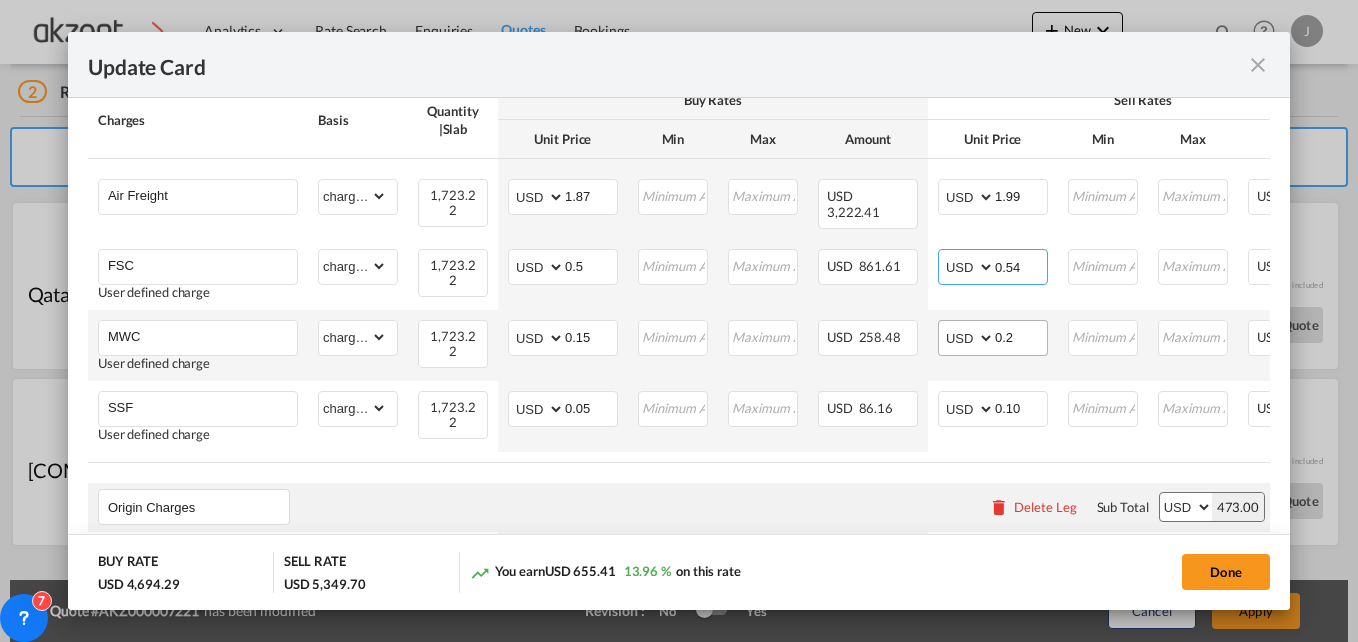 type on "0.54" 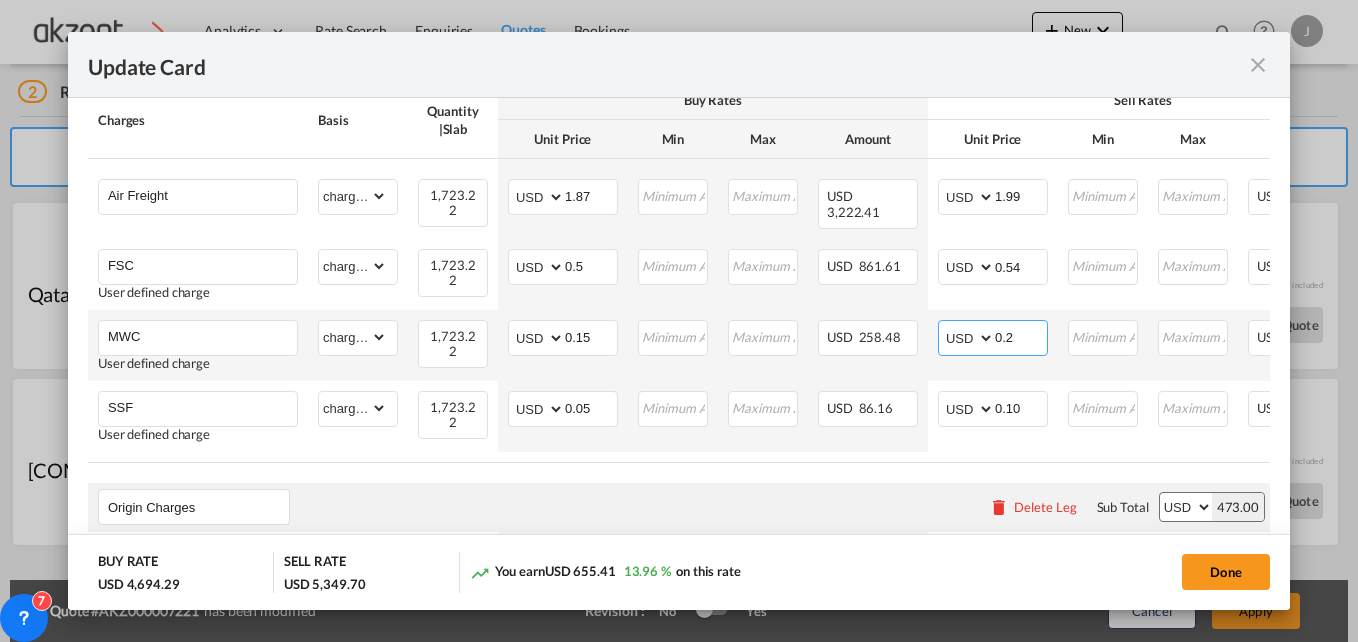 click on "0.2" at bounding box center [1021, 336] 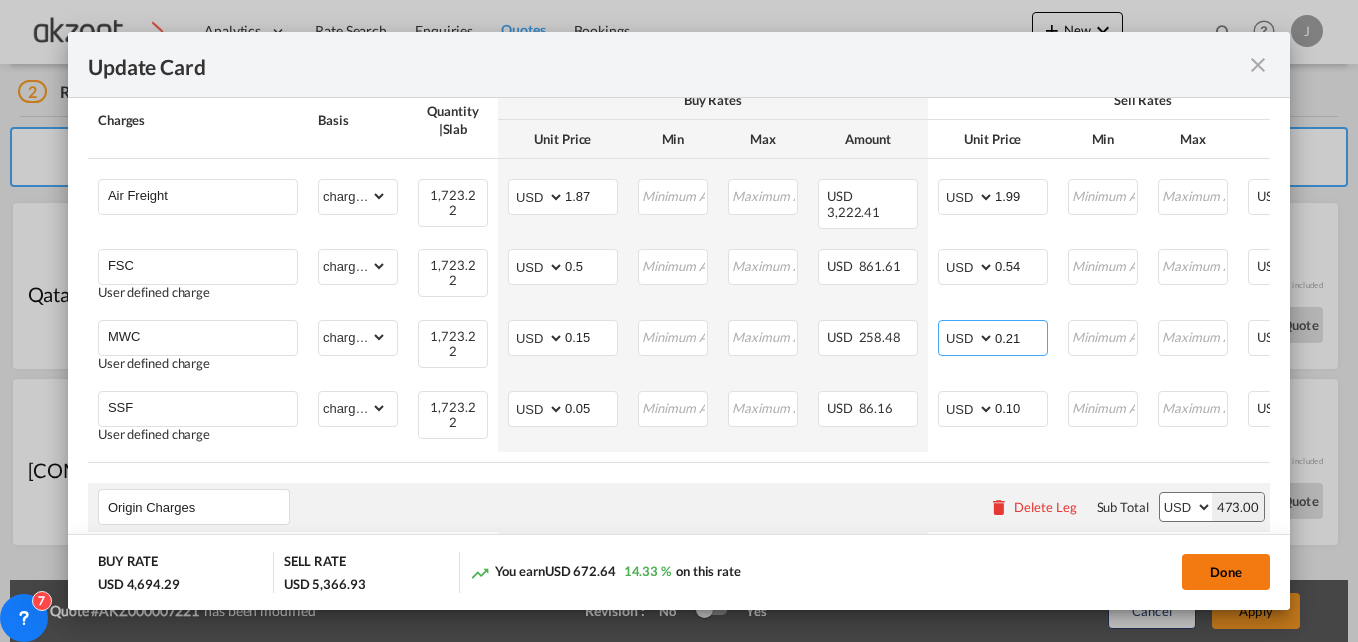 type on "0.21" 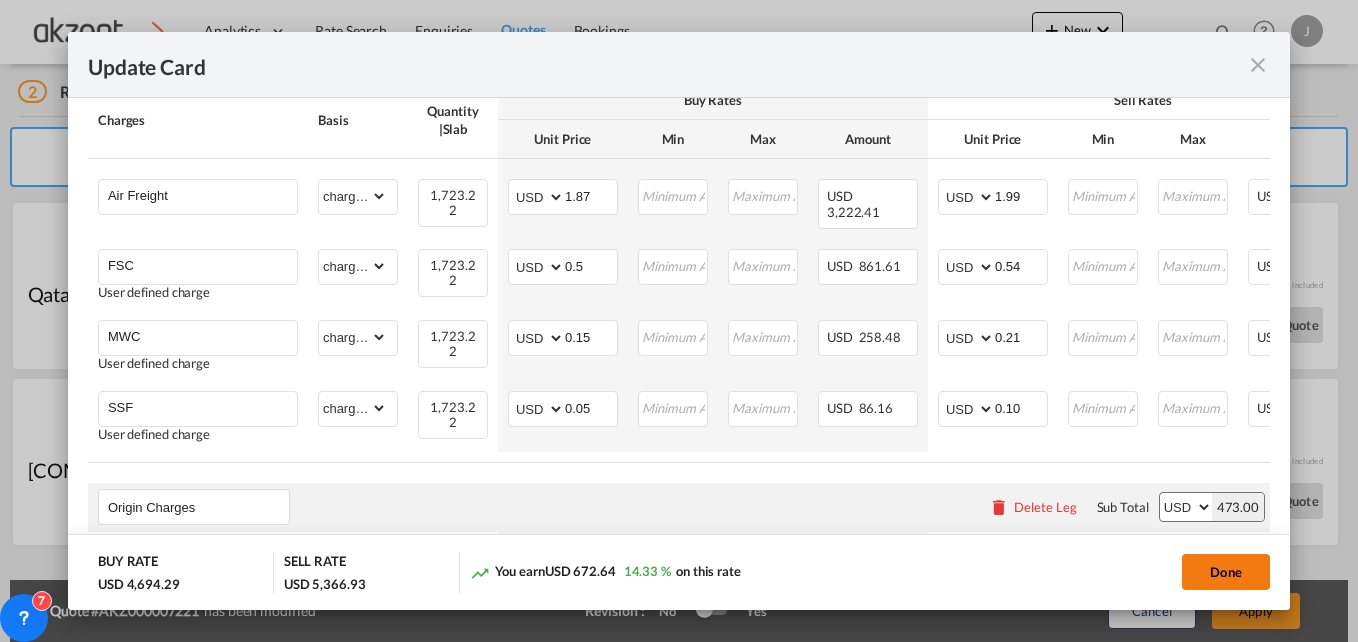 click on "Done" 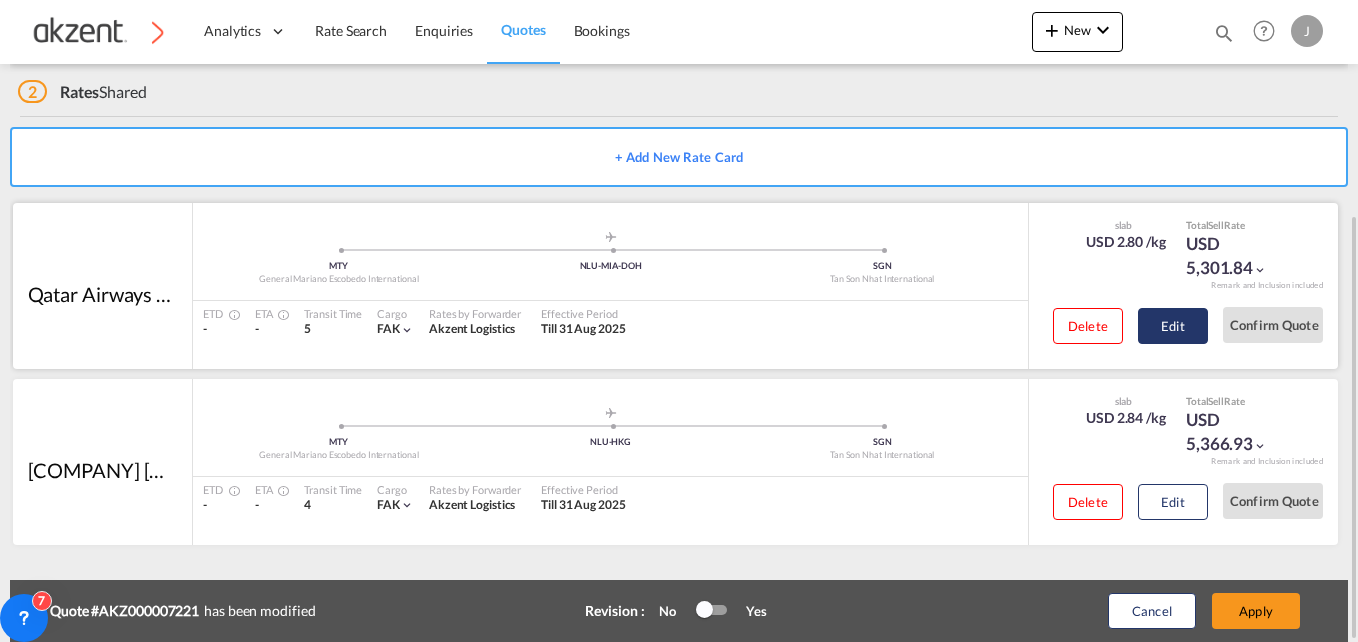 click on "Edit" at bounding box center [1173, 326] 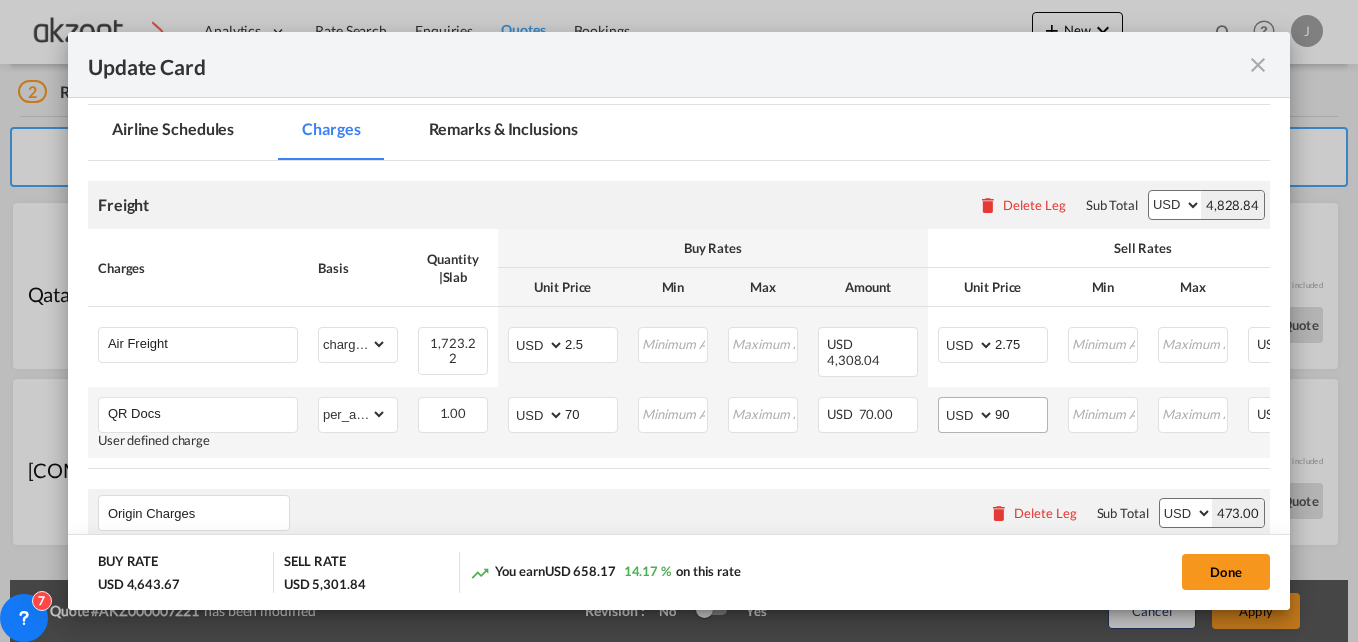 scroll, scrollTop: 500, scrollLeft: 0, axis: vertical 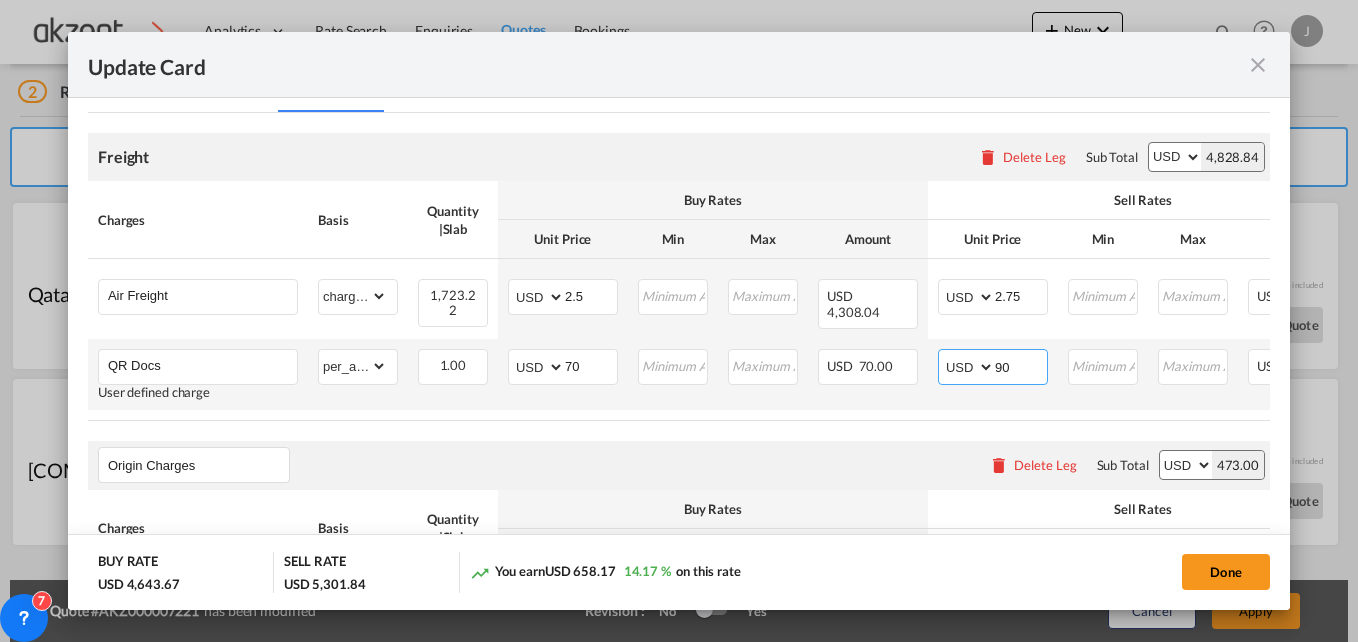 click on "90" at bounding box center [1021, 365] 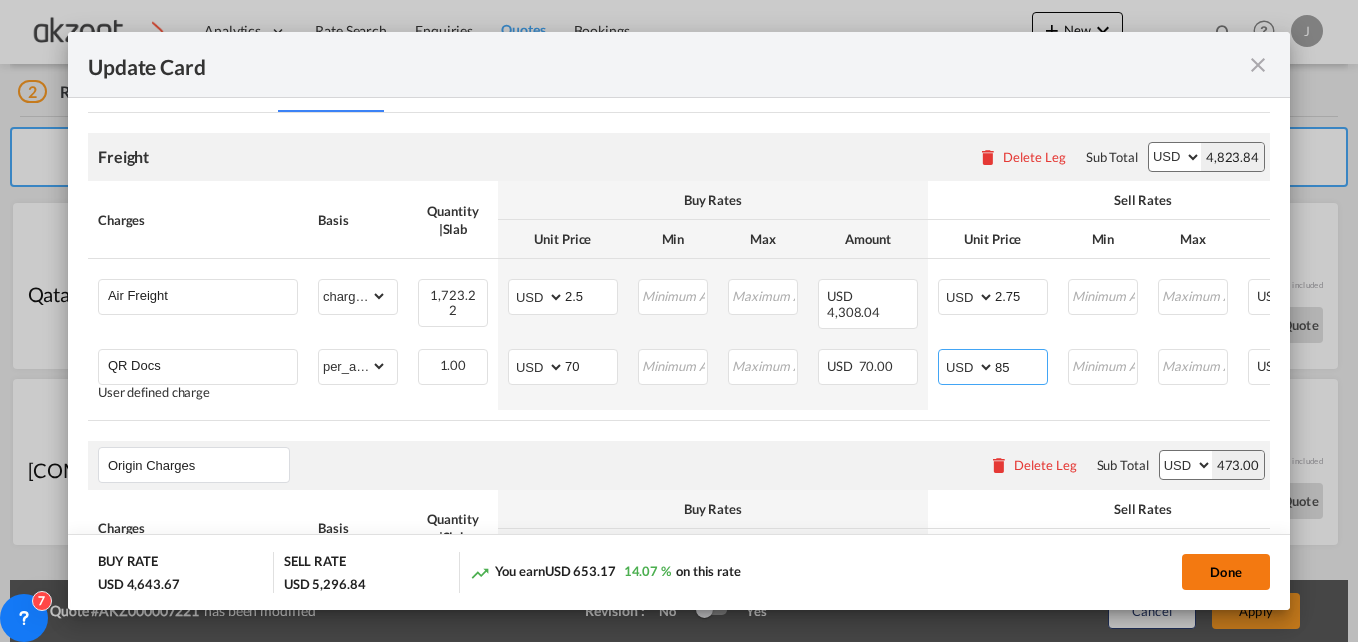 type on "85" 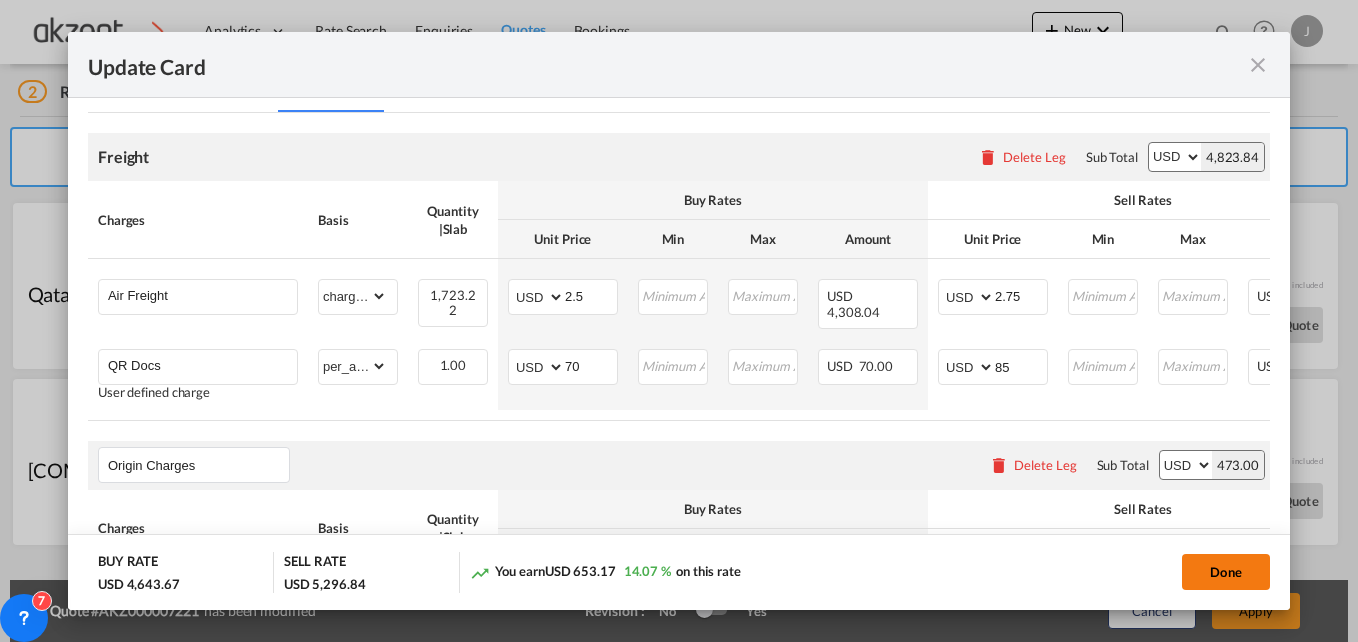 click on "Done" 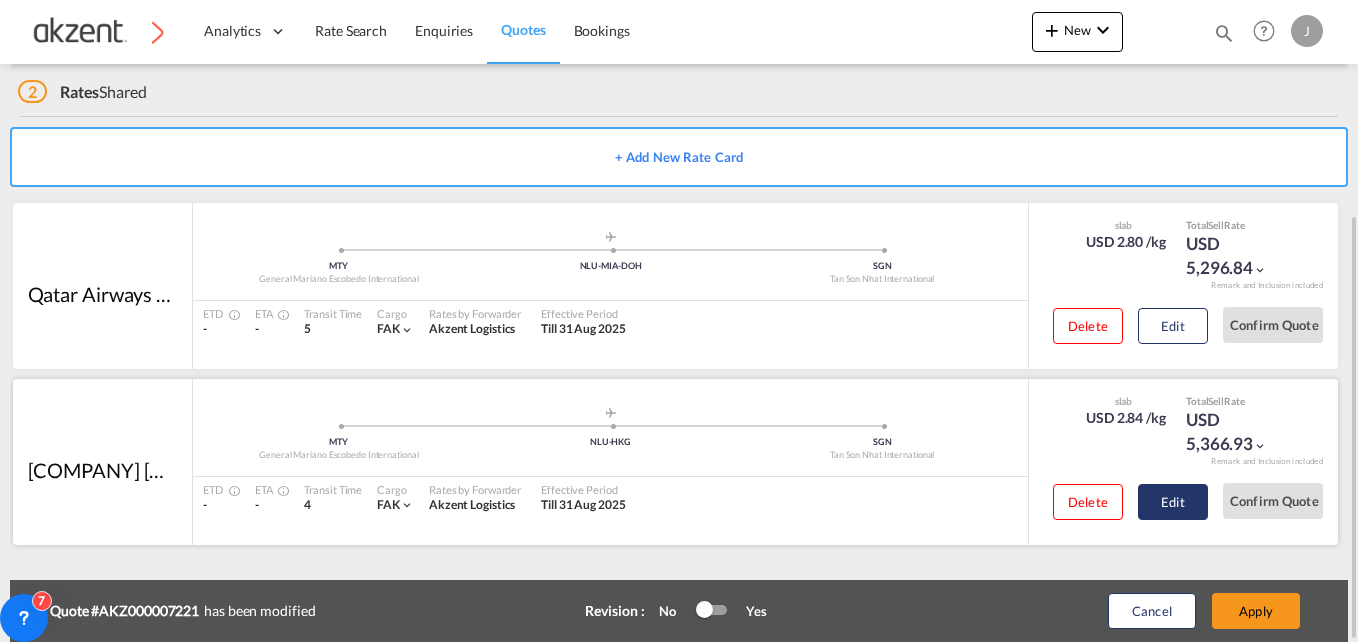 click on "Edit" at bounding box center (1173, 326) 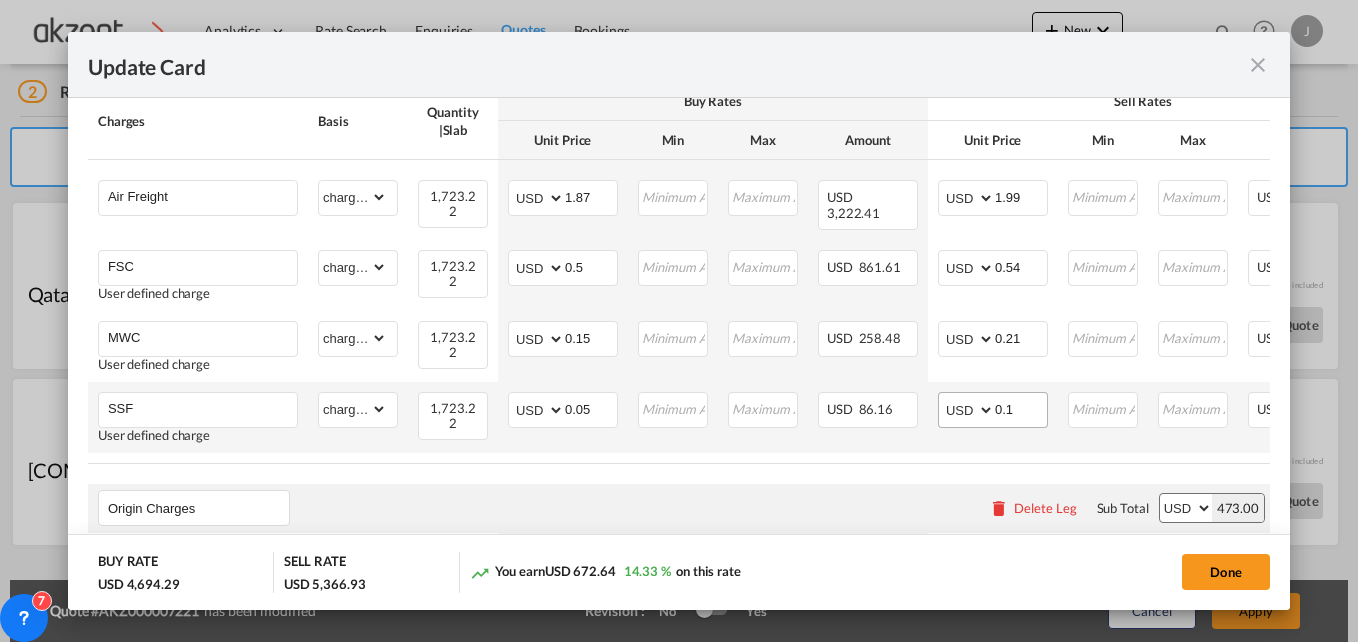 scroll, scrollTop: 600, scrollLeft: 0, axis: vertical 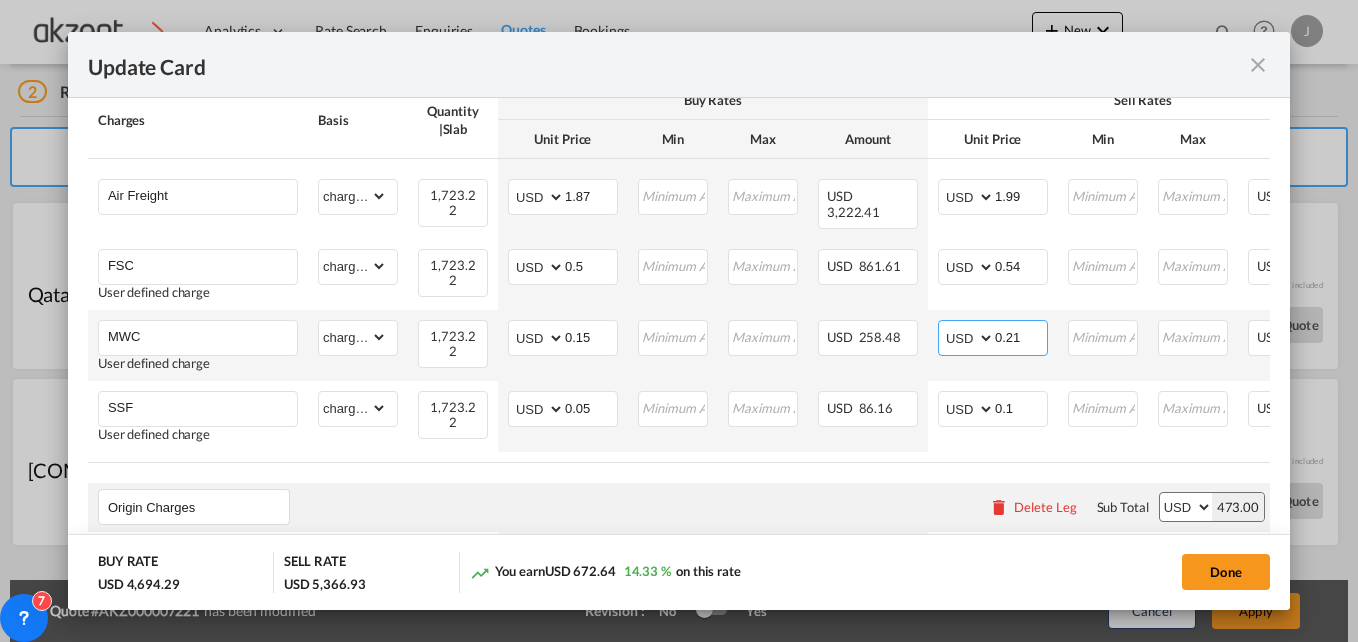 click on "0.21" at bounding box center (1021, 336) 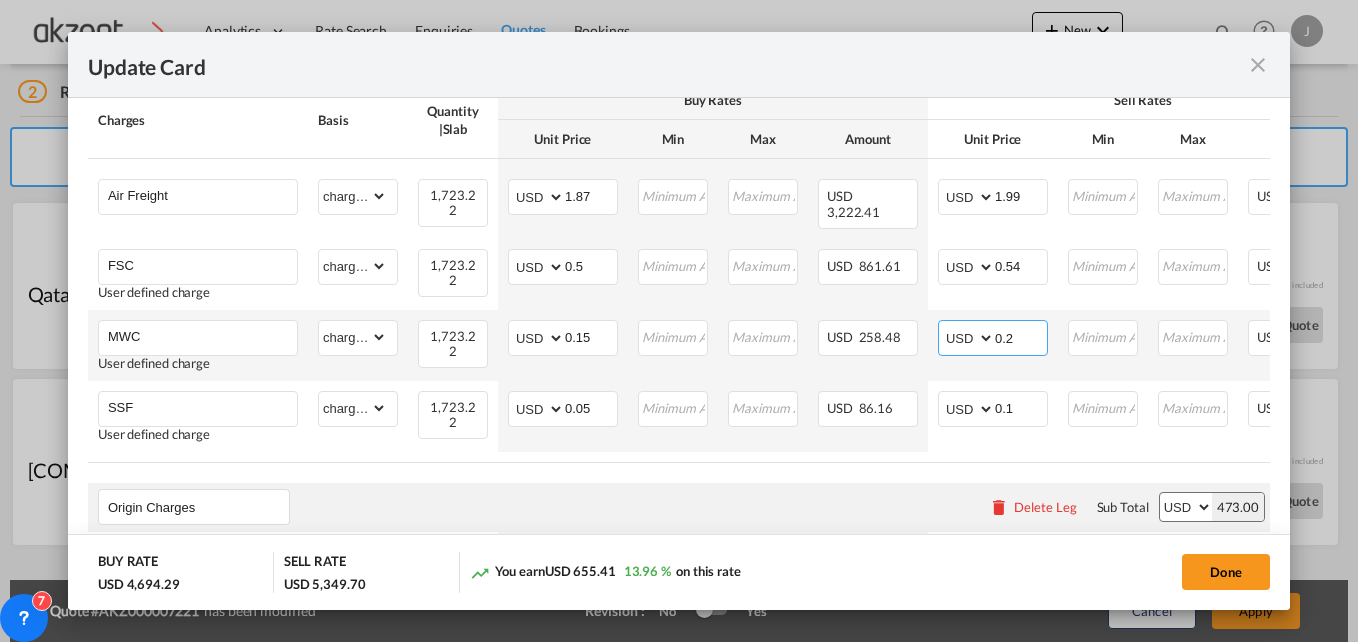 type on "0.21" 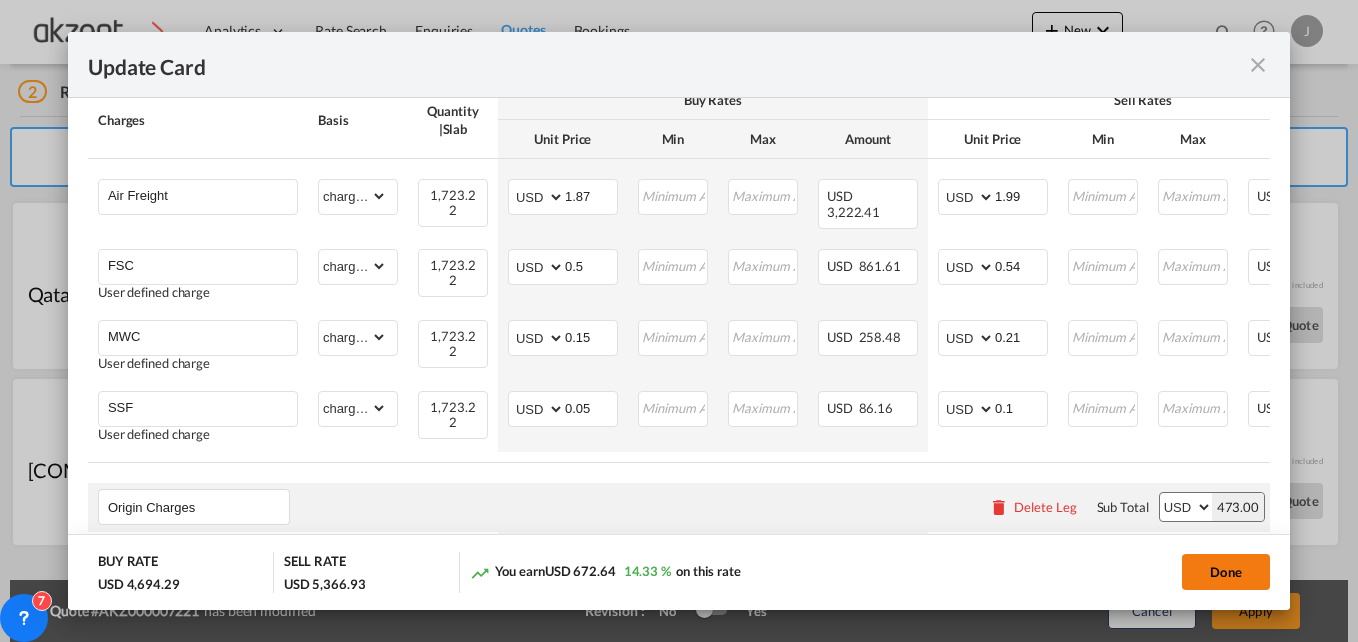 click on "Done" 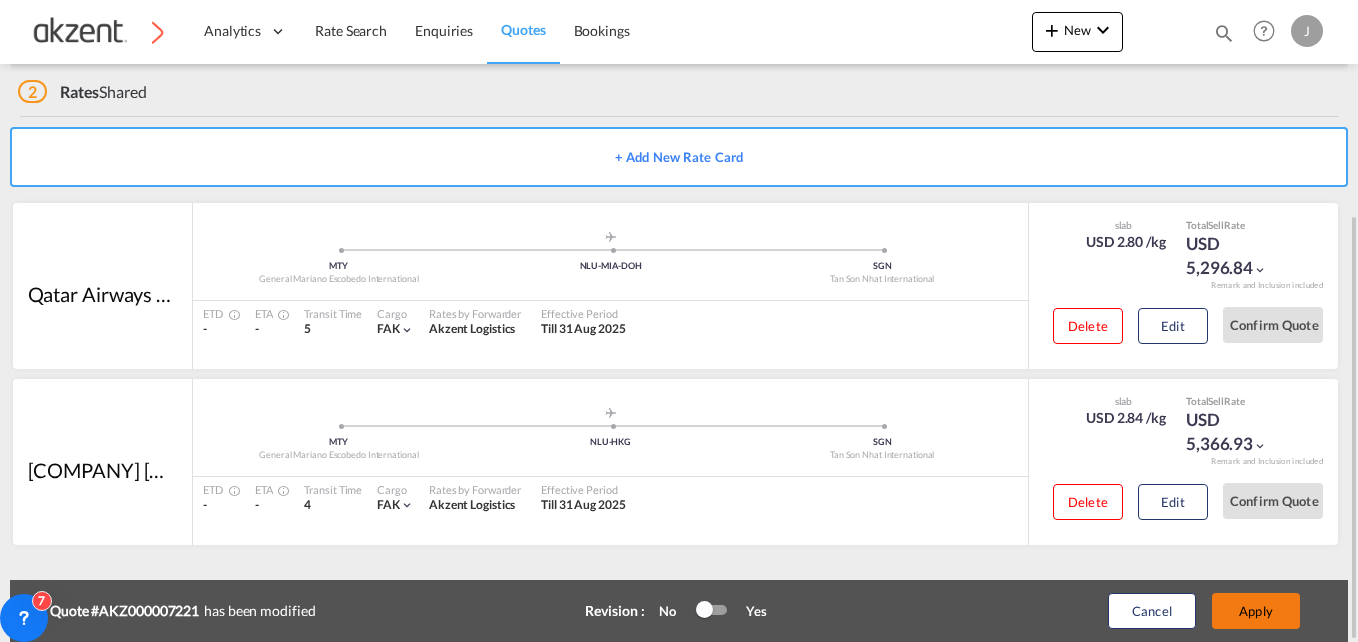 click on "Apply" at bounding box center (1256, 611) 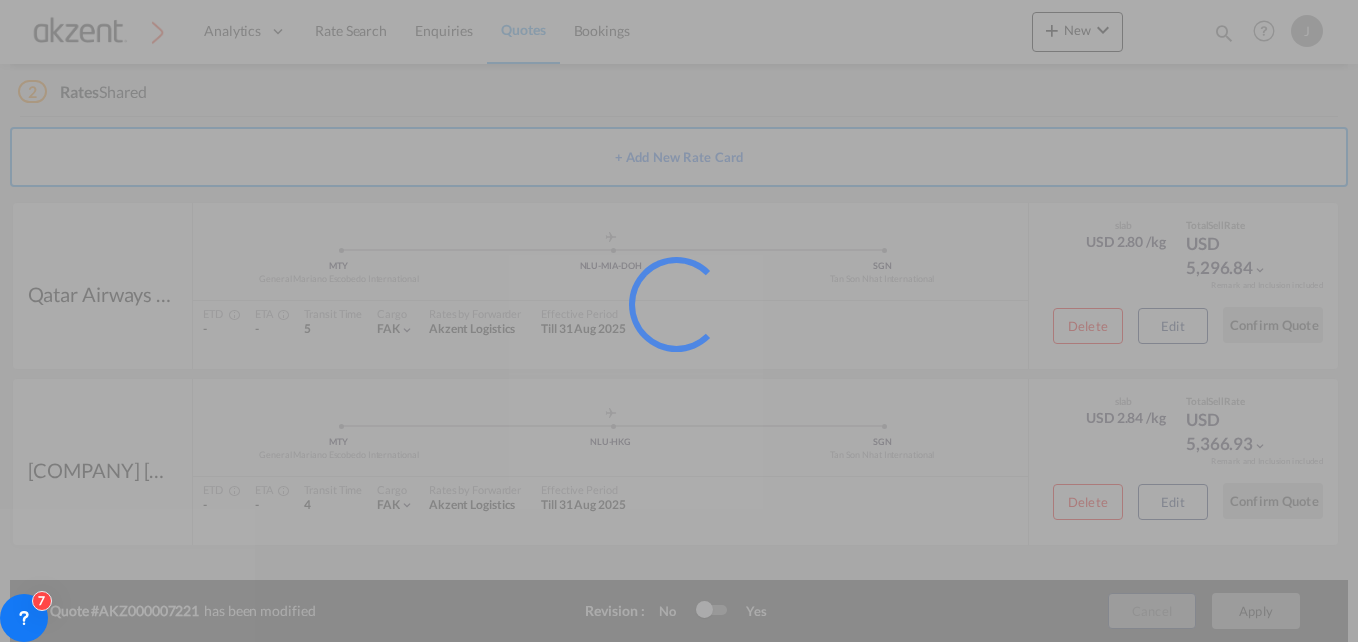 scroll, scrollTop: 262, scrollLeft: 0, axis: vertical 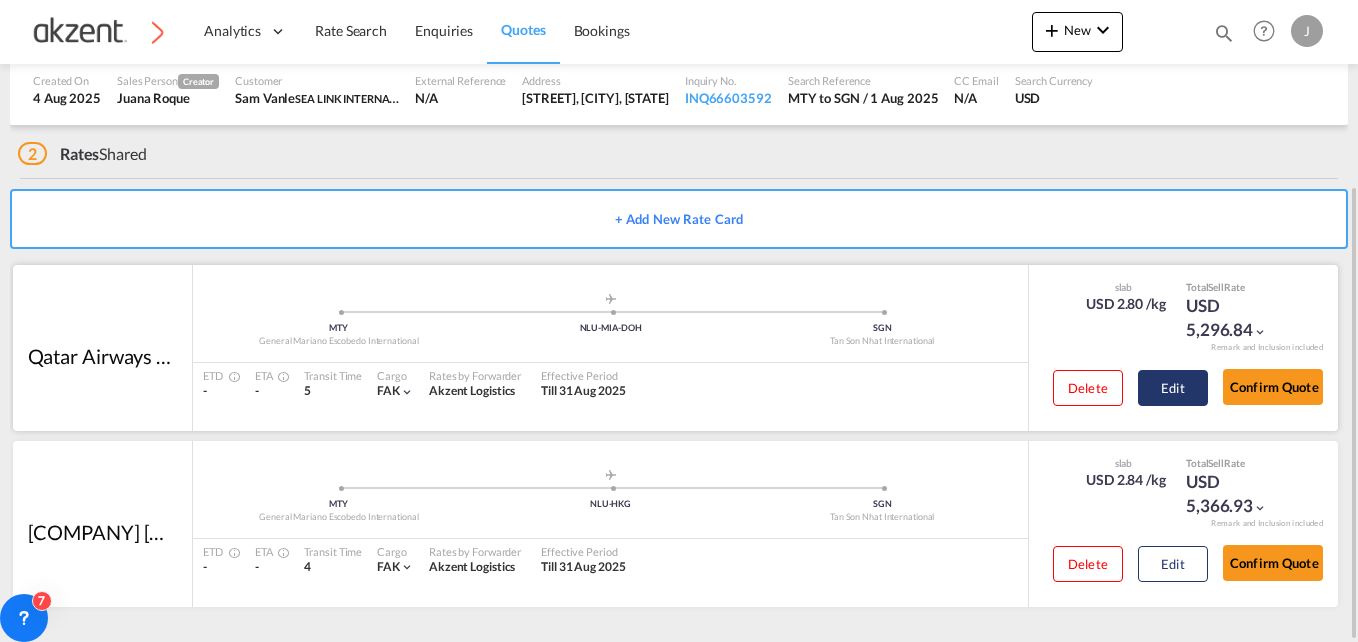 click on "Edit" at bounding box center [1173, 388] 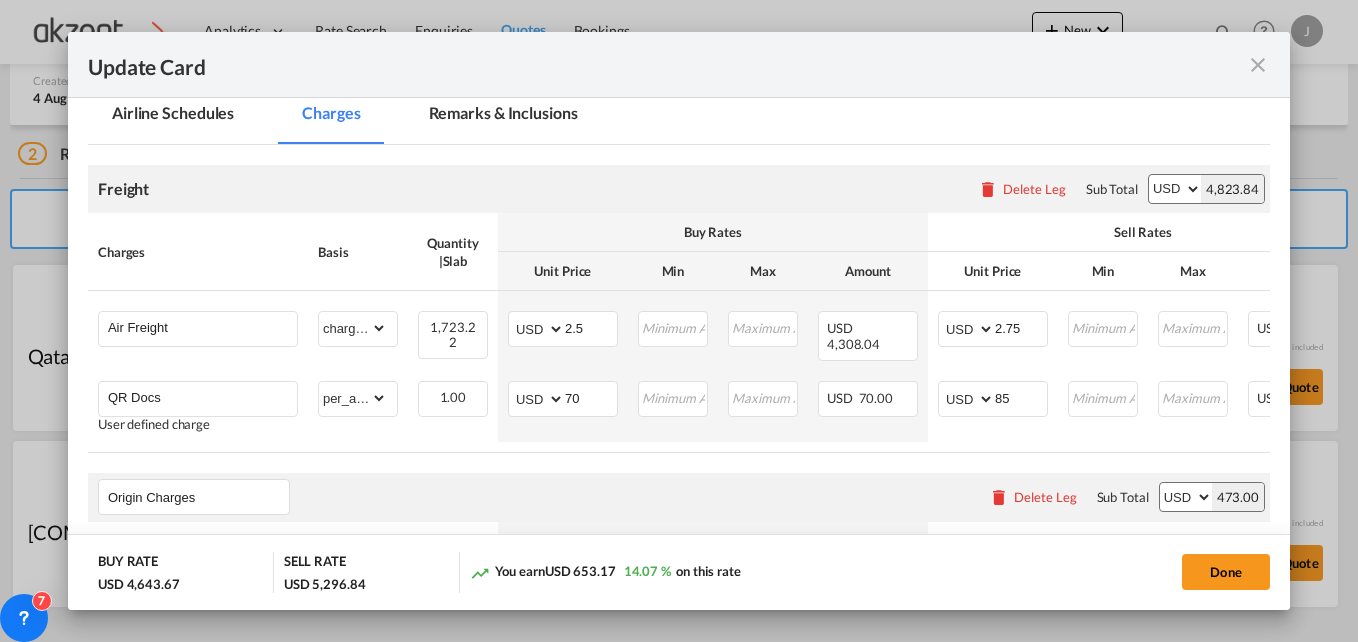 scroll, scrollTop: 500, scrollLeft: 0, axis: vertical 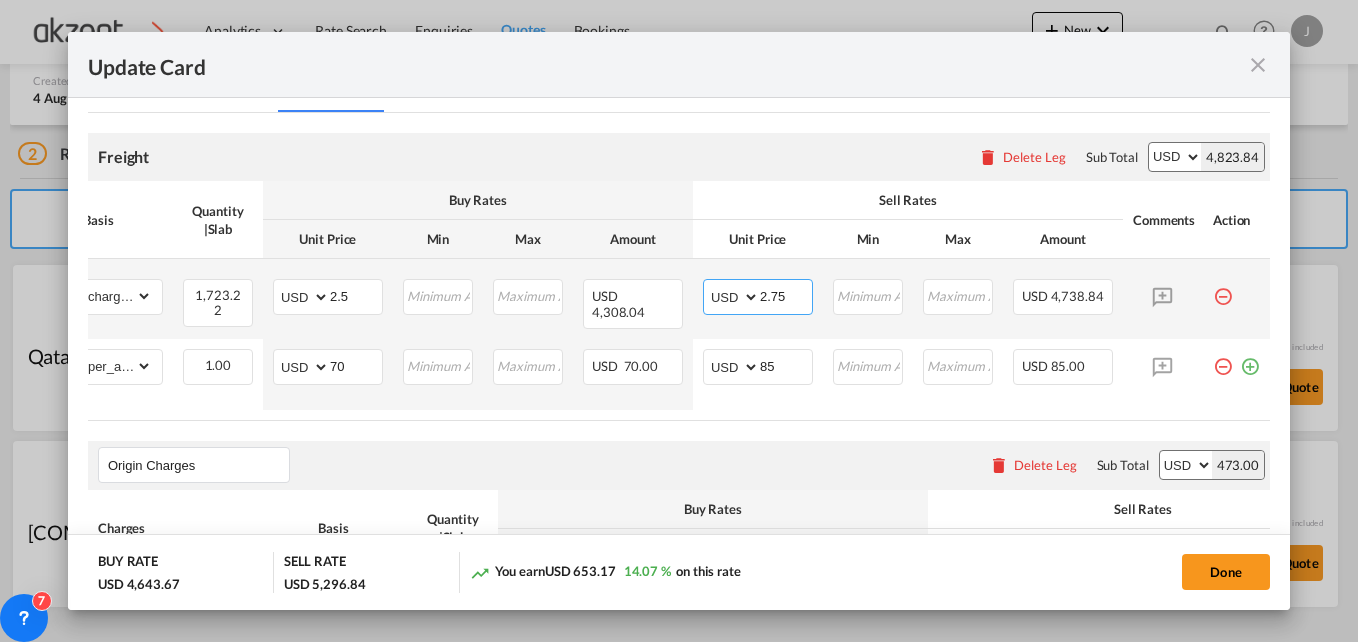 click on "2.75" at bounding box center (786, 295) 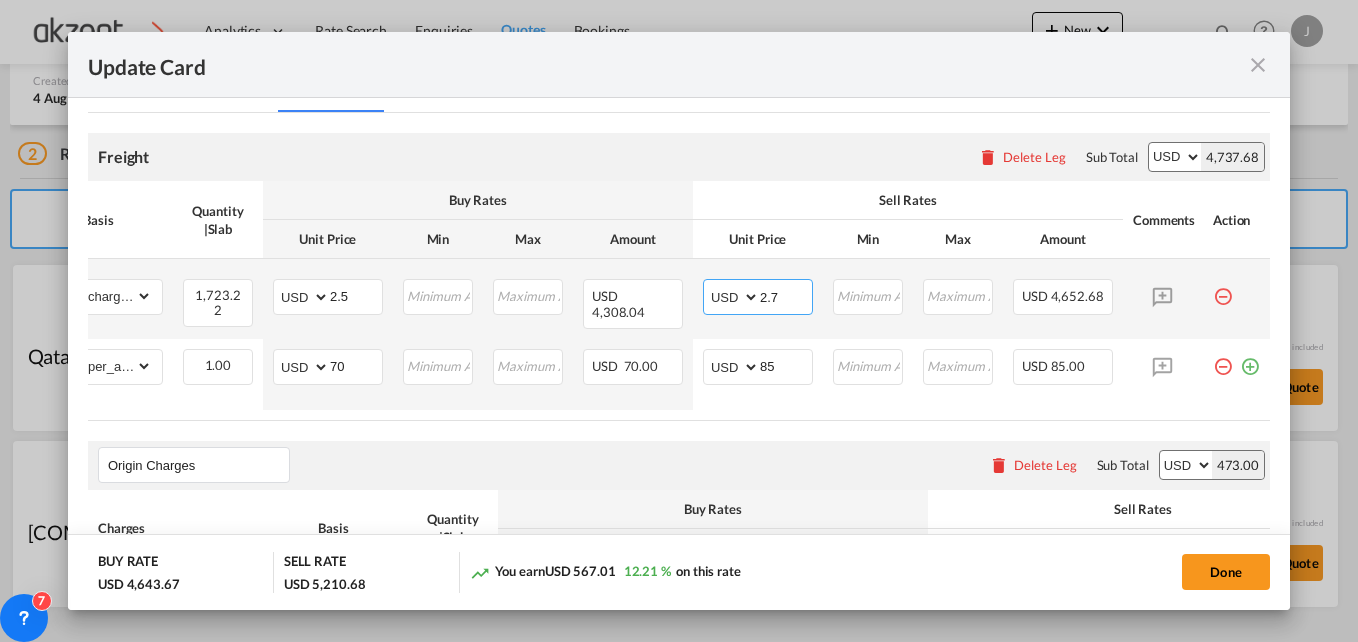 type on "2.75" 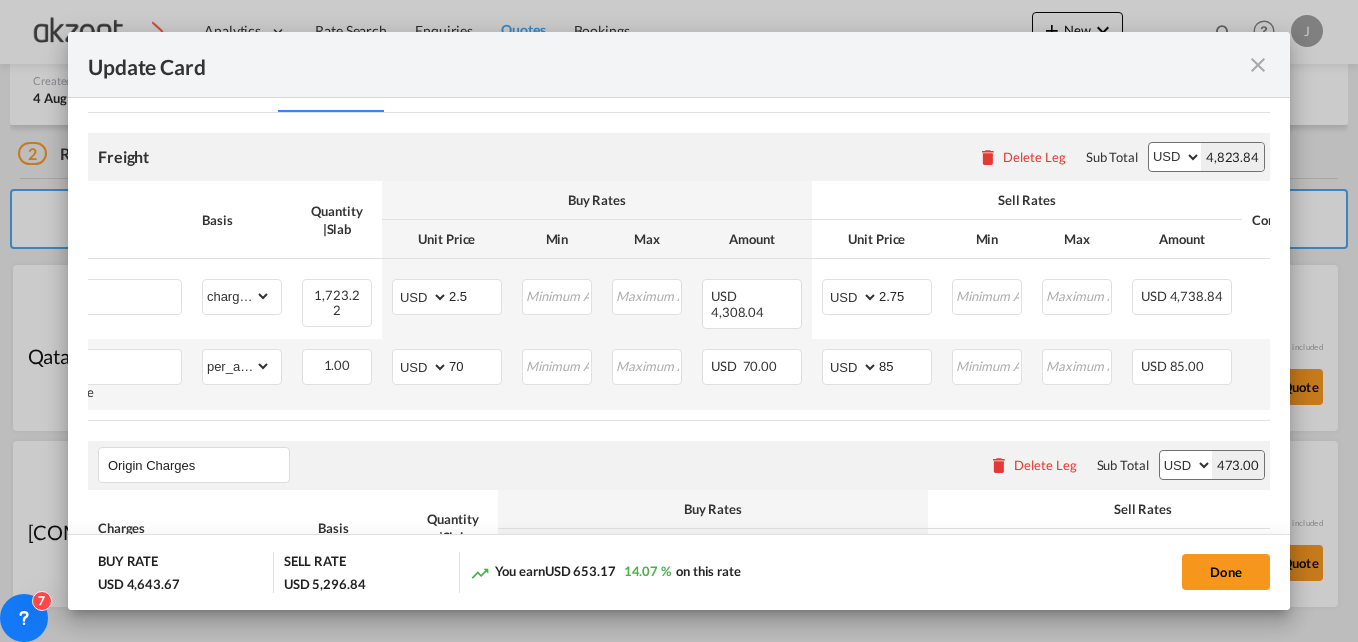 scroll, scrollTop: 0, scrollLeft: 17, axis: horizontal 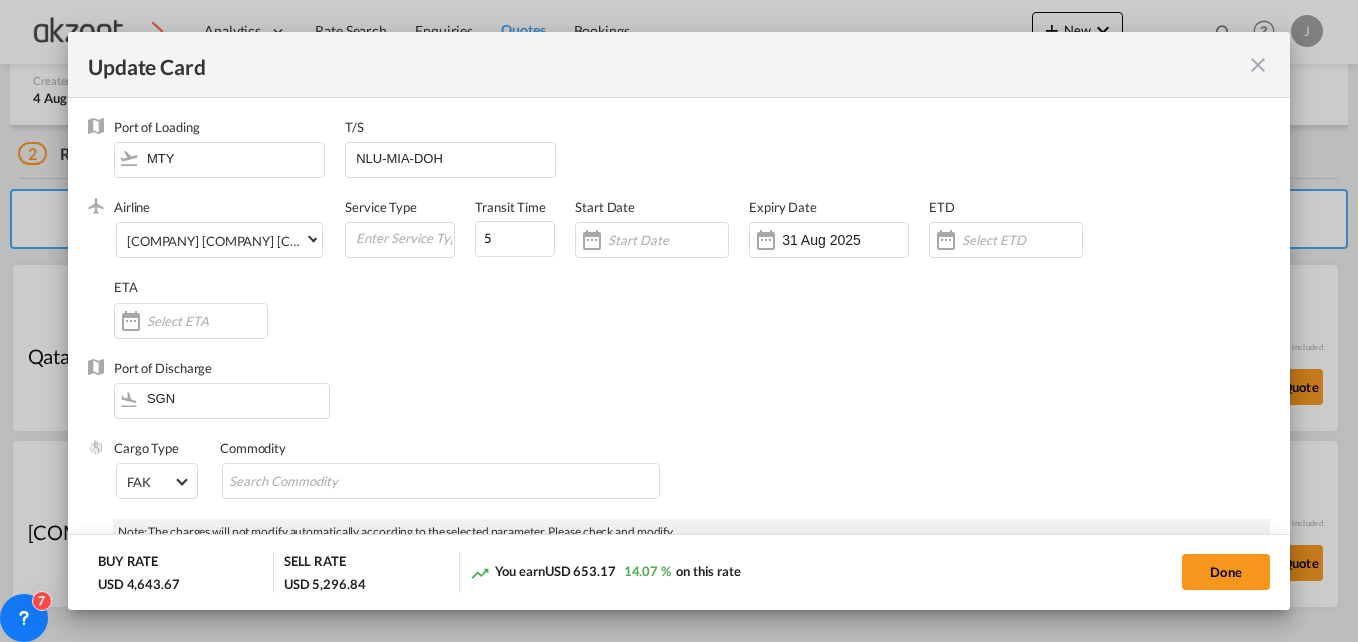 click at bounding box center [1258, 65] 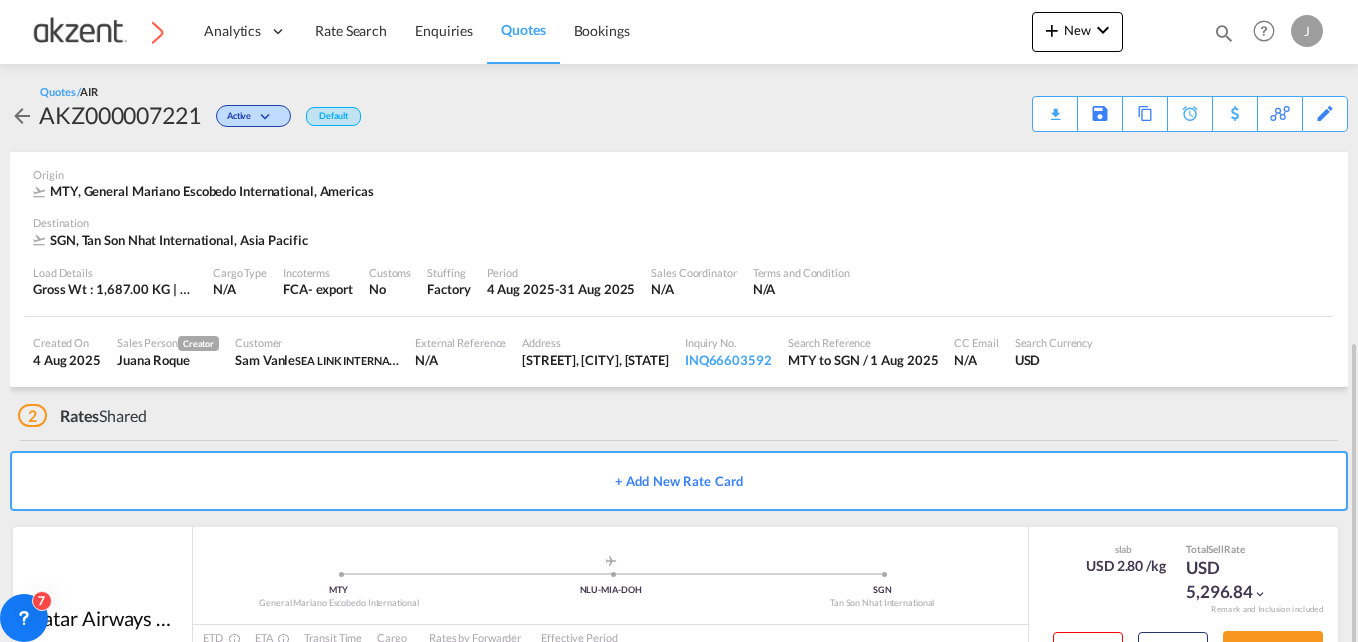 scroll, scrollTop: 262, scrollLeft: 0, axis: vertical 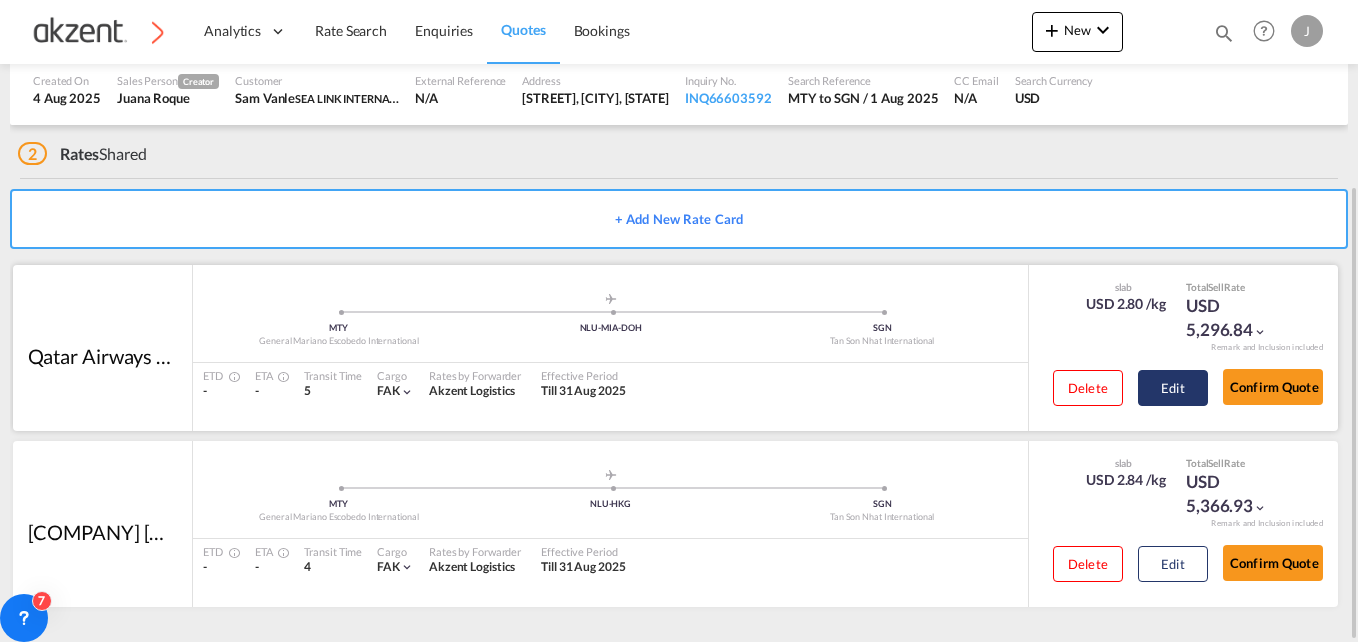 click on "Edit" at bounding box center (1173, 388) 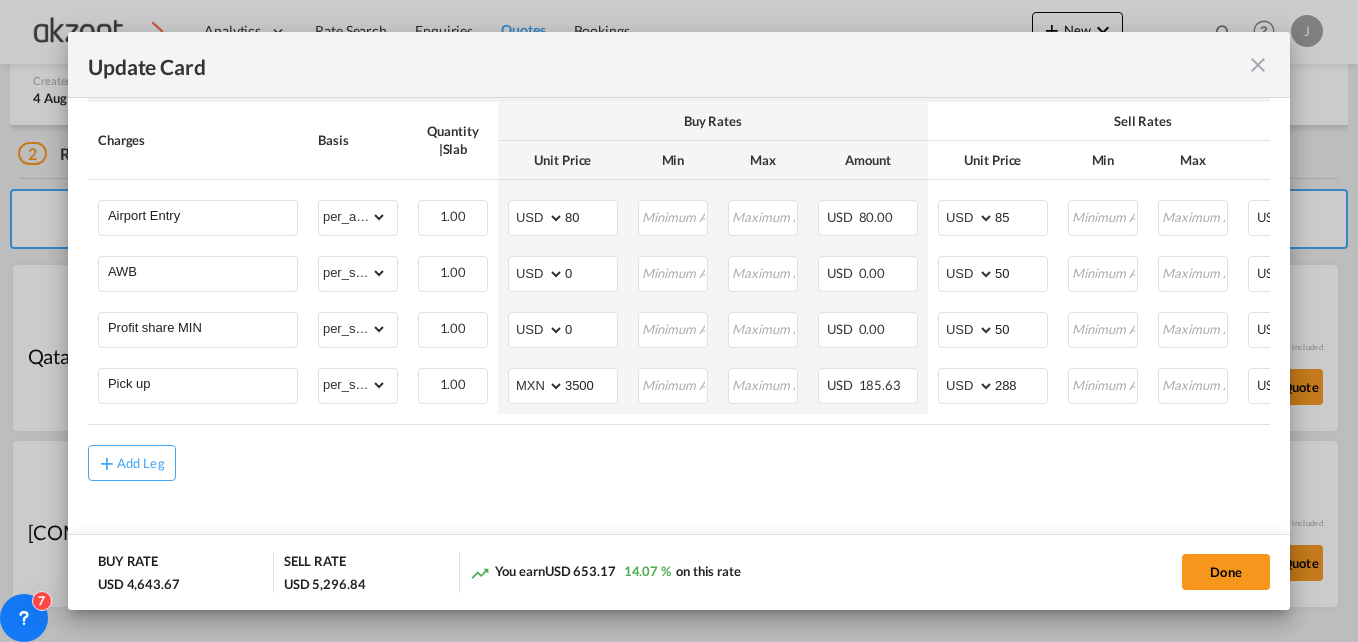 scroll, scrollTop: 889, scrollLeft: 0, axis: vertical 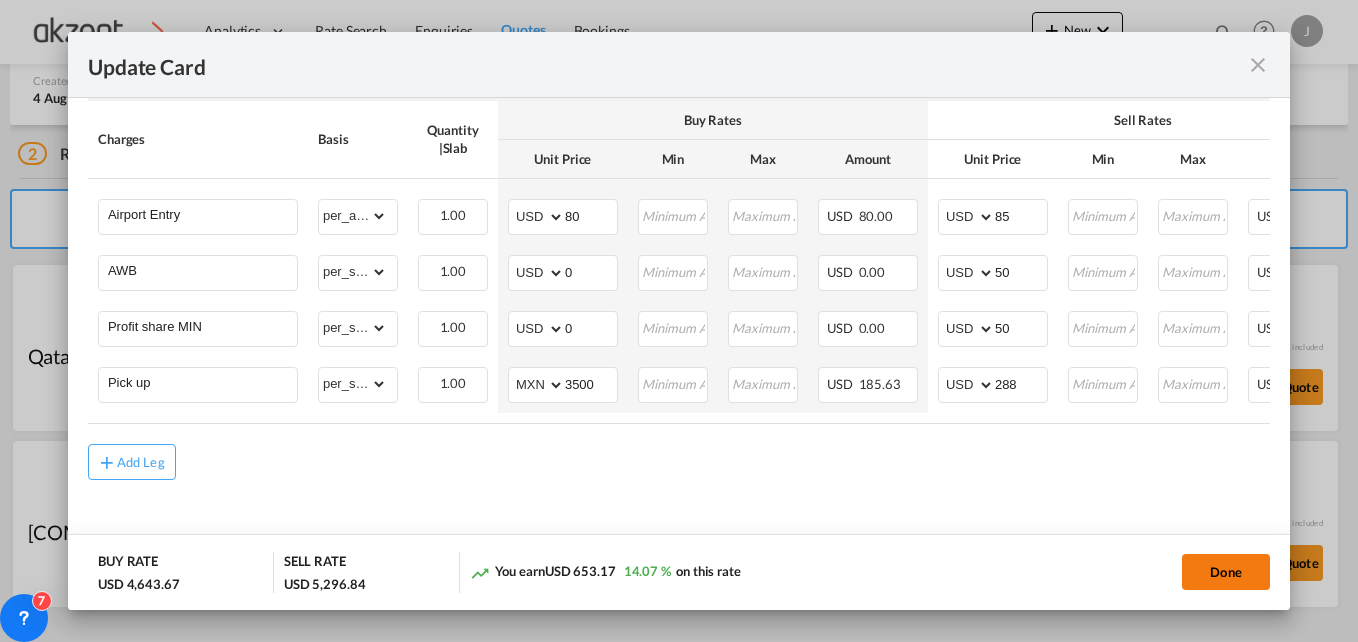 click on "Done" 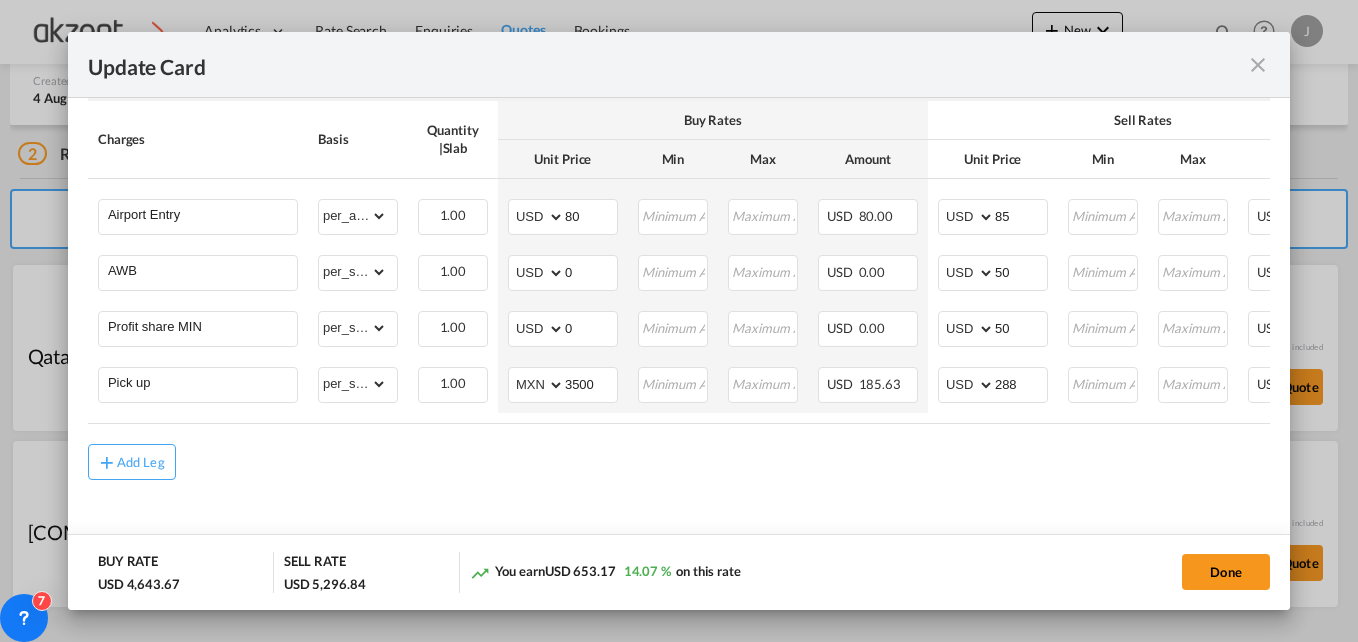 type on "30 Aug 2025" 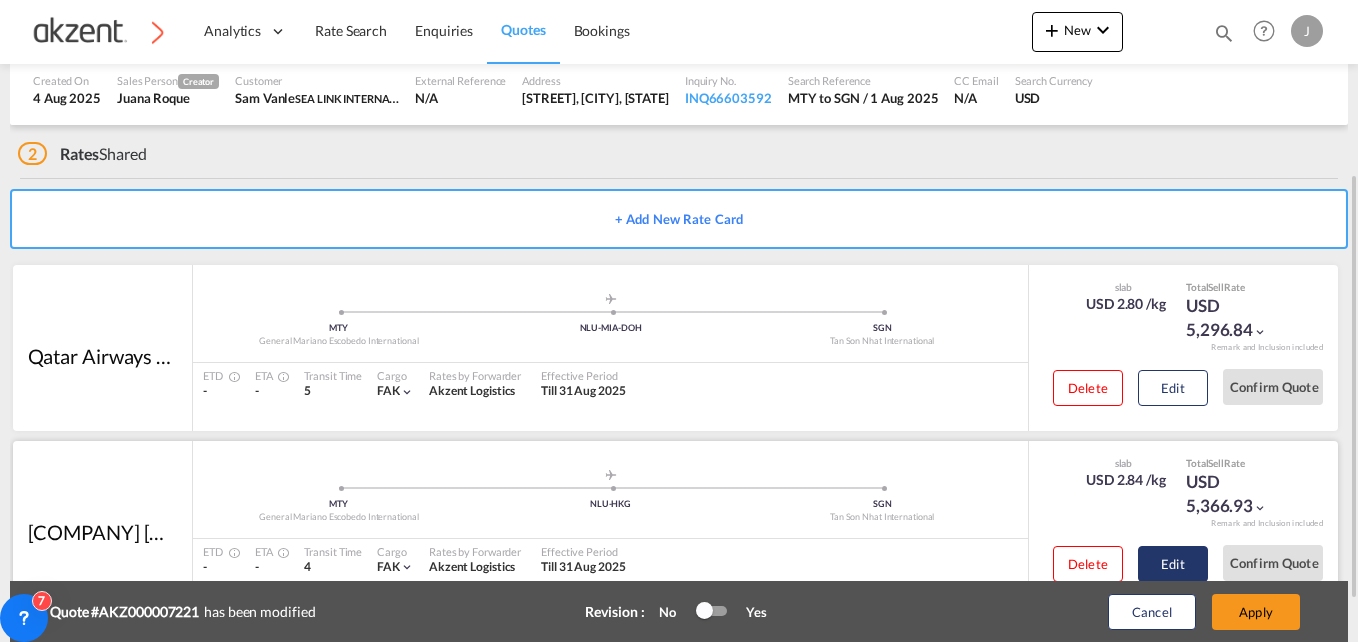 click on "Edit" at bounding box center [1173, 388] 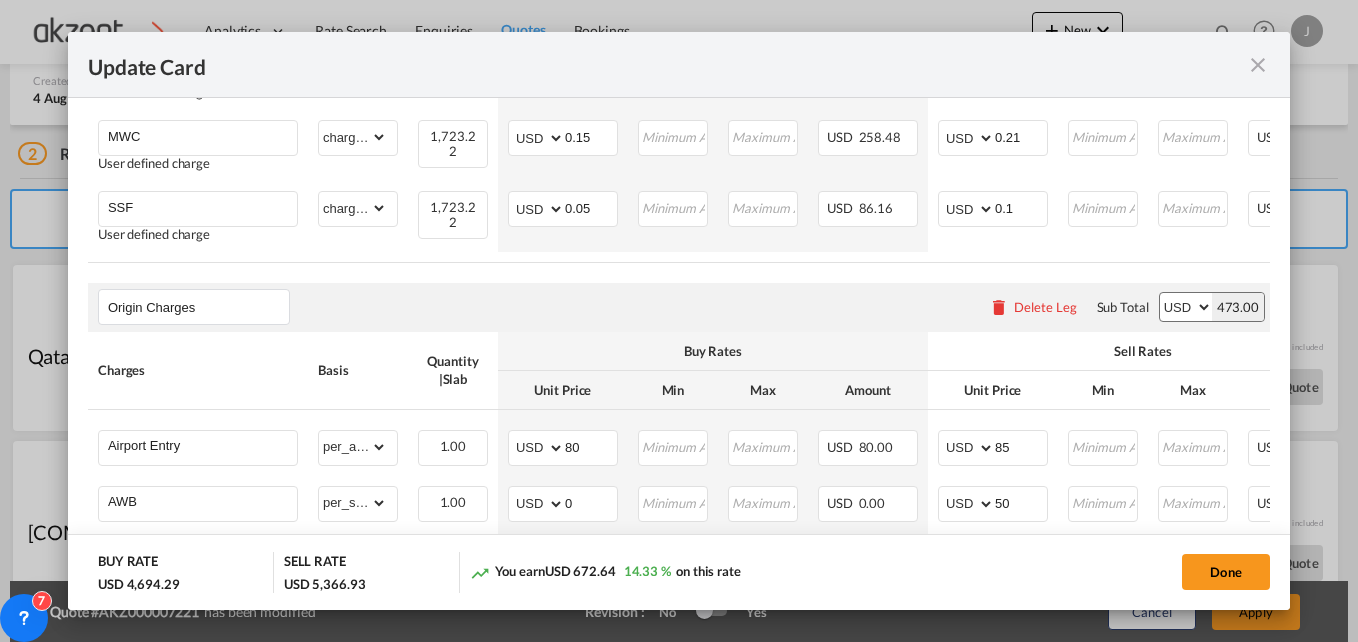 scroll, scrollTop: 1000, scrollLeft: 0, axis: vertical 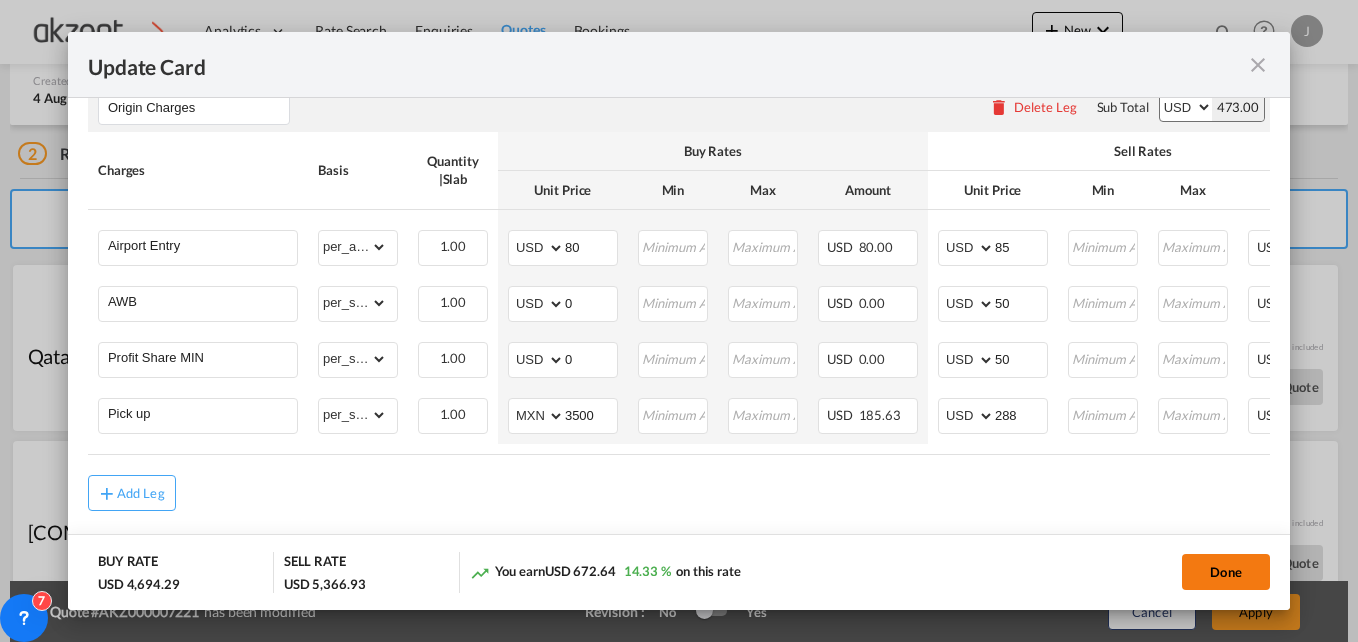 click on "Done" 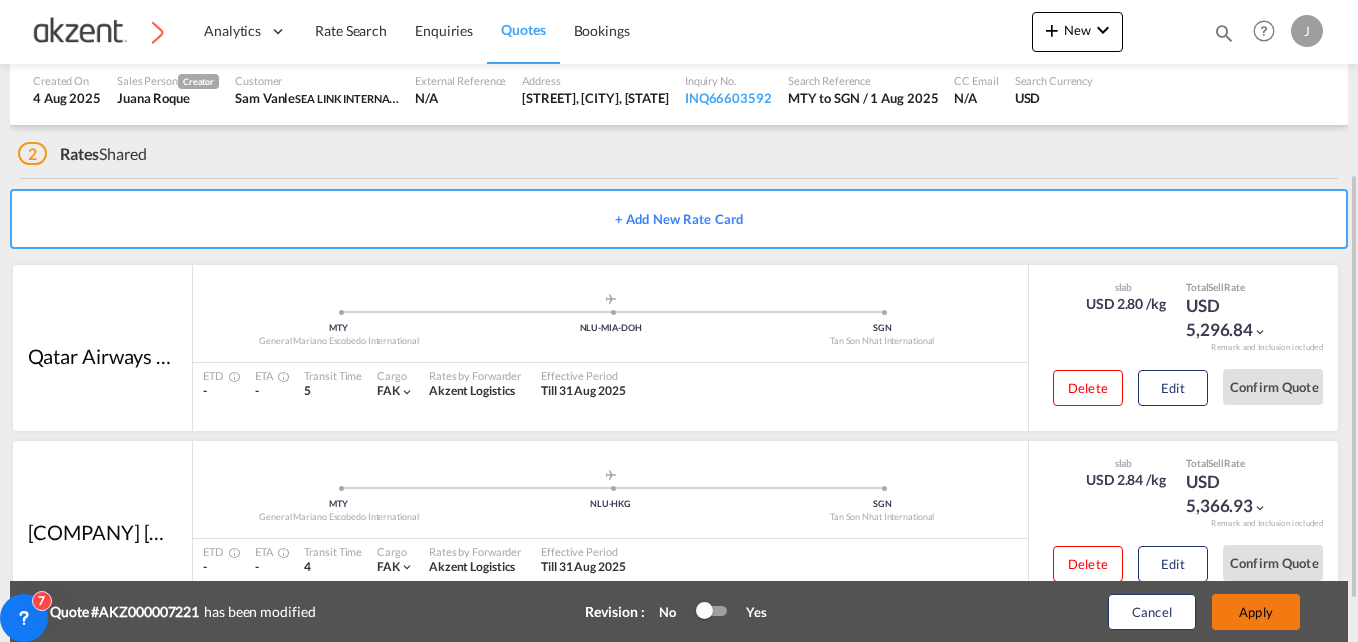 click on "Update Card
Port of Loading
[CITY]
T/S
NLU-HKG
.a{fill:#aaa8ad;} Airline
Cathay Pacific Airways Ltd. (517-CX-160-CN / -)
AIR EXPRESS S.A. (1166- / -)
CMA CGM Air Cargo (1140-2C / -)
DDWL Logistics (1138-AU / -)
Fast Logistics (1150-AE / -)
NFS Airfreight (1137-NL / -)
PROAIR (1135-DE / -)
Transportdeal WW (1141-SE / -)
21 Air LLC (964-2I*-681-US / 681)
40-Mile Air, Ltd. (145-Q5* / -)
8165343 Canada Inc. dba Air Canada Rouge (164-RV / -)
9 Air Co Ltd (793-AQ-902-CN / 902)
9G Rail Limited (1101-9G* / -)
A.P.G. Distribution System (847-A1 / -)
AB AVIATION (821-Y6 / -)
ABC Aerolineas S.A. de C.V. (935-4O*-837-MX / 837)
ABSA  -  Aerolinhas Brasileiras S.A dba LATAM Cargo Brasil (95-M3-549-BR / 549)
ABX Air, Inc. (32-GB-832-US / 832)
AccesRail and Partner Railways (772-9B* / -)
ACE Belgium Freighters S.A. (222-X7-744-BE / 744)
ACP fly (1147-PA / -)
Adria Airways (JP / -)
(- / -) 4" at bounding box center [679, 321] 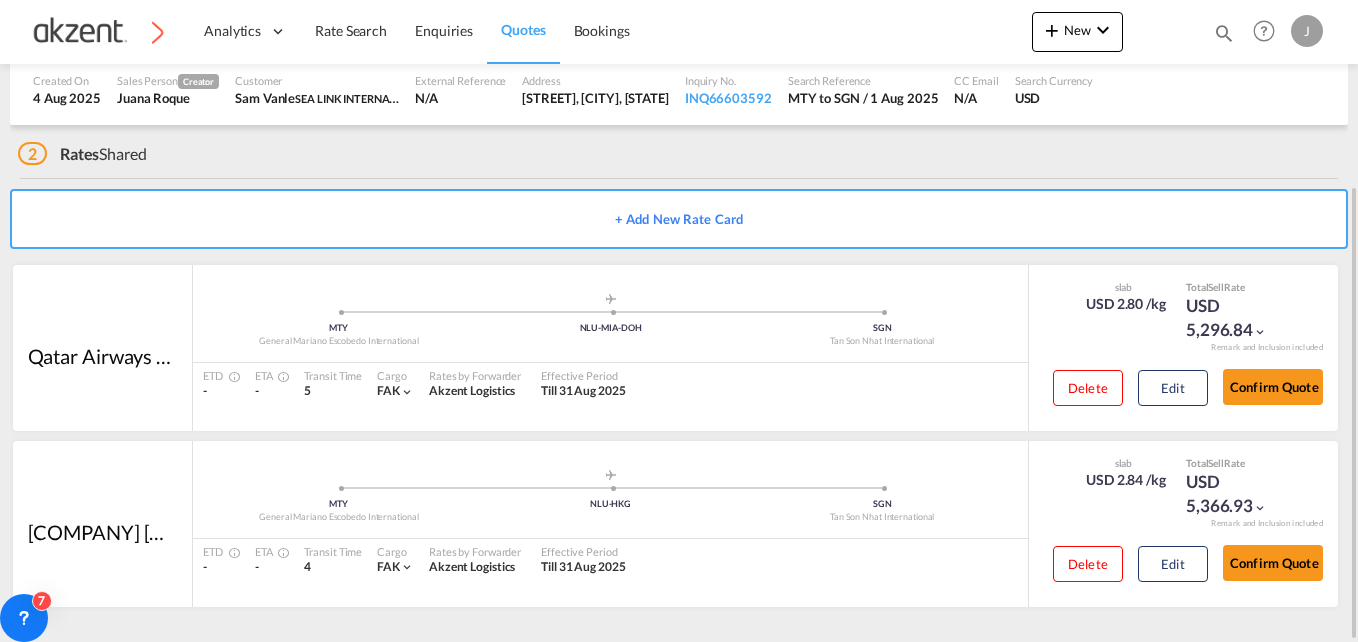 scroll, scrollTop: 0, scrollLeft: 0, axis: both 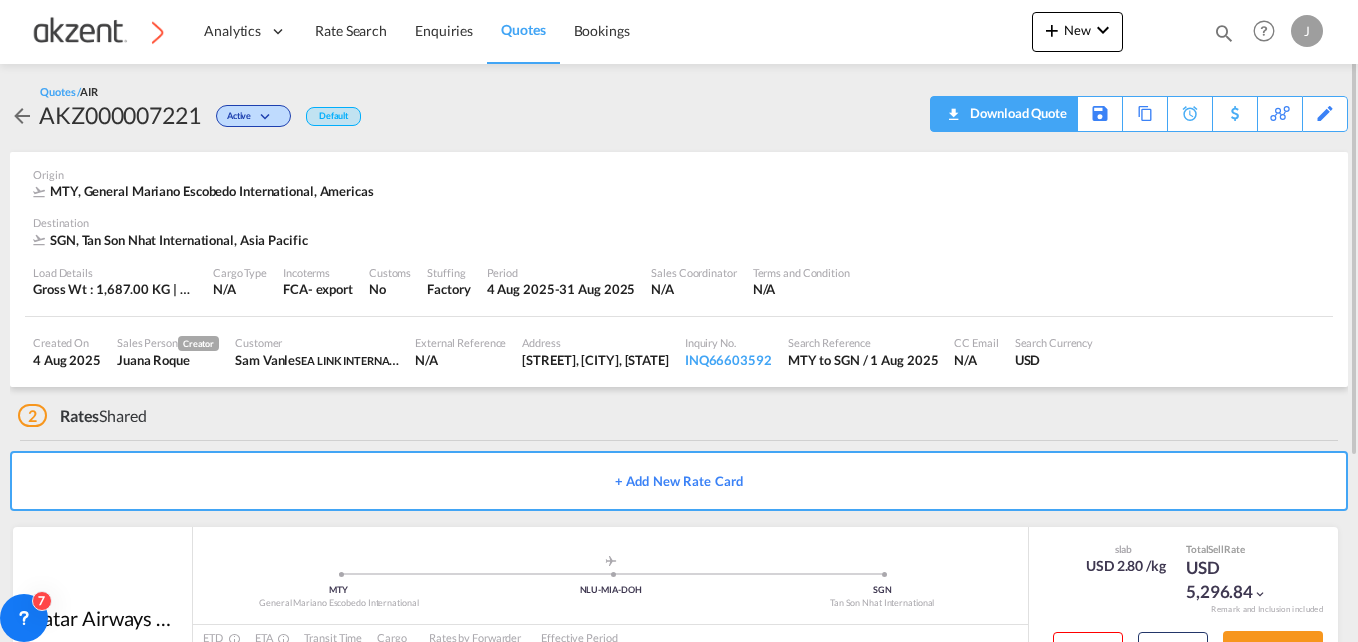 click on "Download Quote" at bounding box center [1016, 113] 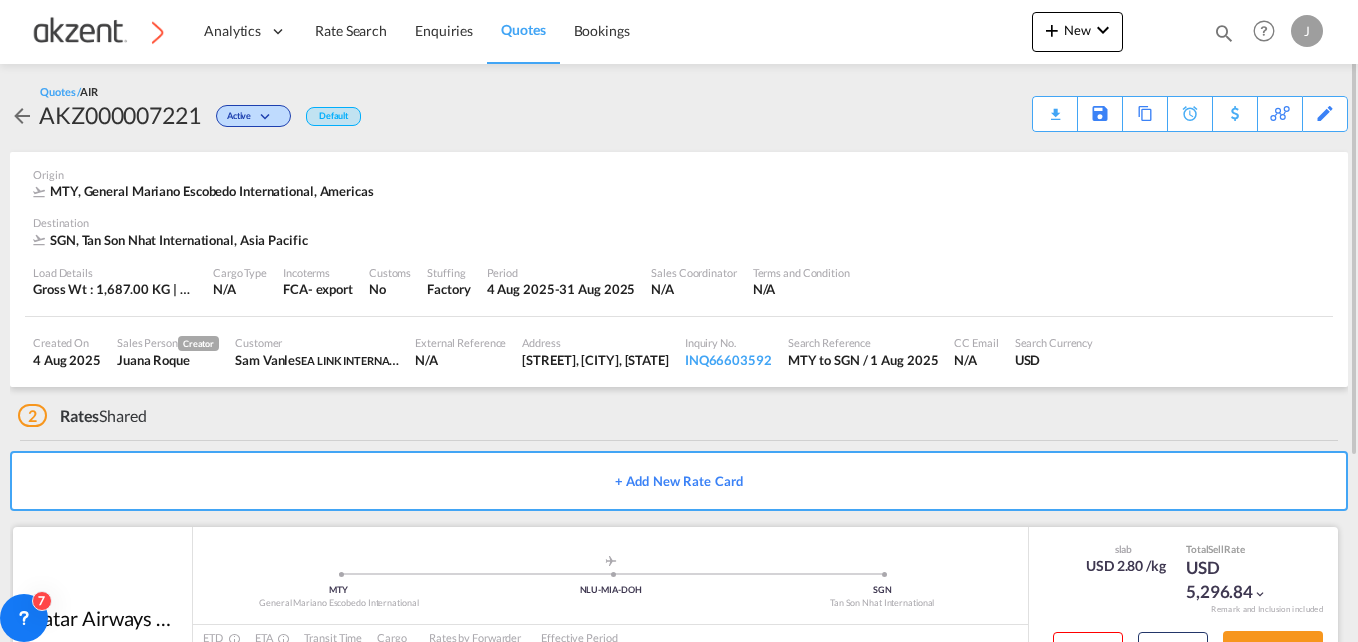 scroll, scrollTop: 262, scrollLeft: 0, axis: vertical 